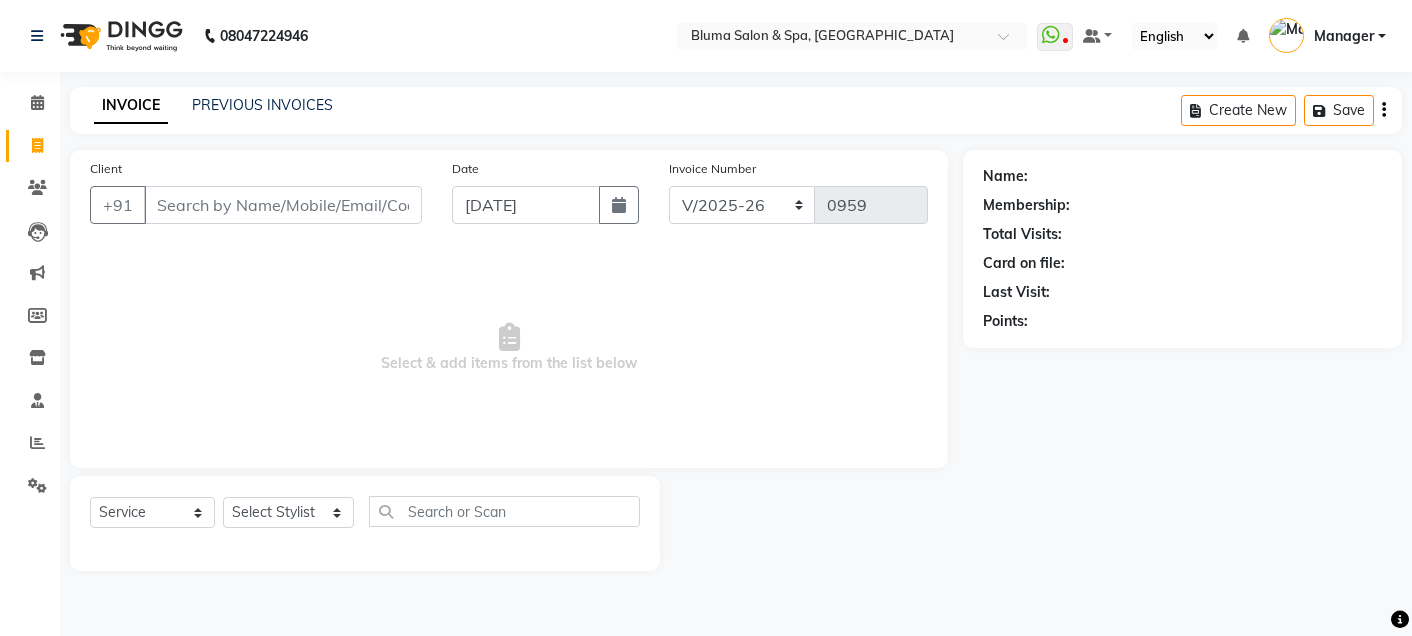 select on "3653" 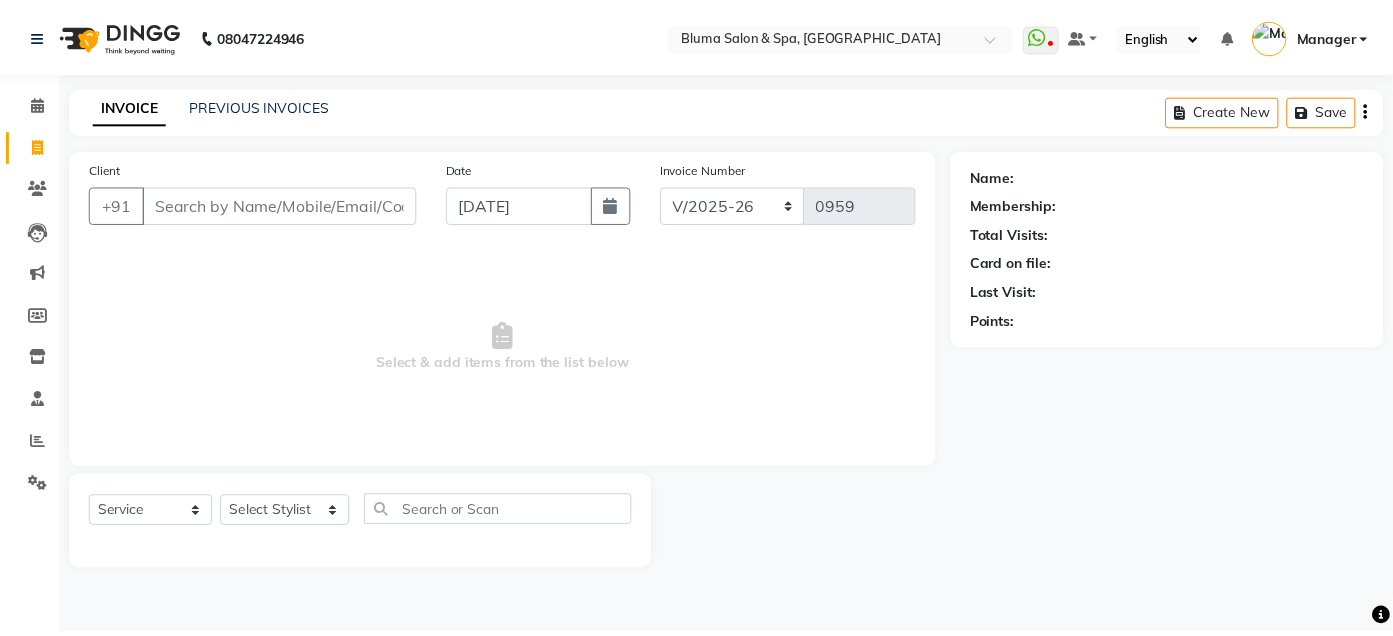 scroll, scrollTop: 0, scrollLeft: 0, axis: both 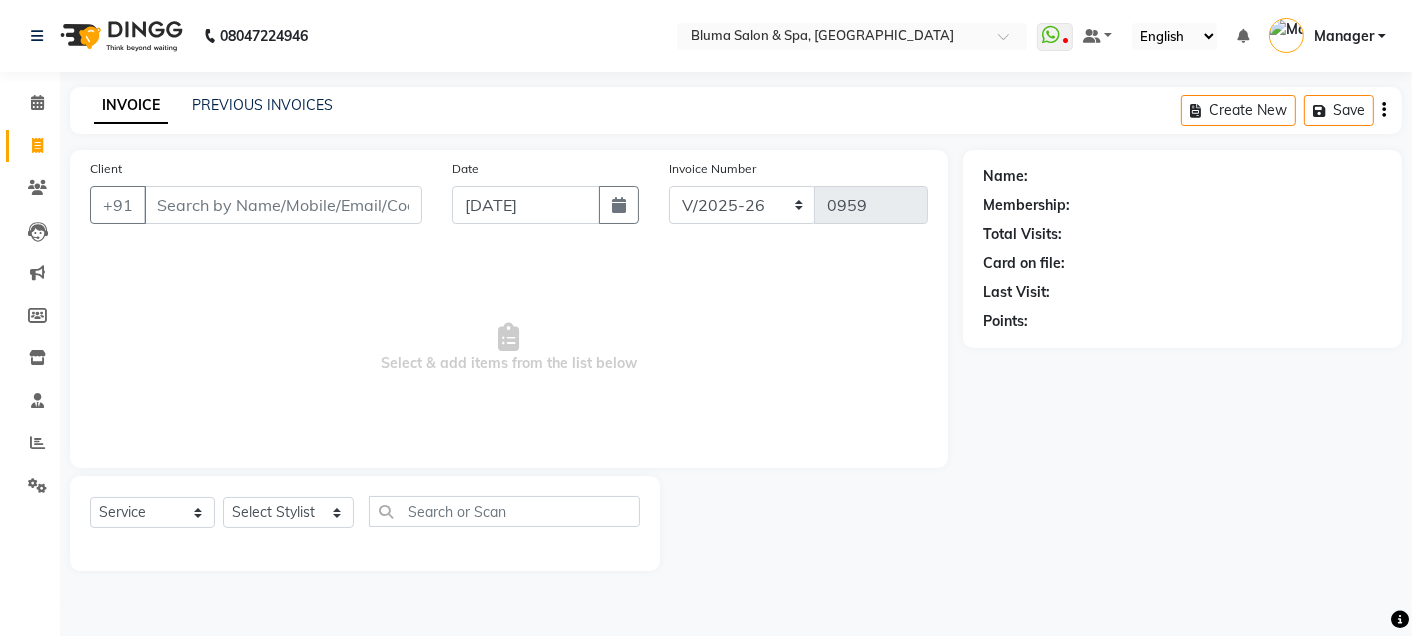click on "Client" at bounding box center (283, 205) 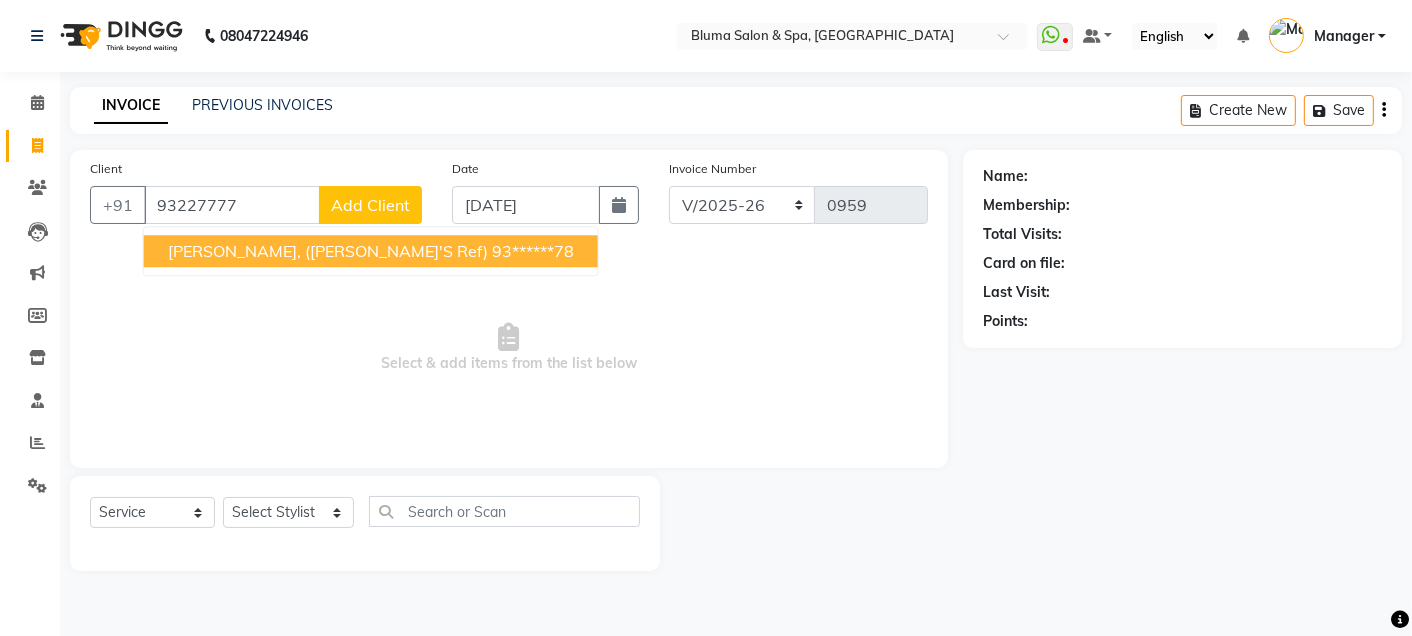 click on "[PERSON_NAME], ([PERSON_NAME]'s Ref)" at bounding box center (328, 251) 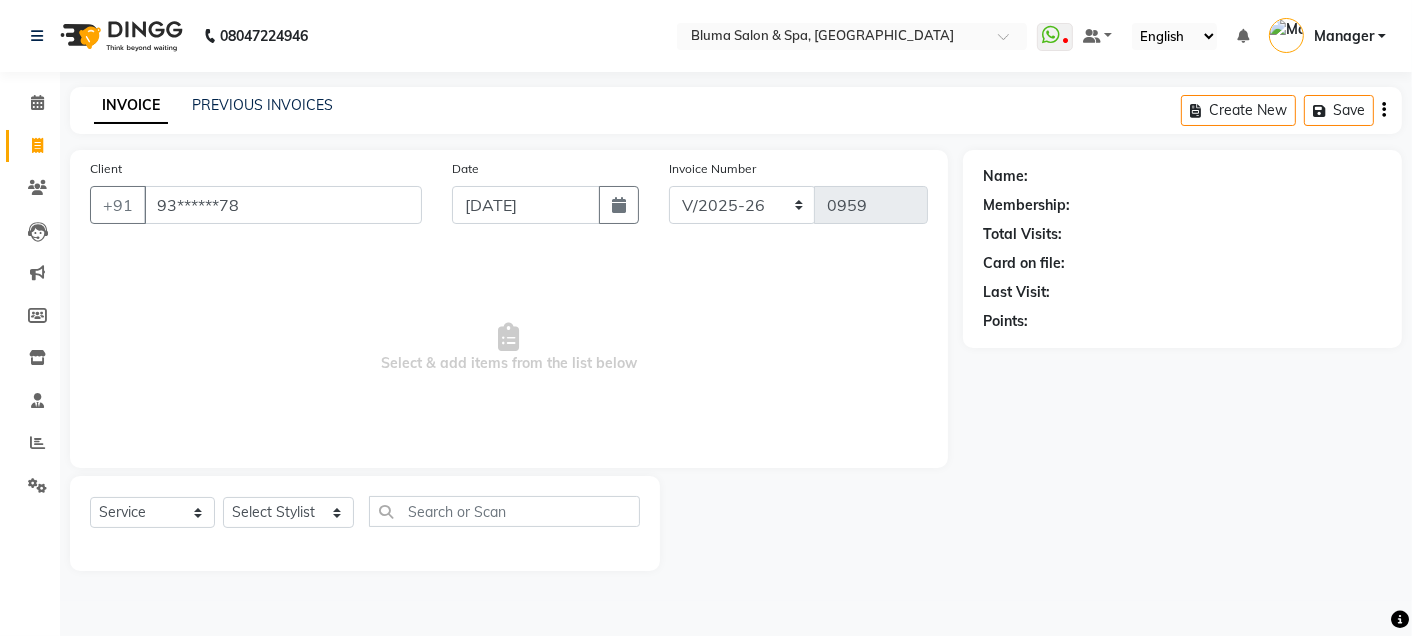 type on "93******78" 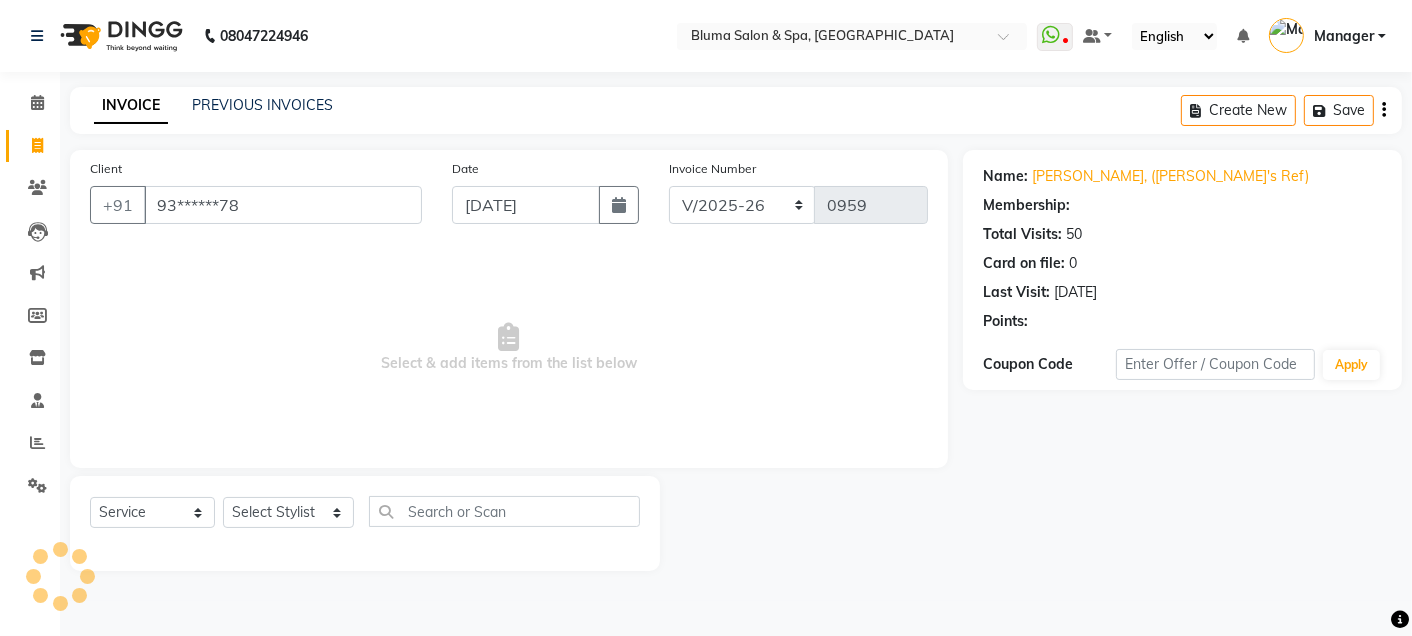 select on "1: Object" 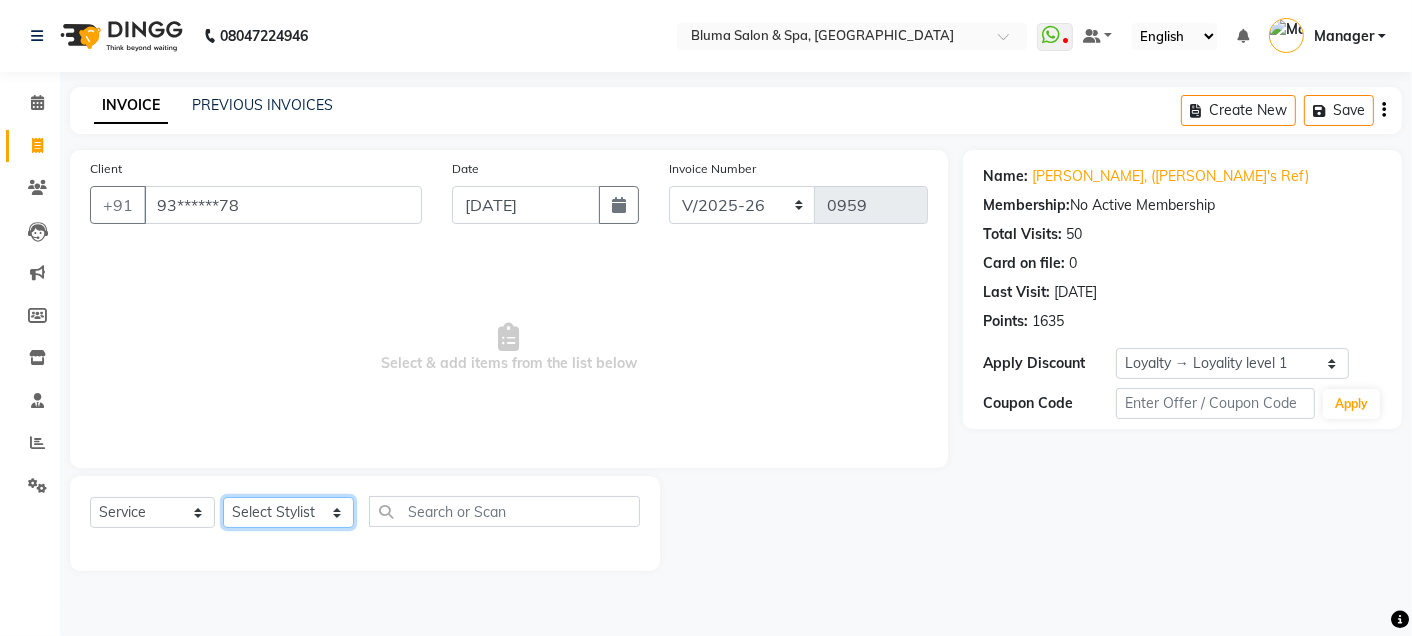 click on "Select Stylist Admin Ajay [PERSON_NAME]  [PERSON_NAME] [PERSON_NAME] Manager [PERSON_NAME] [PERSON_NAME] [PERSON_NAME]  pooja [PERSON_NAME] [PERSON_NAME] [PERSON_NAME] [PERSON_NAME]" 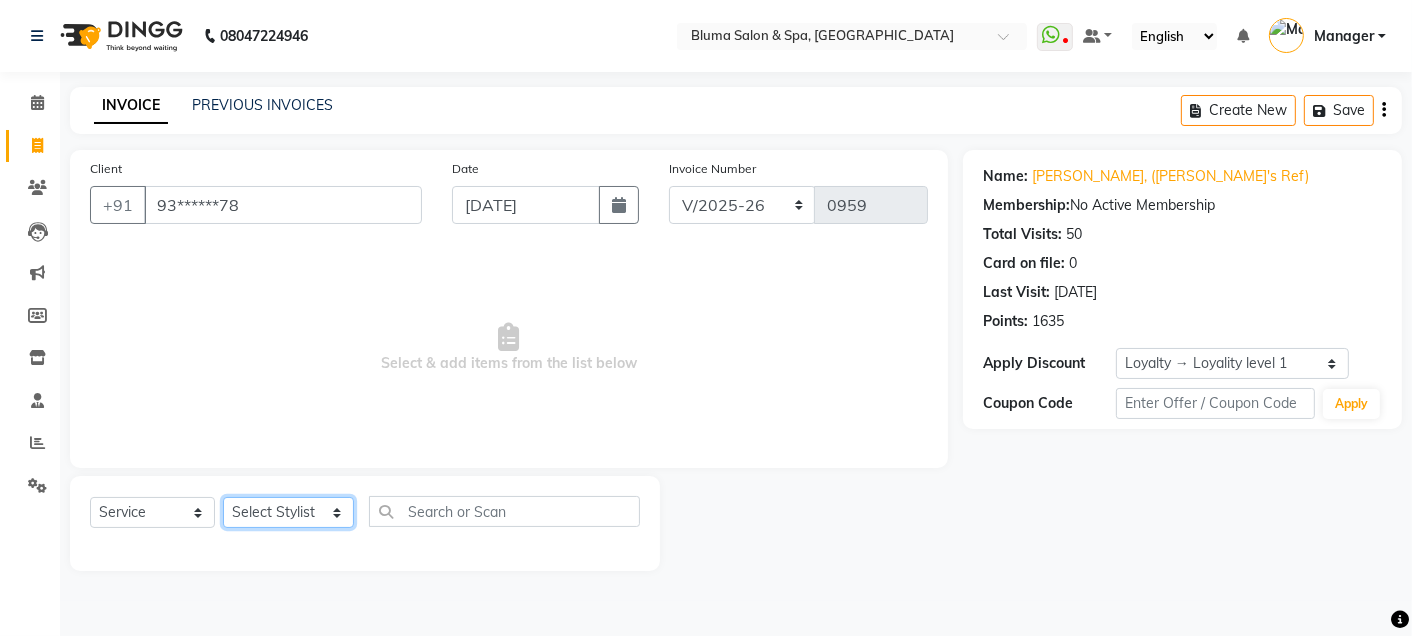 select on "59836" 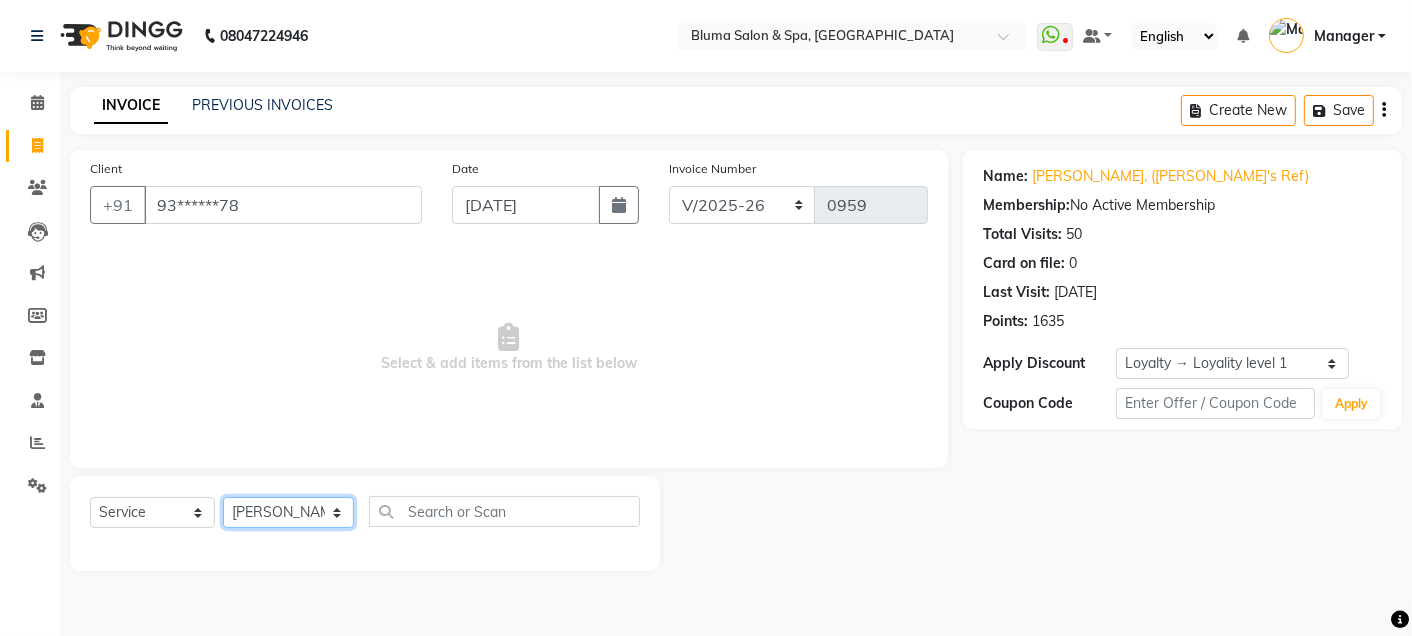 click on "Select Stylist Admin Ajay [PERSON_NAME]  [PERSON_NAME] [PERSON_NAME] Manager [PERSON_NAME] [PERSON_NAME] [PERSON_NAME]  pooja [PERSON_NAME] [PERSON_NAME] [PERSON_NAME] [PERSON_NAME]" 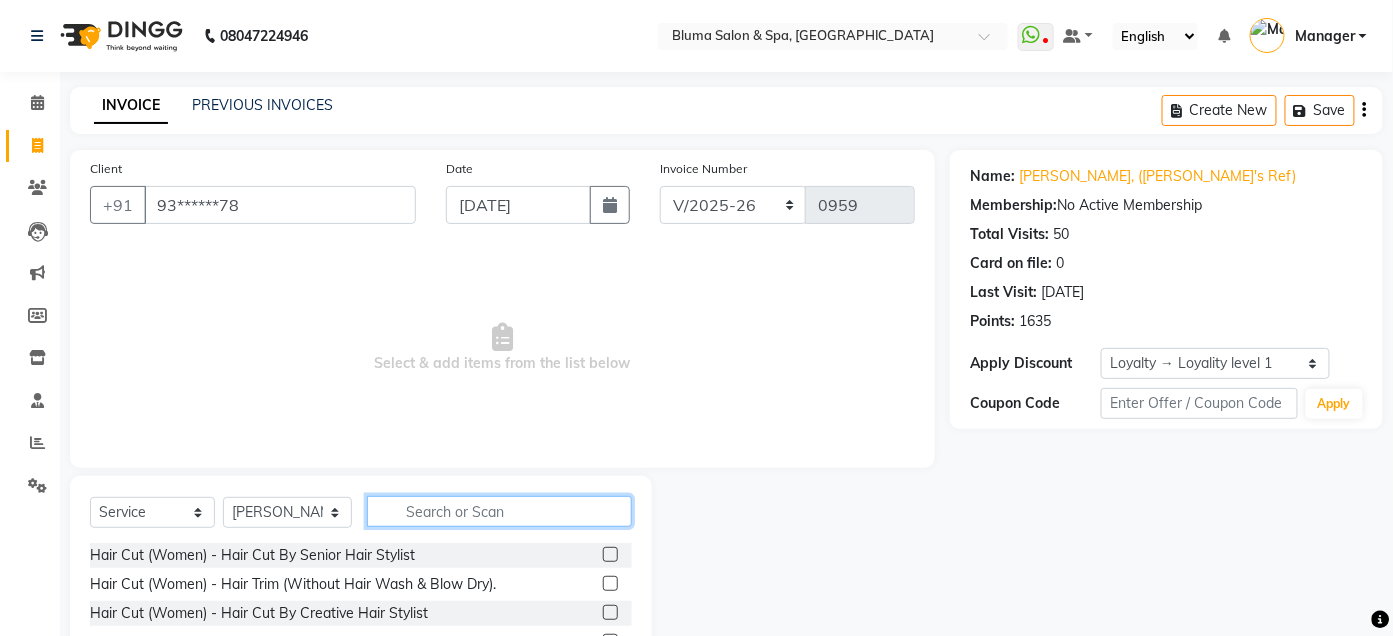 click 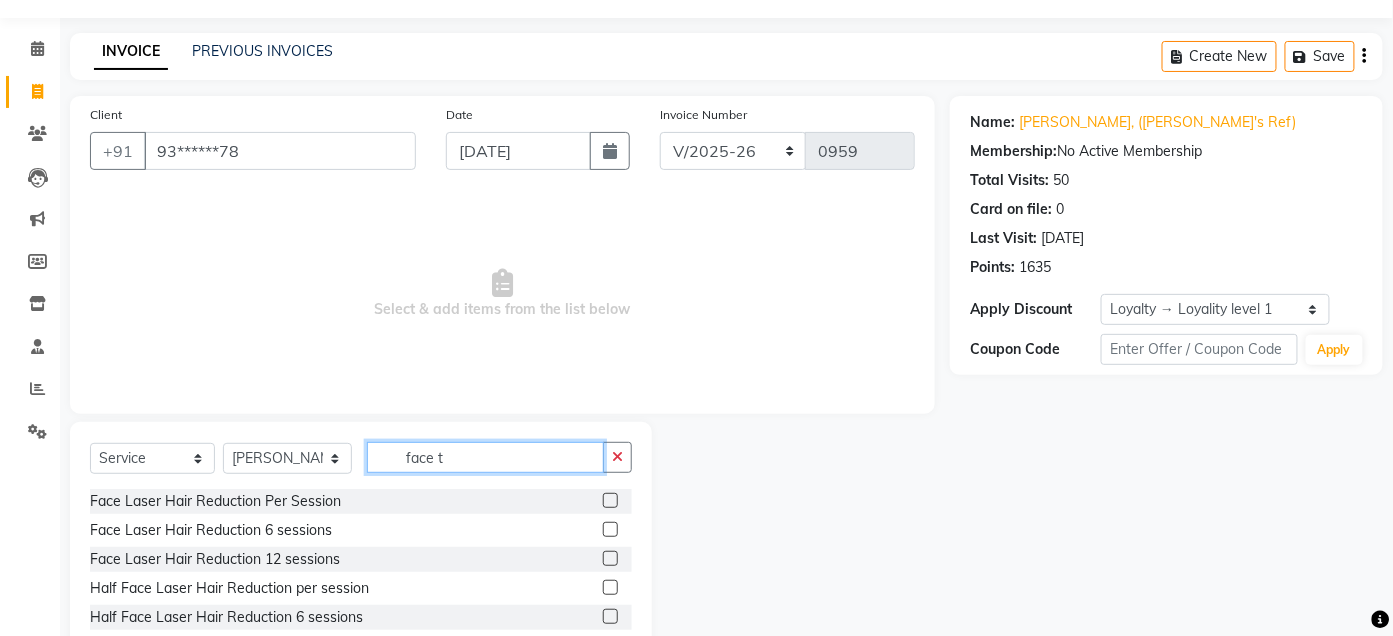scroll, scrollTop: 112, scrollLeft: 0, axis: vertical 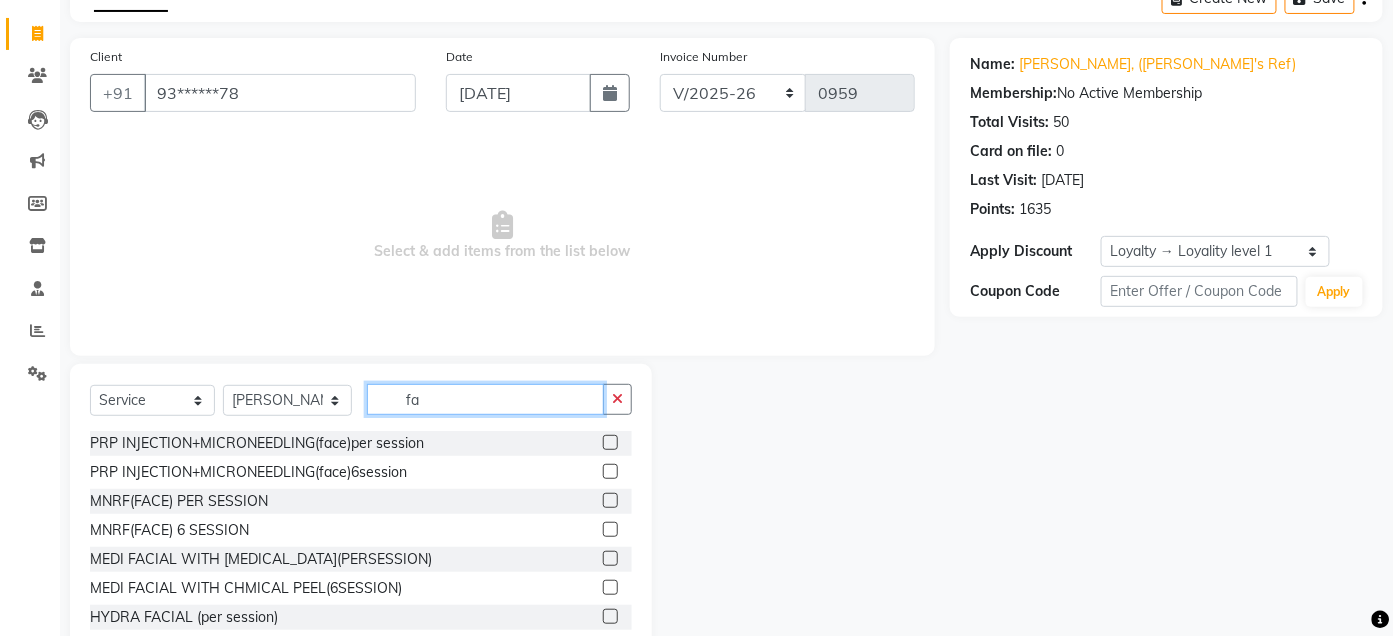 type on "f" 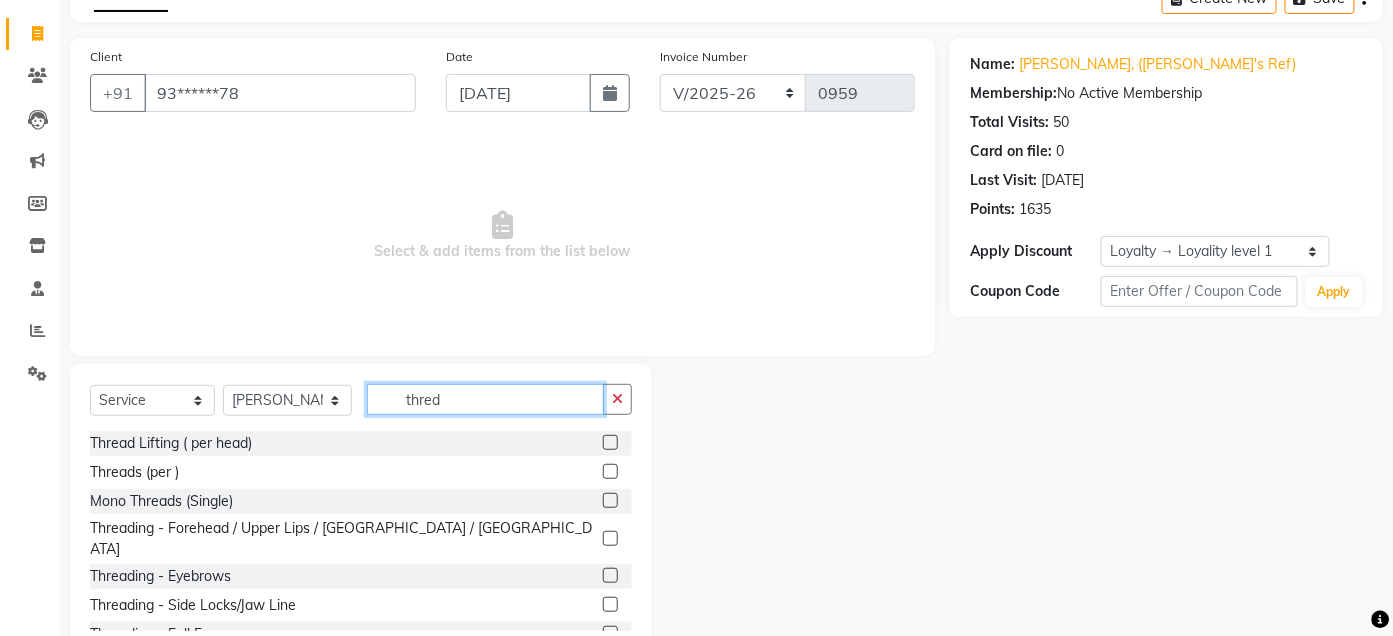 scroll, scrollTop: 0, scrollLeft: 0, axis: both 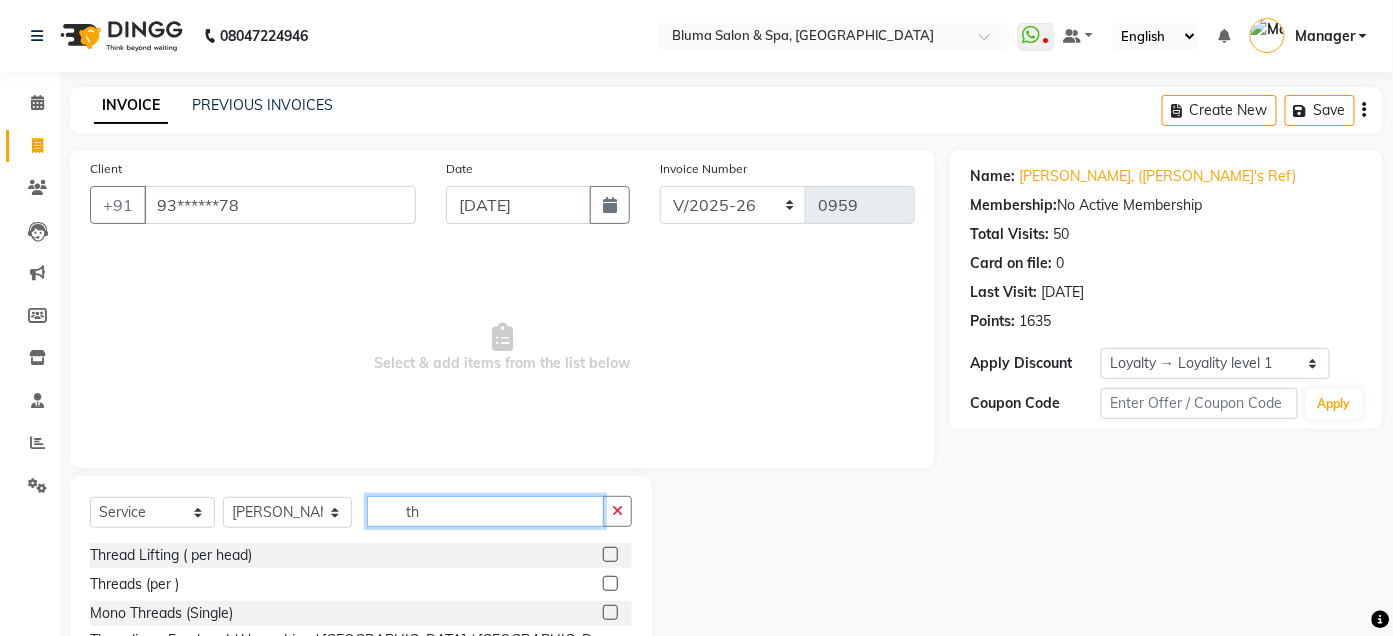 type on "t" 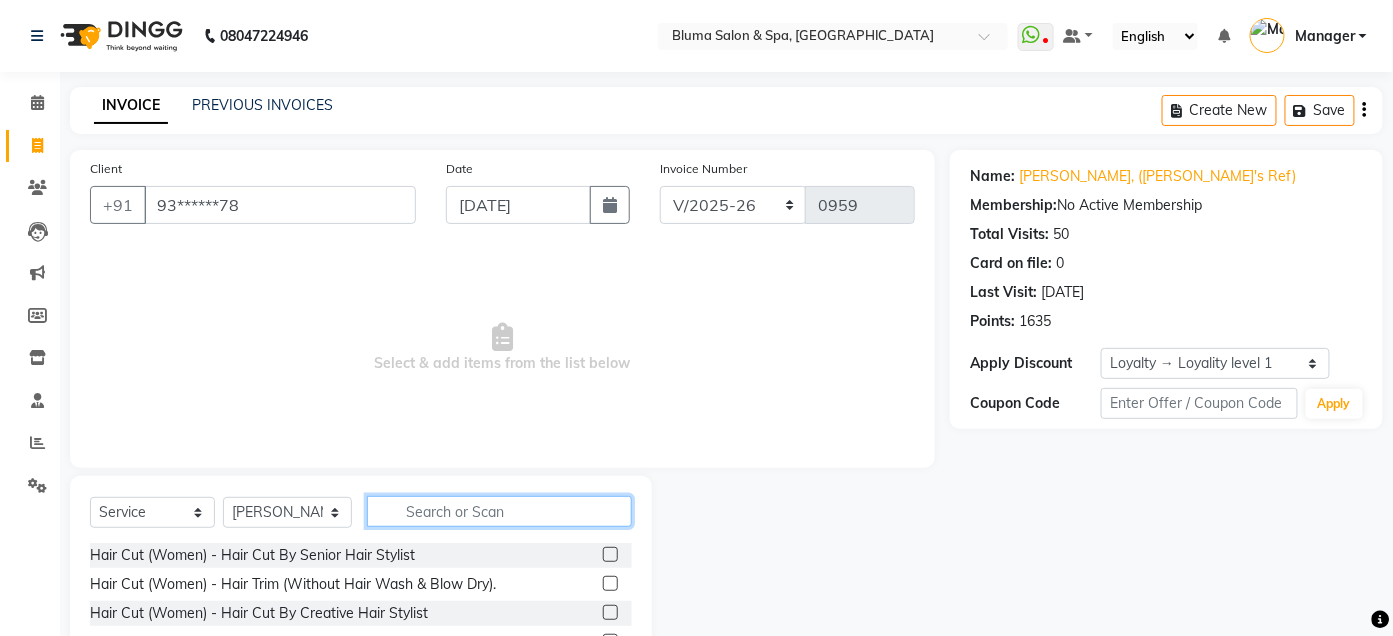 type on "e" 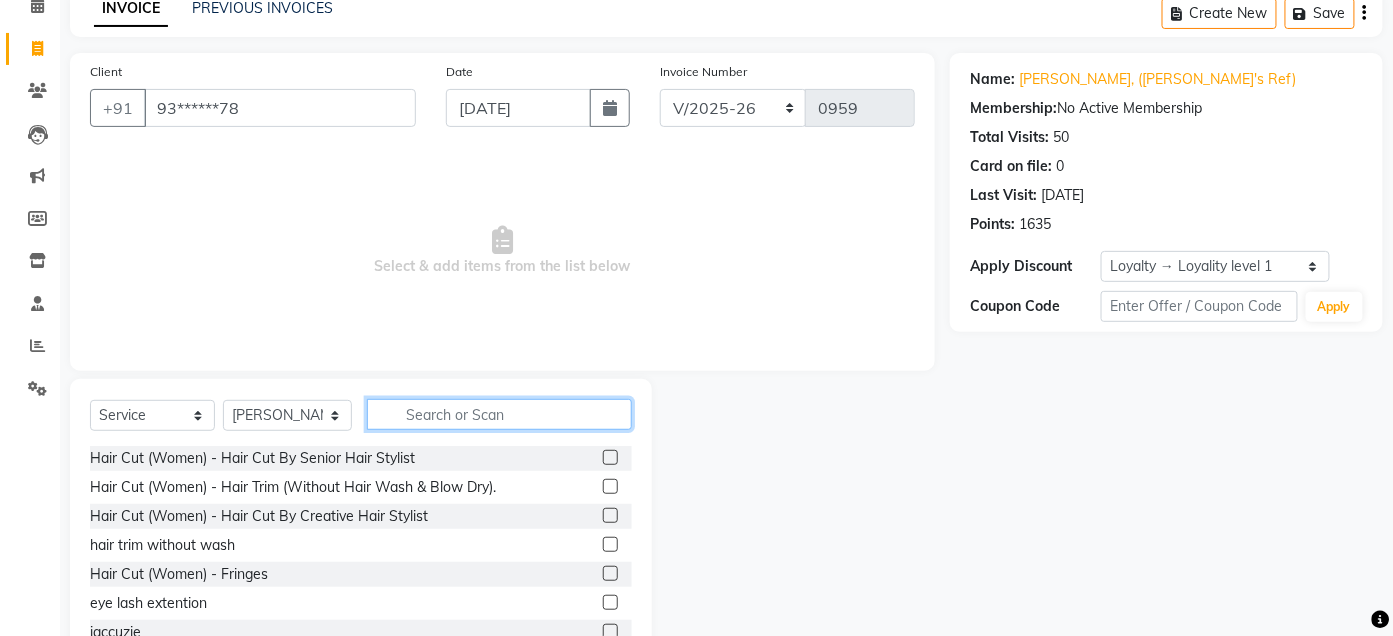 scroll, scrollTop: 164, scrollLeft: 0, axis: vertical 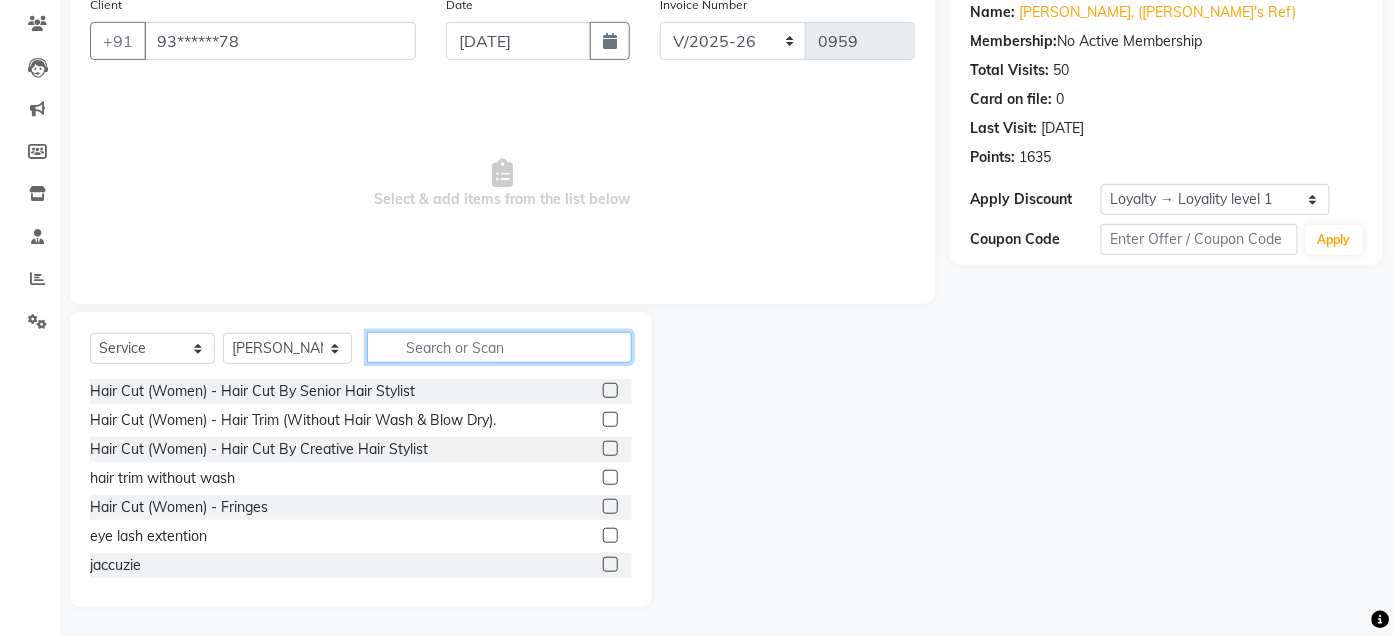 click 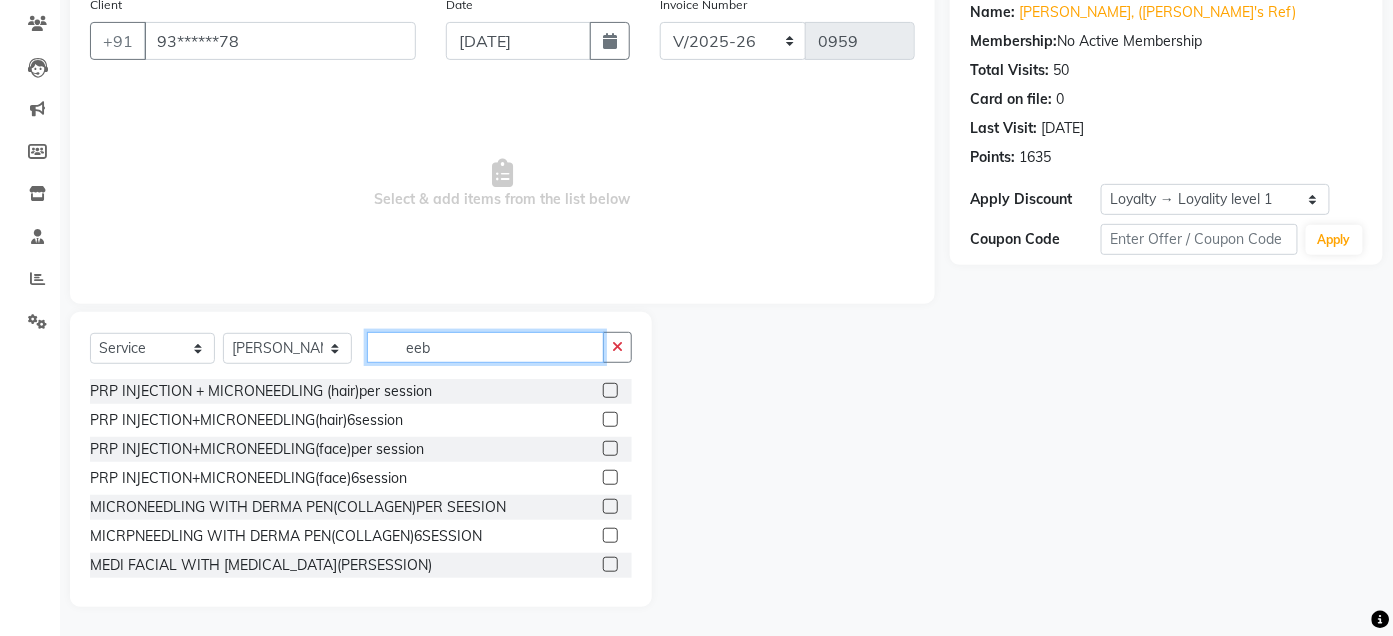 scroll, scrollTop: 0, scrollLeft: 0, axis: both 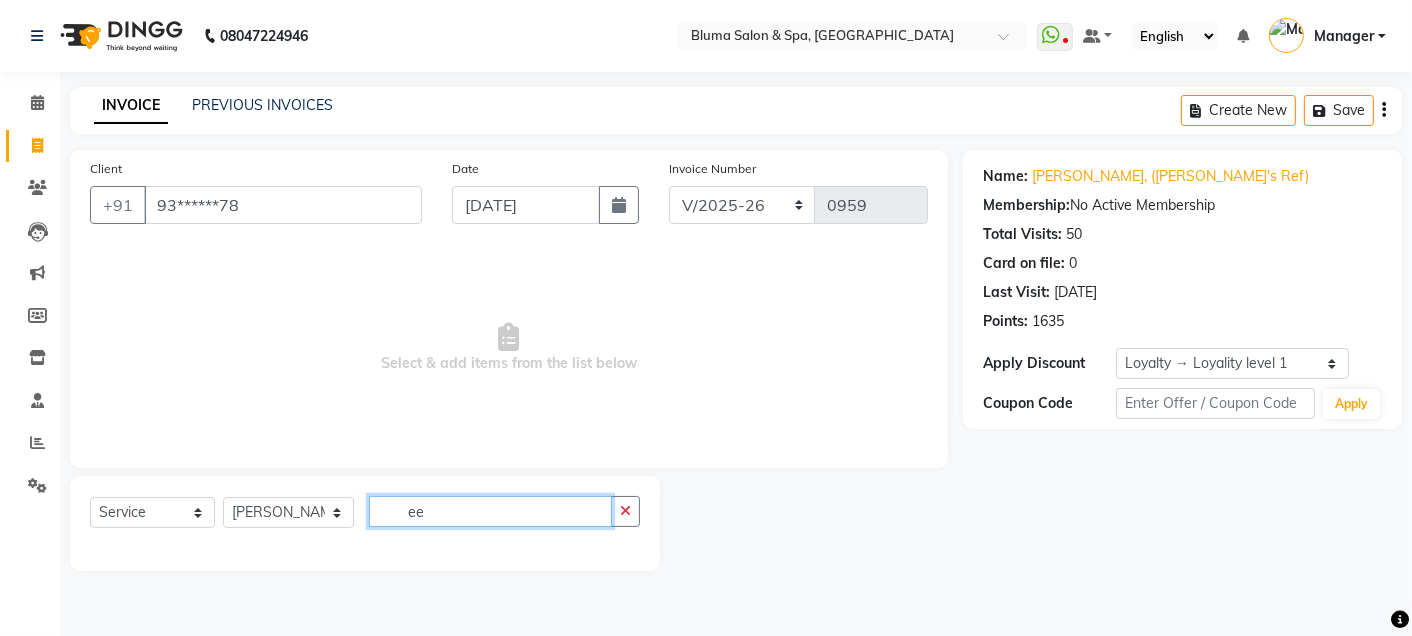 type on "e" 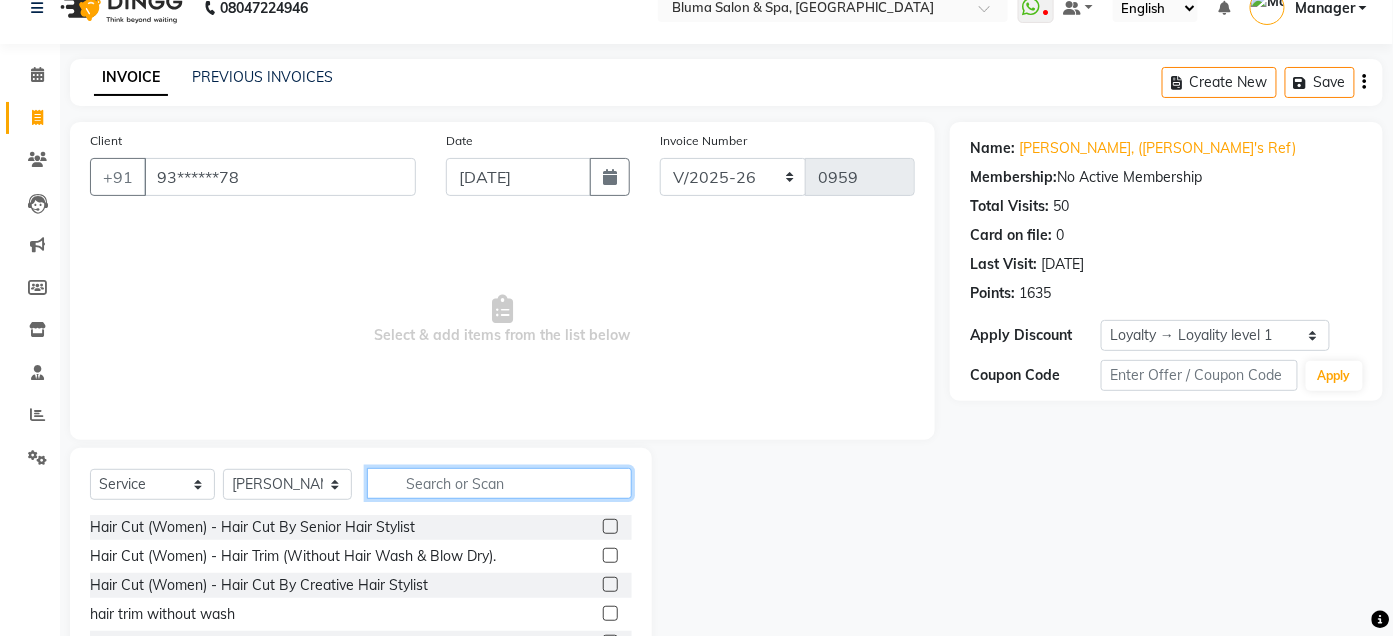 scroll, scrollTop: 164, scrollLeft: 0, axis: vertical 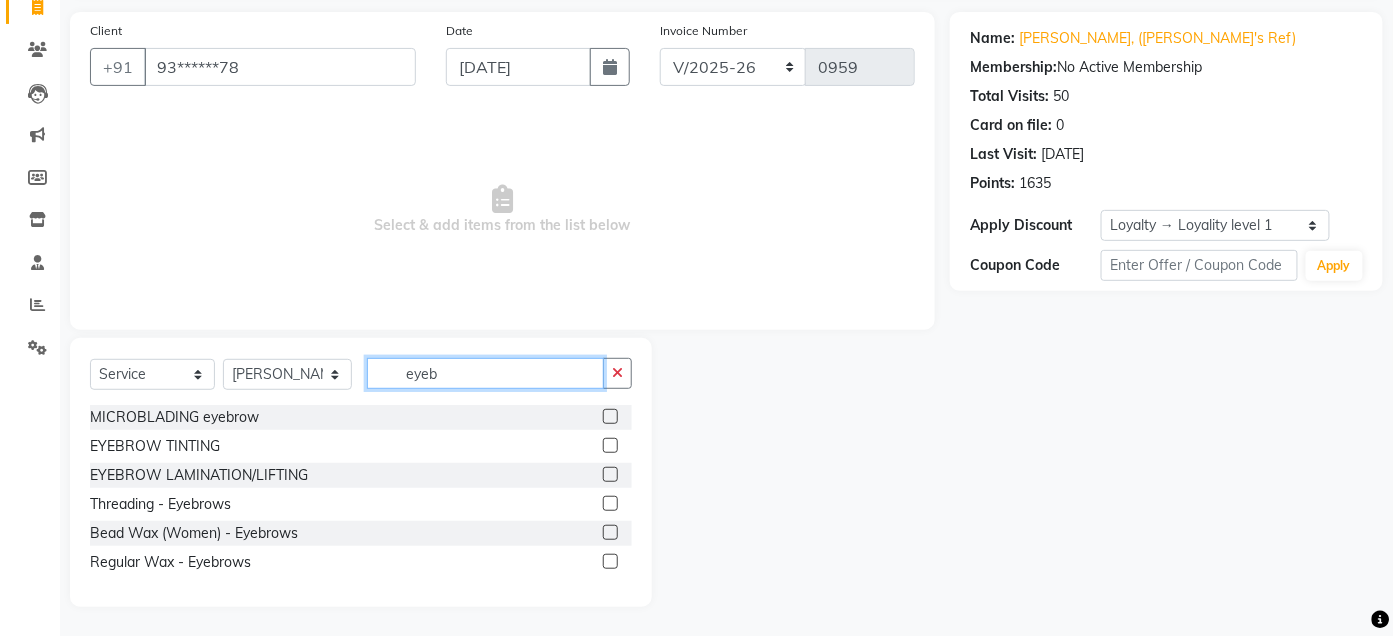 type on "eyeb" 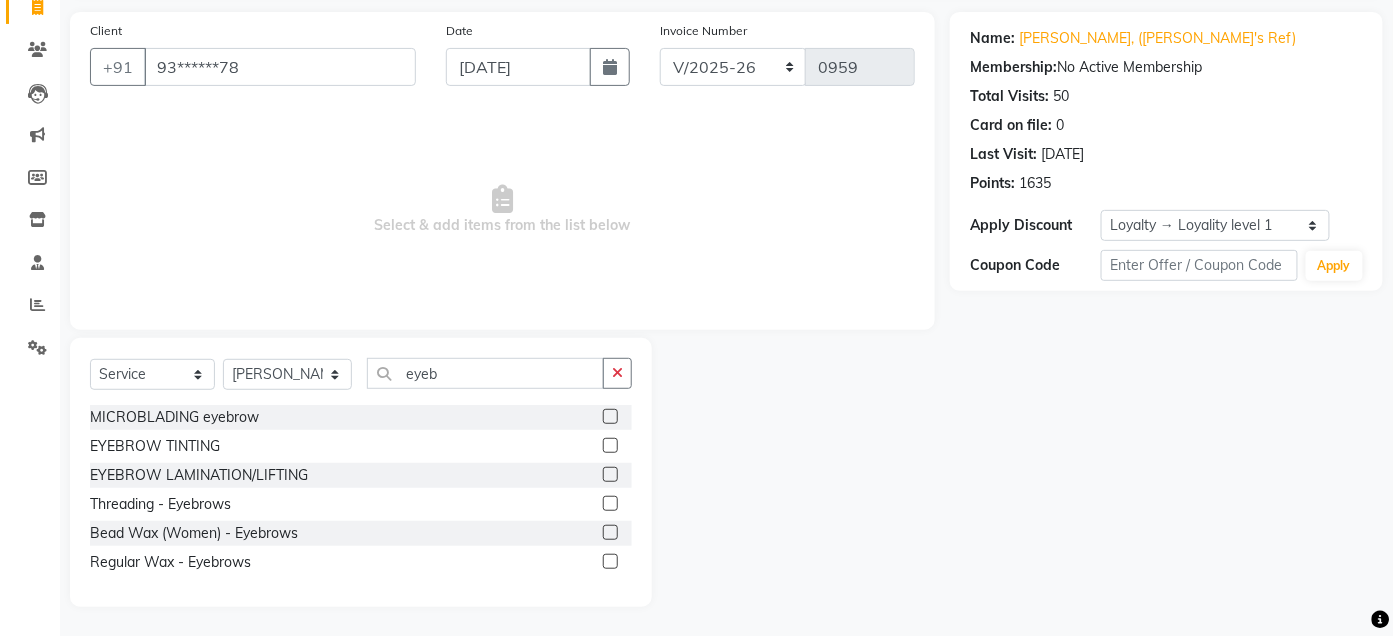 click 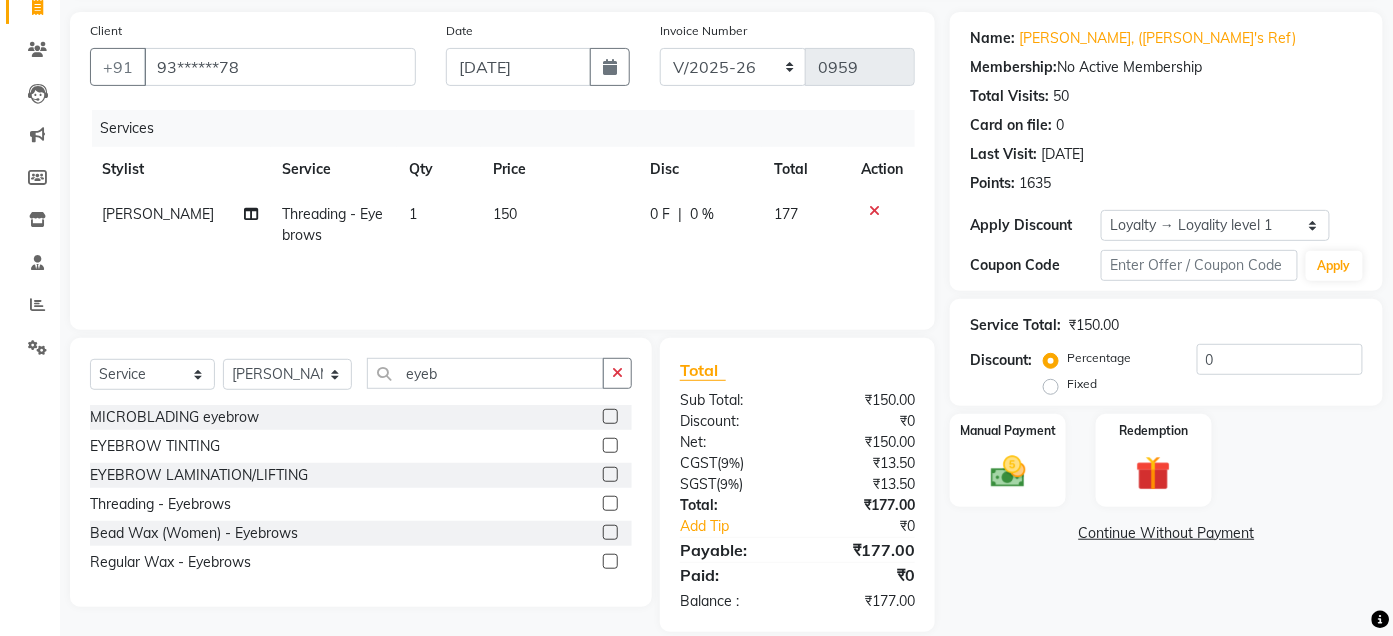 click 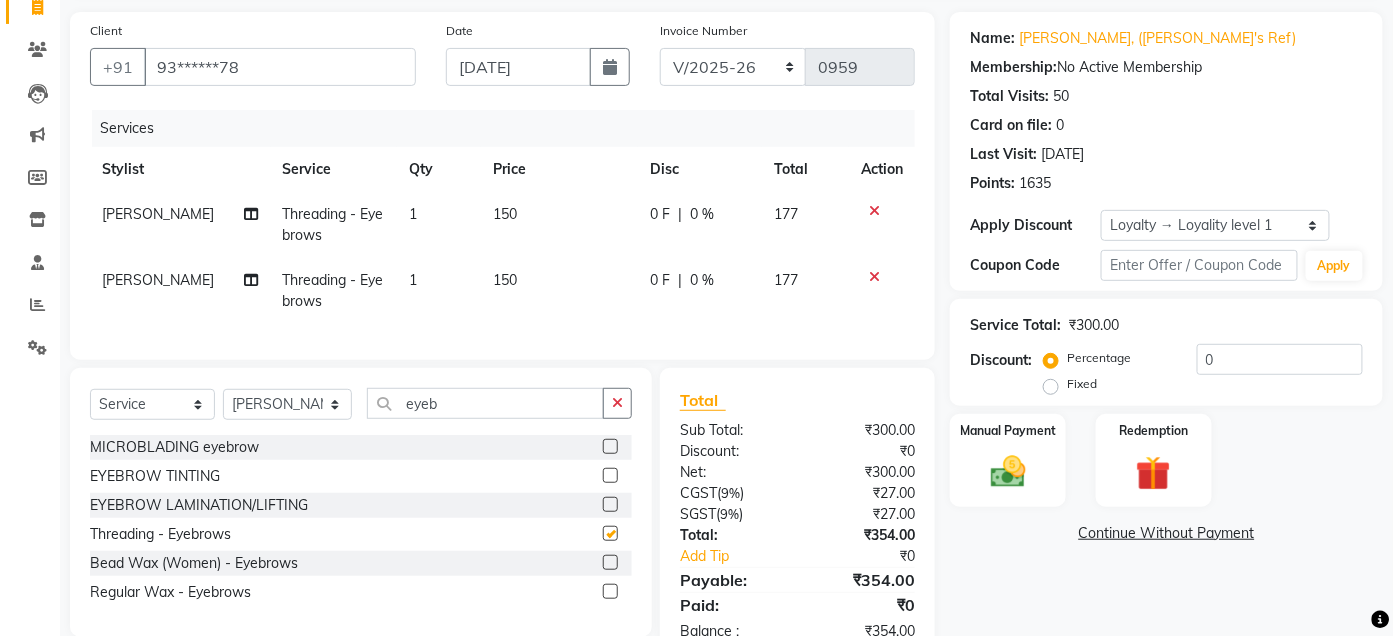 checkbox on "false" 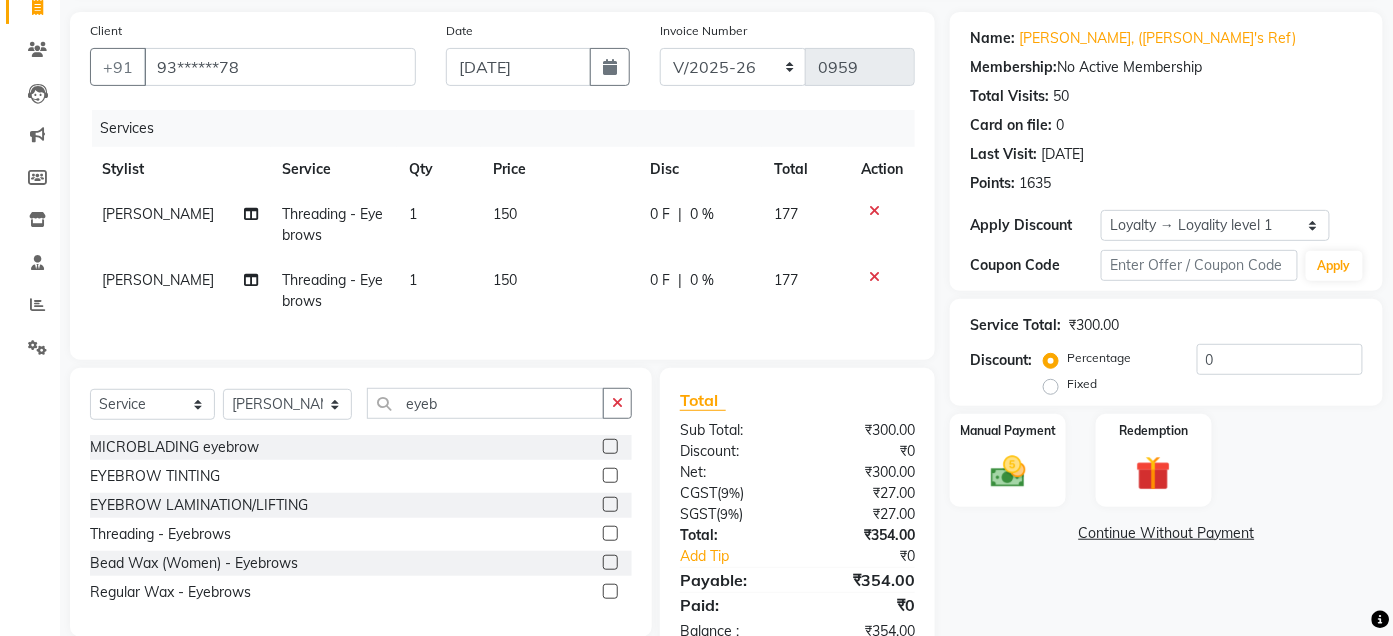 click 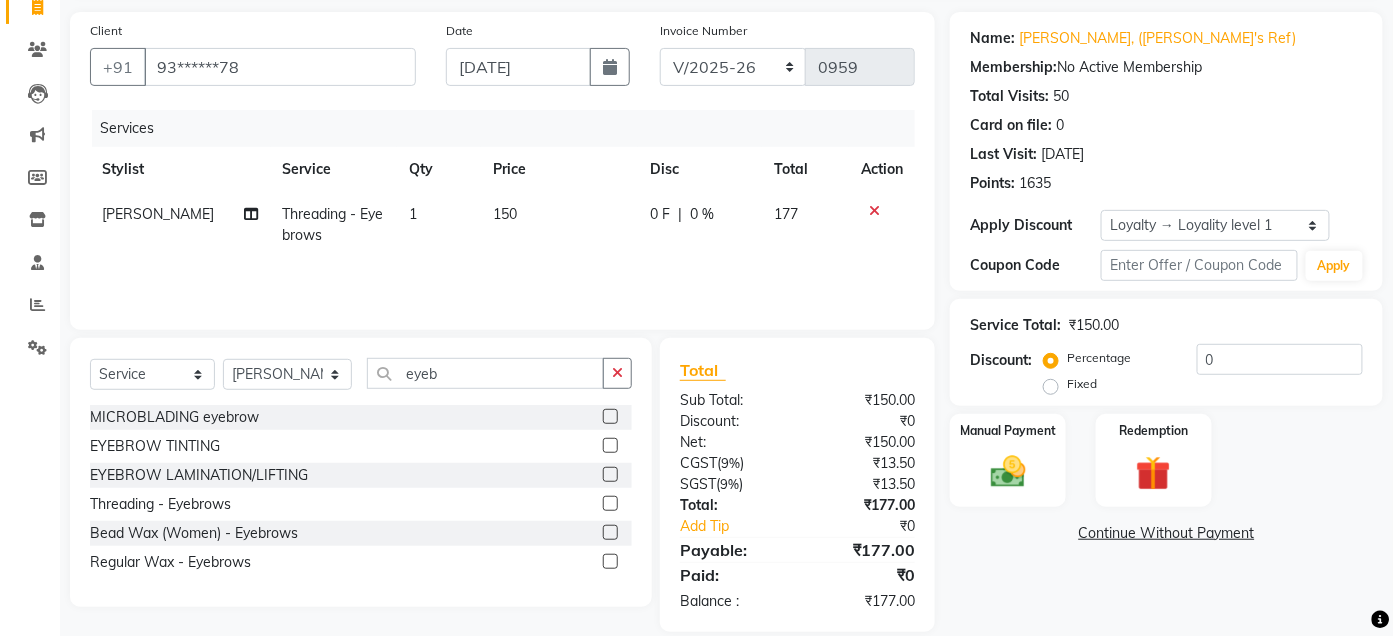 click on "150" 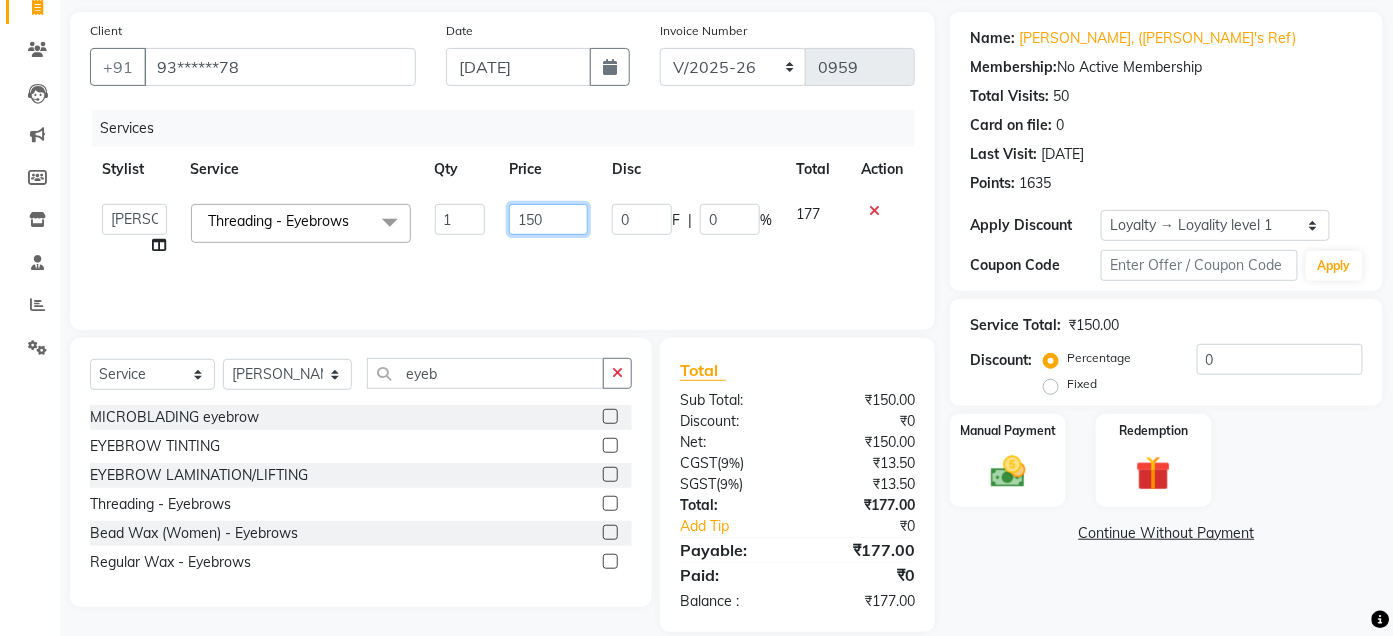 click on "150" 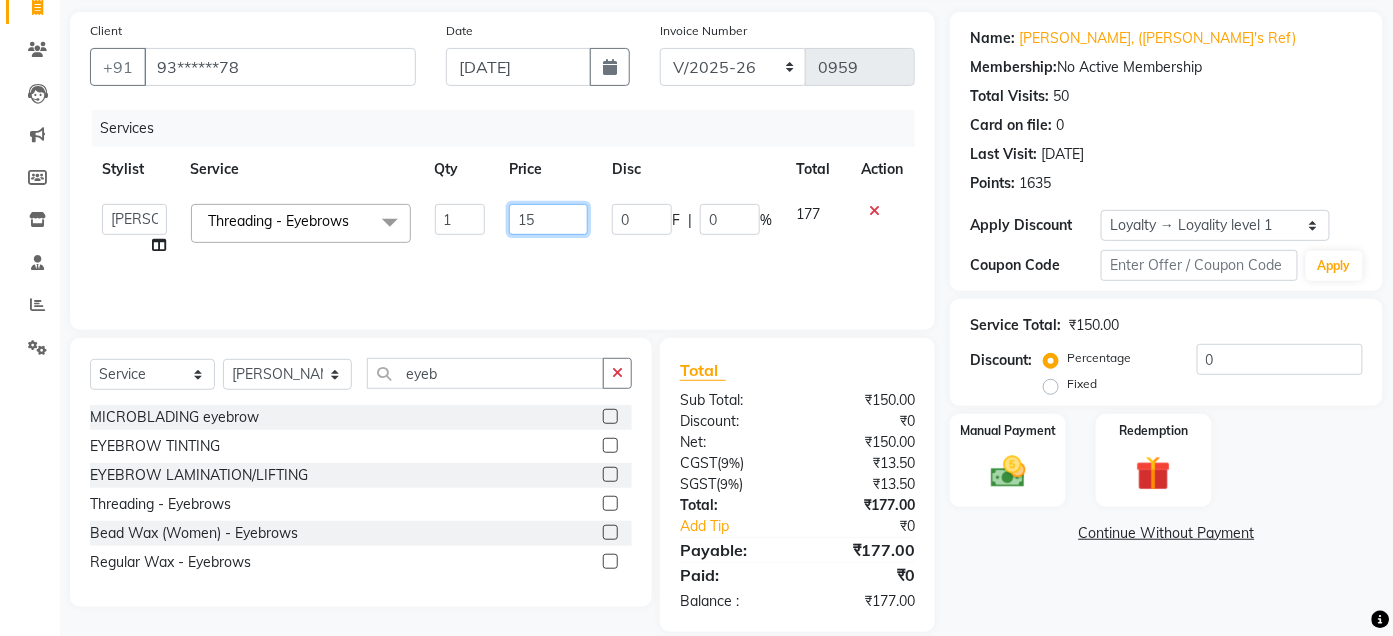 type on "1" 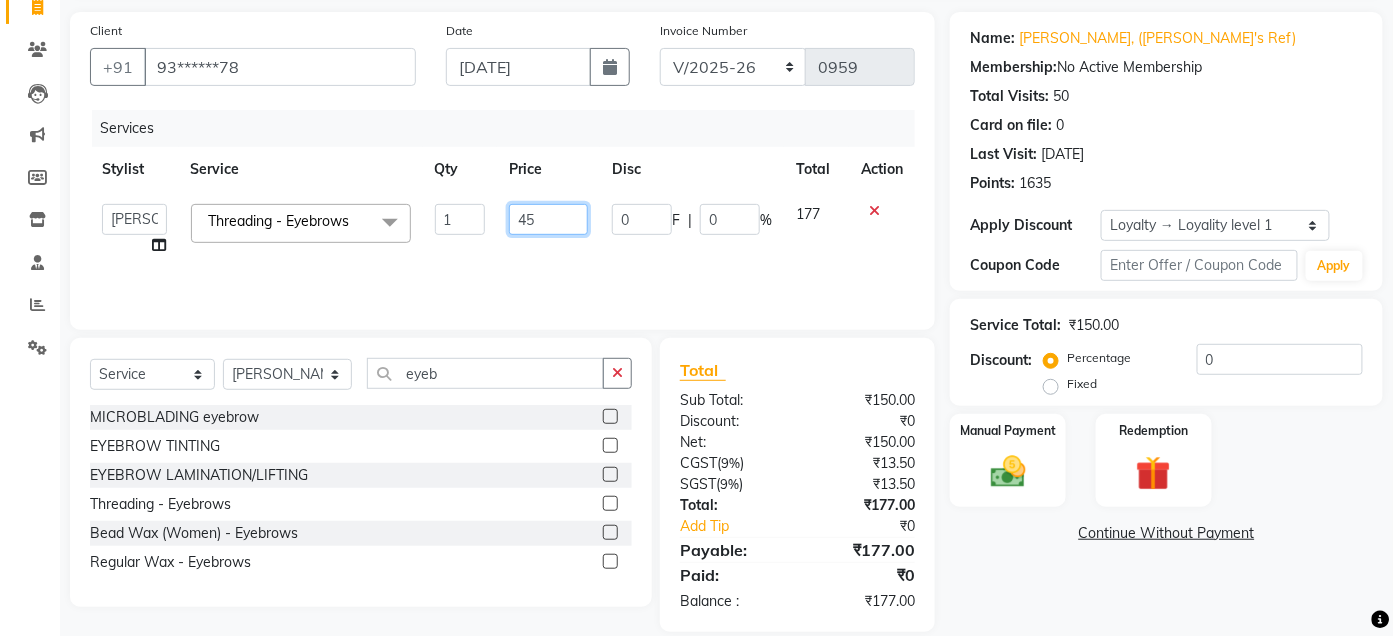 type on "450" 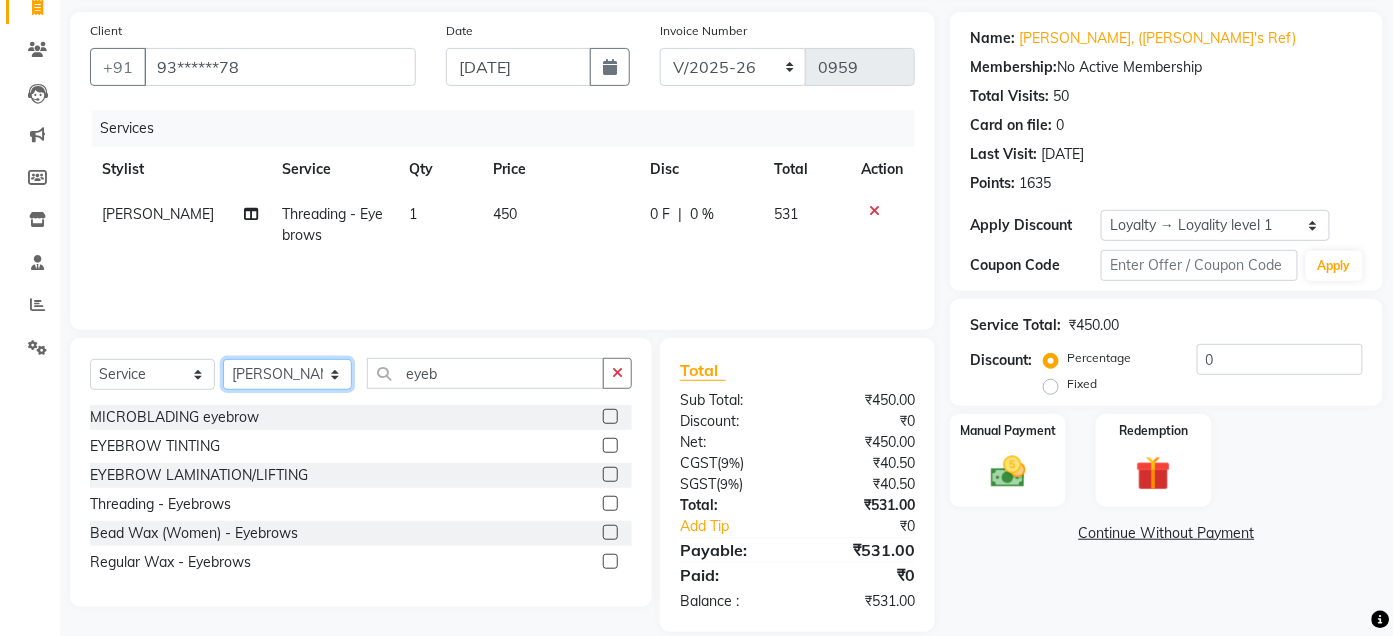 click on "Select Stylist Admin Ajay [PERSON_NAME]  [PERSON_NAME] [PERSON_NAME] Manager [PERSON_NAME] [PERSON_NAME] [PERSON_NAME]  pooja [PERSON_NAME] [PERSON_NAME] [PERSON_NAME] [PERSON_NAME]" 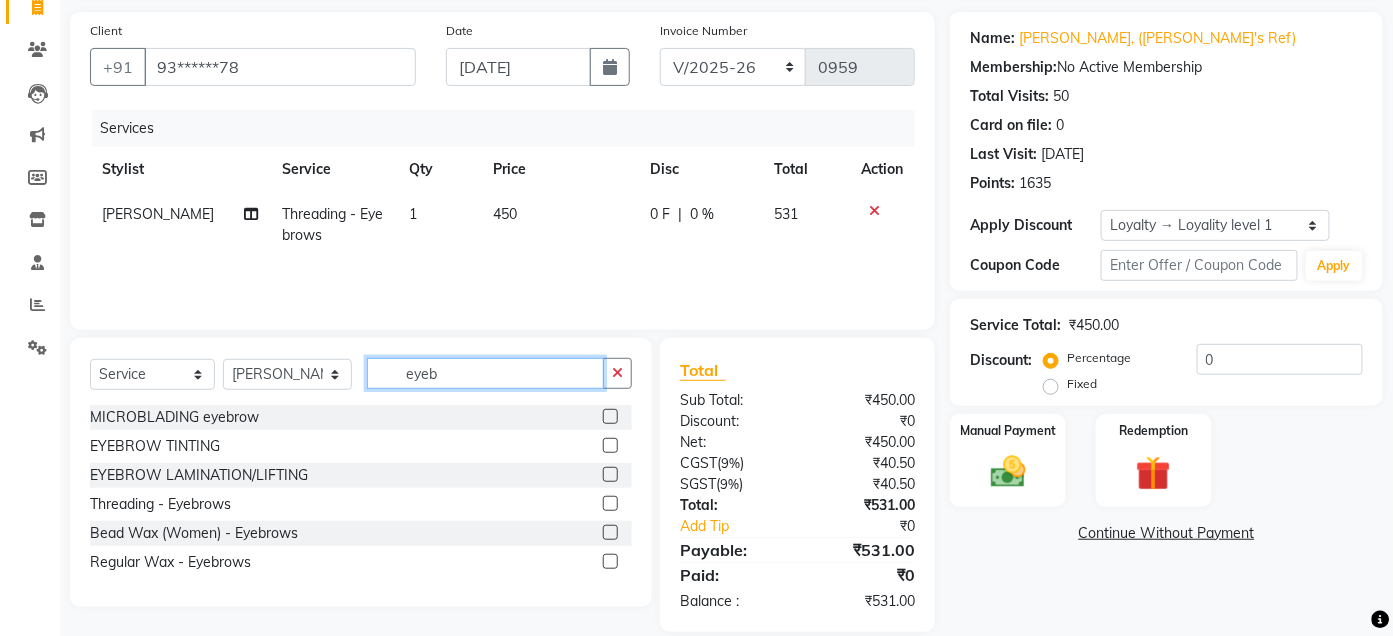 click on "eyeb" 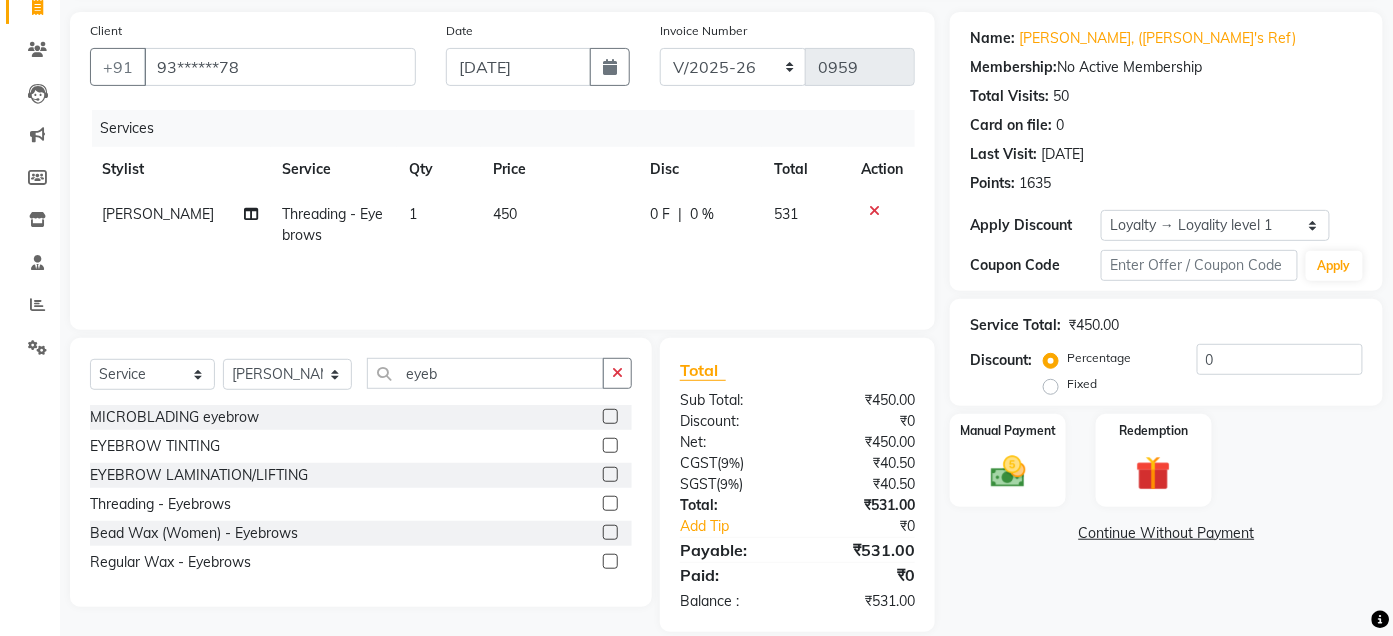 click 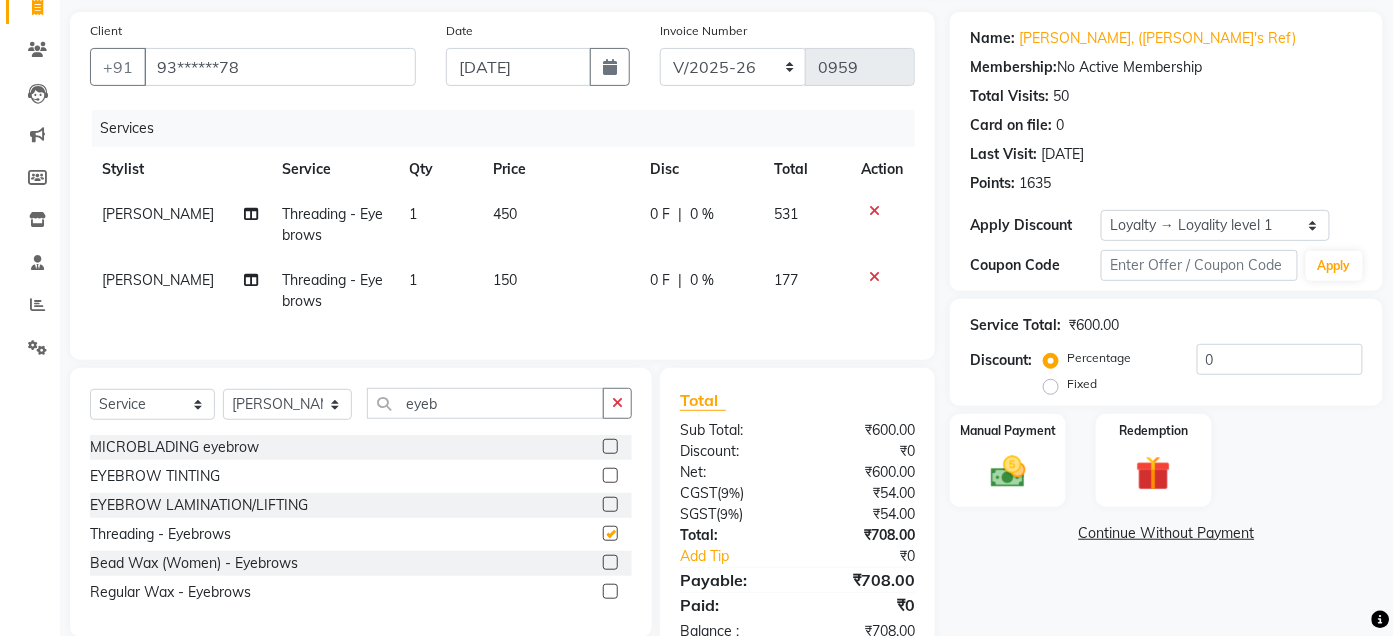 checkbox on "false" 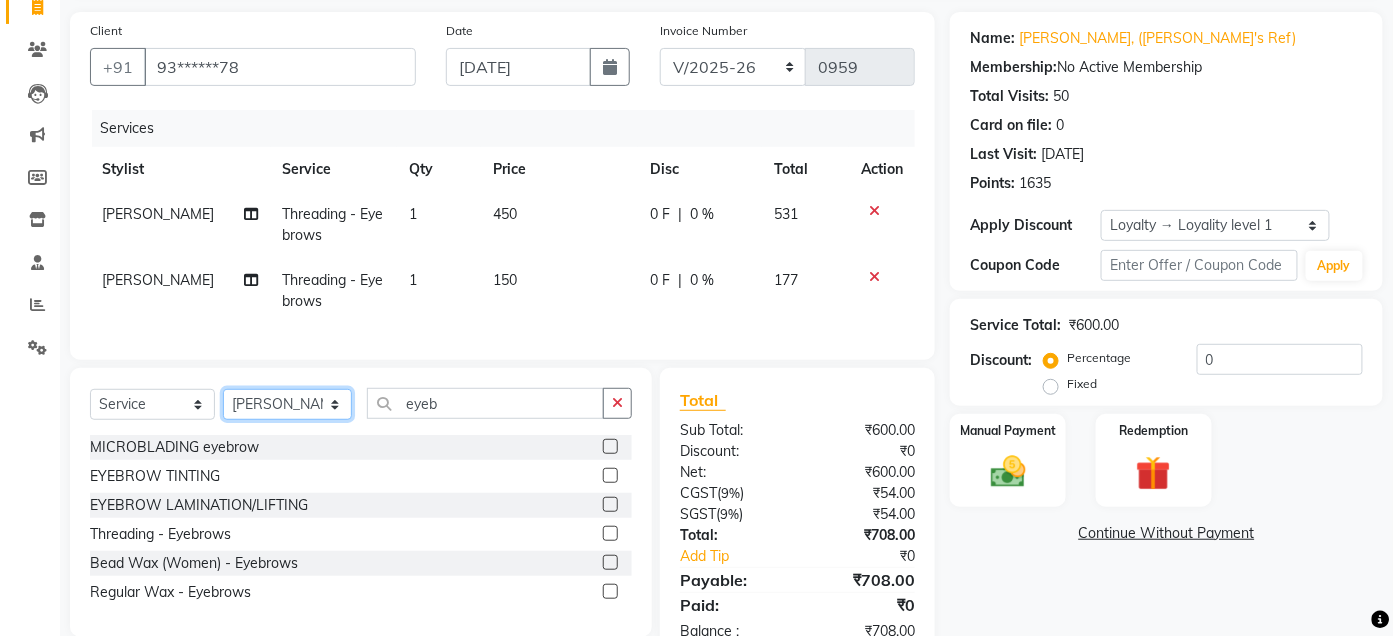 click on "Select Stylist Admin Ajay [PERSON_NAME]  [PERSON_NAME] [PERSON_NAME] Manager [PERSON_NAME] [PERSON_NAME] [PERSON_NAME]  pooja [PERSON_NAME] [PERSON_NAME] [PERSON_NAME] [PERSON_NAME]" 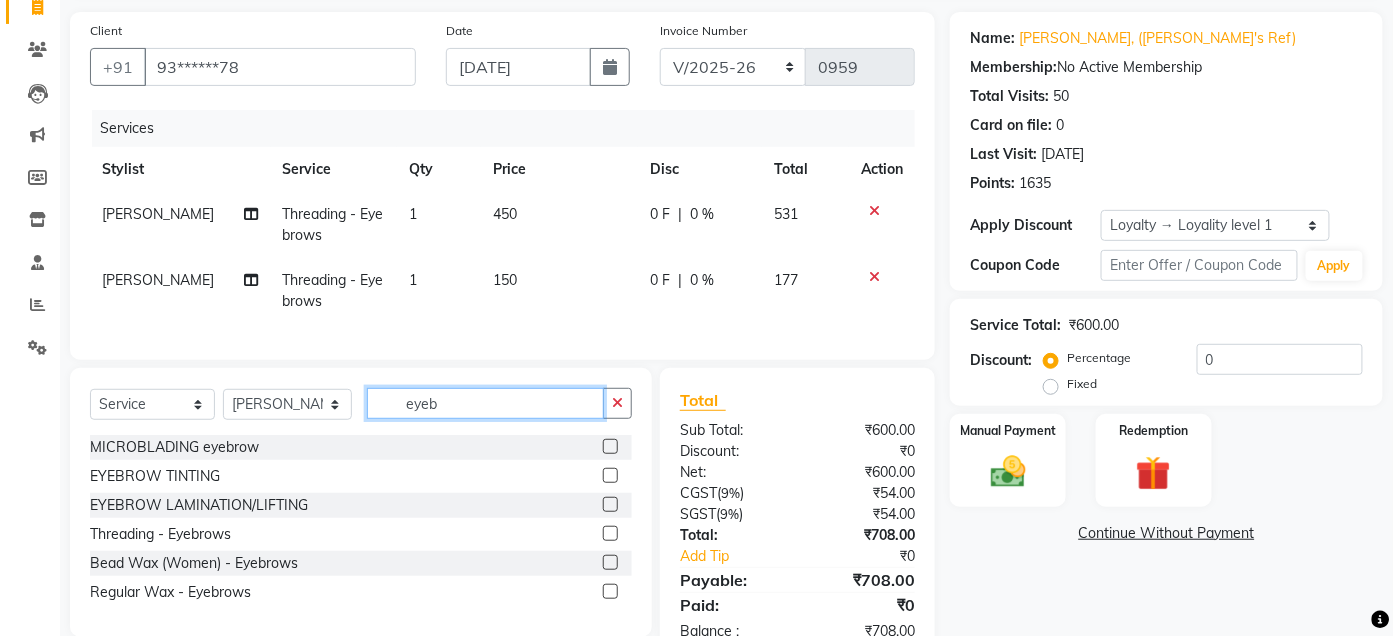 click on "eyeb" 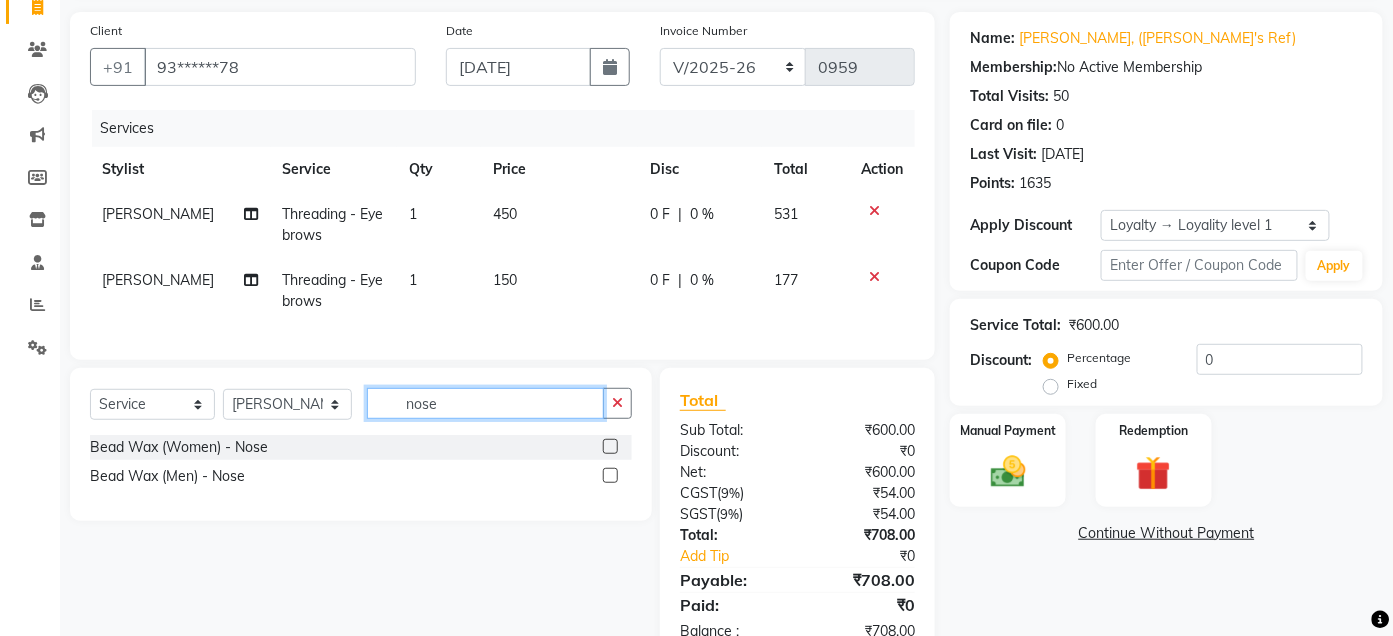 type on "nose" 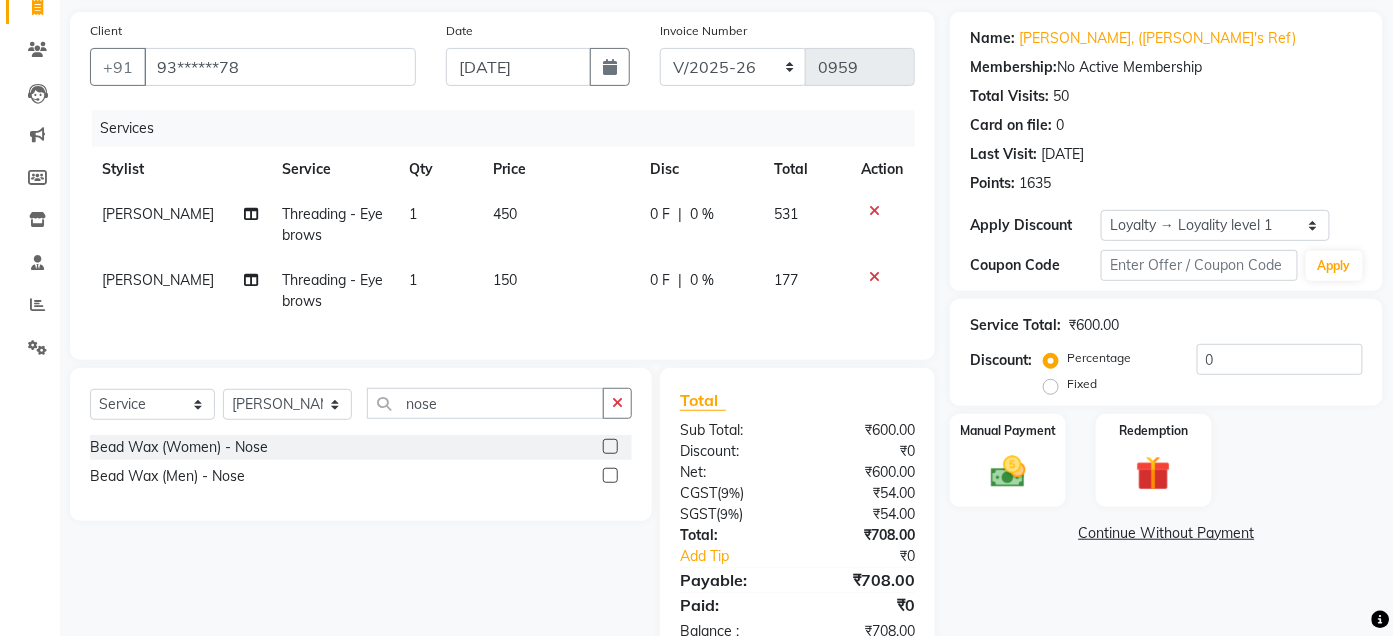 click 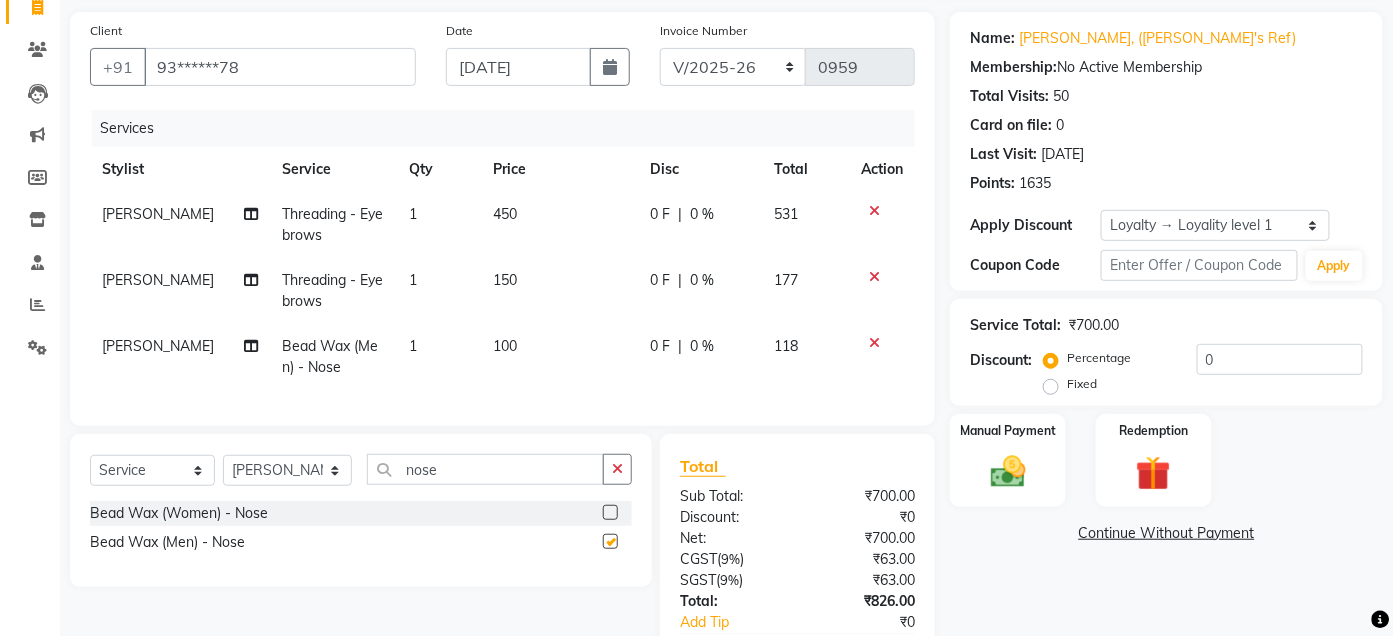 checkbox on "false" 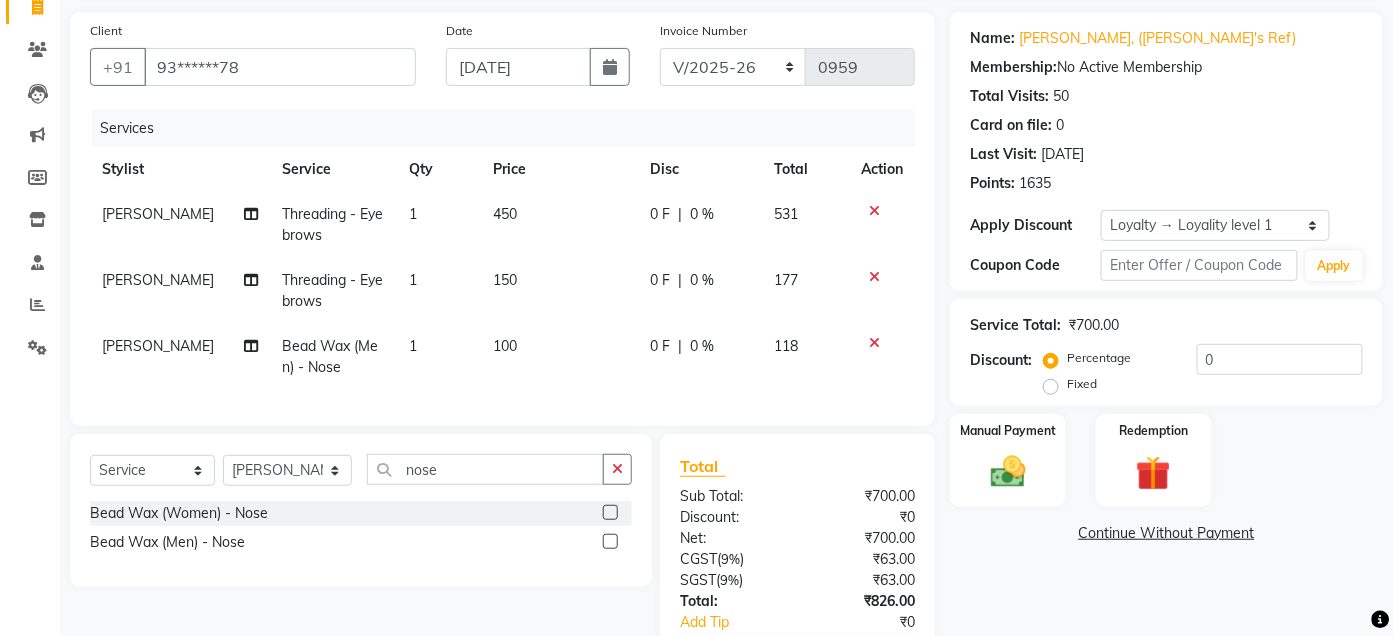 click on "100" 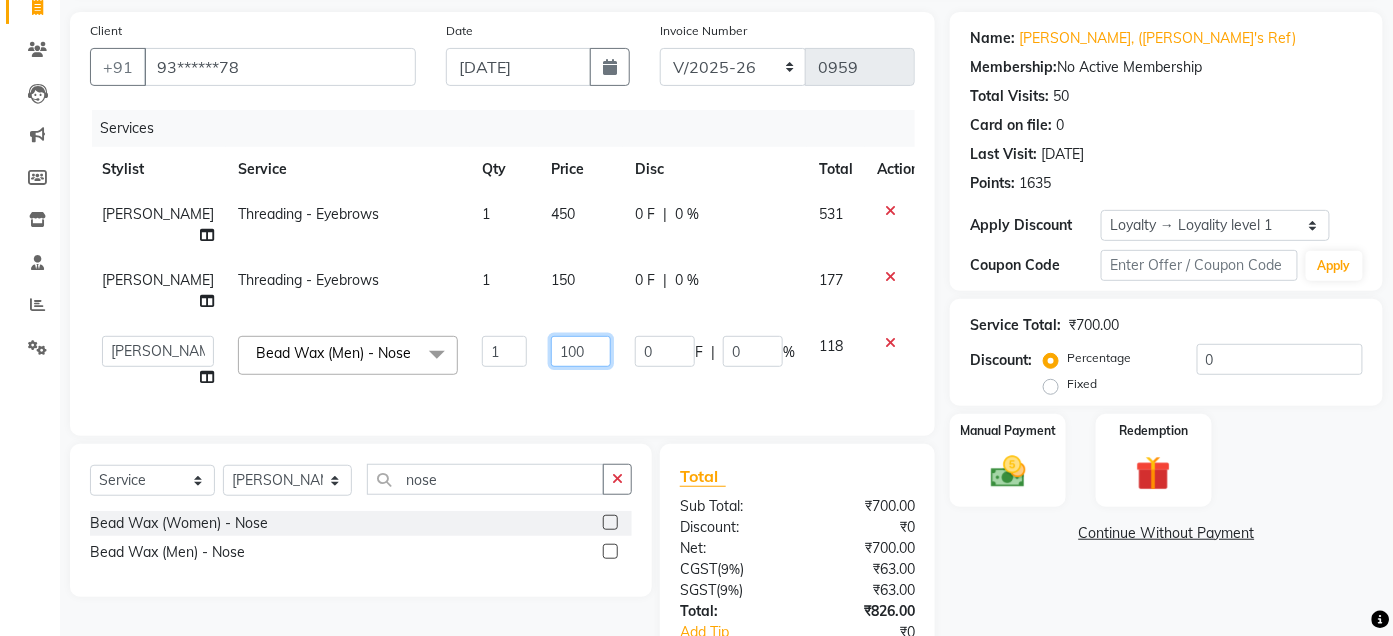 click on "100" 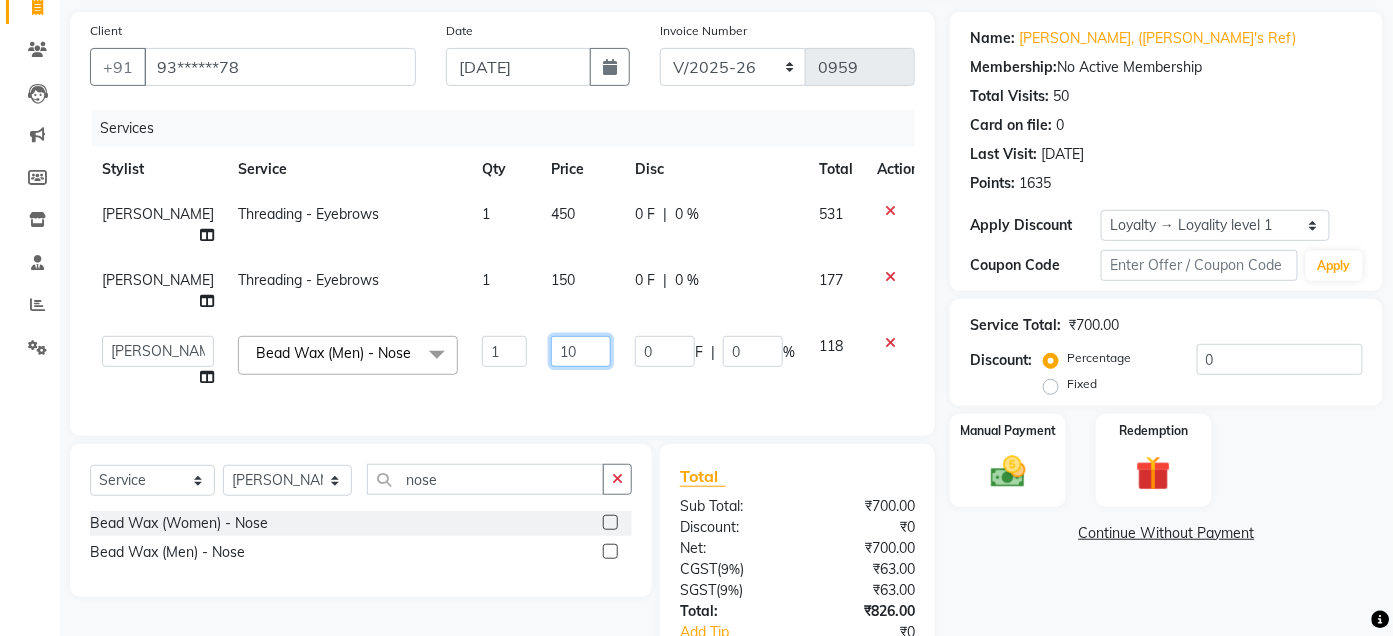 type on "1" 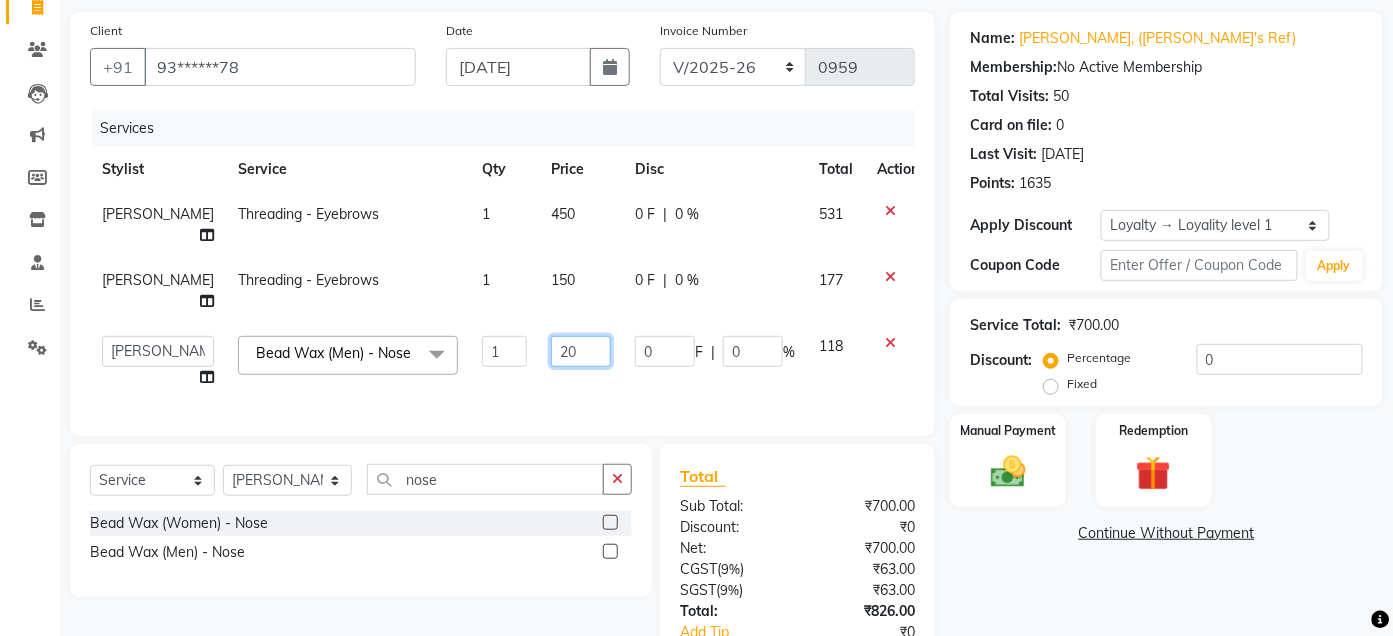 type on "200" 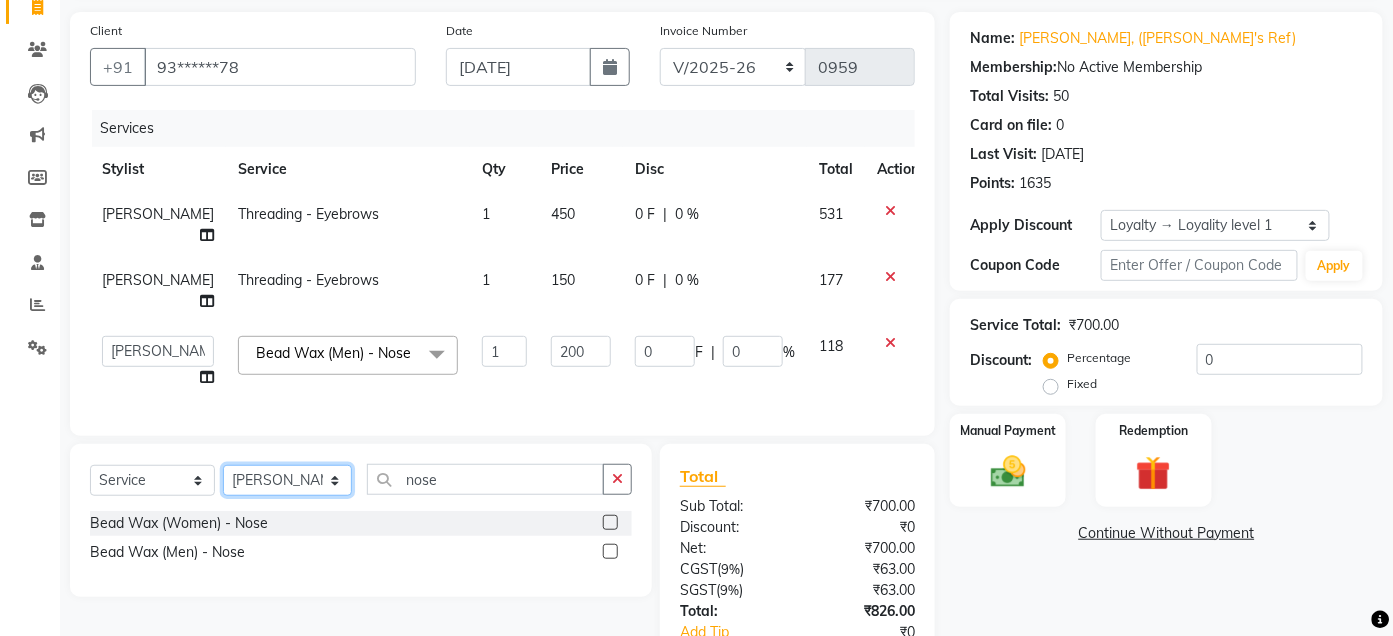 click on "Select  Service  Product  Membership  Package Voucher Prepaid Gift Card  Select Stylist Admin Ajay saroj Alan Athan  DR Prince Varde Manager milind Nasir  PAM parvati gupta  pooja loke Rahul rahul thakur rajesh patel sonali yogita nose" 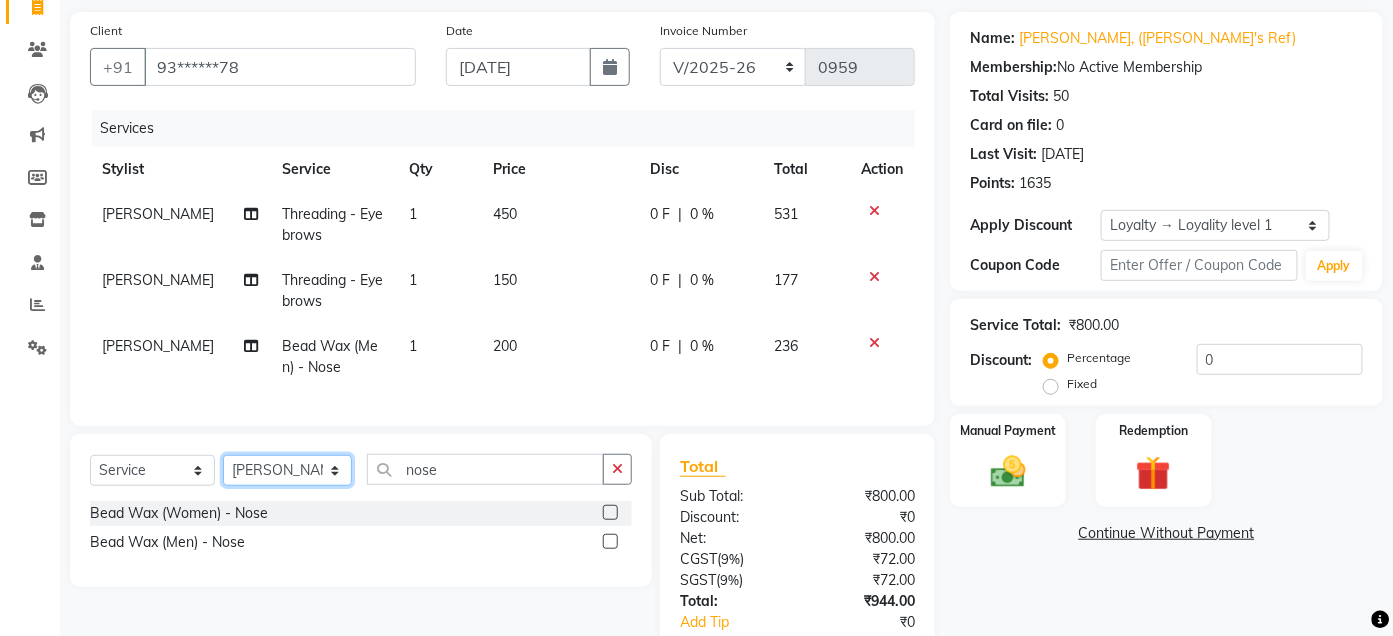 select on "17128" 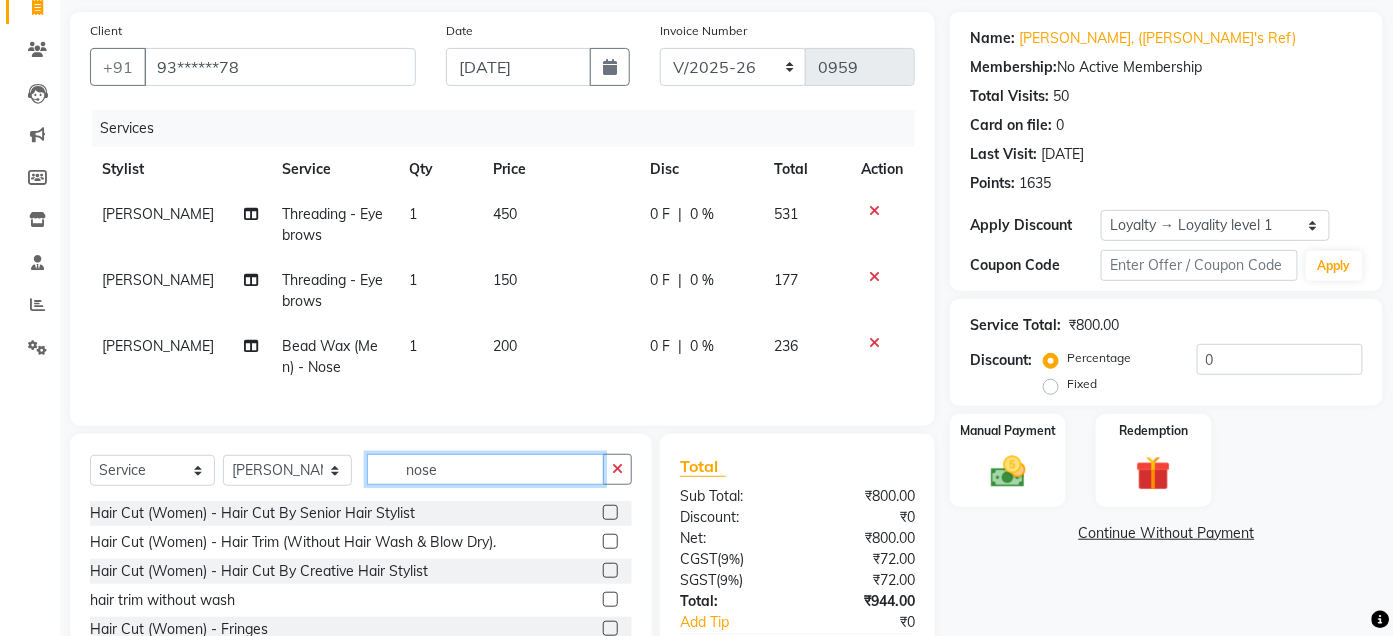 click on "nose" 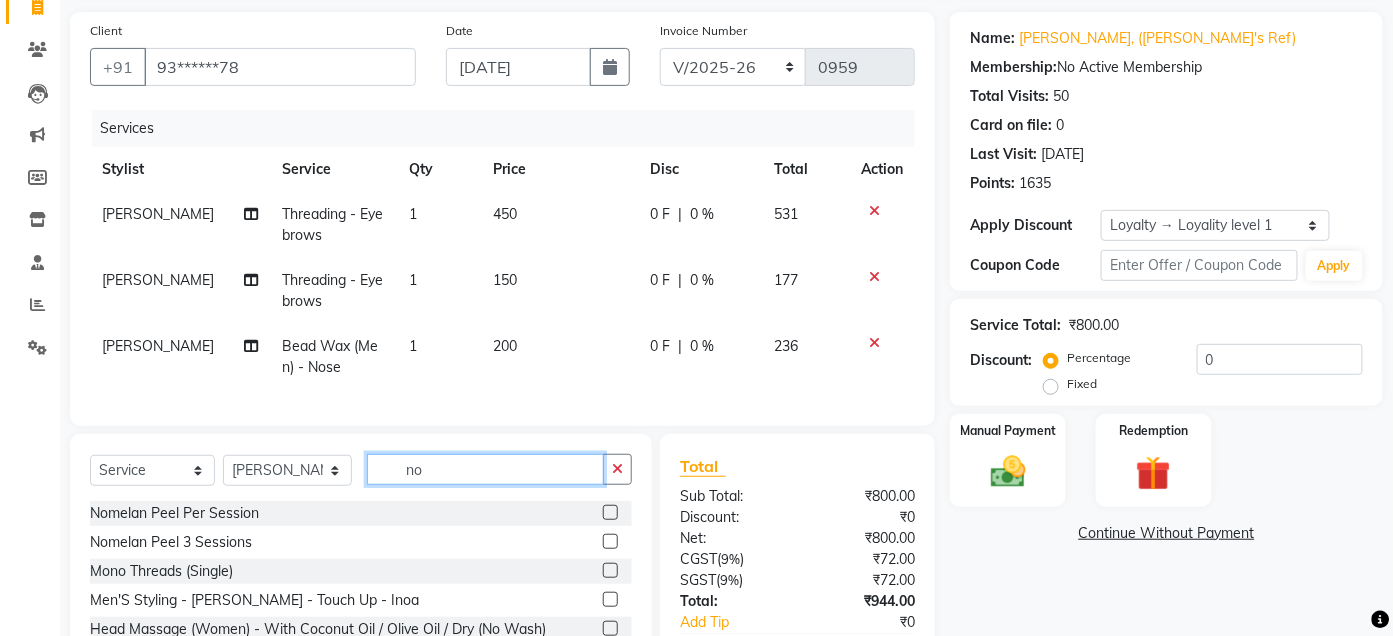 type on "n" 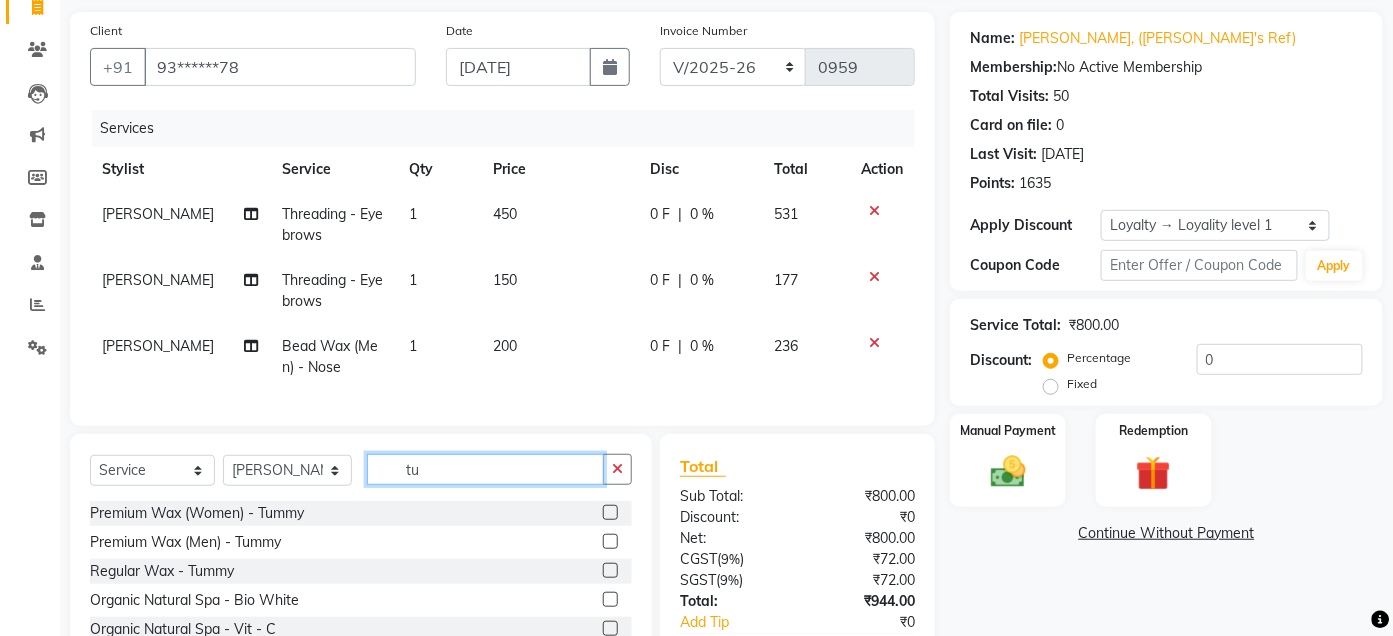 type on "t" 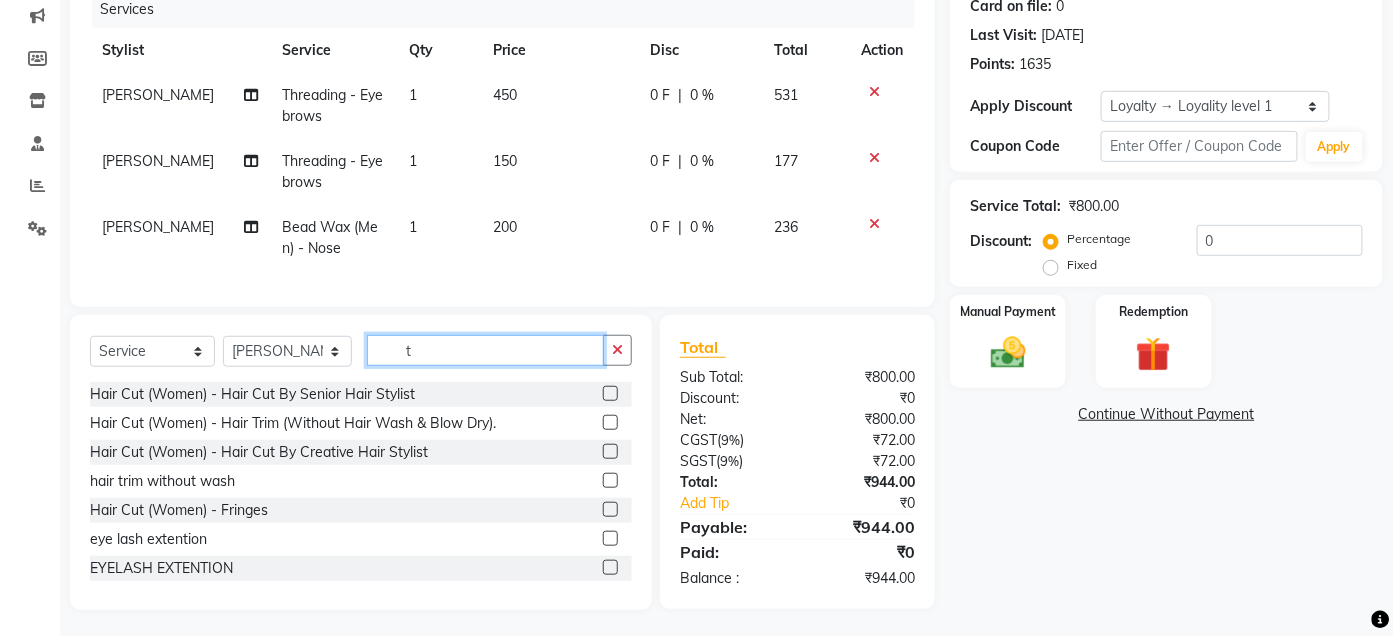 scroll, scrollTop: 278, scrollLeft: 0, axis: vertical 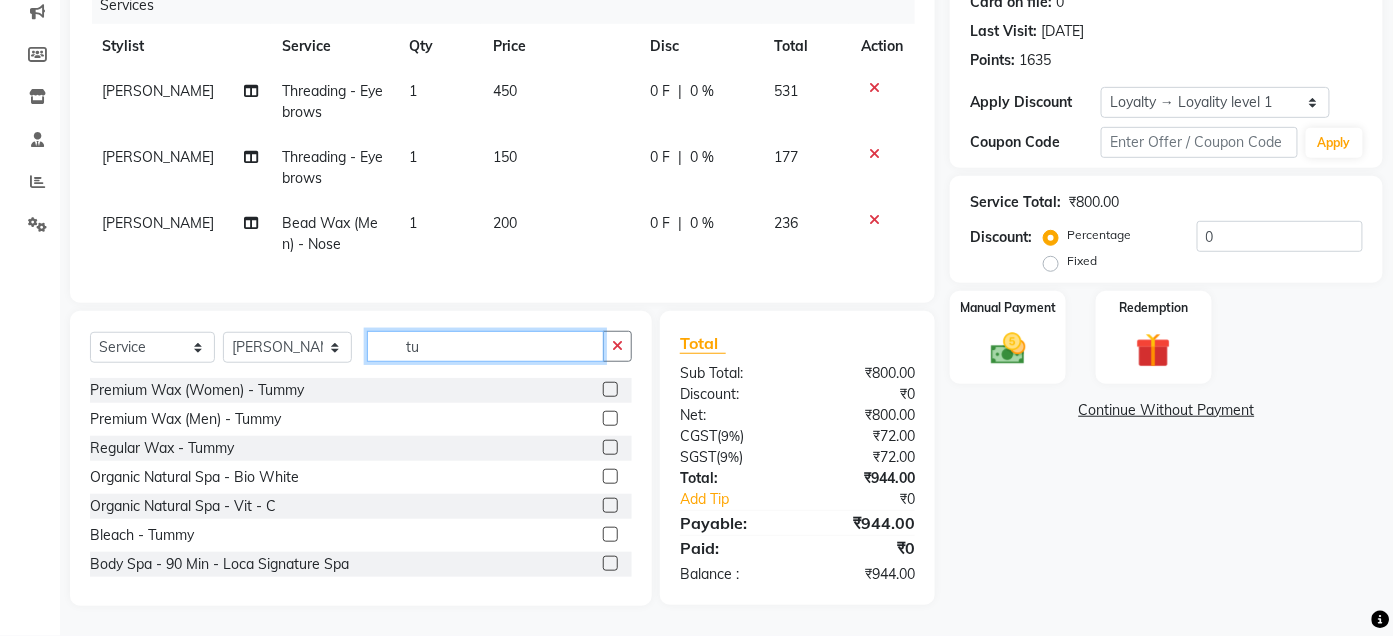 type on "t" 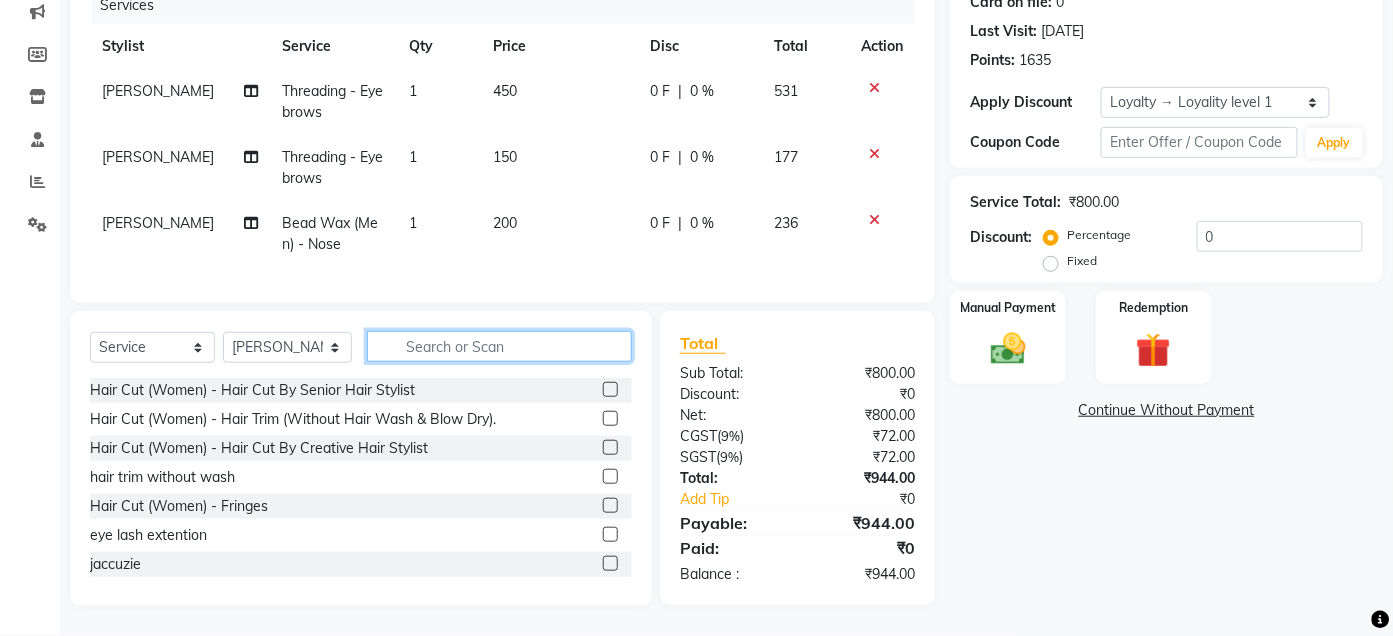 click 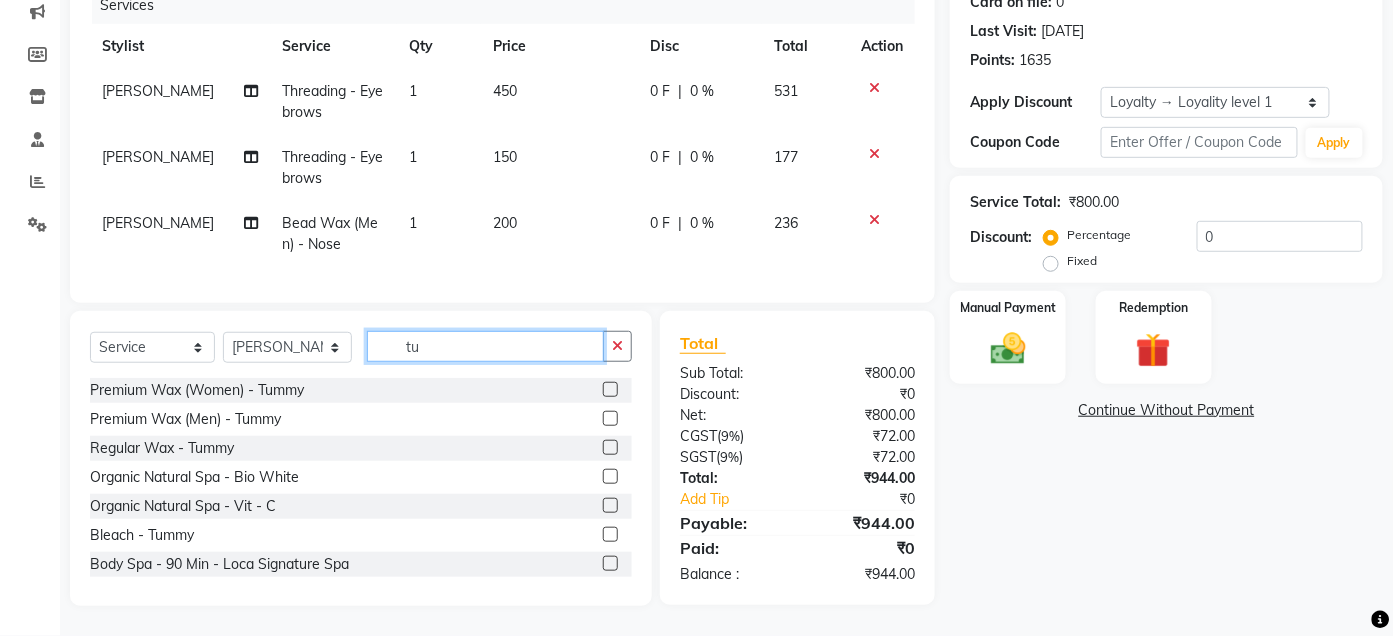 scroll, scrollTop: 278, scrollLeft: 0, axis: vertical 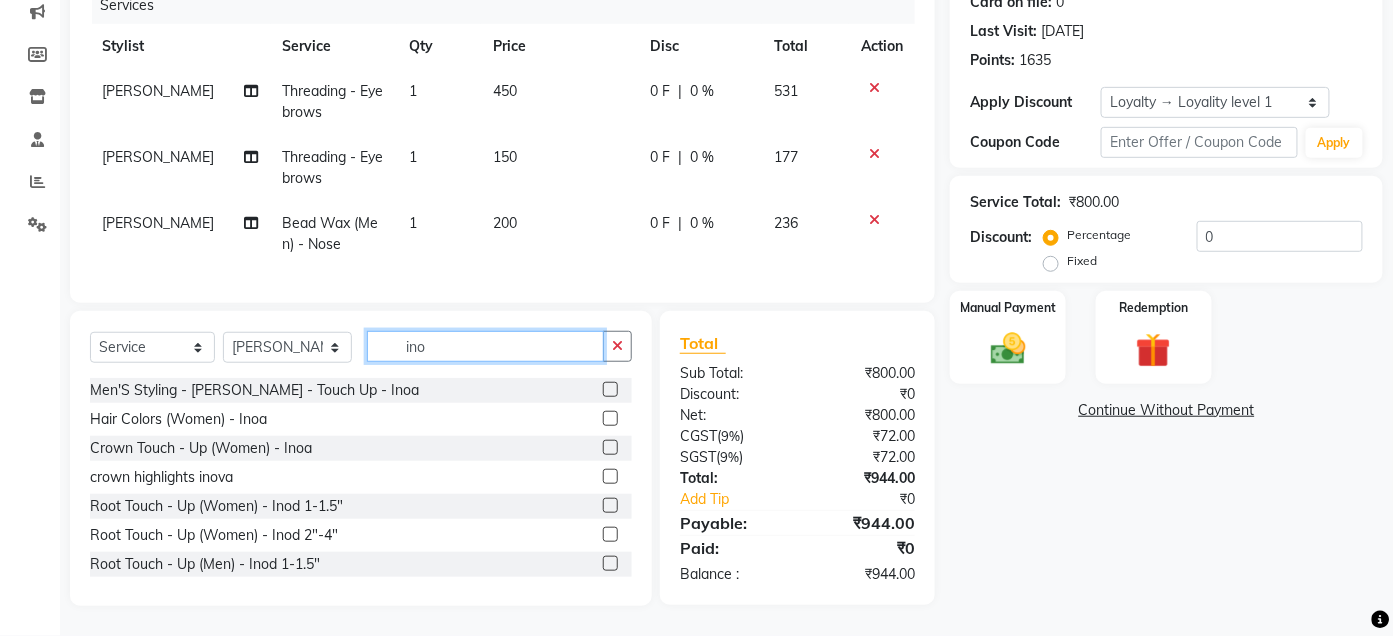 click on "ino" 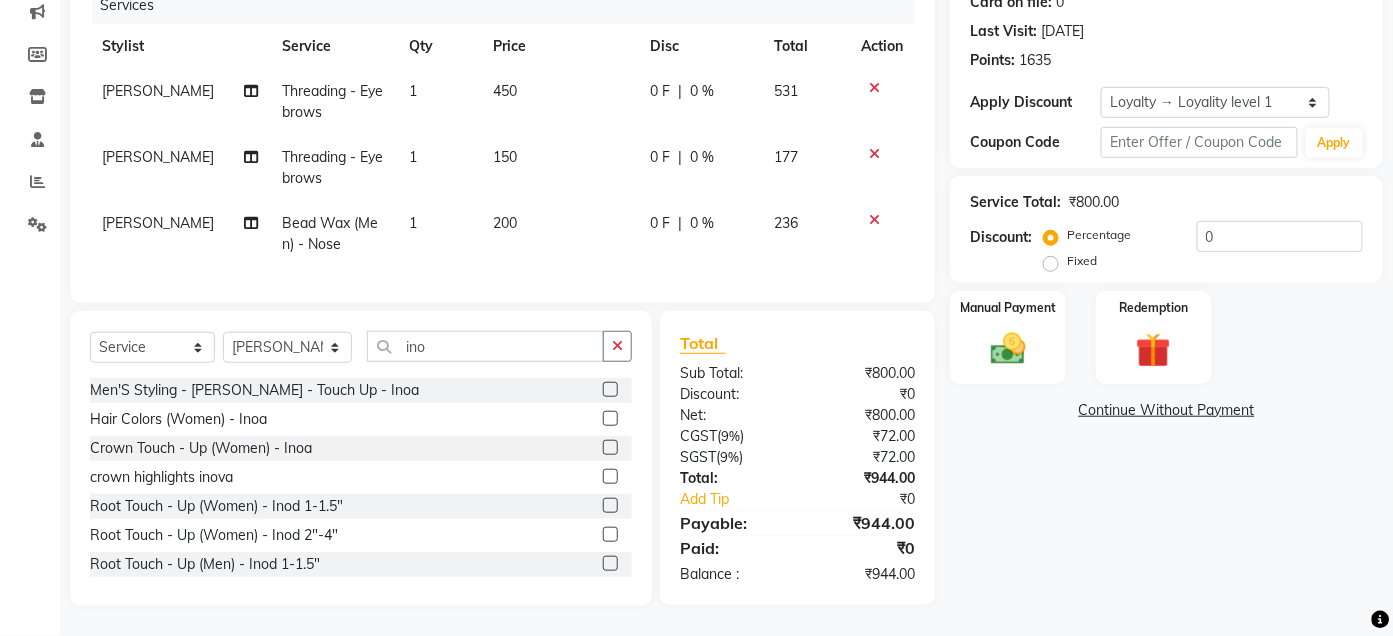 click 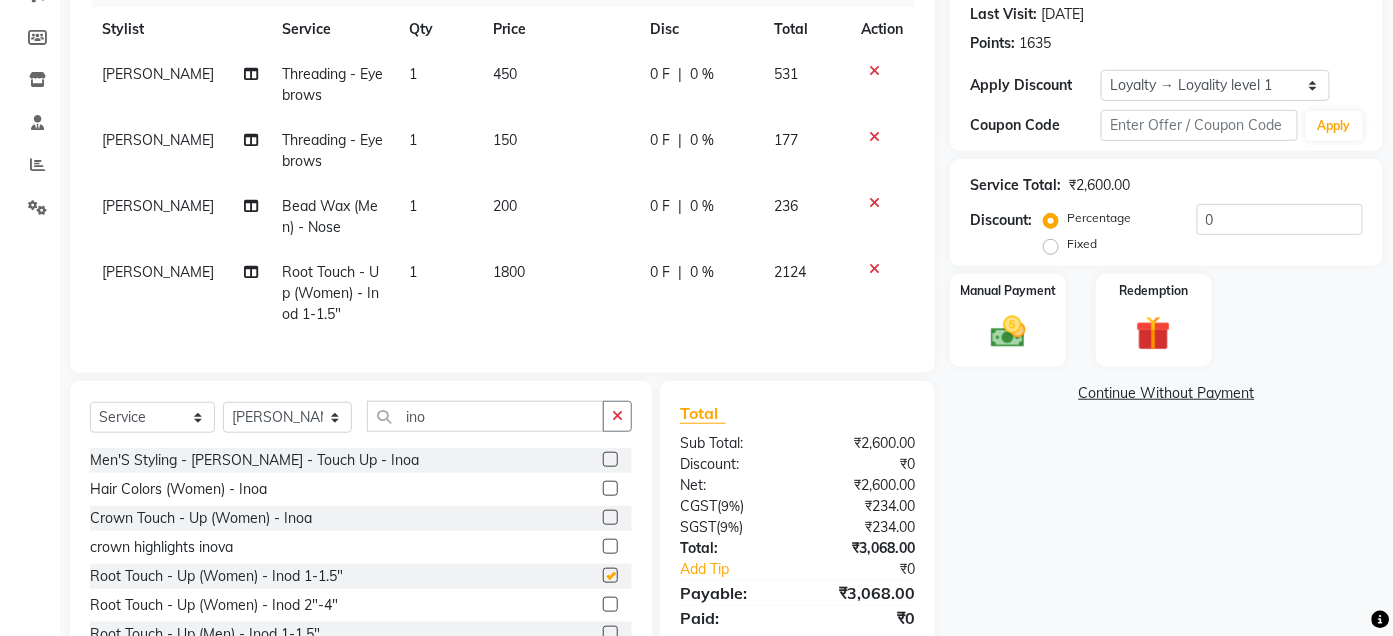 checkbox on "false" 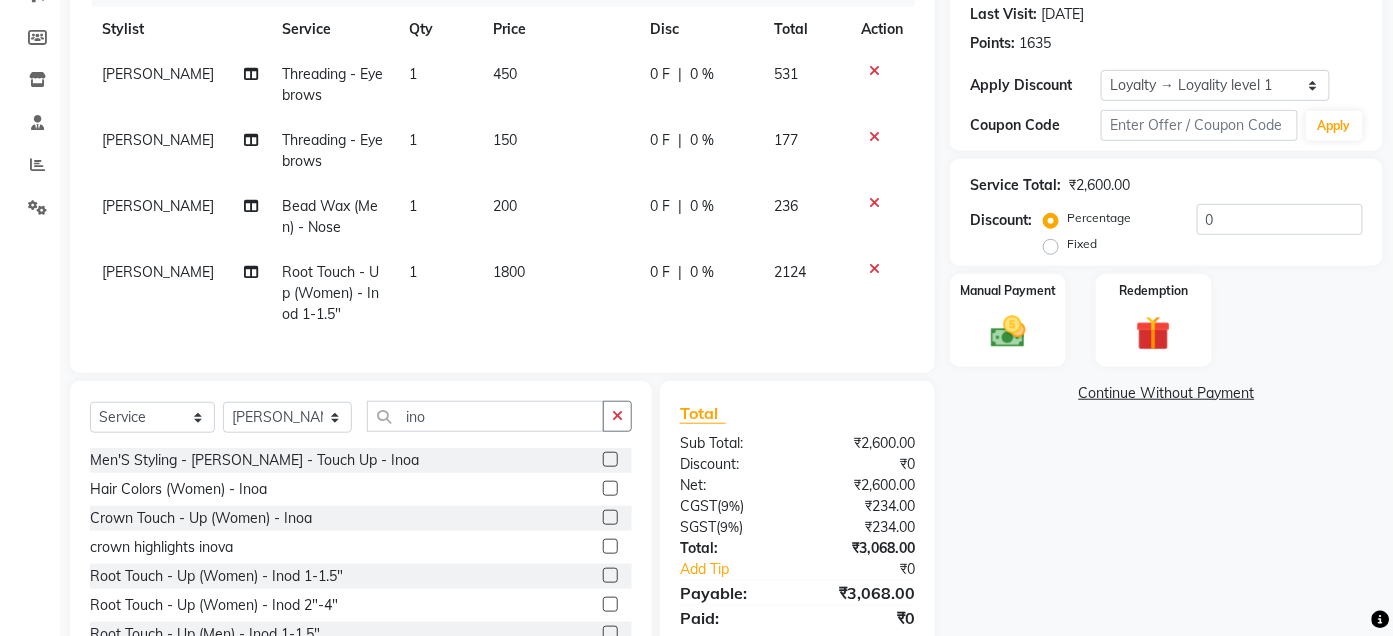 click on "1800" 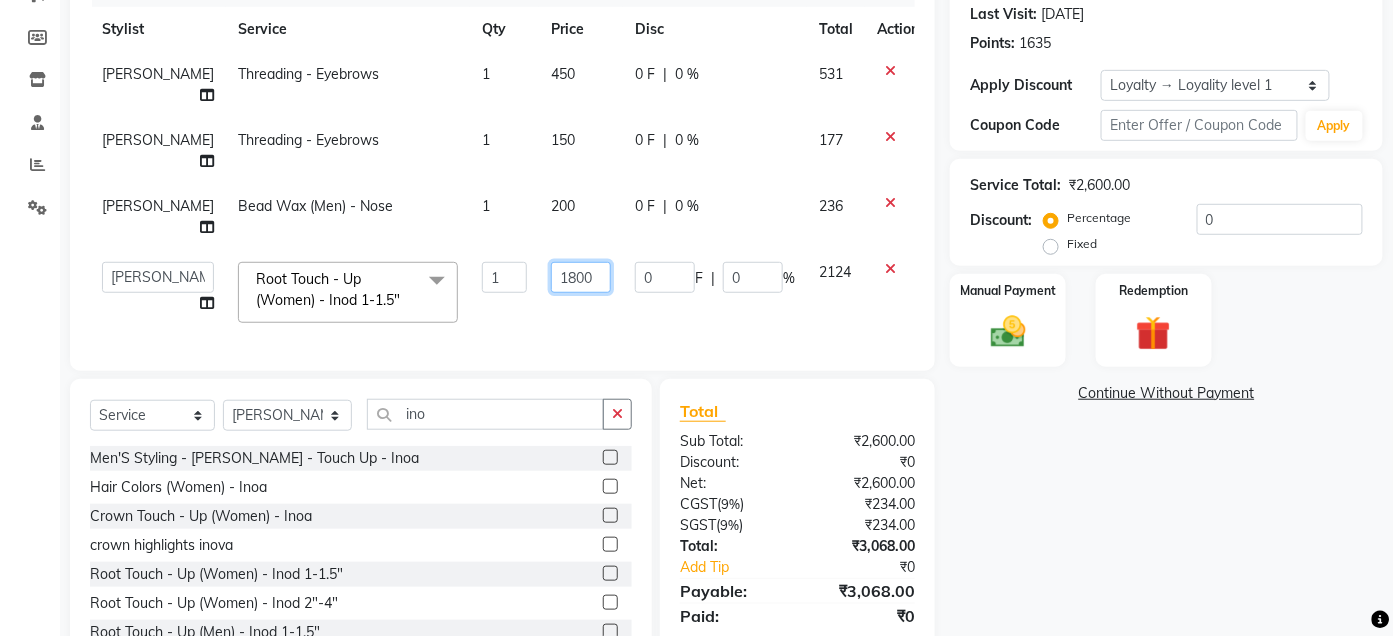 click on "1800" 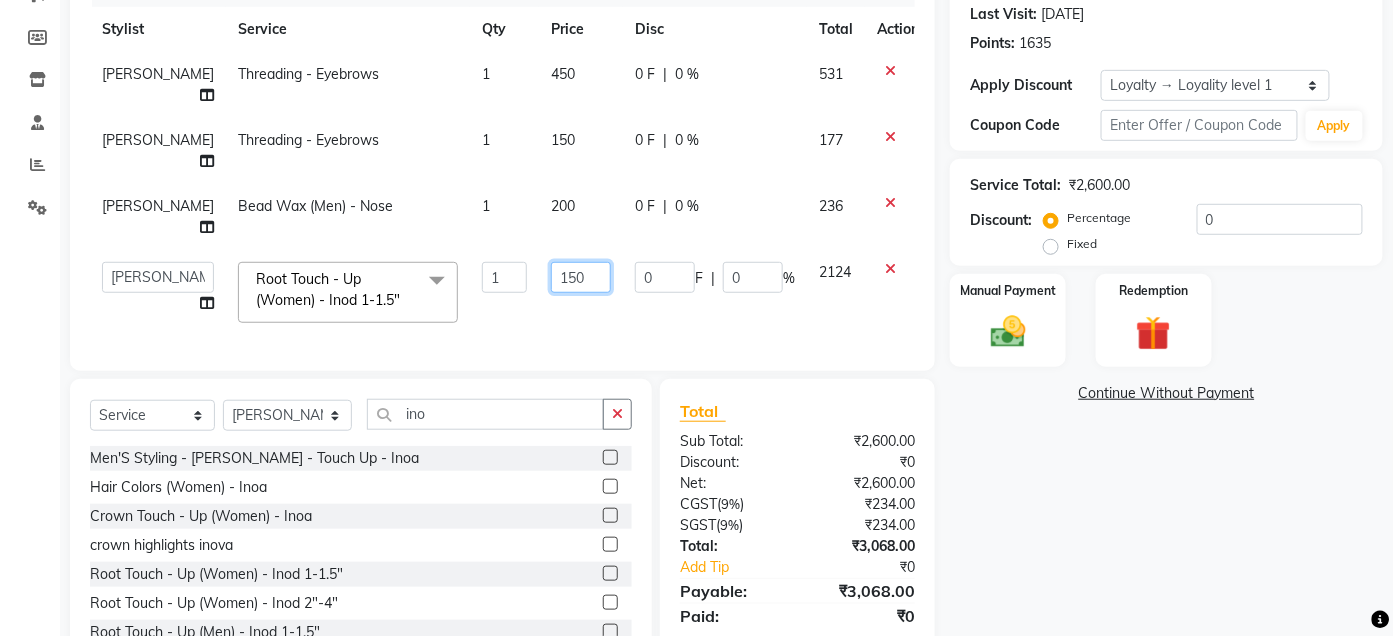type on "1500" 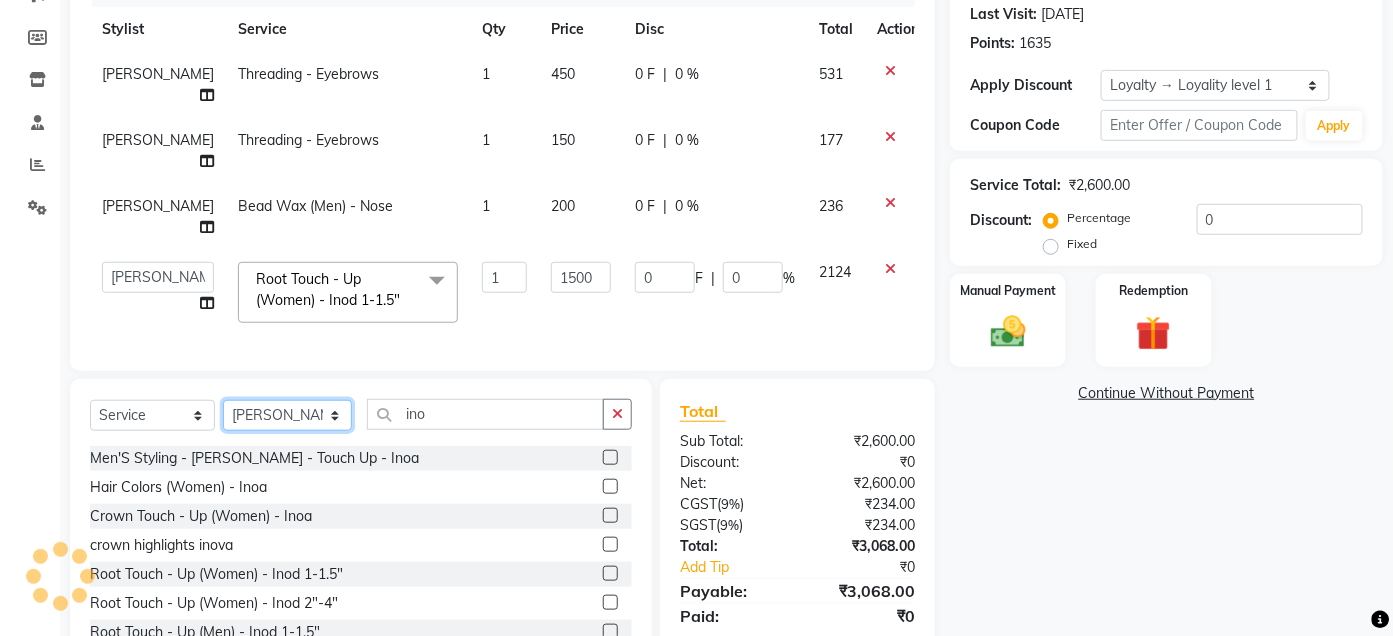 click on "Select Stylist Admin Ajay [PERSON_NAME]  [PERSON_NAME] [PERSON_NAME] Manager [PERSON_NAME] [PERSON_NAME] [PERSON_NAME]  pooja [PERSON_NAME] [PERSON_NAME] [PERSON_NAME] [PERSON_NAME]" 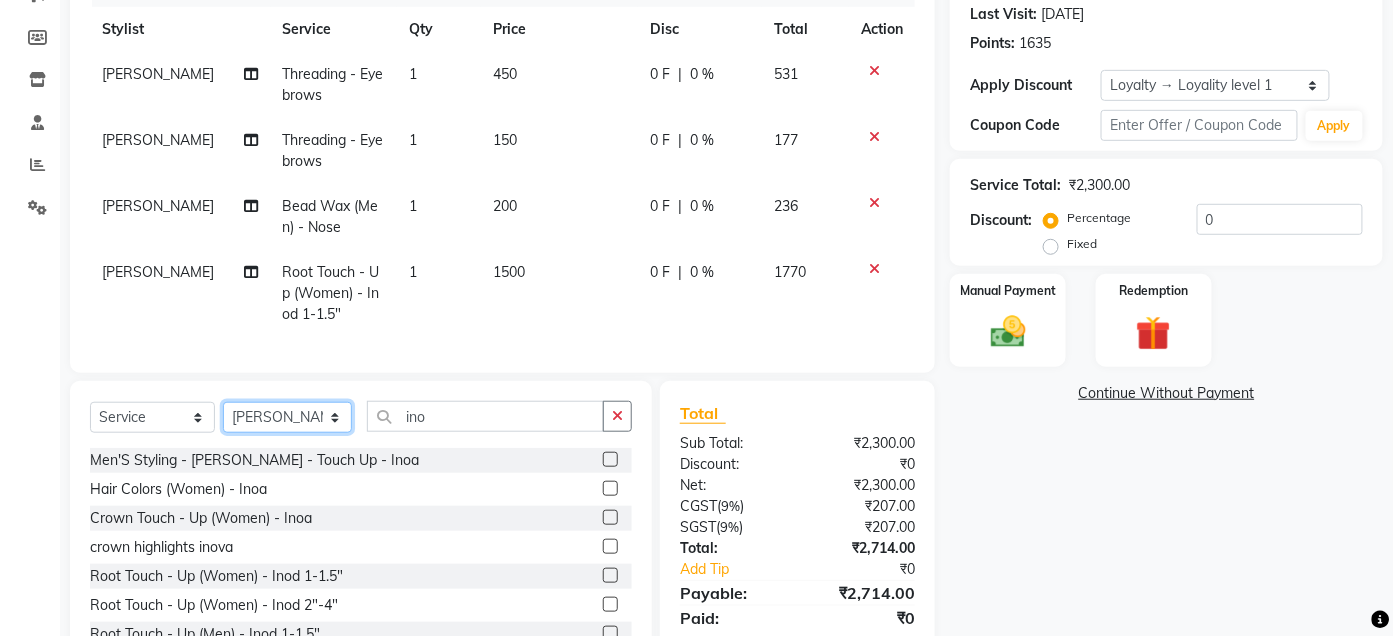 select on "74045" 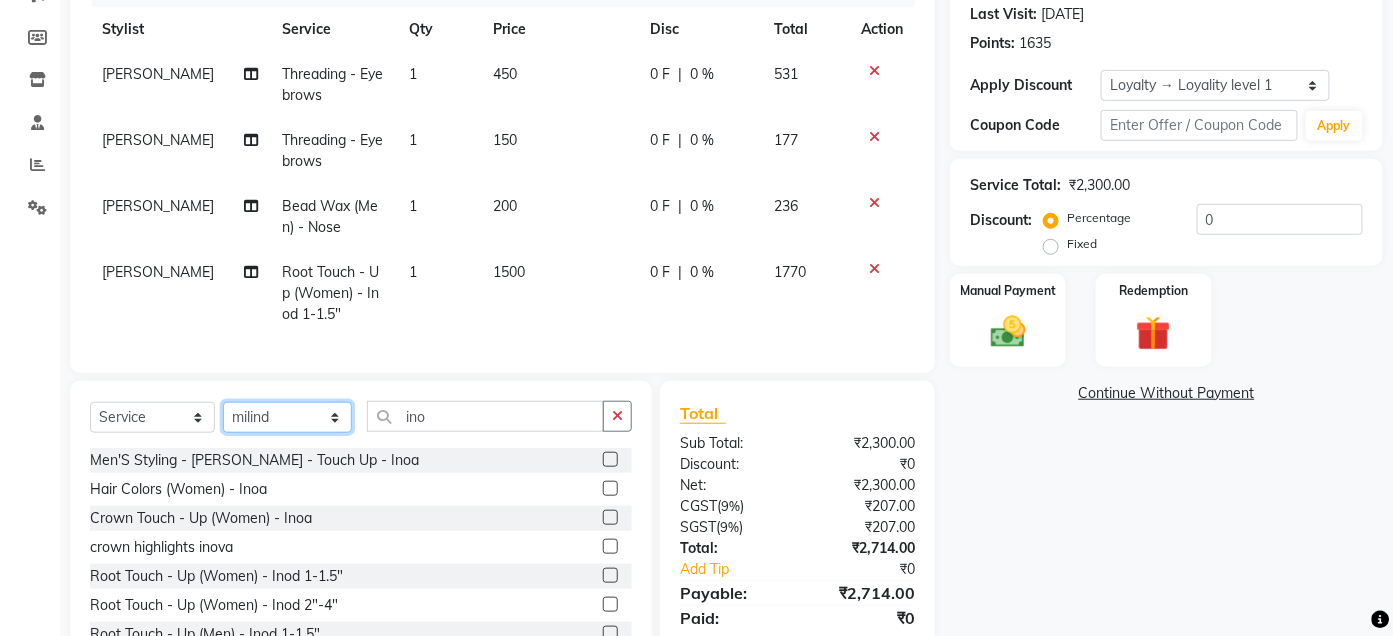 click on "Select Stylist Admin Ajay [PERSON_NAME]  [PERSON_NAME] [PERSON_NAME] Manager [PERSON_NAME] [PERSON_NAME] [PERSON_NAME]  pooja [PERSON_NAME] [PERSON_NAME] [PERSON_NAME] [PERSON_NAME]" 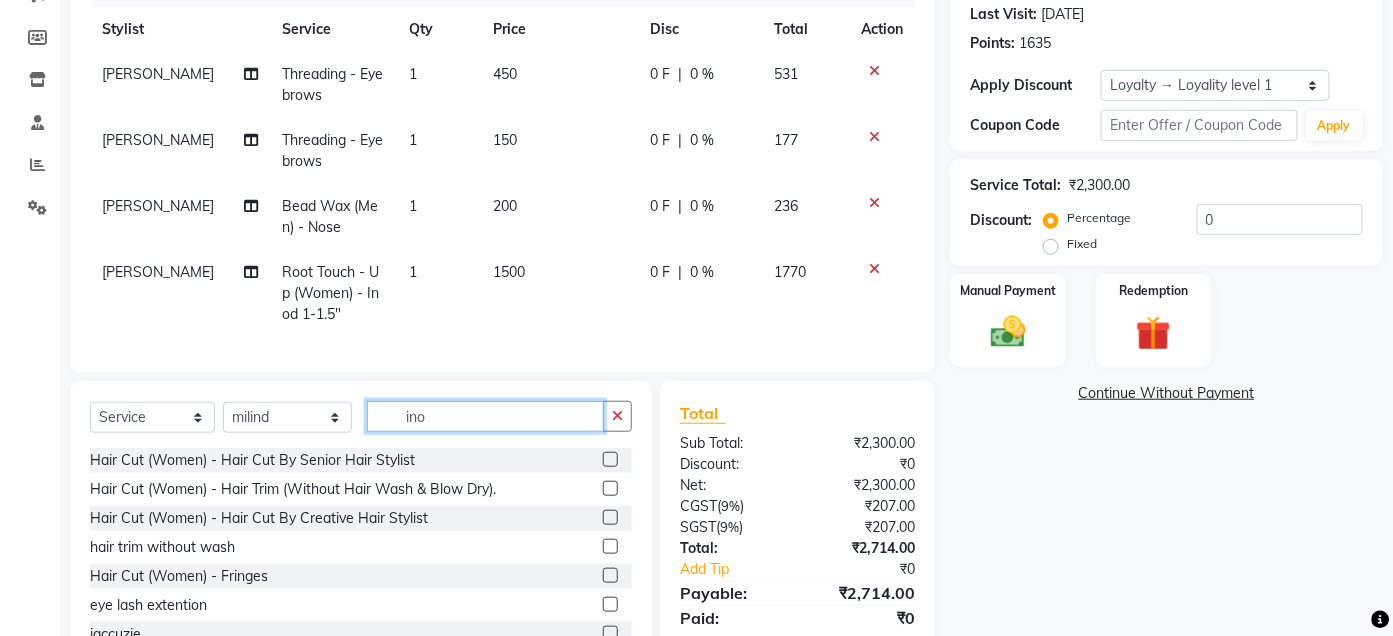 click on "ino" 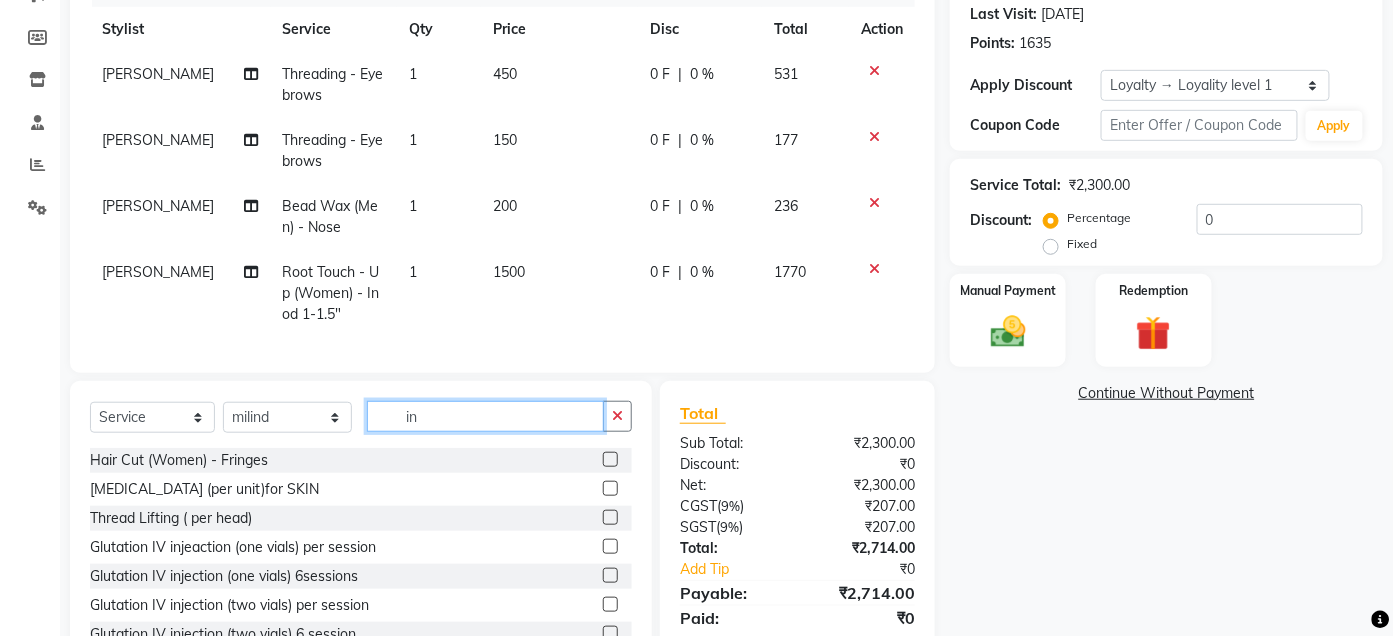 type on "i" 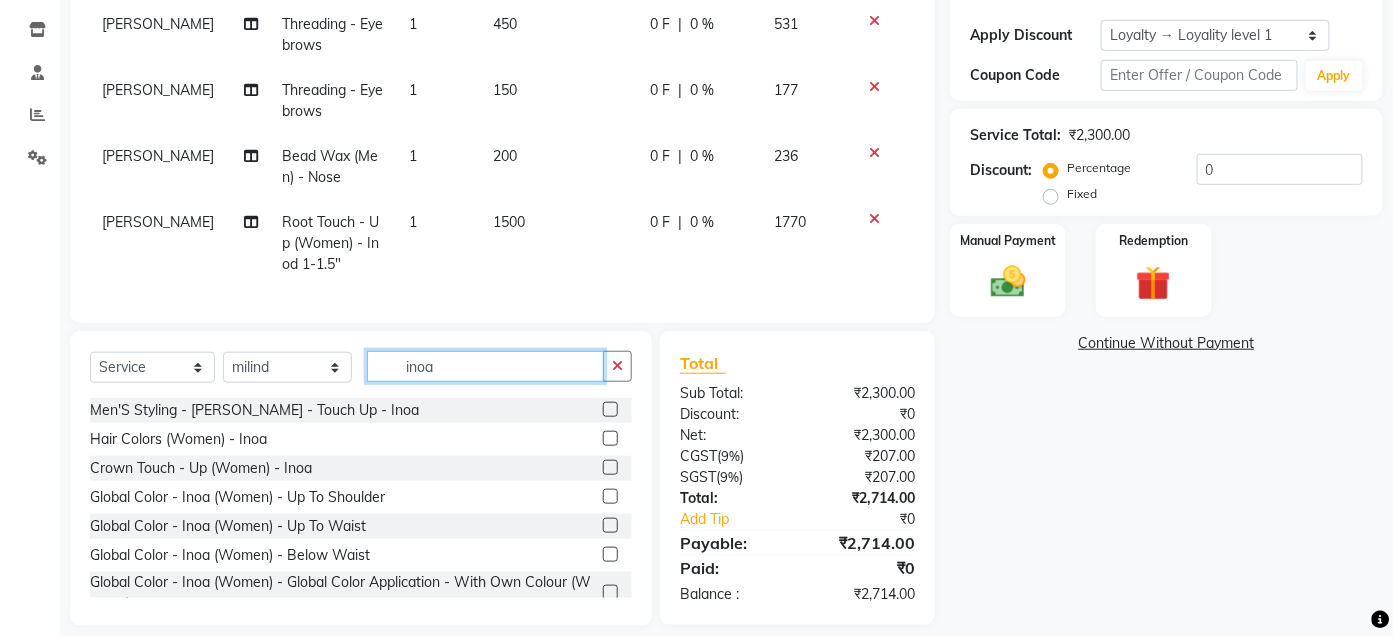 scroll, scrollTop: 333, scrollLeft: 0, axis: vertical 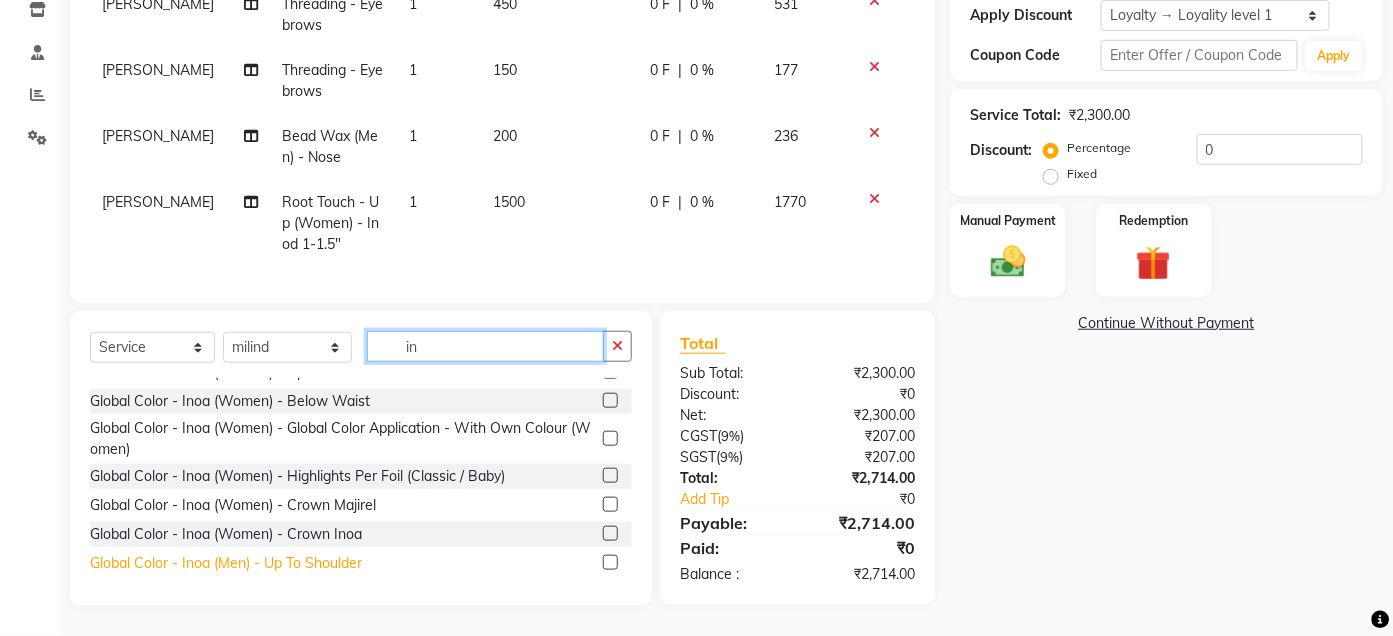 type on "i" 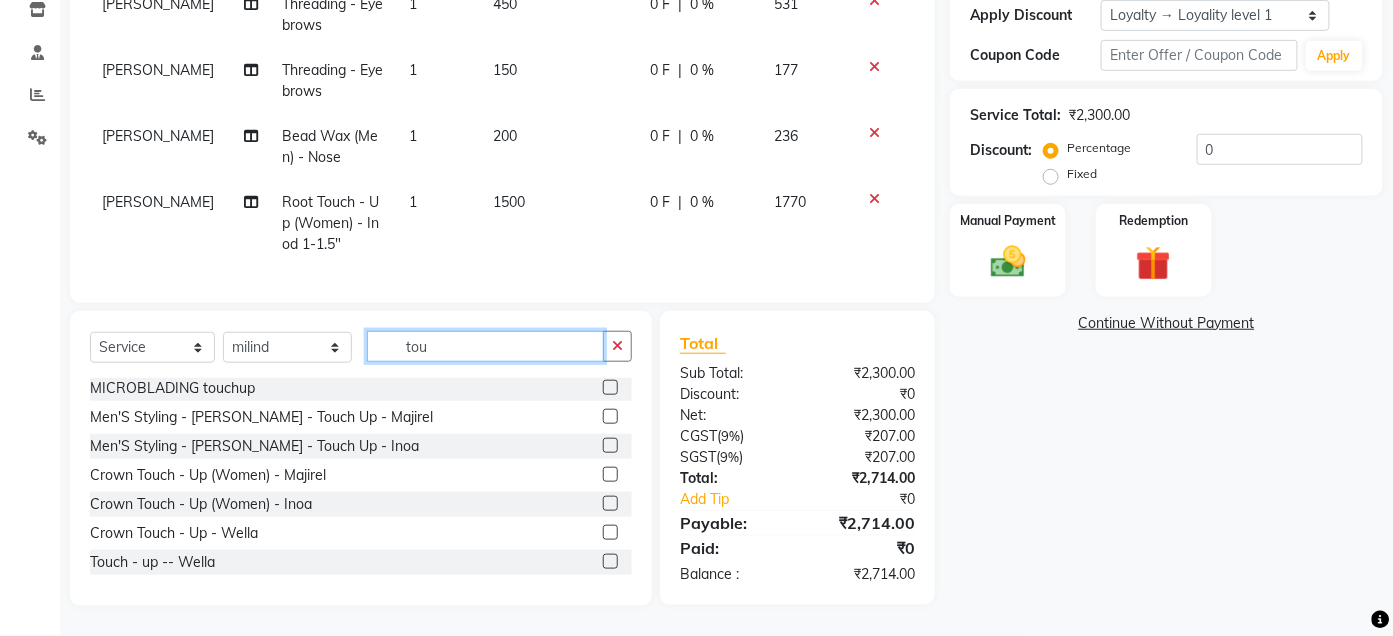 scroll, scrollTop: 0, scrollLeft: 0, axis: both 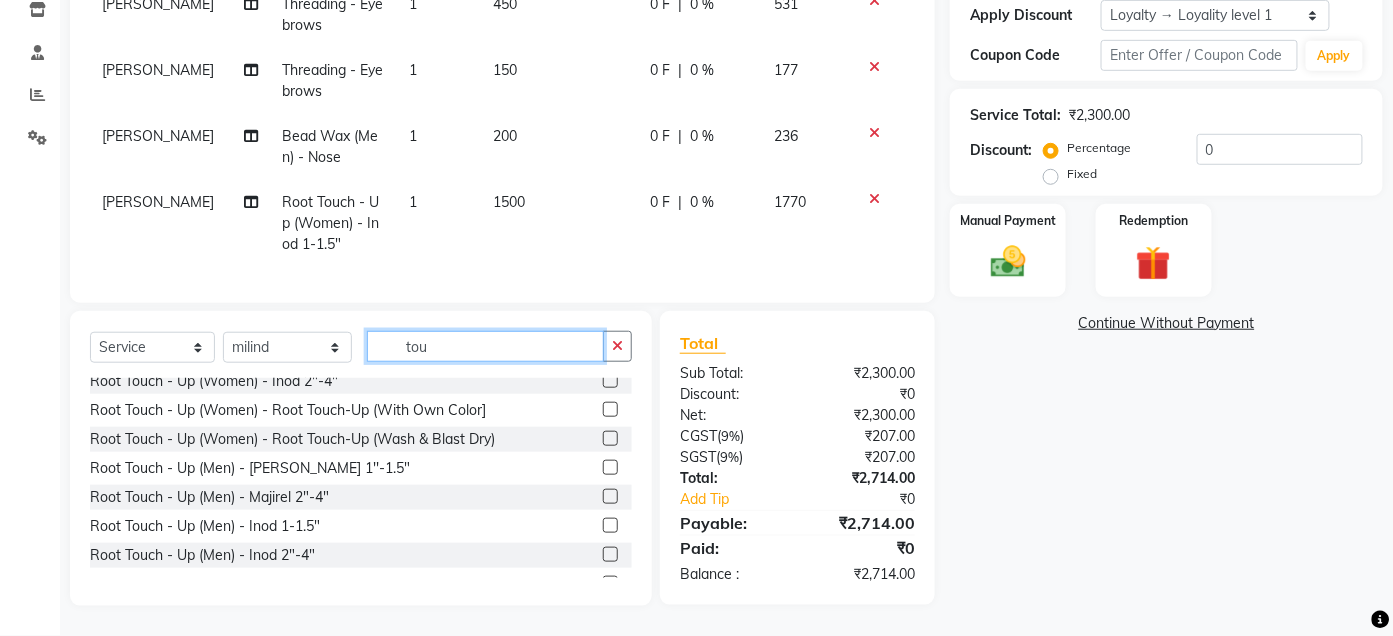 type on "tou" 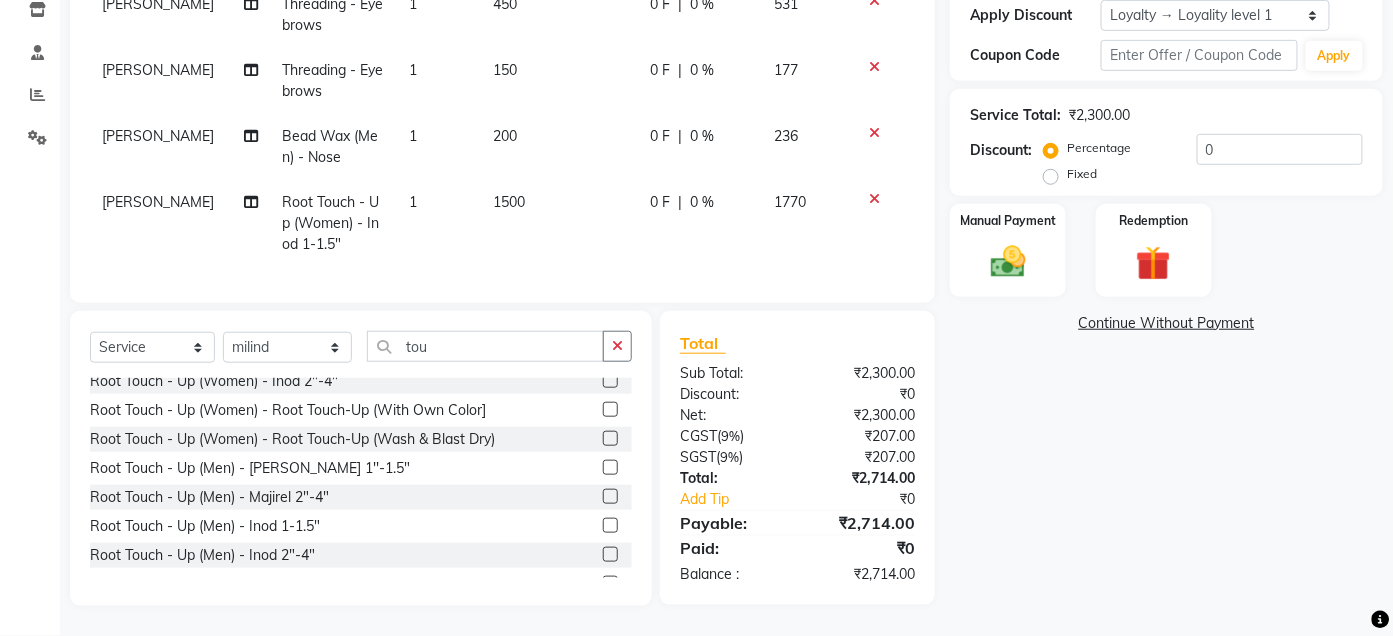 click 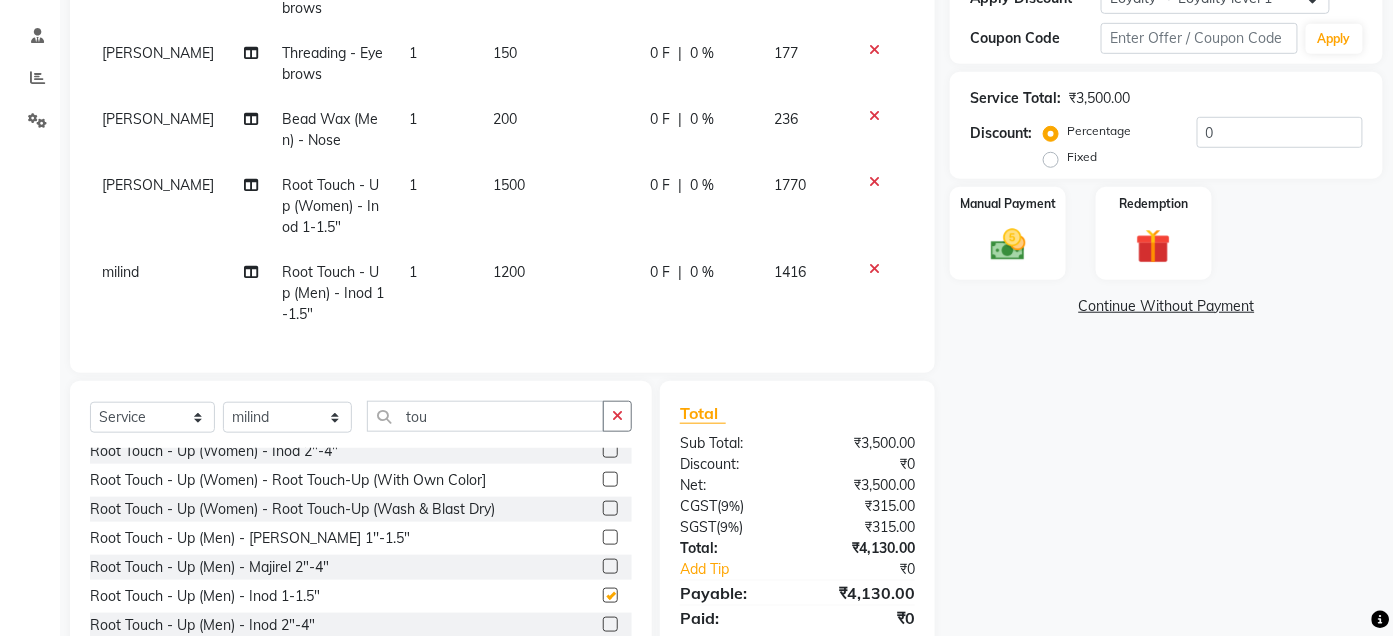 checkbox on "false" 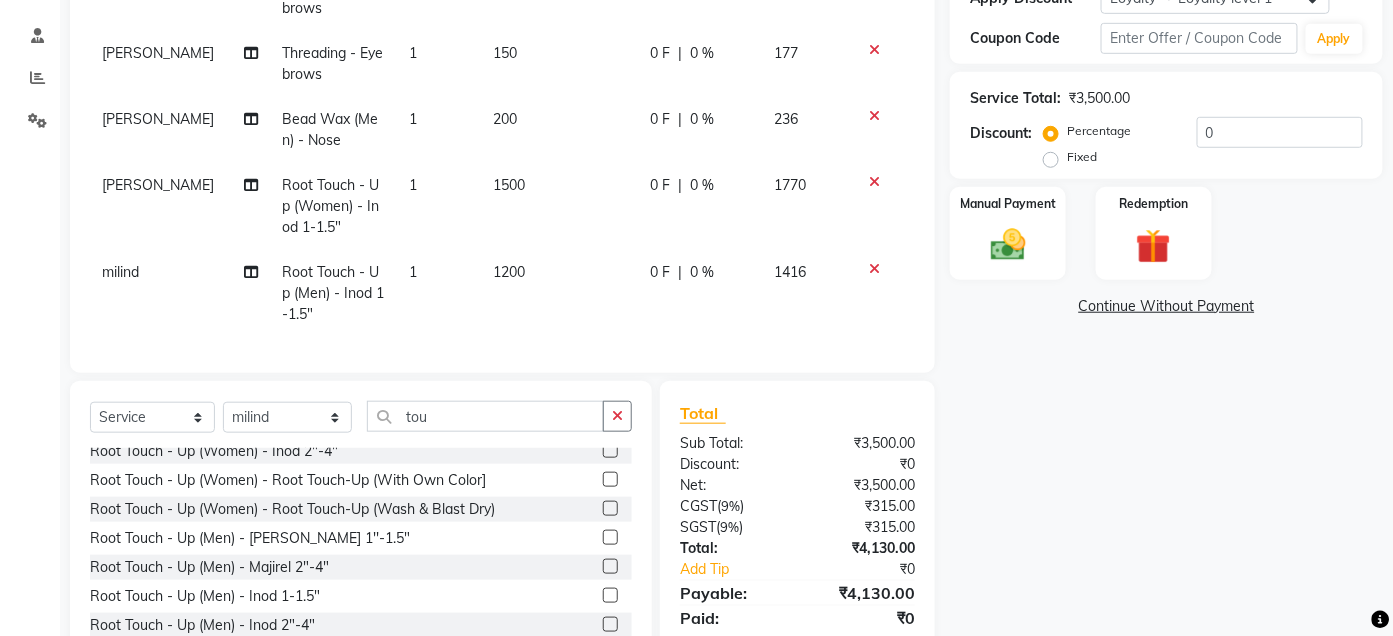 click on "1200" 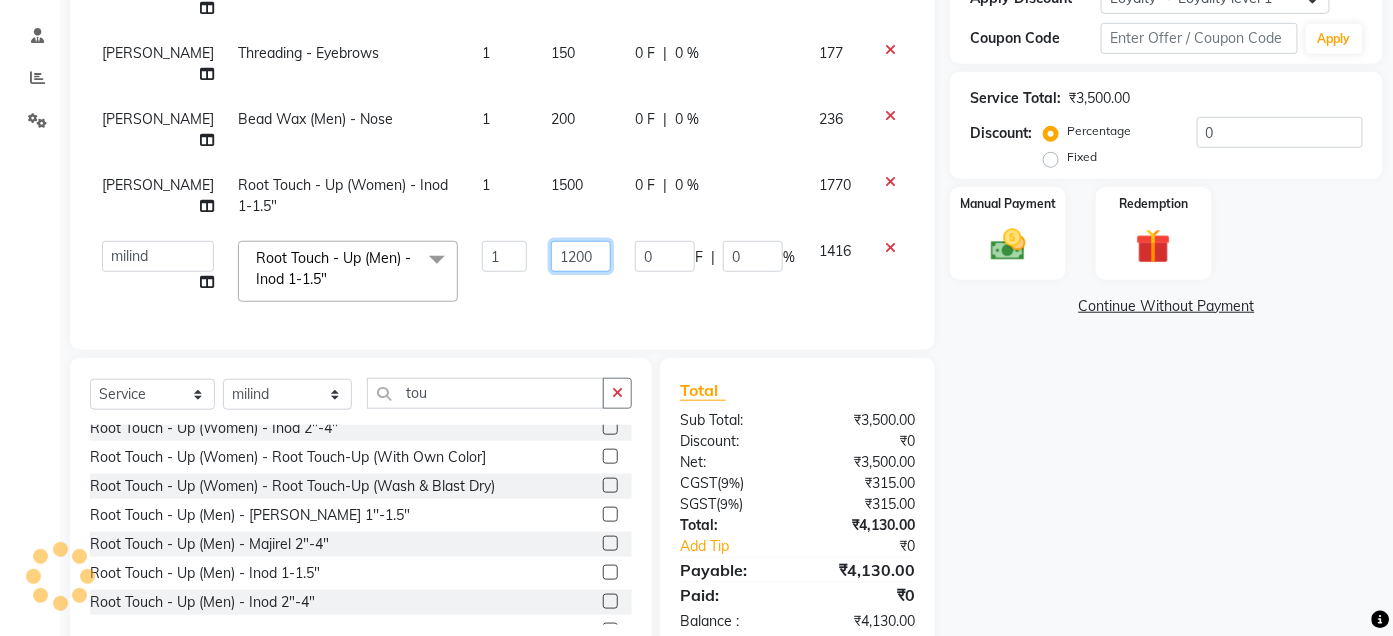 click on "1200" 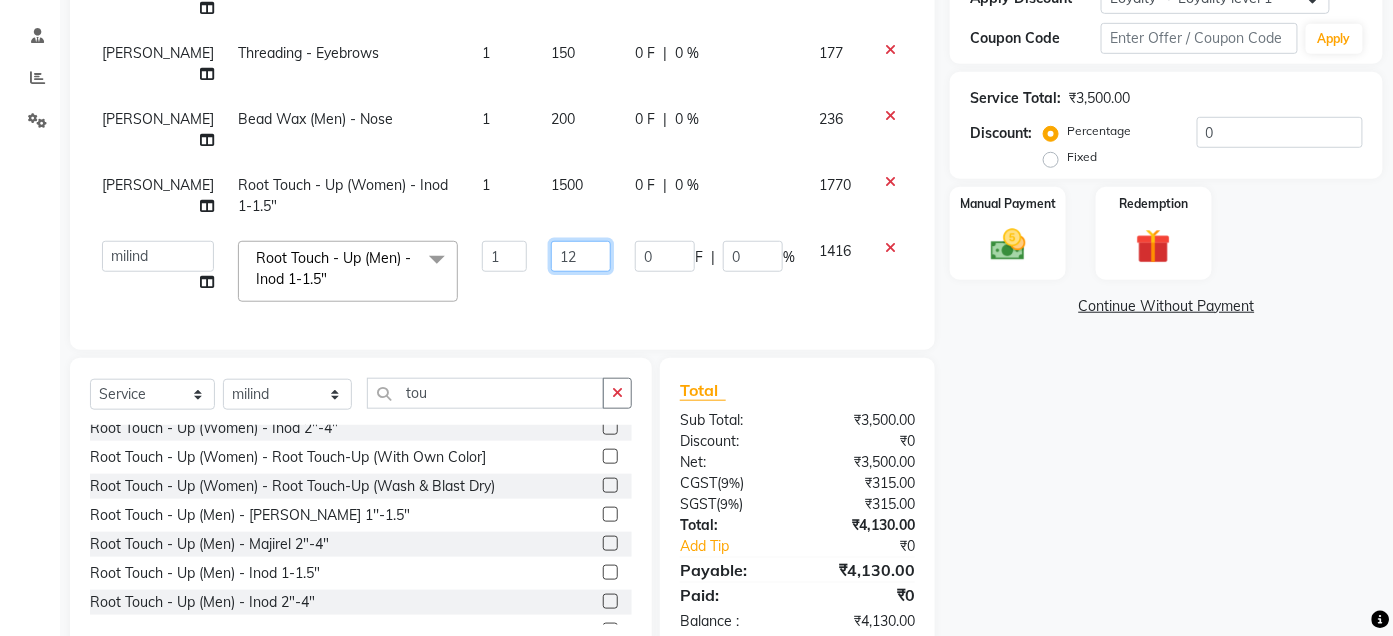 type on "1" 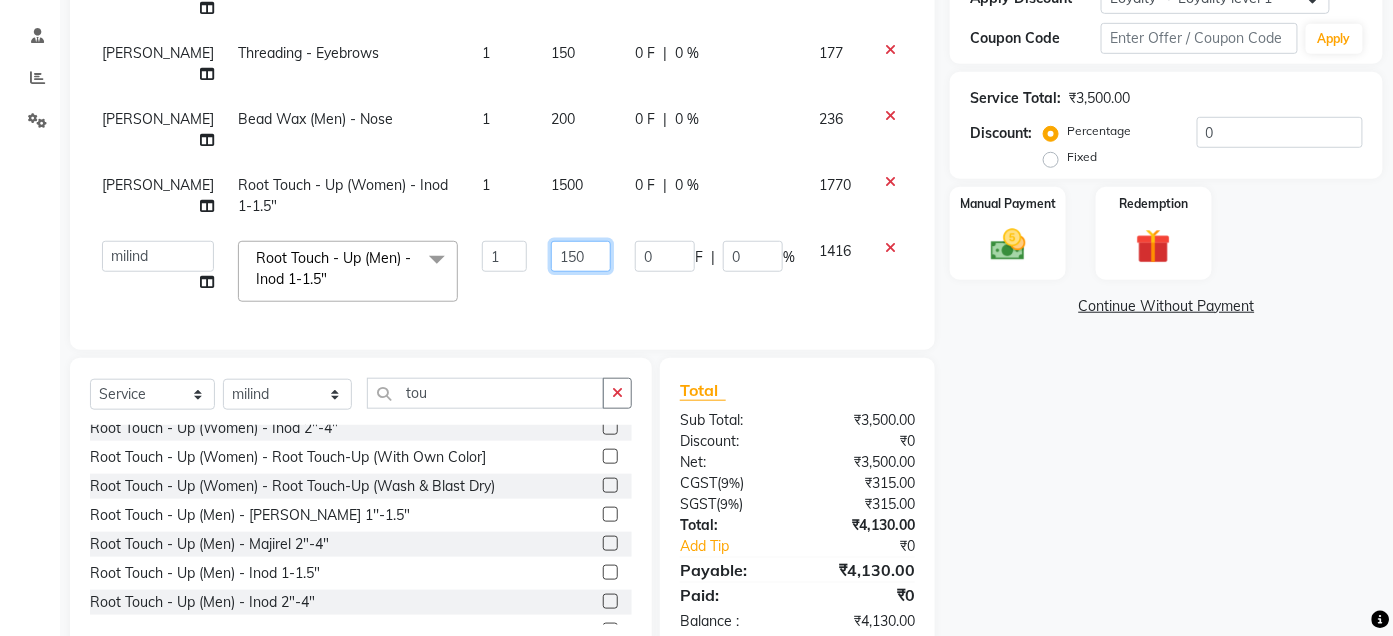 type on "1500" 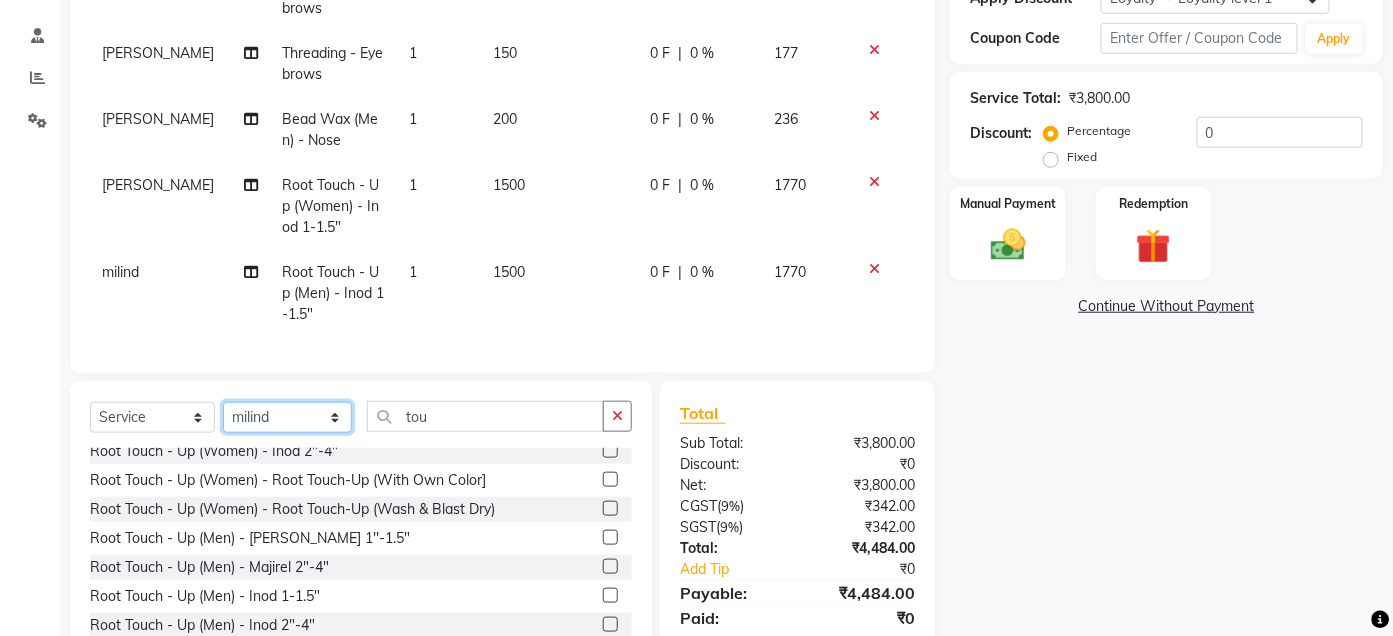 click on "Select  Service  Product  Membership  Package Voucher Prepaid Gift Card  Select Stylist Admin Ajay saroj Alan Athan  DR Prince Varde Manager milind Nasir  PAM parvati gupta  pooja loke Rahul rahul thakur rajesh patel sonali yogita tou MICROBLADING touchup  Men'S Styling  - Beard - Touch Up - Majirel  Men'S Styling  - Beard - Touch Up - Inoa  Crown Touch - Up (Women) - Majirel  Crown Touch - Up (Women) - Inoa  Crown Touch - Up  - Wella  Touch - up -- Wella  Root Touch - Up (Women) - Majirel 1''- 1.5"  Root Touch - Up (Women) - Majirel 2"-4"  Root Touch - Up (Women) - Inod 1-1.5"  Root Touch - Up (Women) - Inod 2"-4"  Root Touch - Up (Women) - Root Touch-Up (With Own Color]  Root Touch - Up (Women) - Root Touch-Up (Wash & Blast Dry)  Root Touch - Up (Men) - Majirel 1''-1.5"  Root Touch - Up (Men) - Majirel 2"-4"  Root Touch - Up (Men) - Inod 1-1.5"  Root Touch - Up (Men) - Inod 2"-4"  nanoplastia touch up" 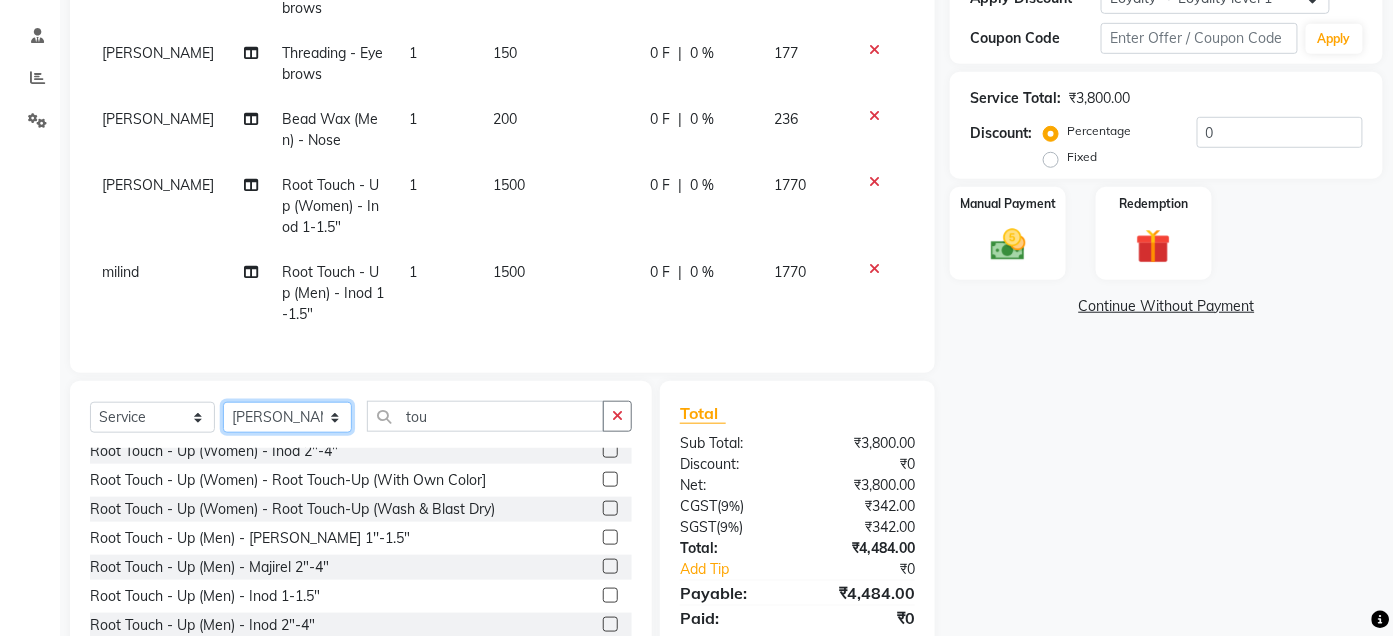 click on "Select Stylist Admin Ajay [PERSON_NAME]  [PERSON_NAME] [PERSON_NAME] Manager [PERSON_NAME] [PERSON_NAME] [PERSON_NAME]  pooja [PERSON_NAME] [PERSON_NAME] [PERSON_NAME] [PERSON_NAME]" 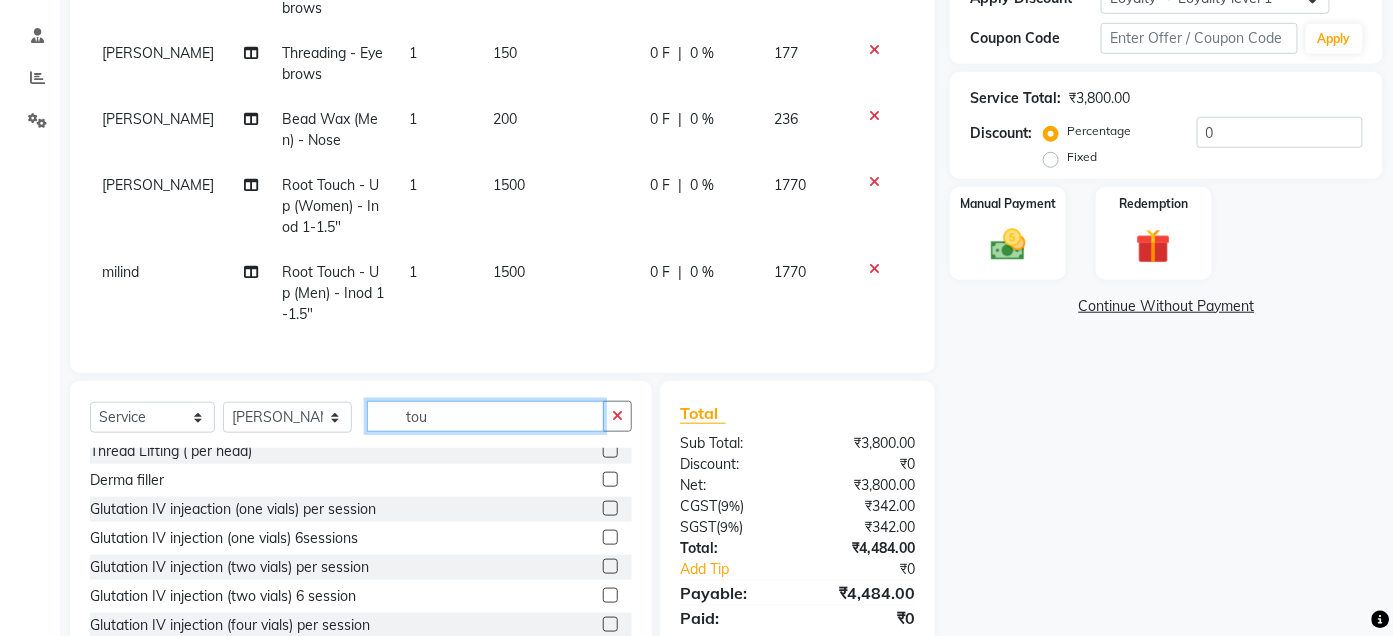 click on "tou" 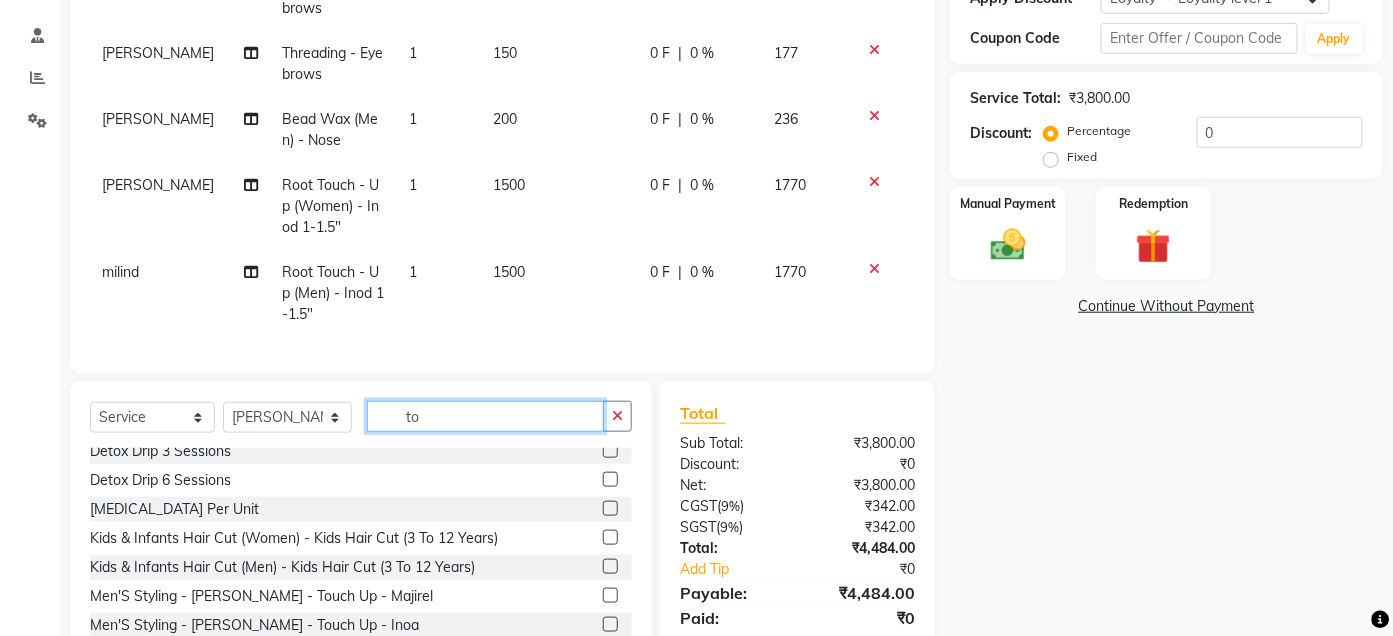 type on "t" 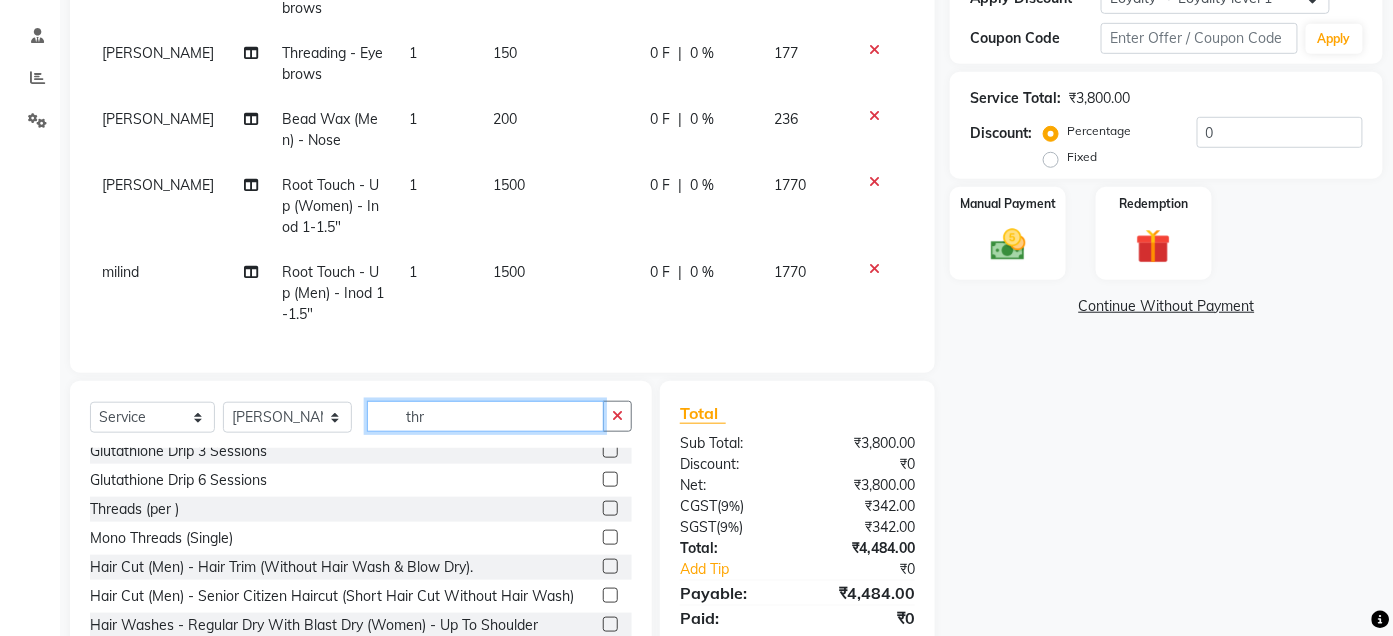 scroll, scrollTop: 0, scrollLeft: 0, axis: both 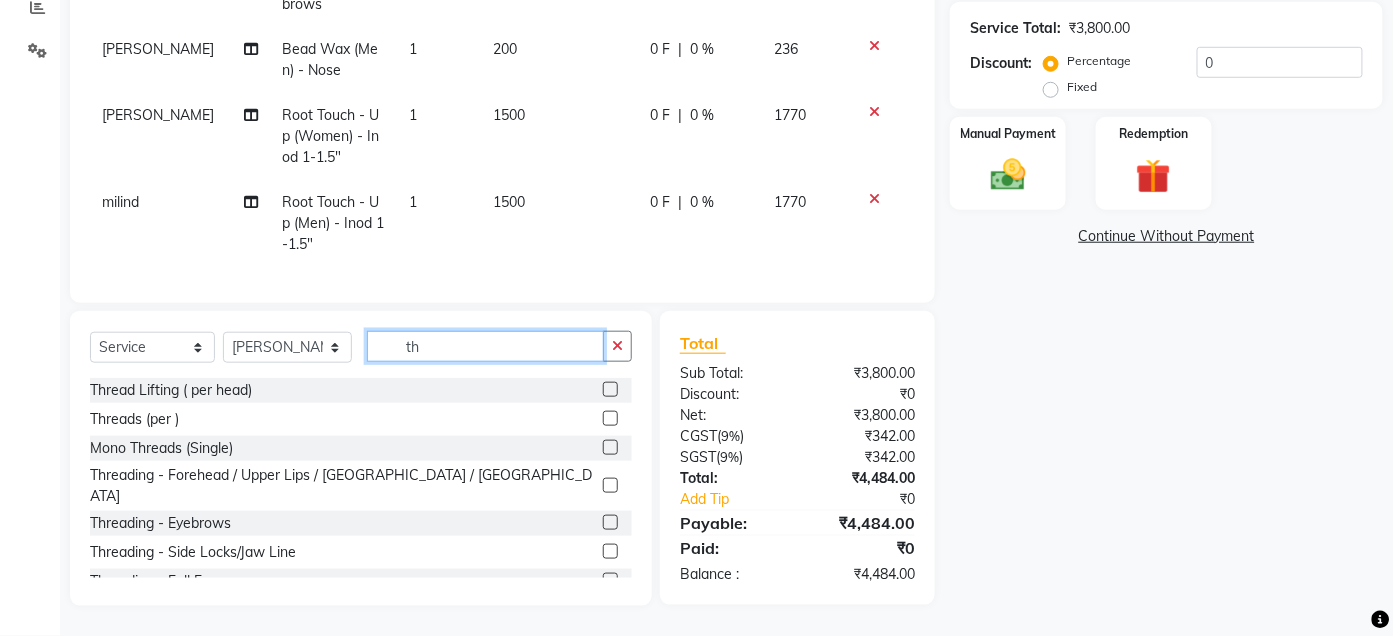 type on "t" 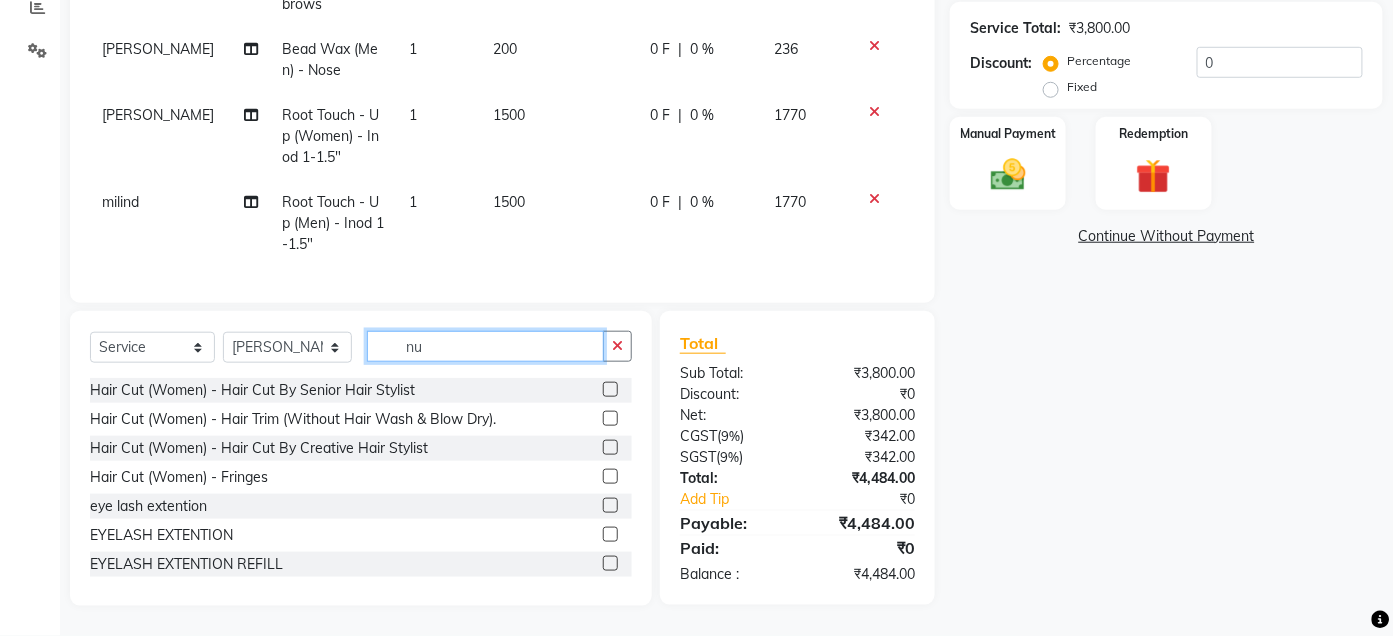 scroll, scrollTop: 451, scrollLeft: 0, axis: vertical 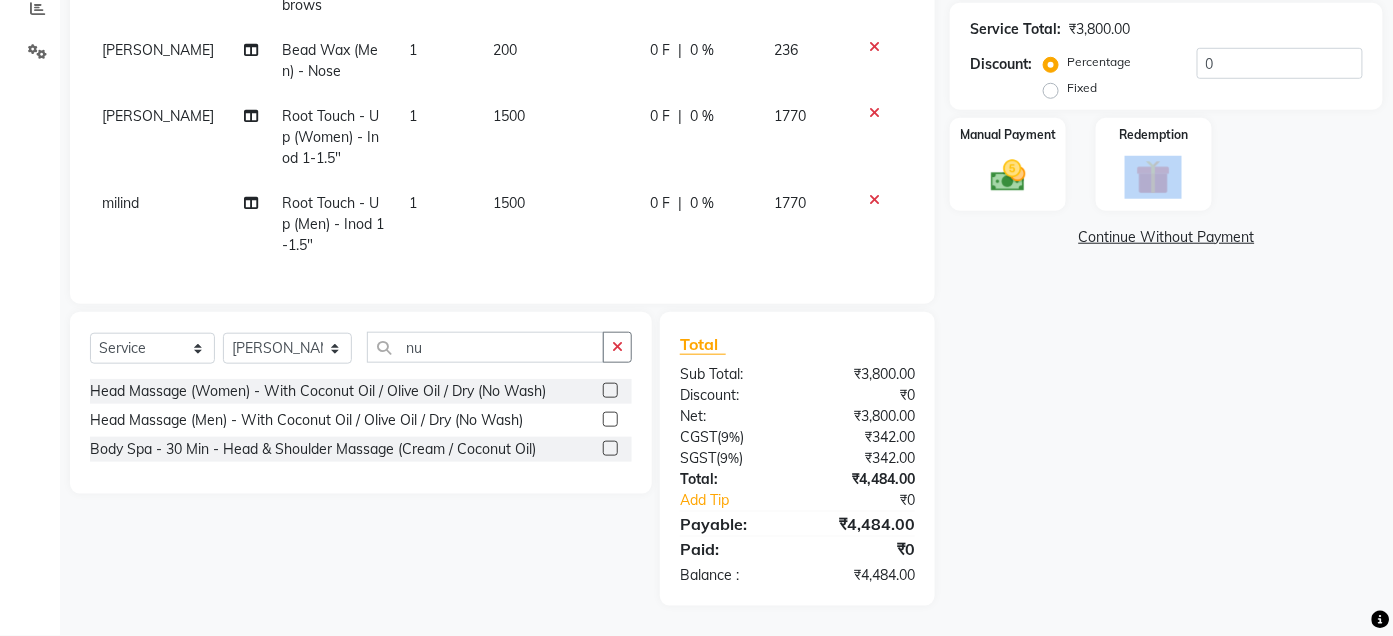 drag, startPoint x: 1364, startPoint y: 175, endPoint x: 1362, endPoint y: 150, distance: 25.079872 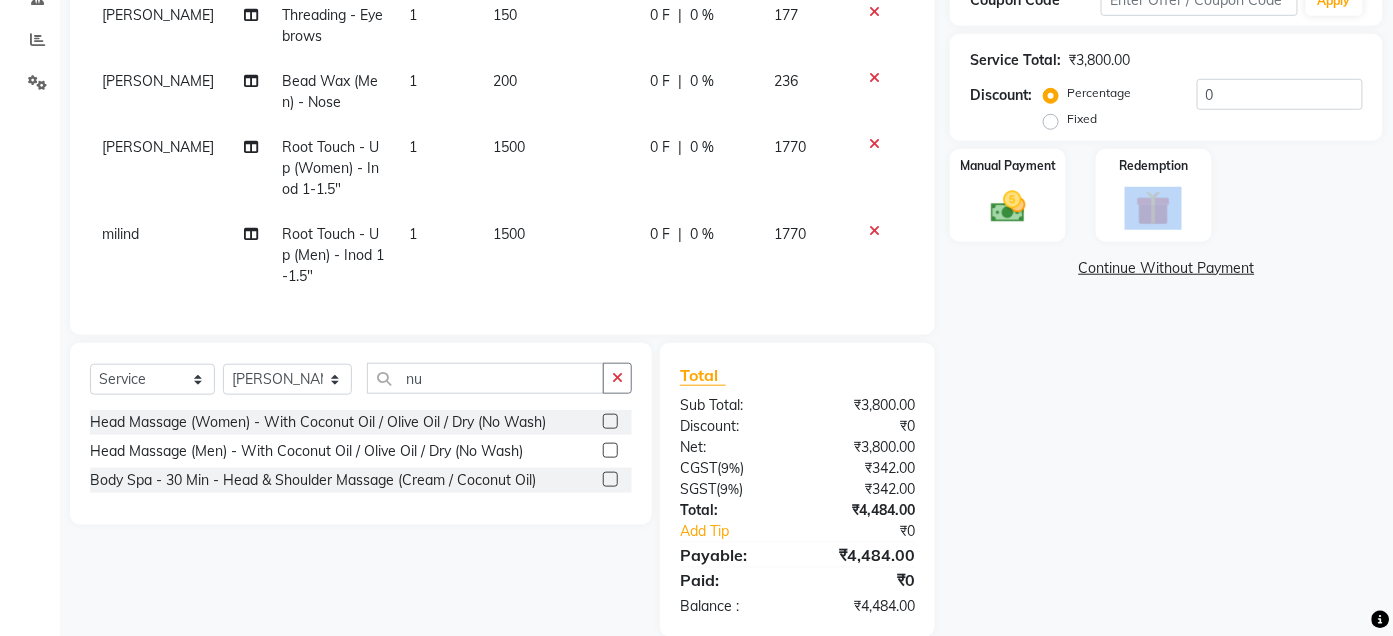 scroll, scrollTop: 295, scrollLeft: 0, axis: vertical 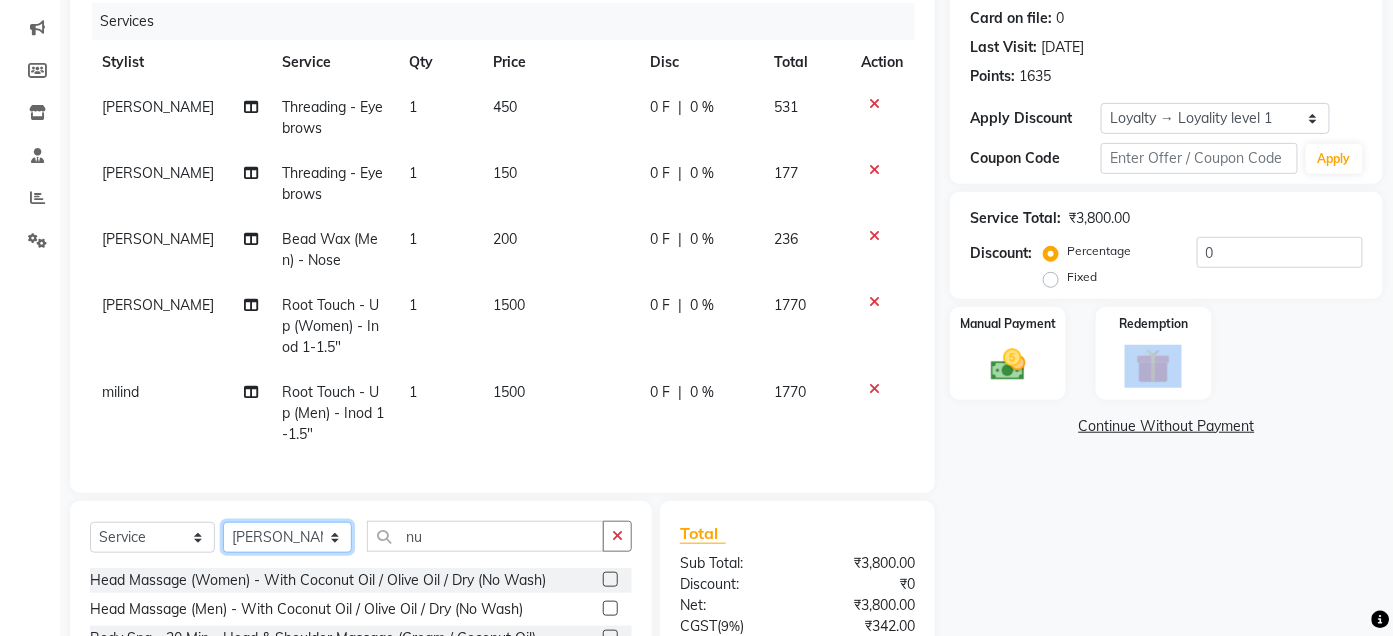 click on "Select Stylist Admin Ajay [PERSON_NAME]  [PERSON_NAME] [PERSON_NAME] Manager [PERSON_NAME] [PERSON_NAME] [PERSON_NAME]  pooja [PERSON_NAME] [PERSON_NAME] [PERSON_NAME] [PERSON_NAME]" 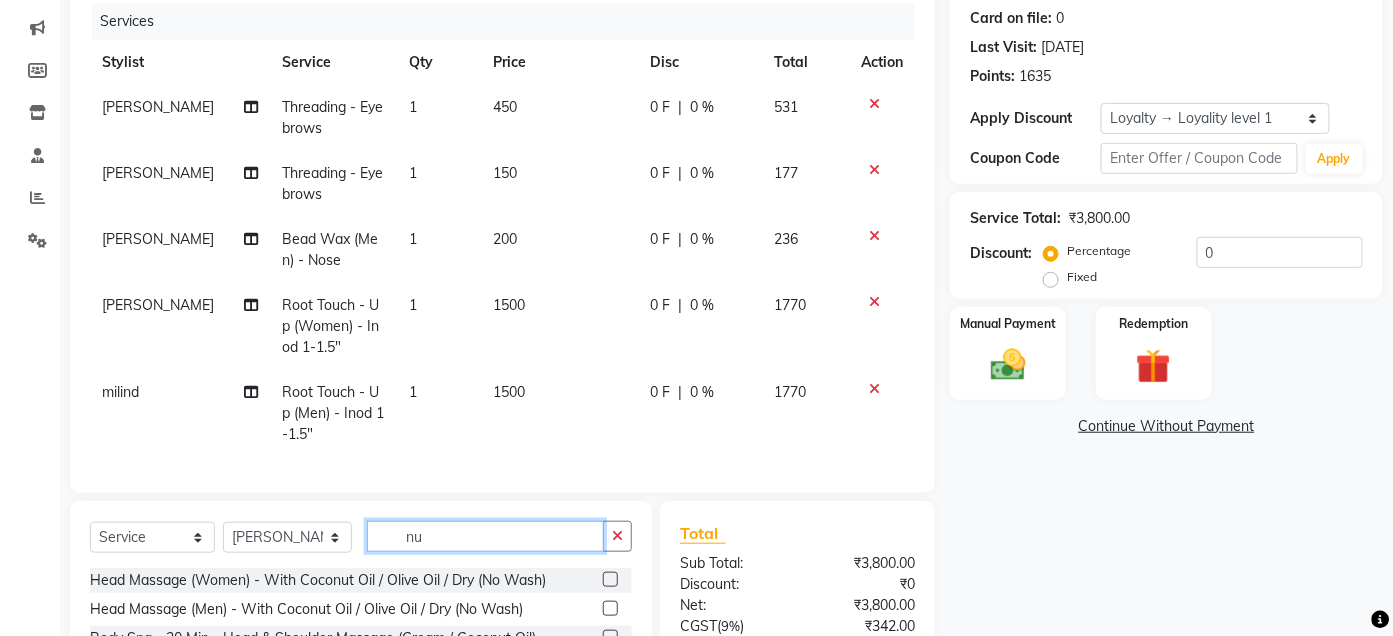 click on "nu" 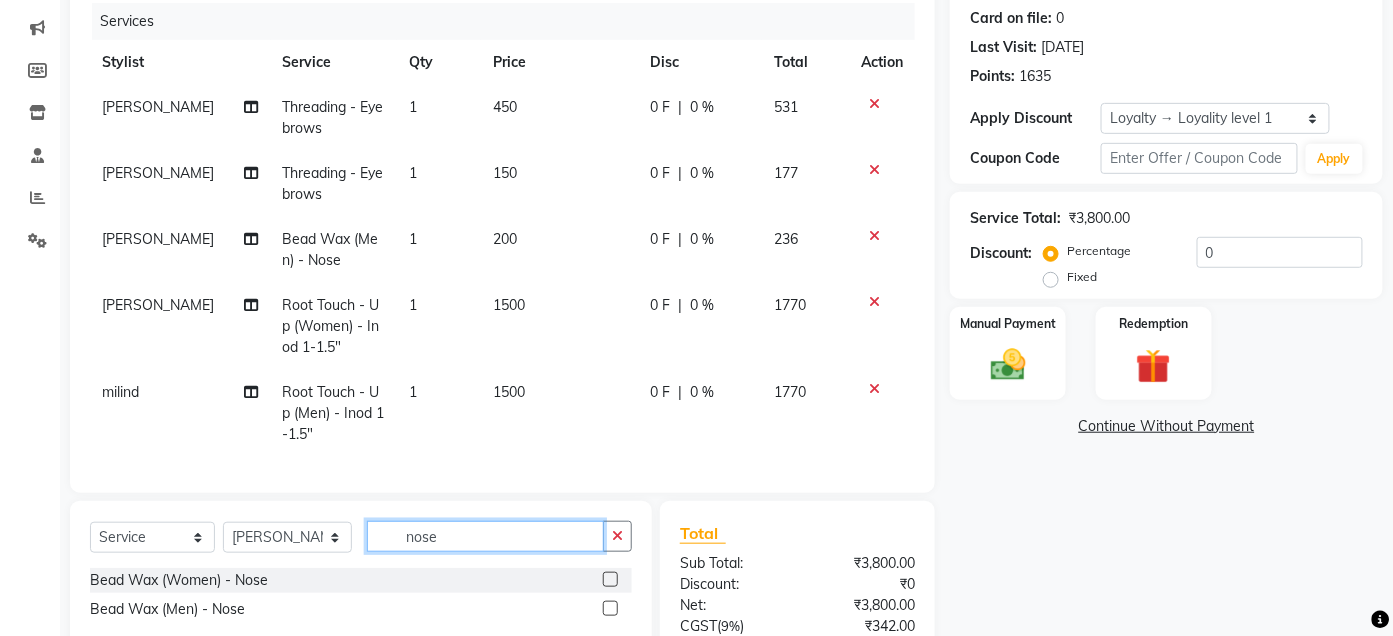 type on "nose" 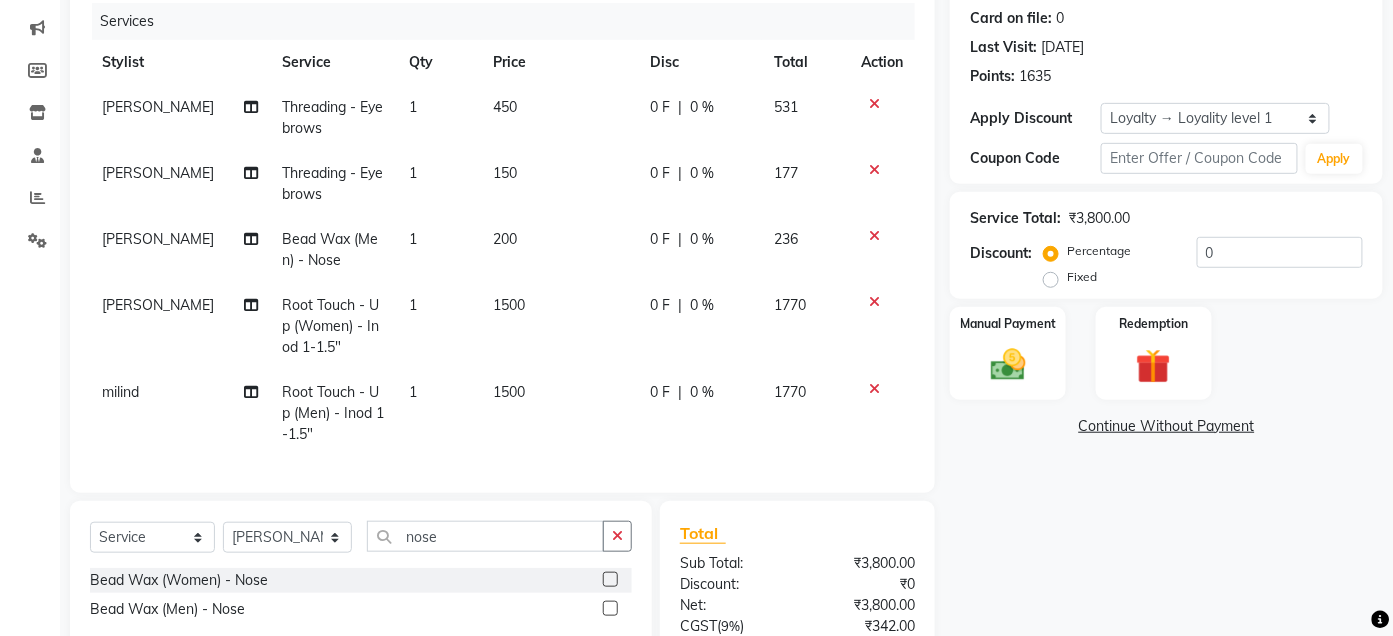 click 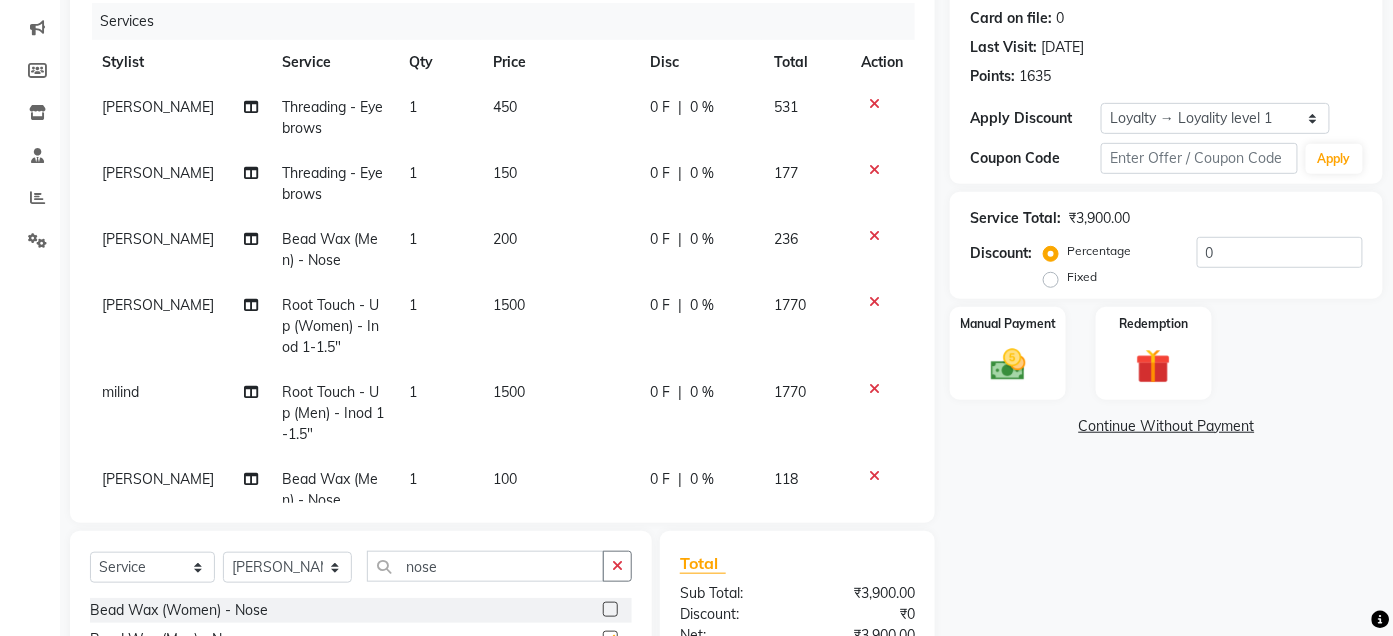 checkbox on "false" 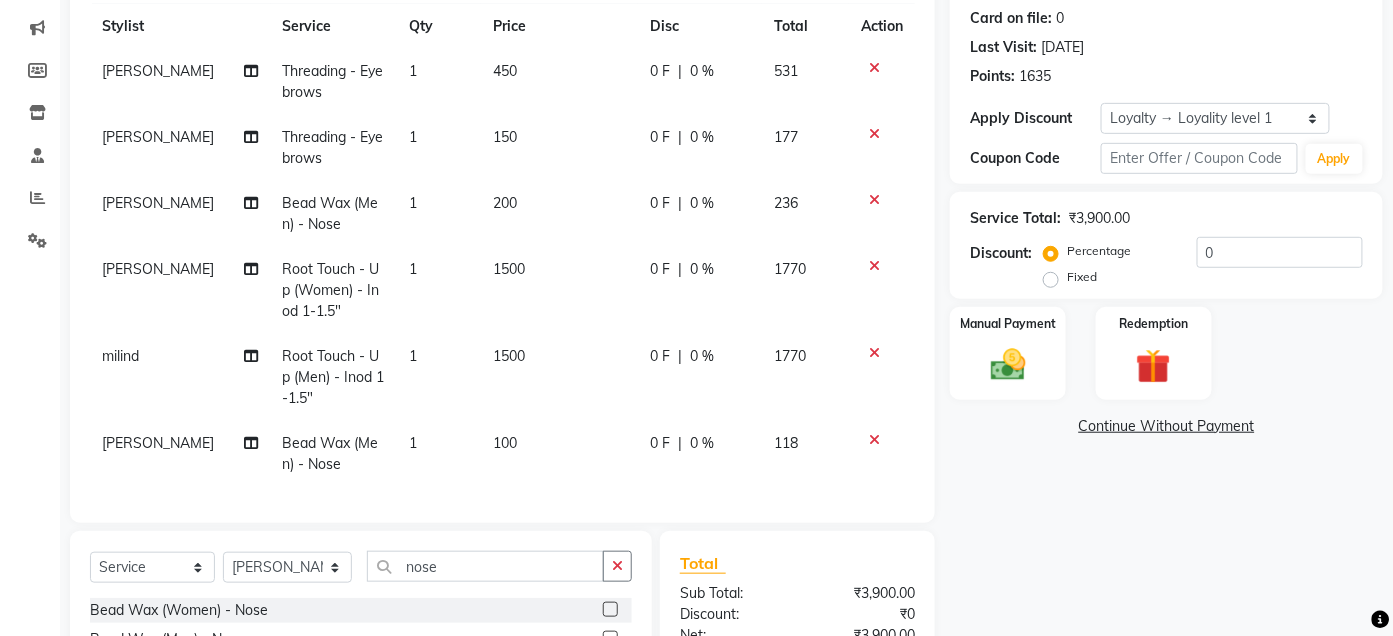 scroll, scrollTop: 53, scrollLeft: 0, axis: vertical 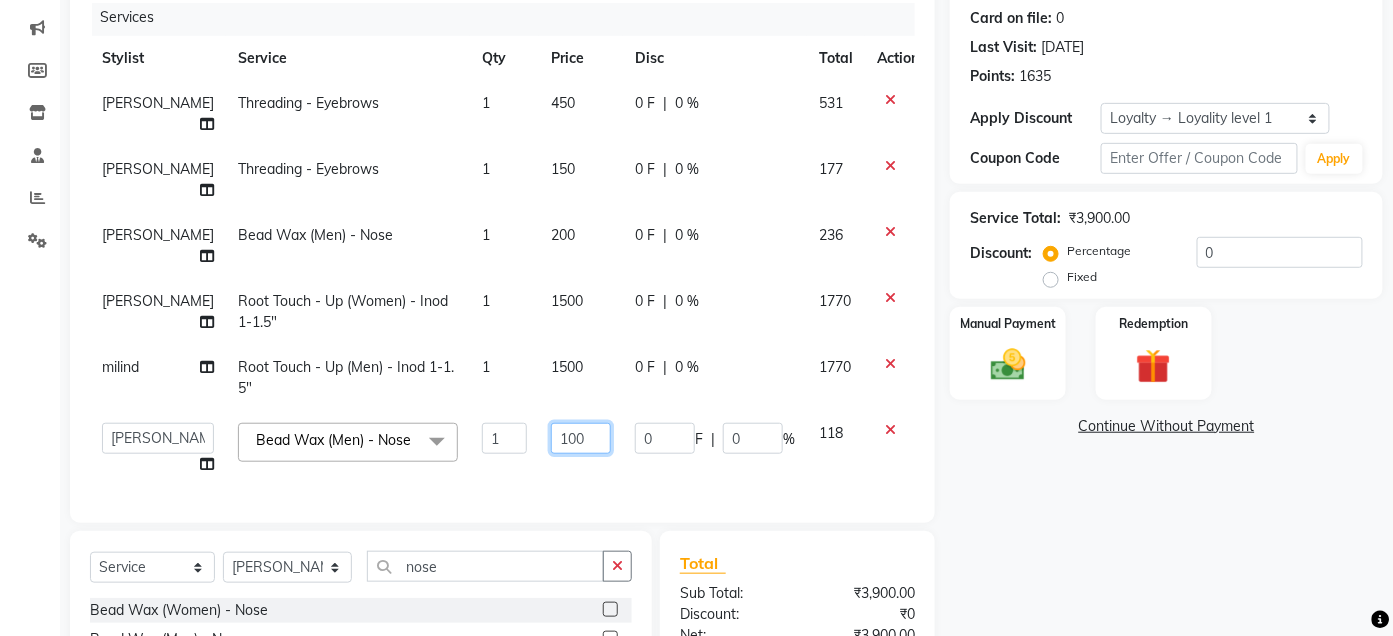 click on "100" 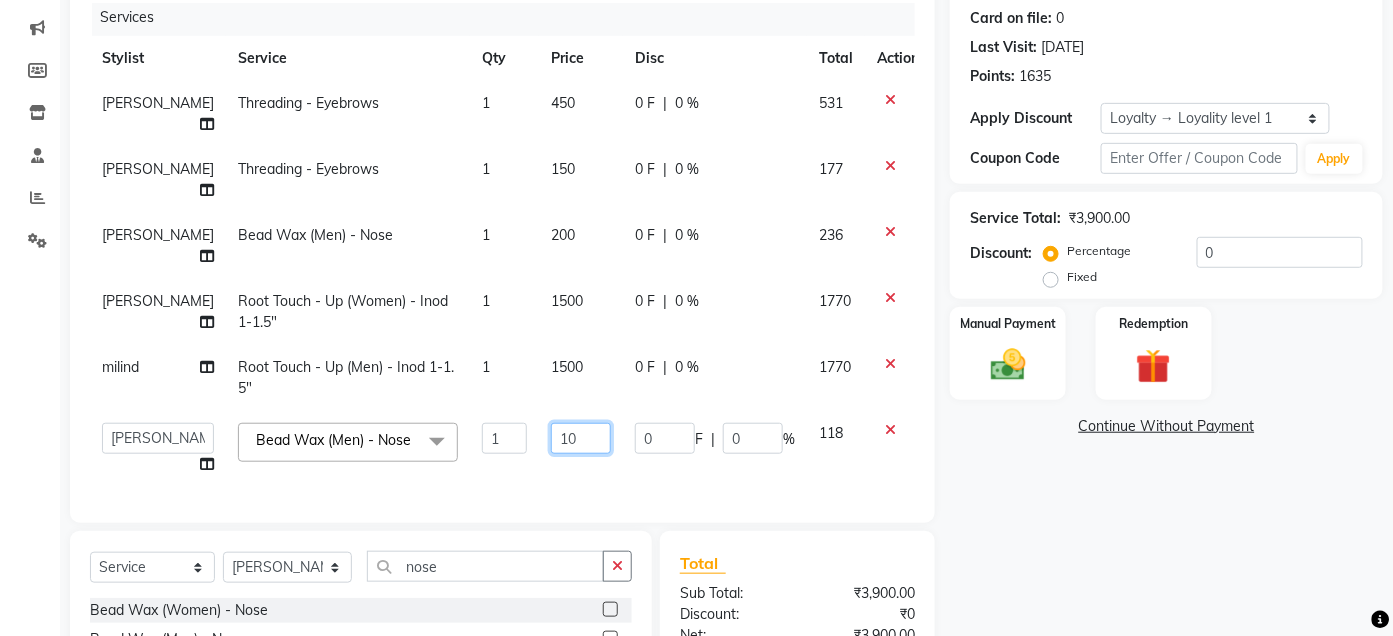 type on "1" 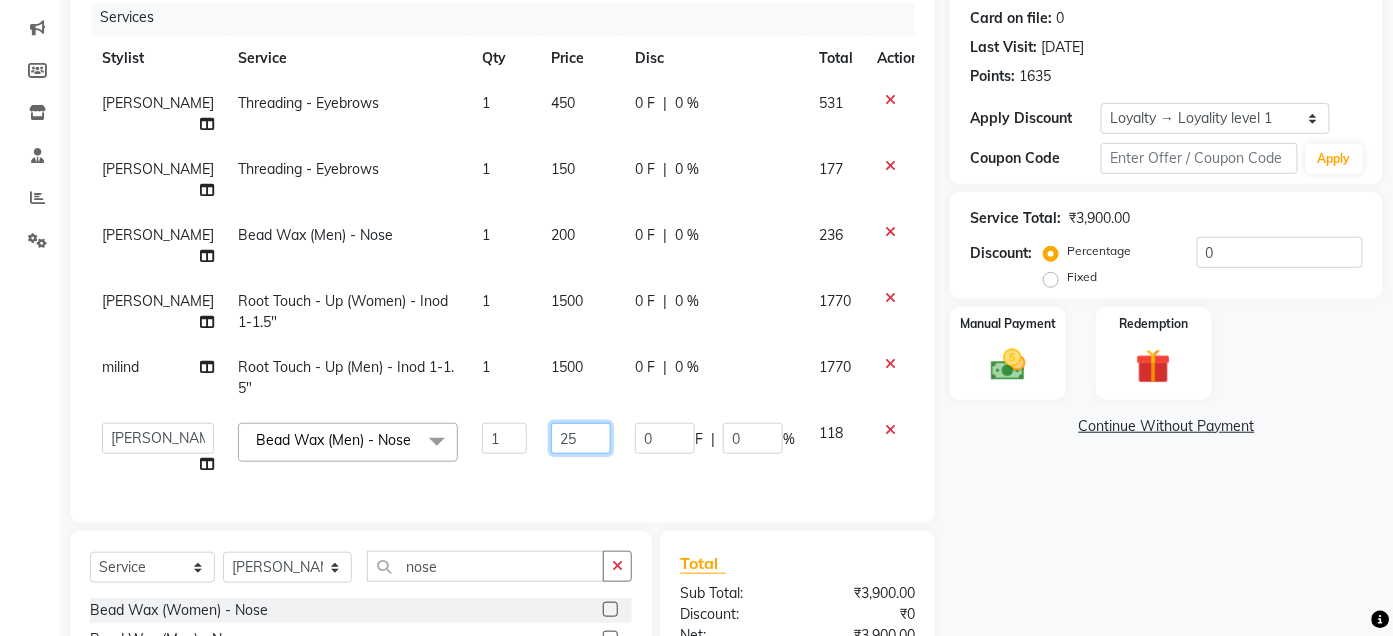type on "250" 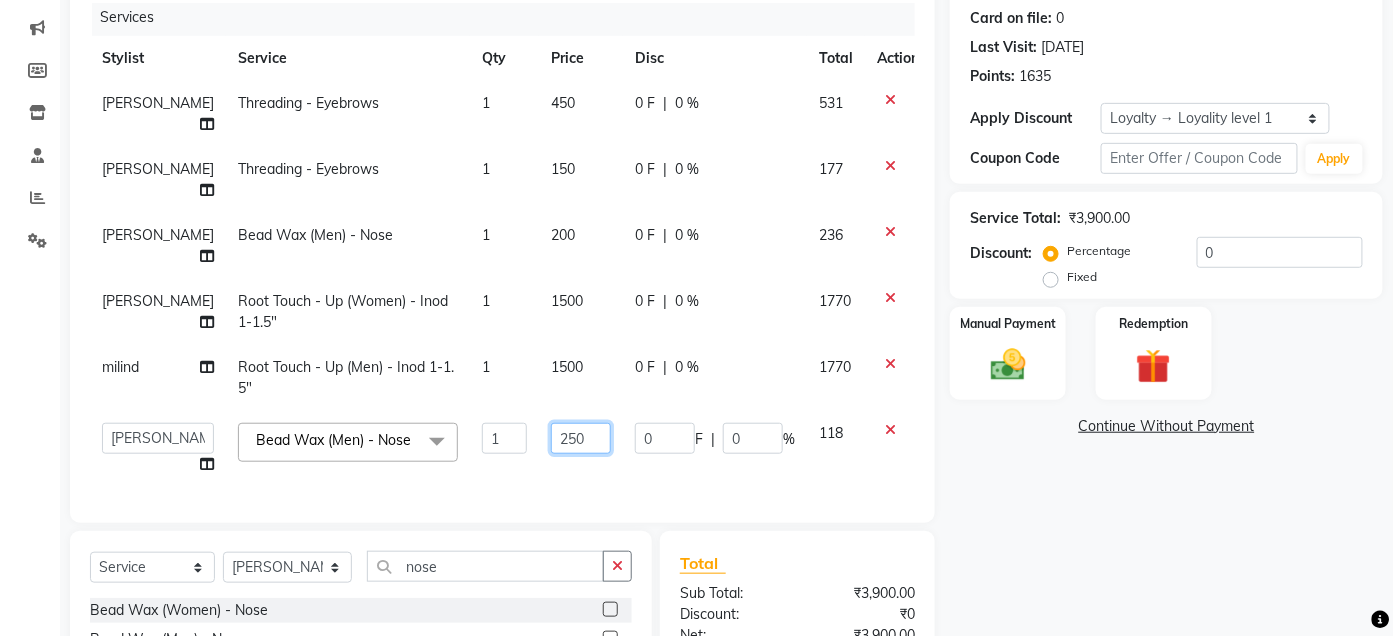 scroll, scrollTop: 295, scrollLeft: 0, axis: vertical 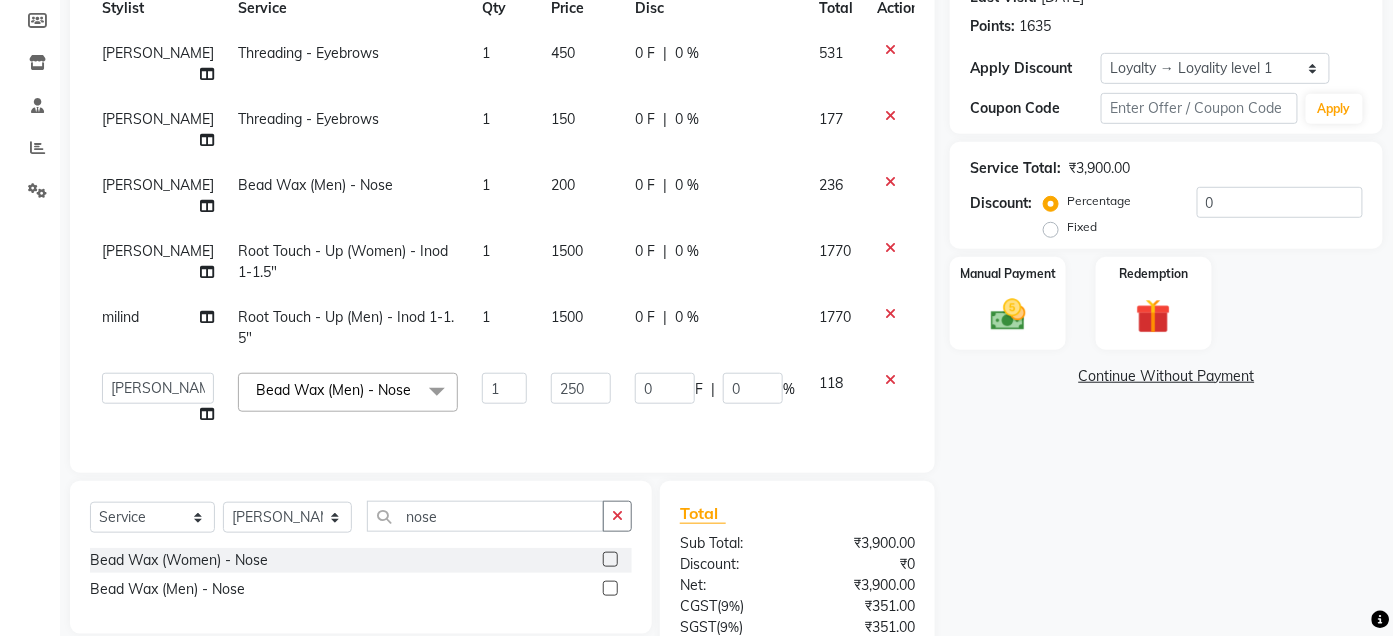 click 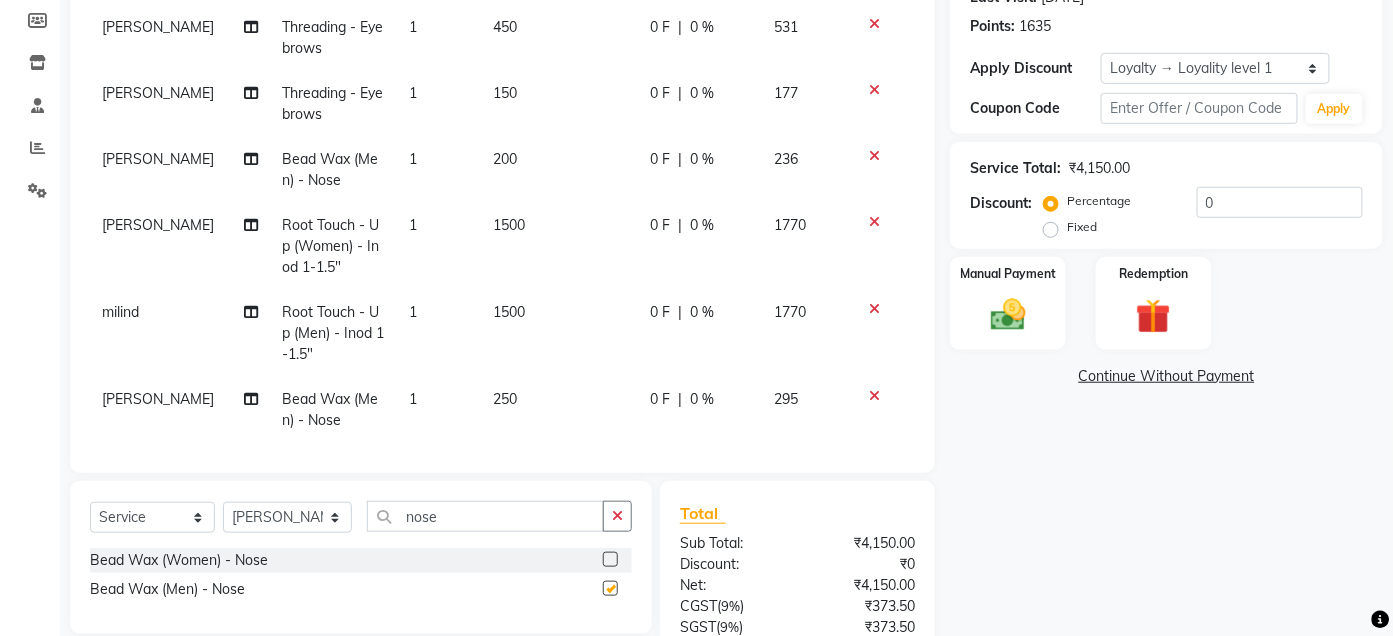 checkbox on "false" 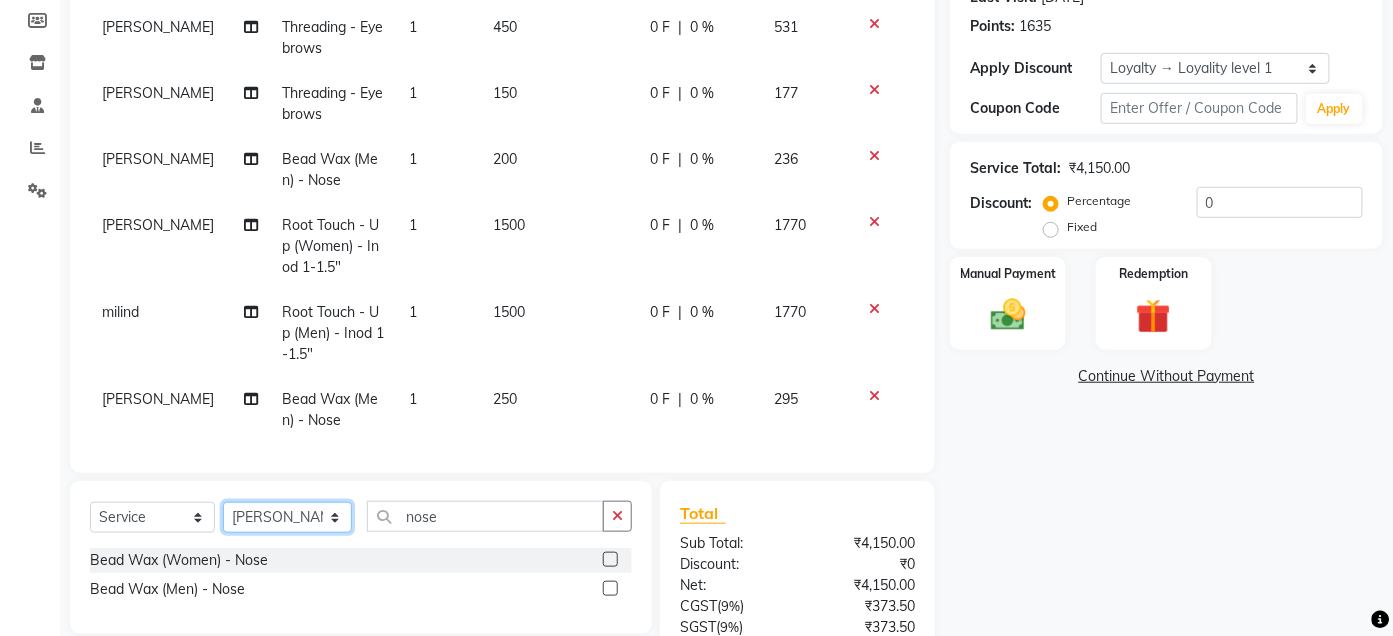 click on "Select Stylist Admin Ajay [PERSON_NAME]  [PERSON_NAME] [PERSON_NAME] Manager [PERSON_NAME] [PERSON_NAME] [PERSON_NAME]  pooja [PERSON_NAME] [PERSON_NAME] [PERSON_NAME] [PERSON_NAME]" 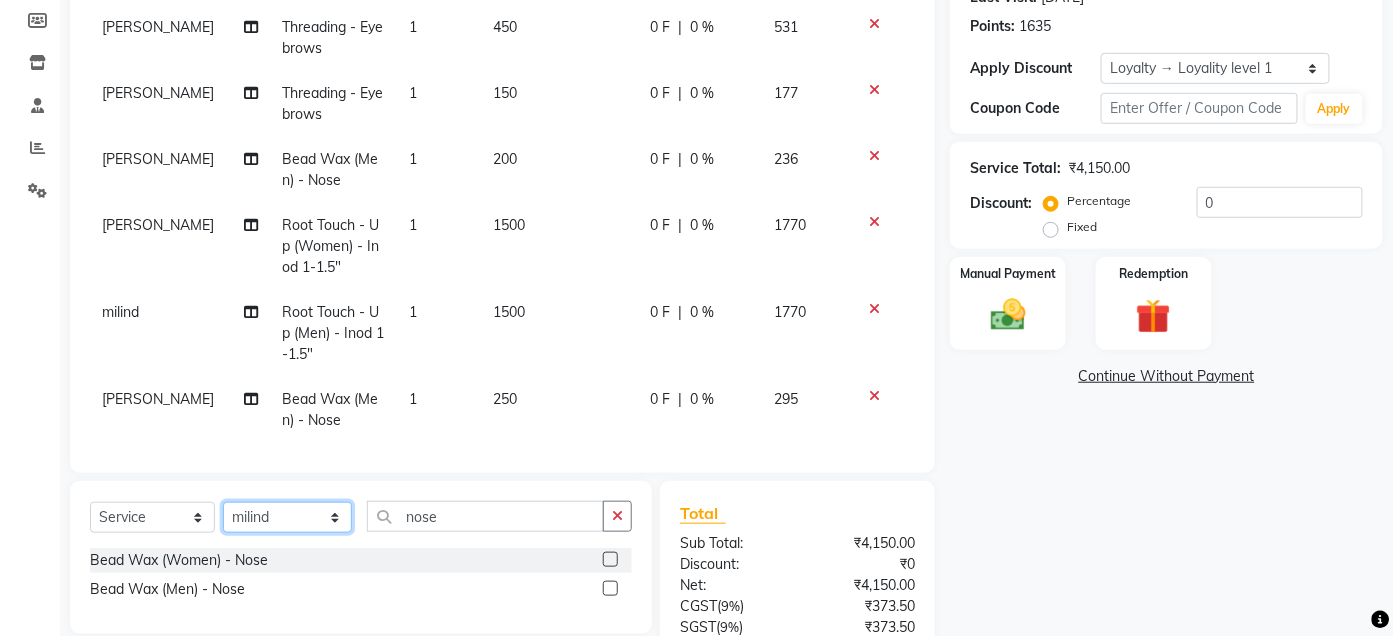 click on "Select Stylist Admin Ajay [PERSON_NAME]  [PERSON_NAME] [PERSON_NAME] Manager [PERSON_NAME] [PERSON_NAME] [PERSON_NAME]  pooja [PERSON_NAME] [PERSON_NAME] [PERSON_NAME] [PERSON_NAME]" 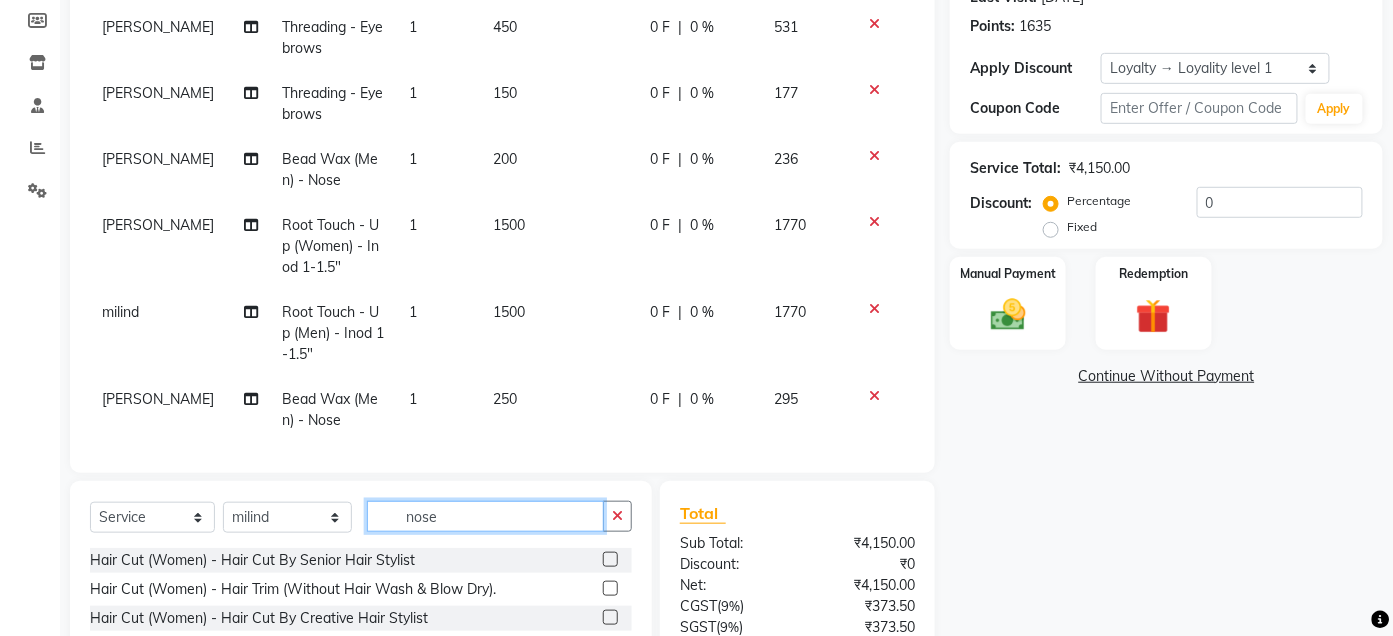 click on "nose" 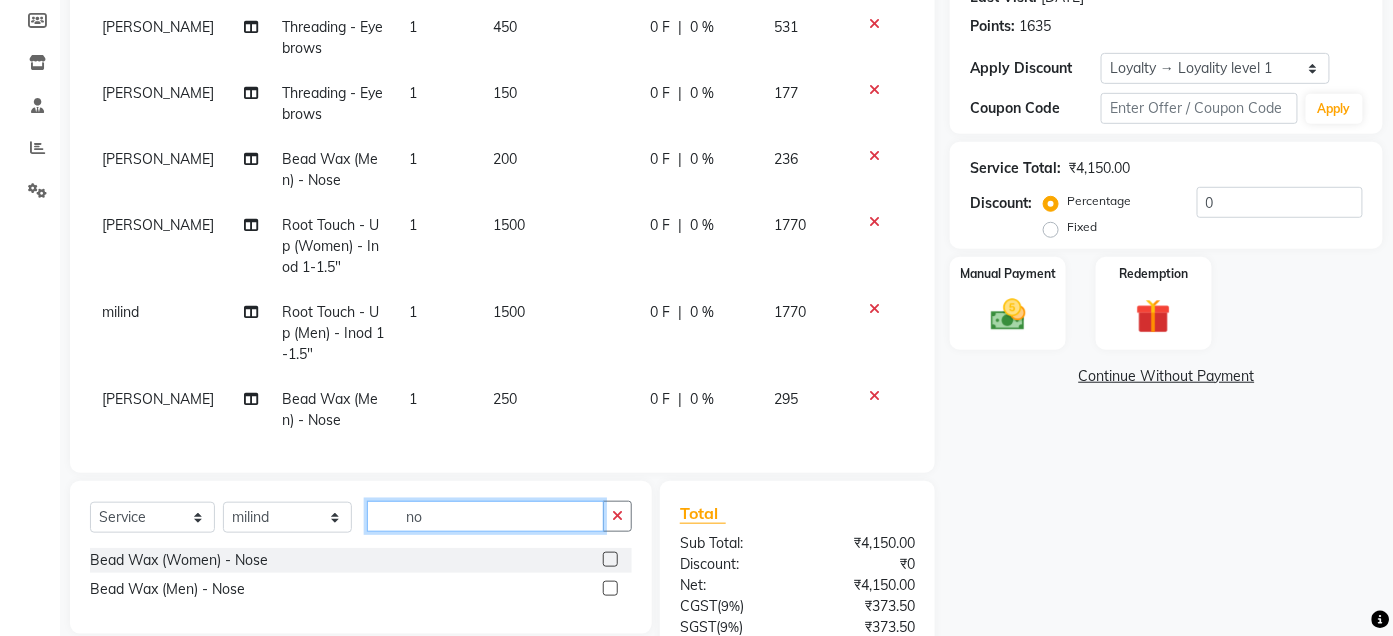type on "n" 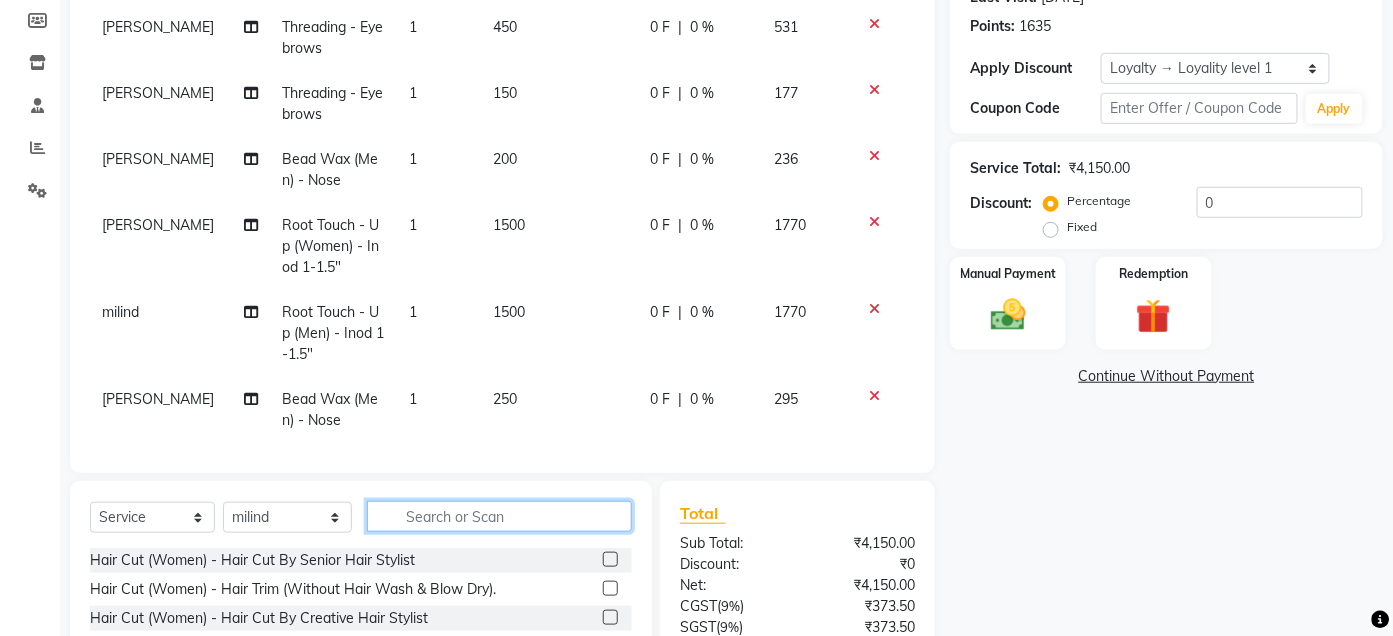 type 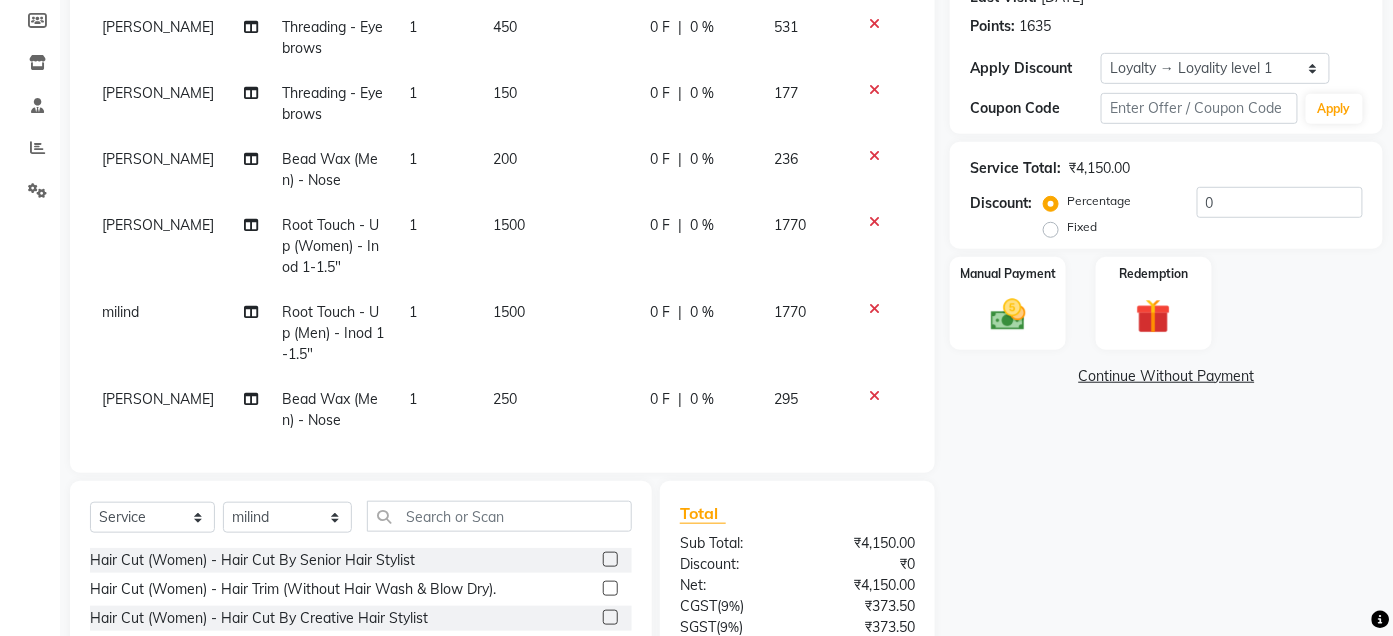 click 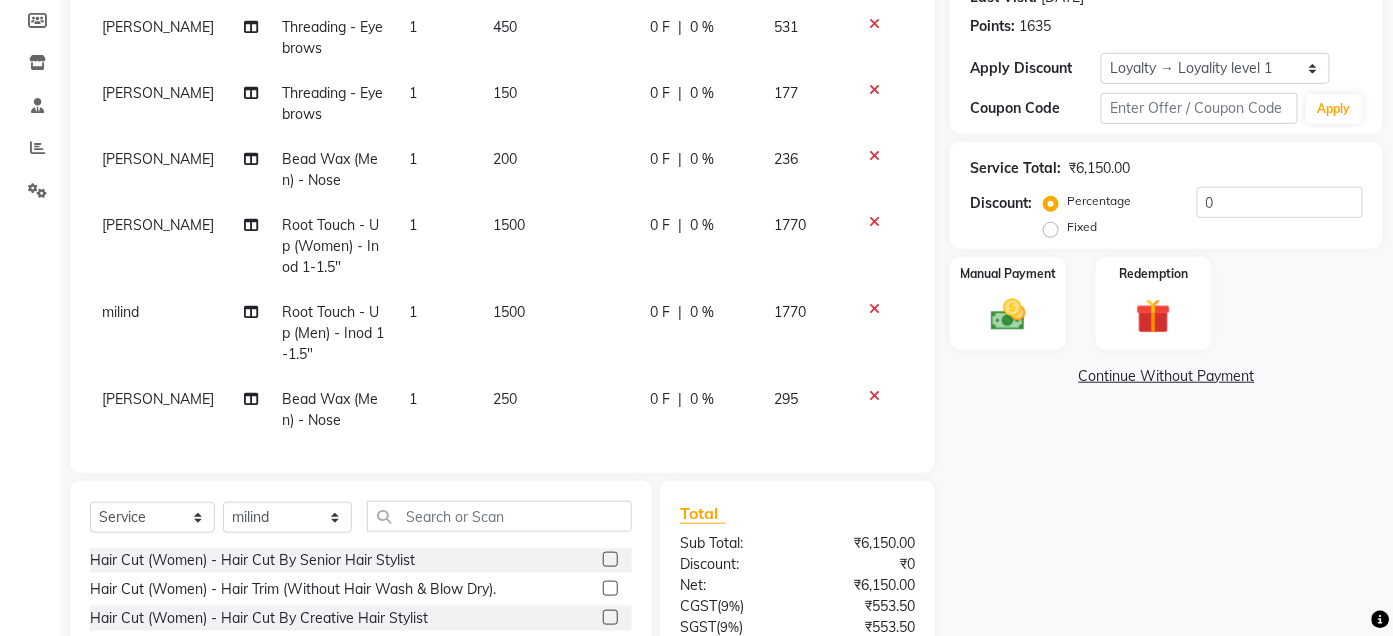 click 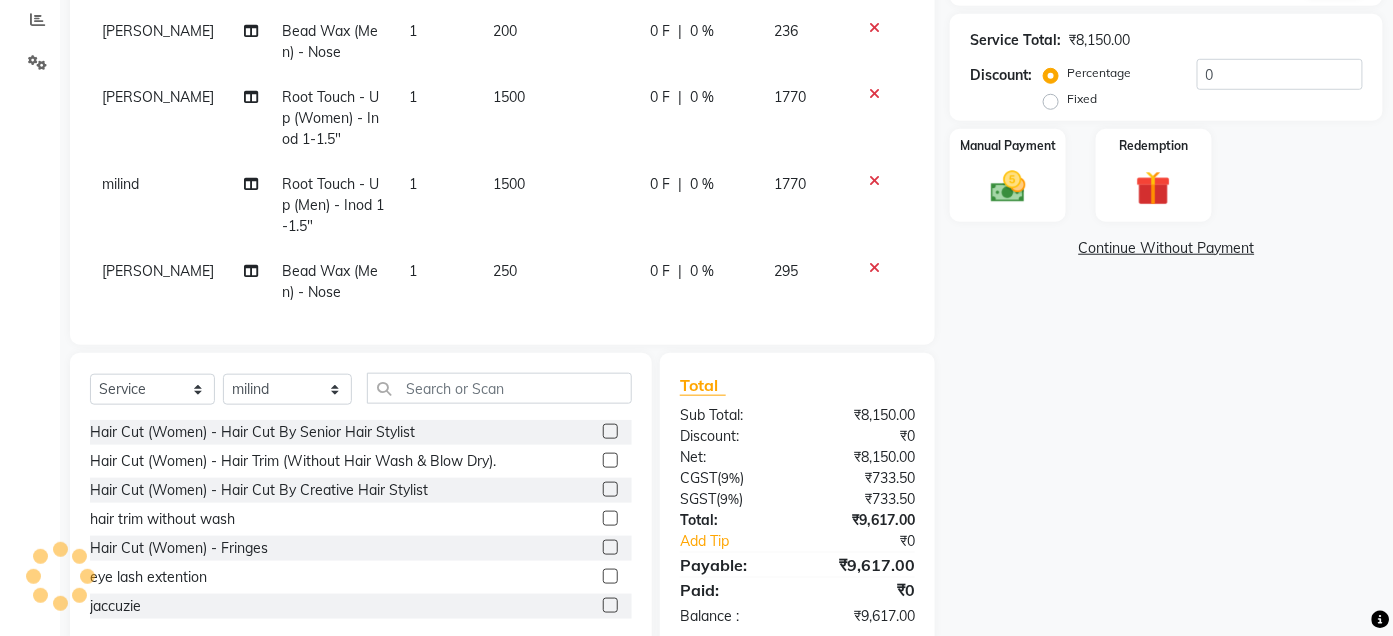 scroll, scrollTop: 458, scrollLeft: 0, axis: vertical 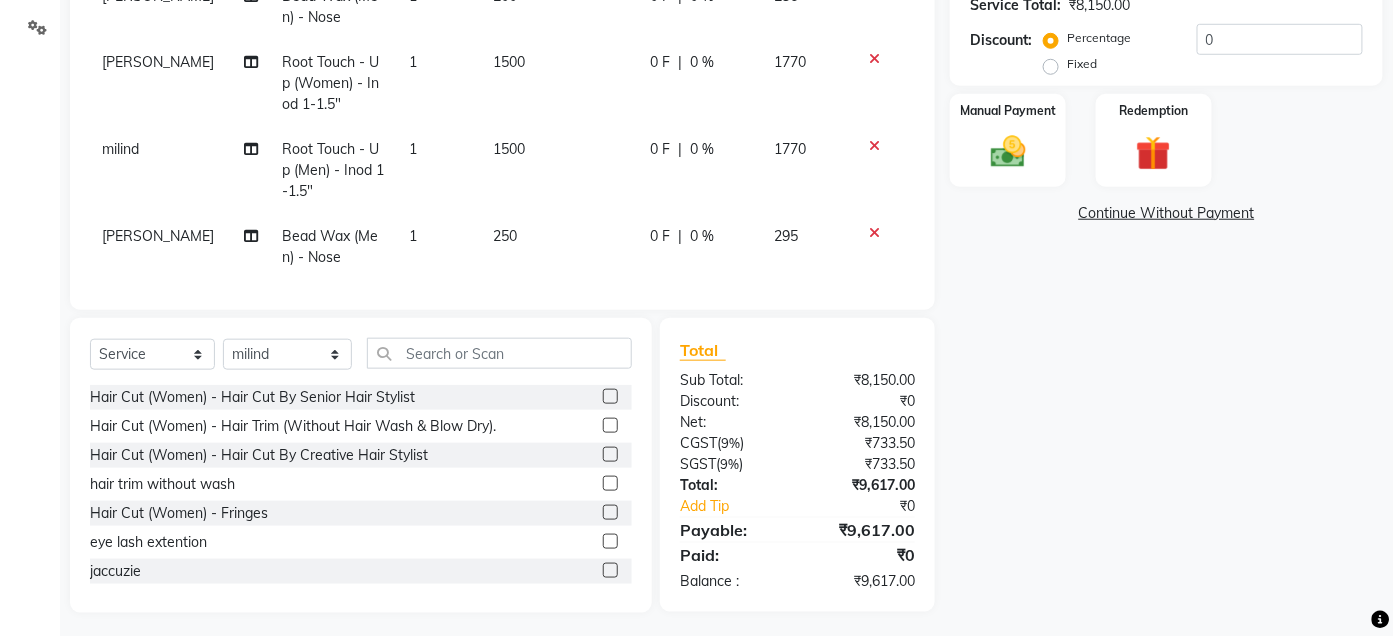click 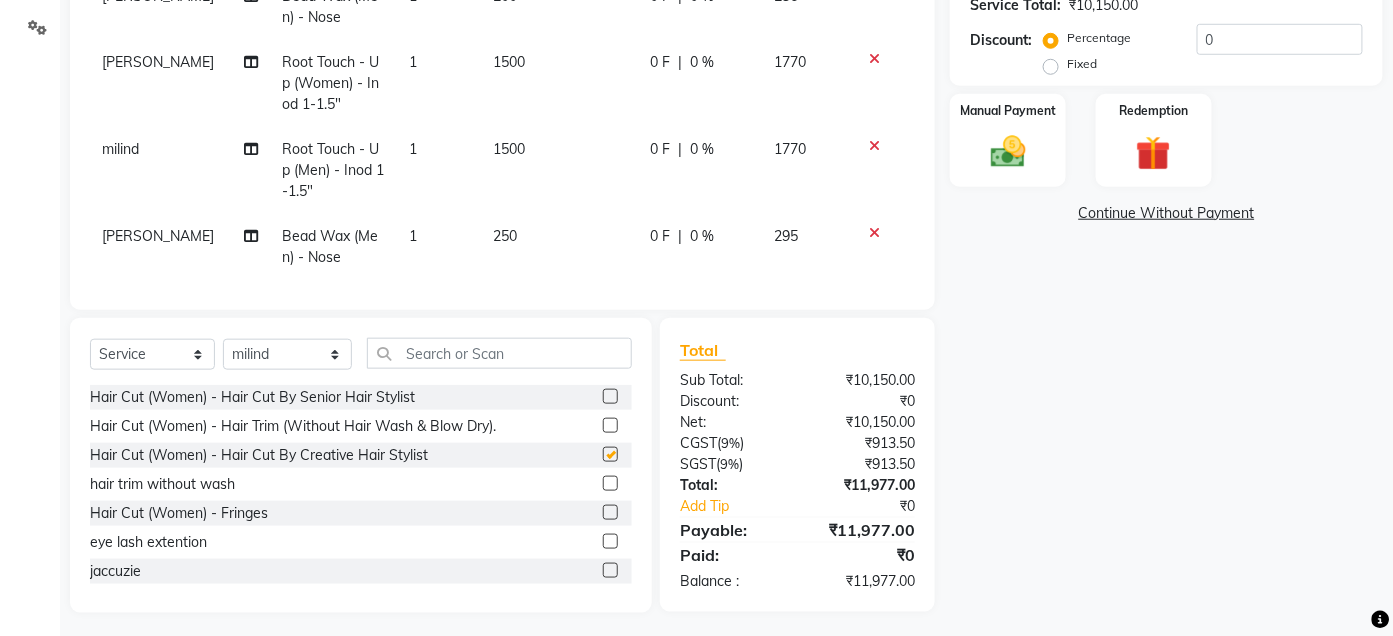 checkbox on "false" 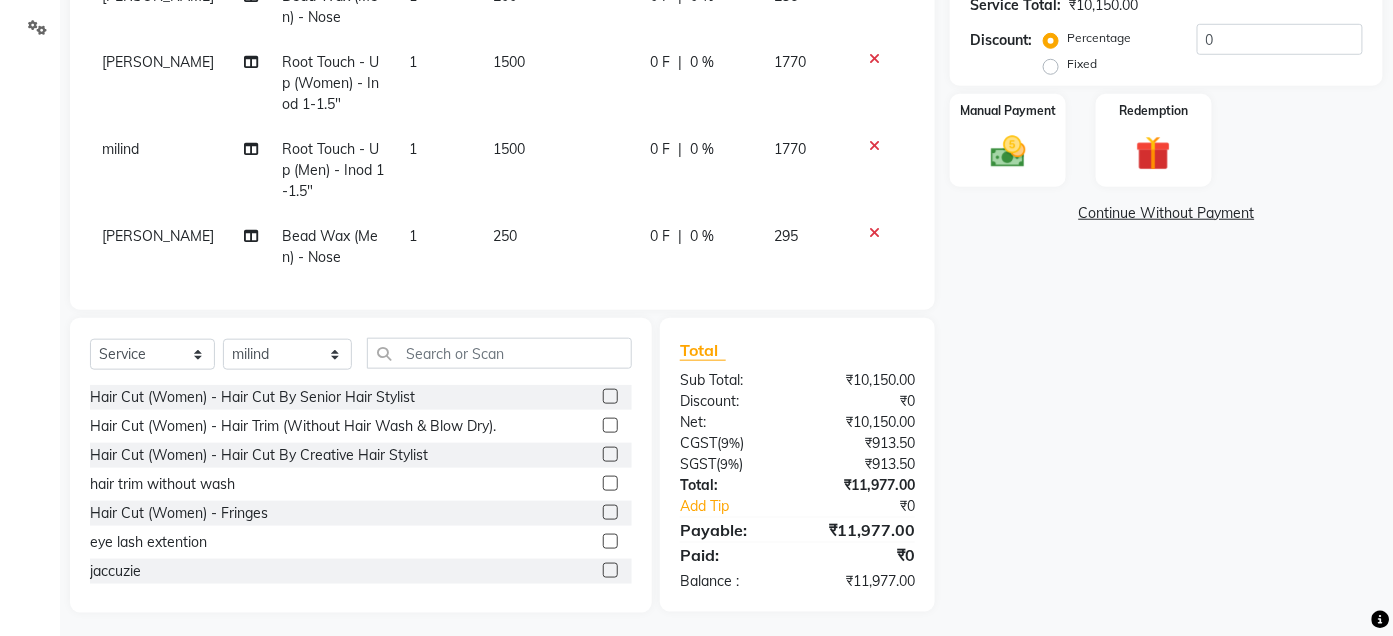 scroll, scrollTop: 80, scrollLeft: 0, axis: vertical 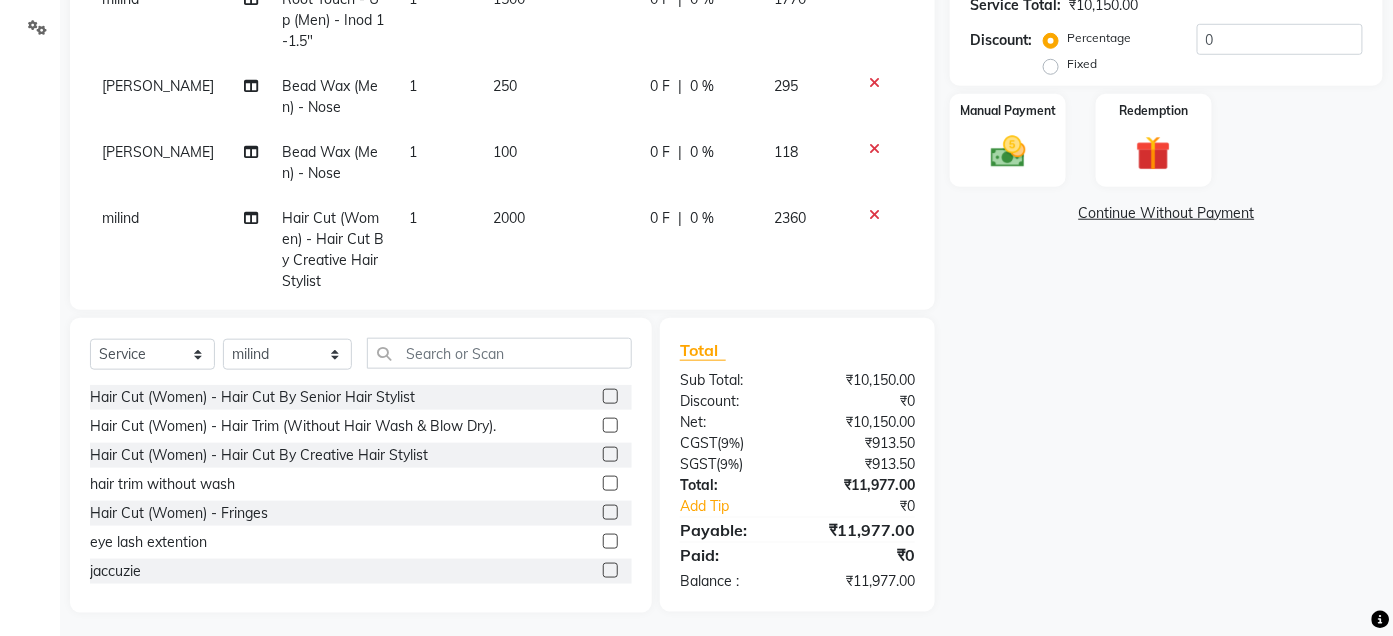 click on "2000" 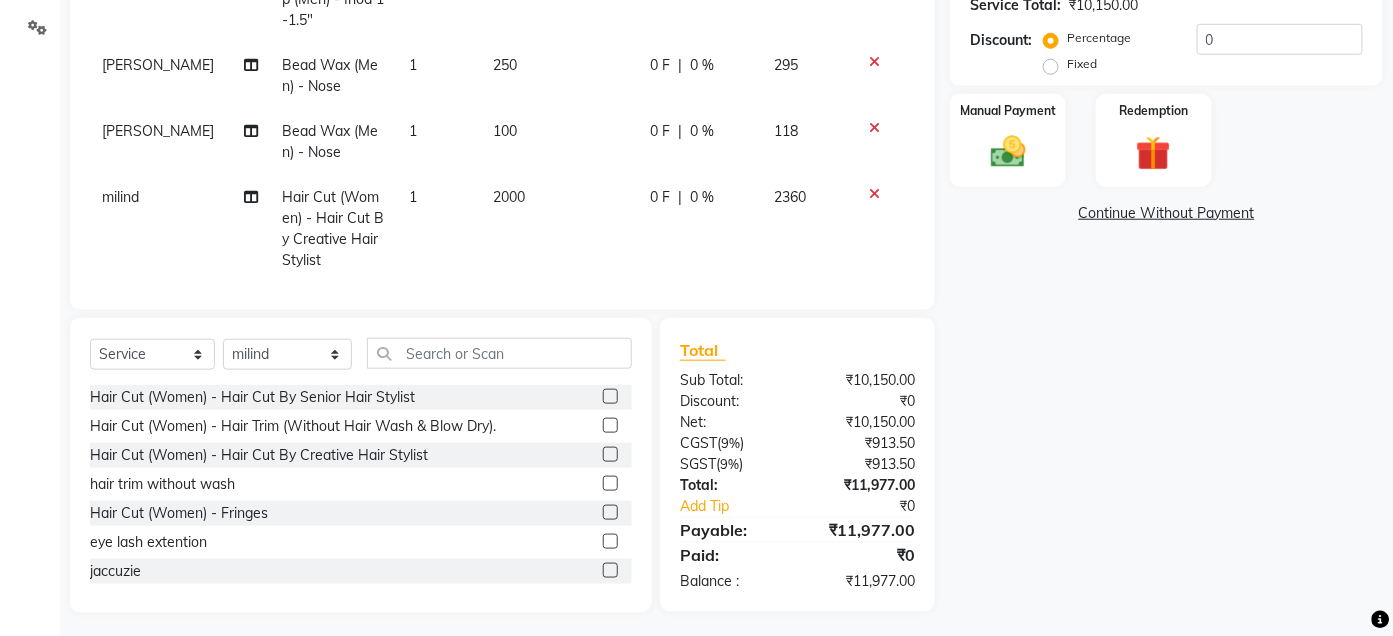 select on "74045" 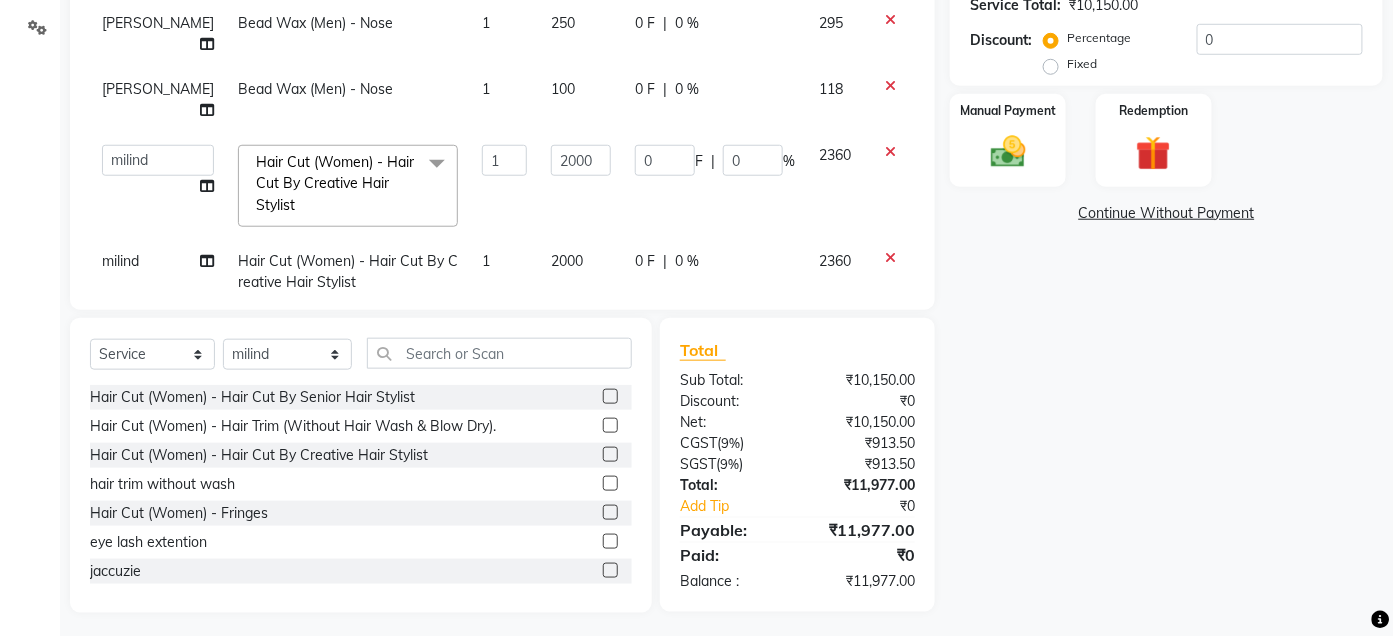 click 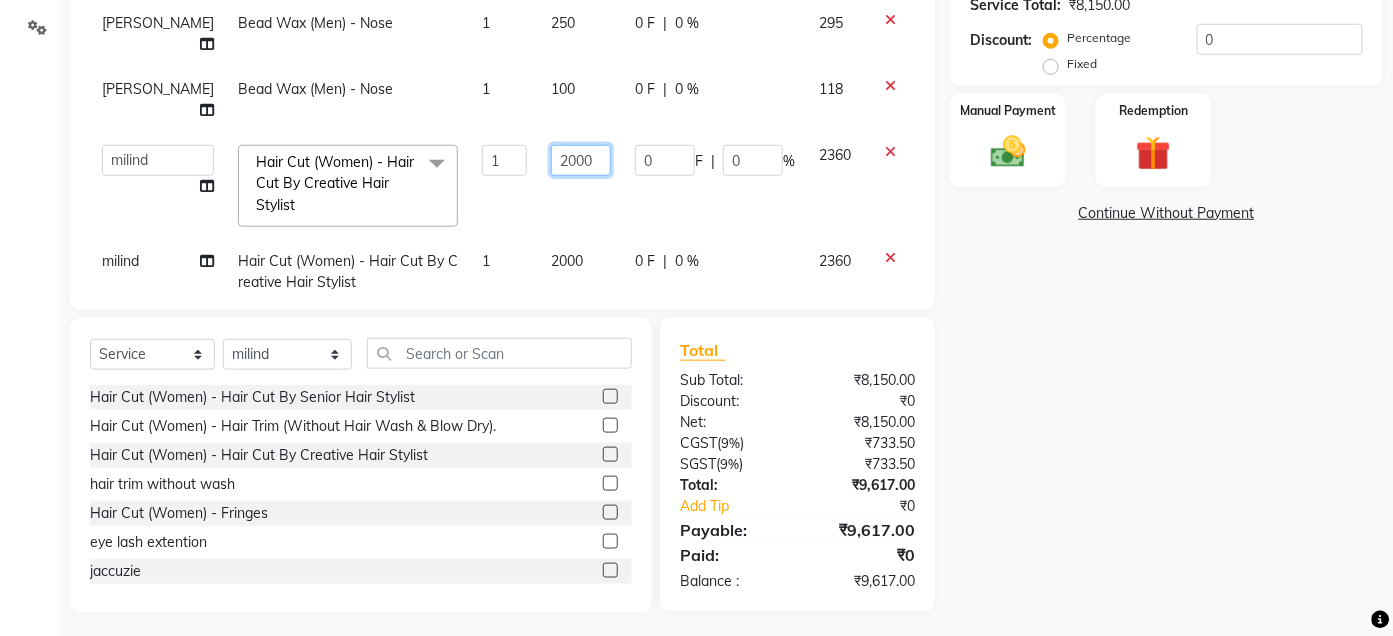 click on "2000" 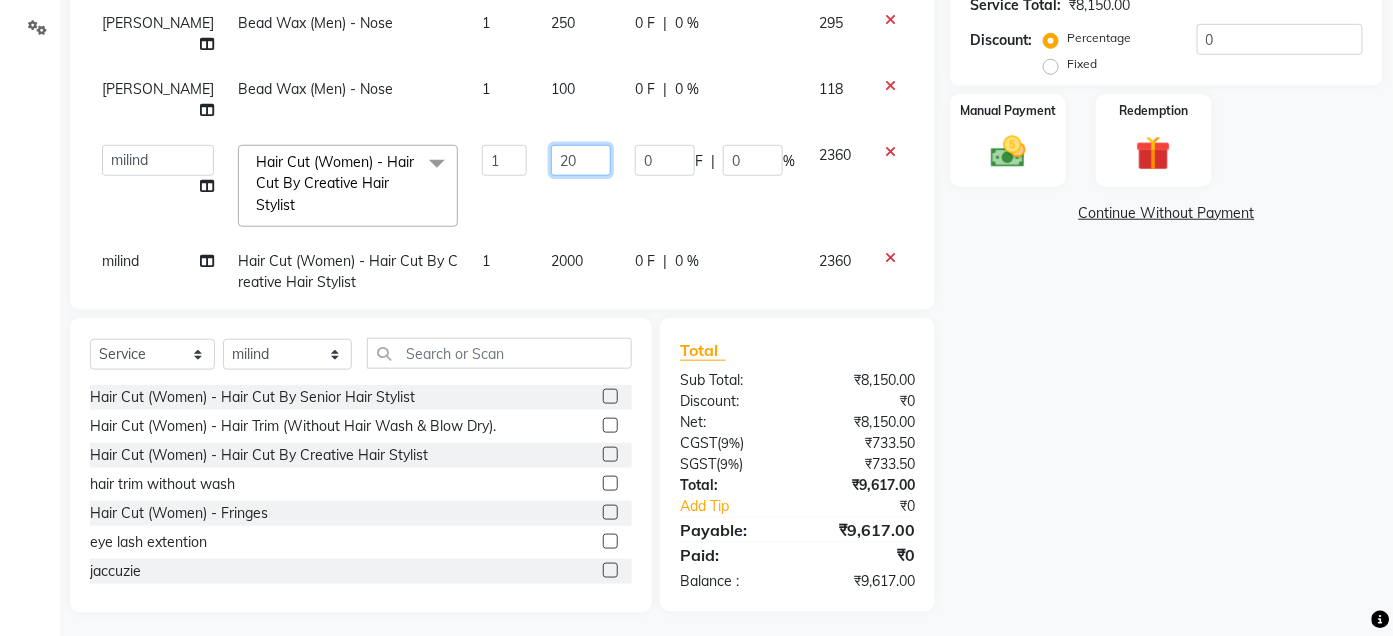 type on "2" 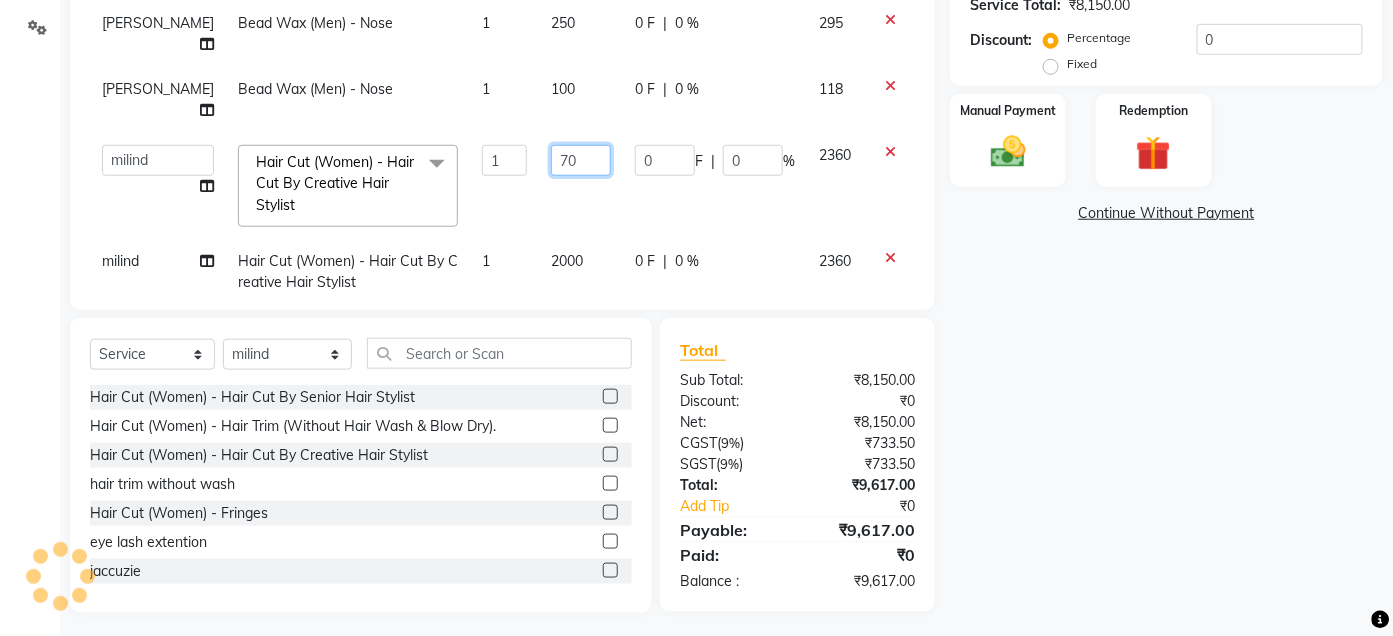 type on "700" 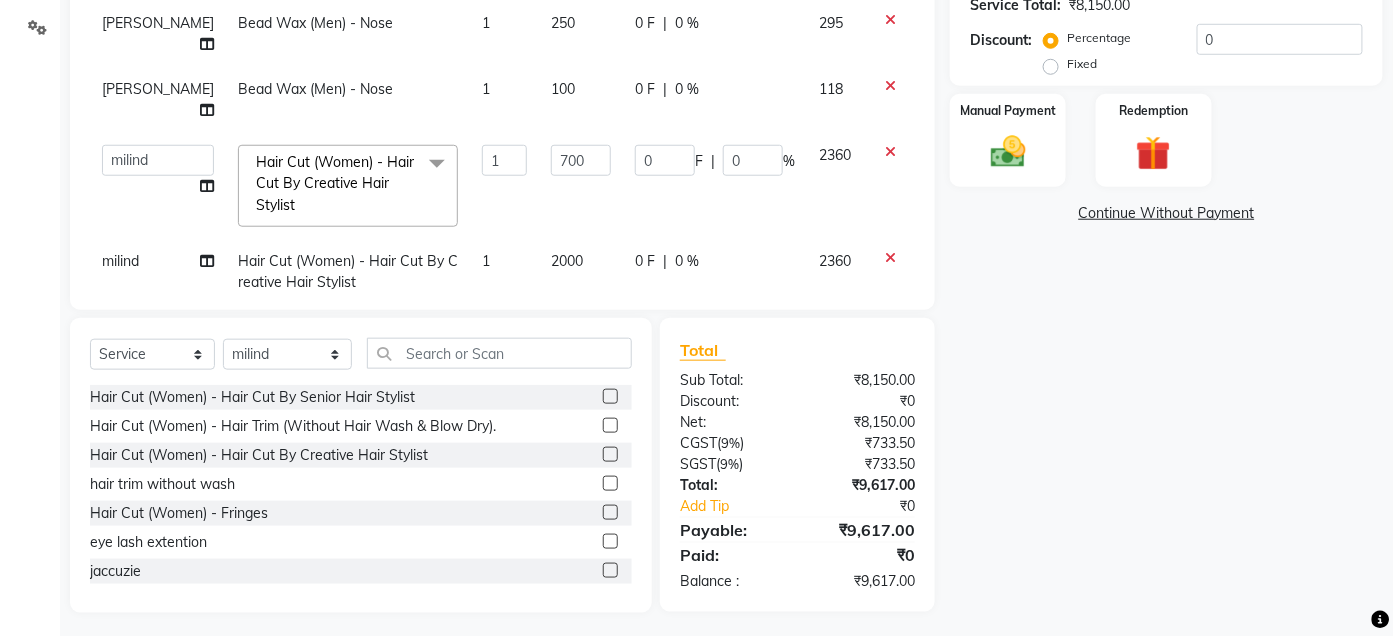 scroll, scrollTop: 180, scrollLeft: 0, axis: vertical 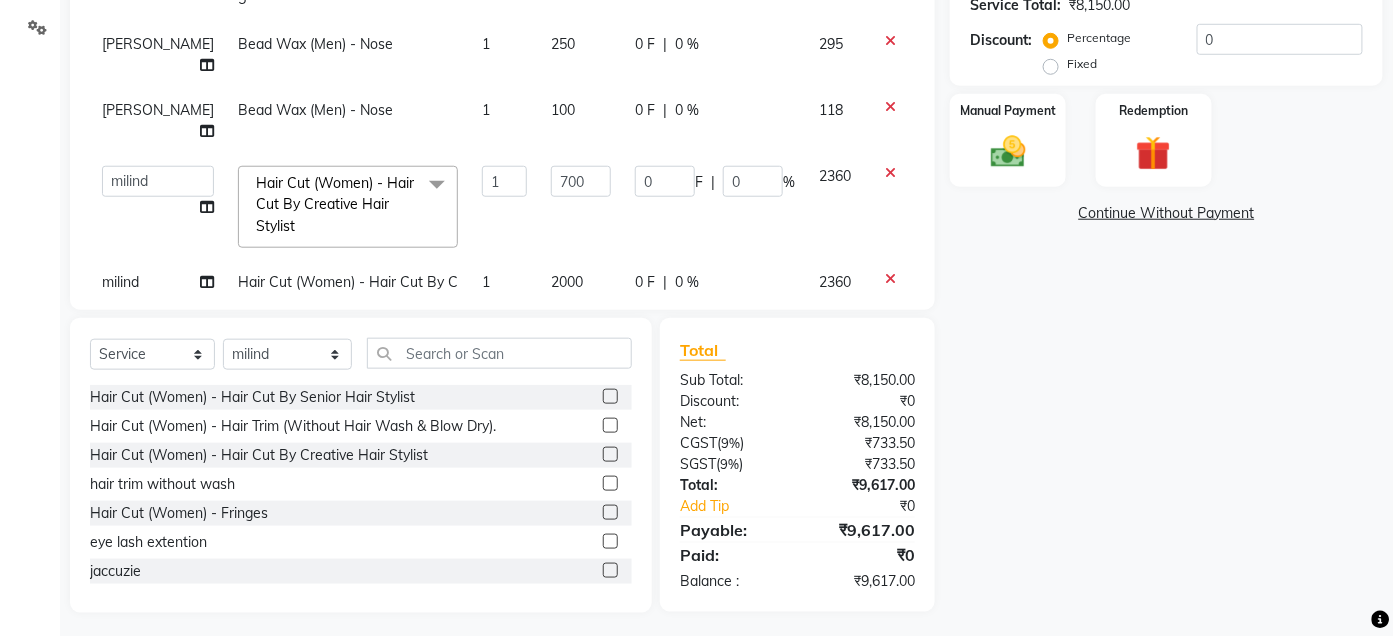 click on "parvati gupta  Threading  - Eyebrows 1 450 0 F | 0 % 531 parvati gupta  Threading  - Eyebrows 1 150 0 F | 0 % 177 parvati gupta  Bead Wax (Men) - Nose 1 200 0 F | 0 % 236 Nasir  Root Touch - Up (Women) - Inod 1-1.5" 1 1500 0 F | 0 % 1770 milind Root Touch - Up (Men) - Inod 1-1.5" 1 1500 0 F | 0 % 1770 parvati gupta  Bead Wax (Men) - Nose 1 250 0 F | 0 % 295 parvati gupta  Bead Wax (Men) - Nose 1 100 0 F | 0 % 118  Admin   Ajay saroj   Alan   Athan    DR Prince Varde   Manager   milind   Nasir    PAM   parvati gupta    pooja loke   Rahul   rahul thakur   rajesh patel   sonali   yogita  Hair Cut (Women) - Hair Cut By Creative Hair Stylist  x Hair Cut (Women) - Hair Cut By Senior Hair Stylist Hair Cut (Women) - Hair Trim (Without Hair Wash & Blow Dry). Hair Cut (Women) - Hair Cut By Creative Hair Stylist hair trim without wash Hair Cut (Women) - Fringes eye lash extention jaccuzie EYELASH EXTENTION  EYELASH EXTENTION REFILL Botox (per unit)for SKIN Thread Lifting ( per head) Derma filler  MICROBLADING eyebrow 1" 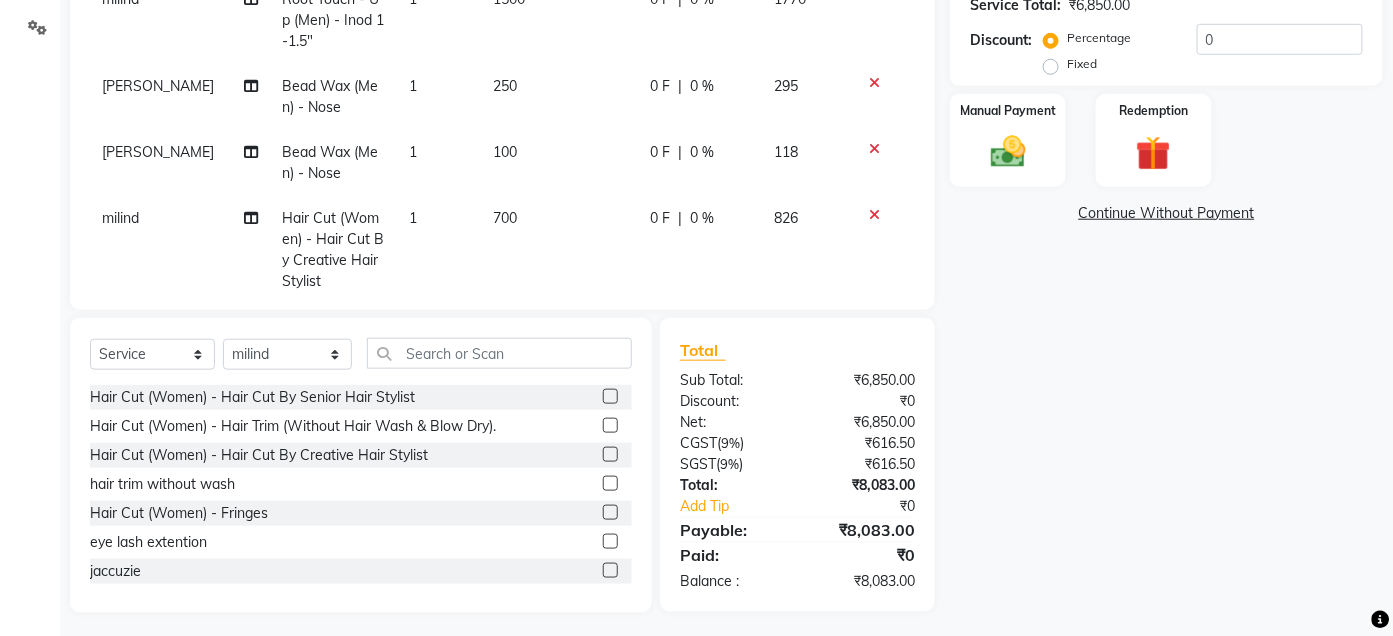 scroll, scrollTop: 460, scrollLeft: 0, axis: vertical 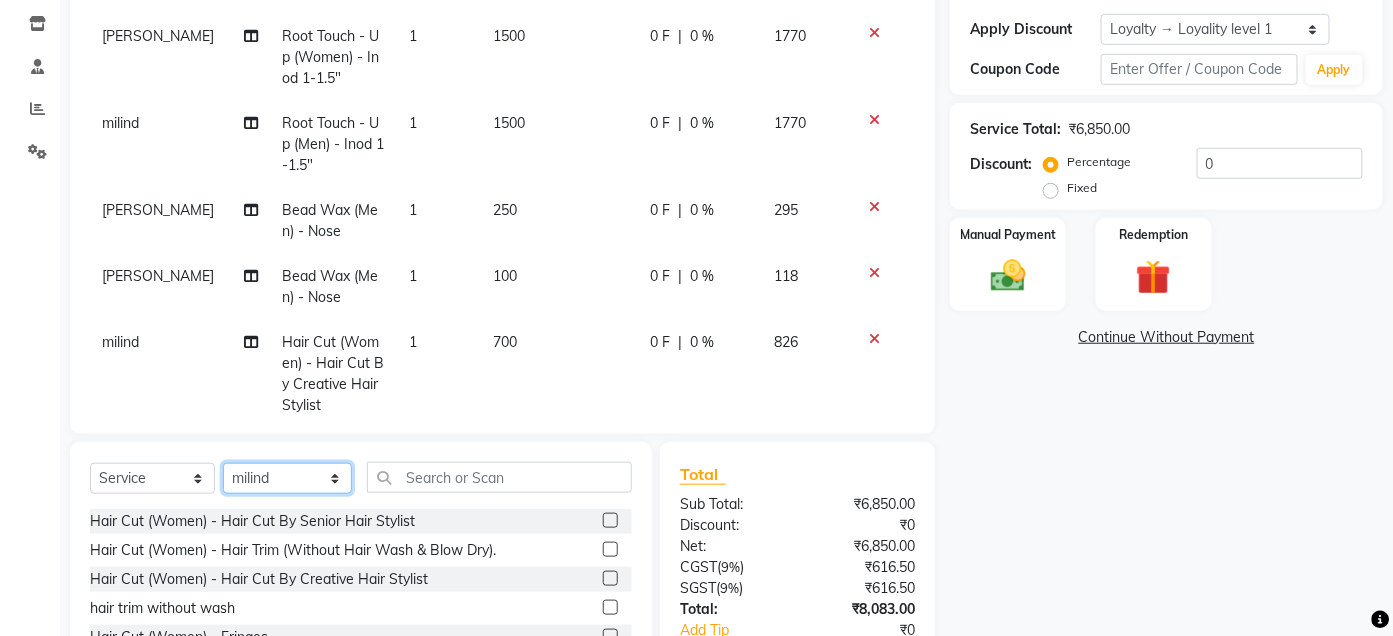click on "Select Stylist Admin Ajay [PERSON_NAME]  [PERSON_NAME] [PERSON_NAME] Manager [PERSON_NAME] [PERSON_NAME] [PERSON_NAME]  pooja [PERSON_NAME] [PERSON_NAME] [PERSON_NAME] [PERSON_NAME]" 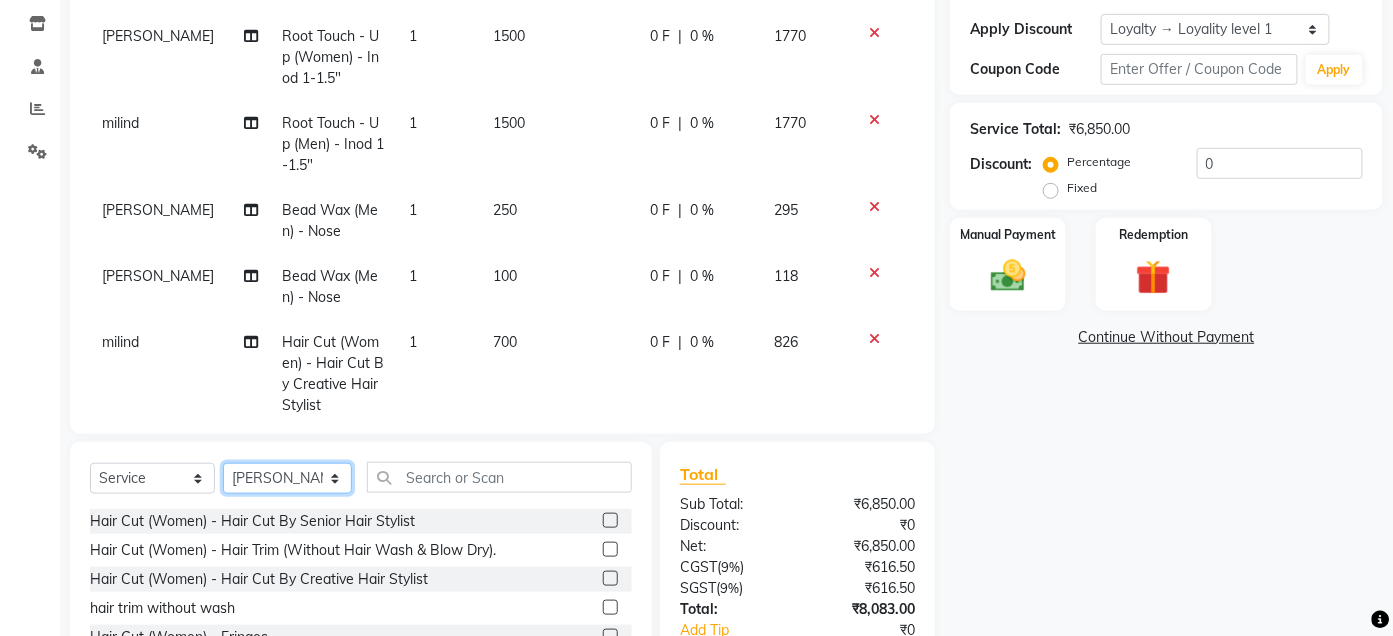 click on "Select Stylist Admin Ajay [PERSON_NAME]  [PERSON_NAME] [PERSON_NAME] Manager [PERSON_NAME] [PERSON_NAME] [PERSON_NAME]  pooja [PERSON_NAME] [PERSON_NAME] [PERSON_NAME] [PERSON_NAME]" 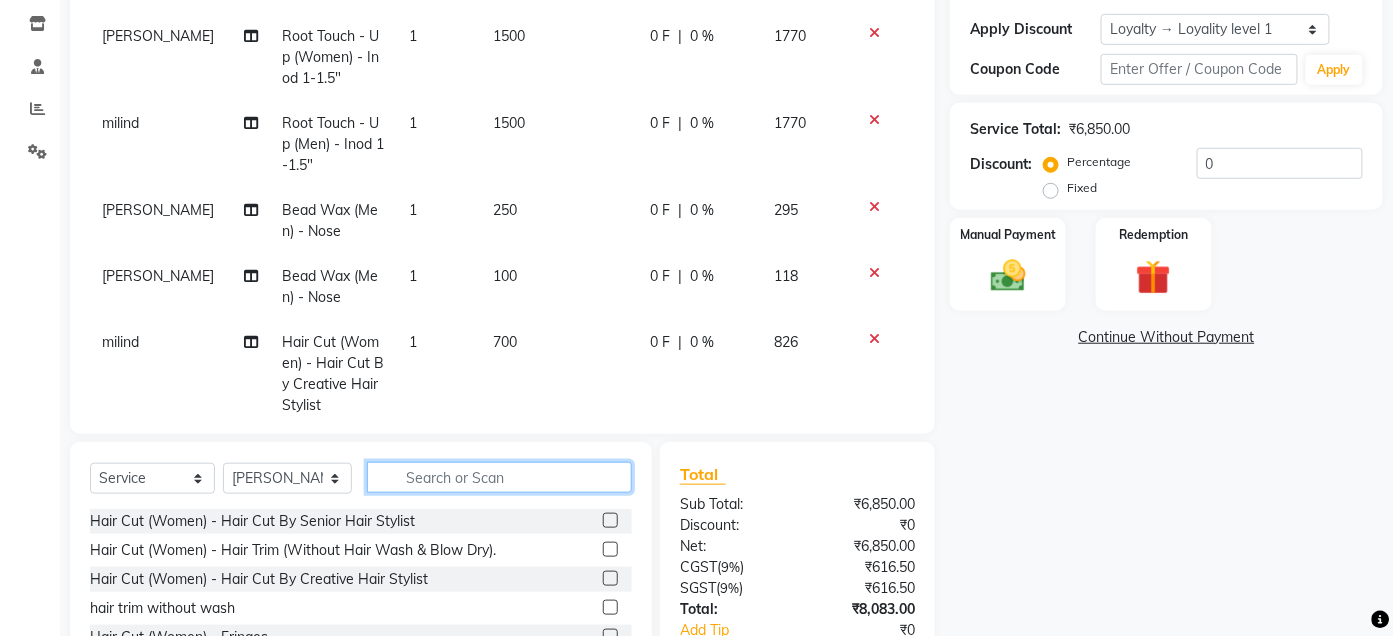 click 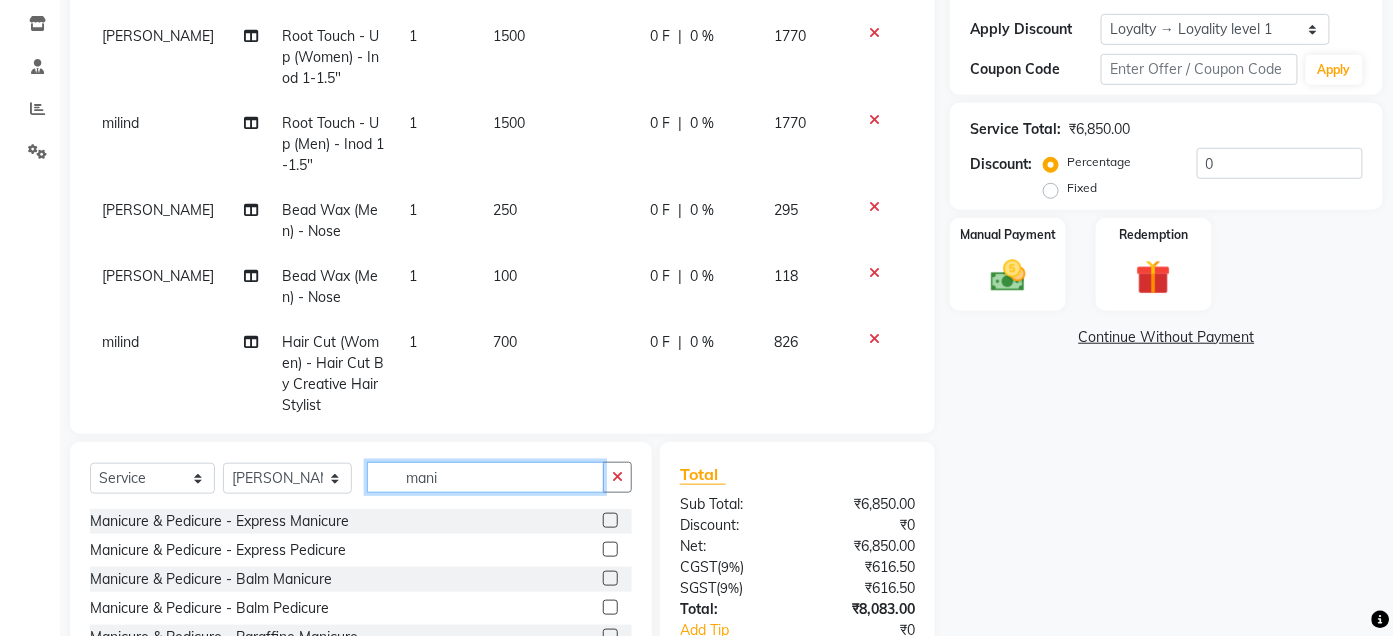 type on "mani" 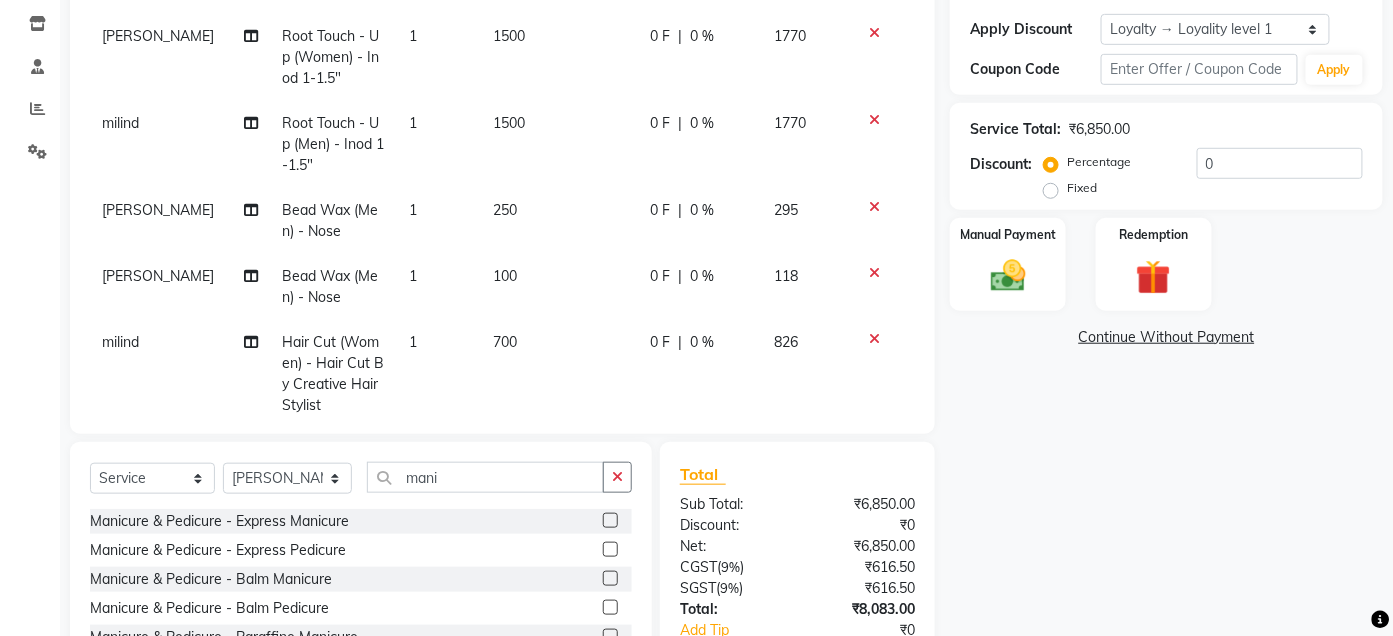 click 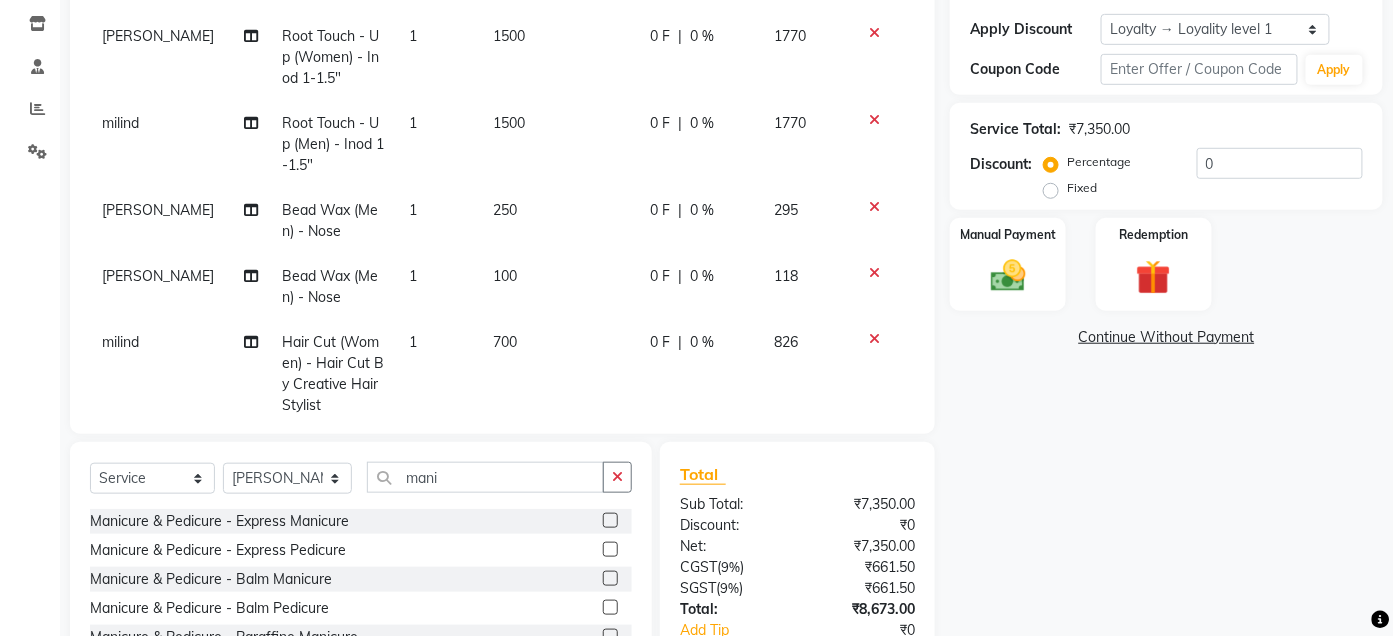 click 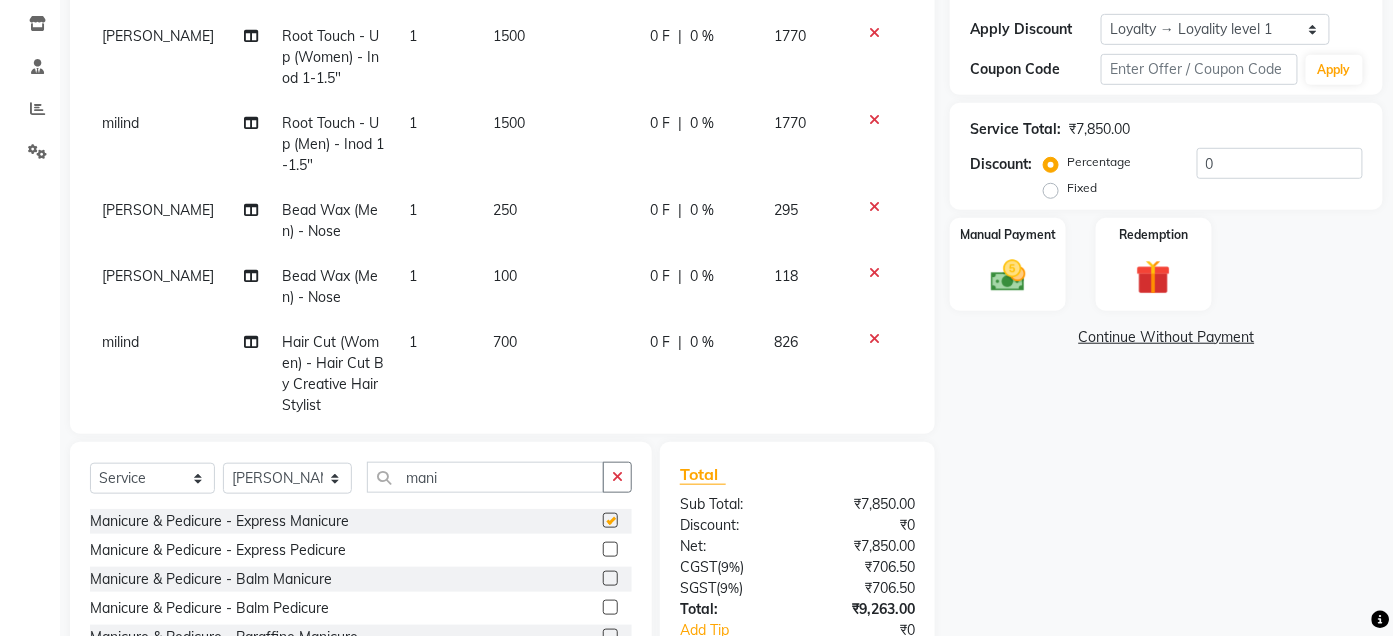 checkbox on "false" 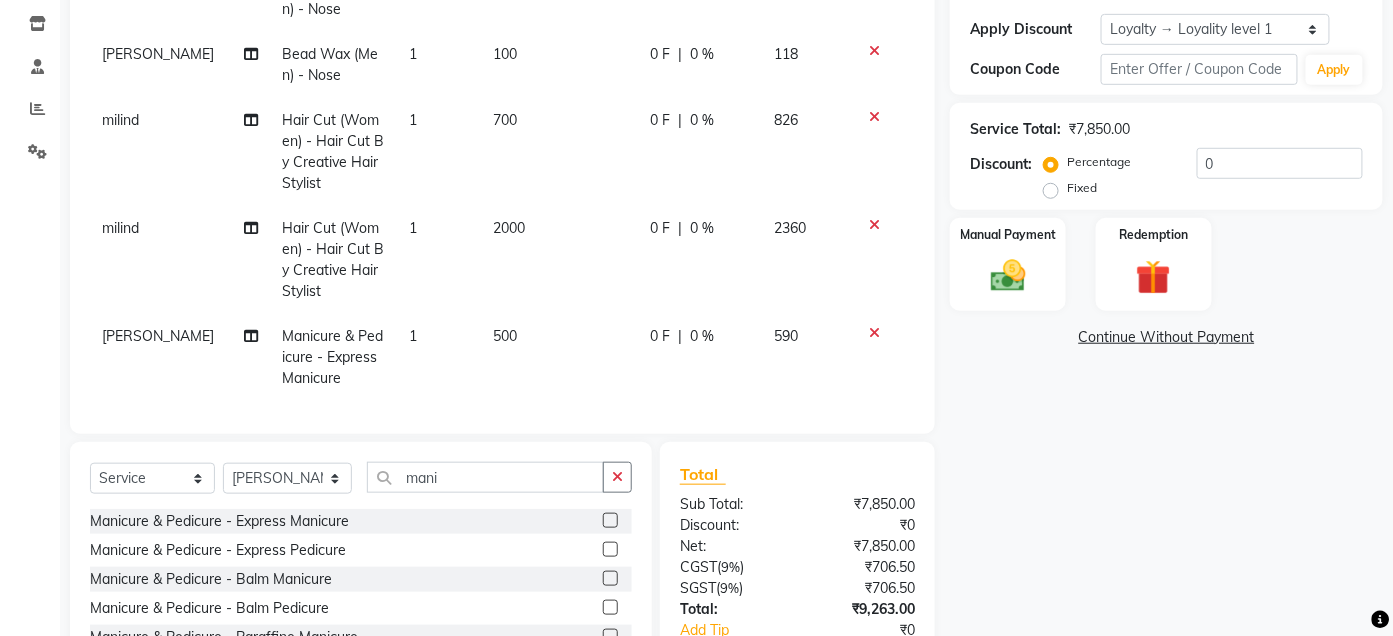 scroll, scrollTop: 407, scrollLeft: 0, axis: vertical 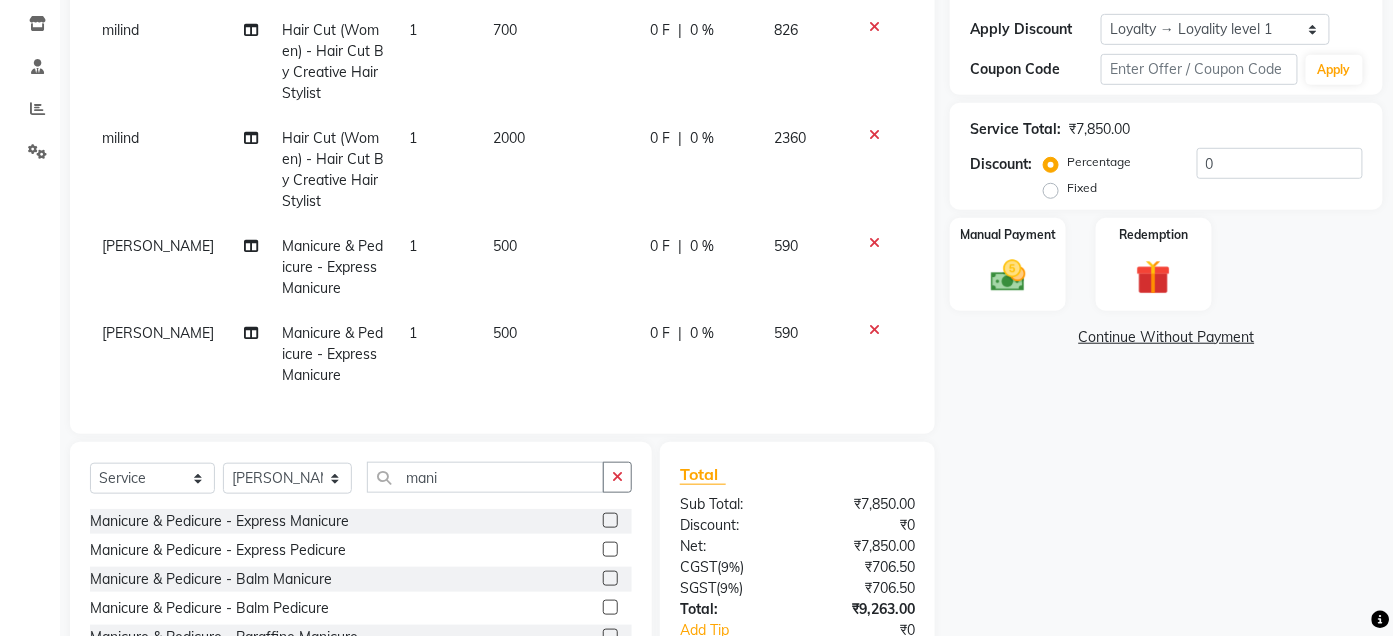 click 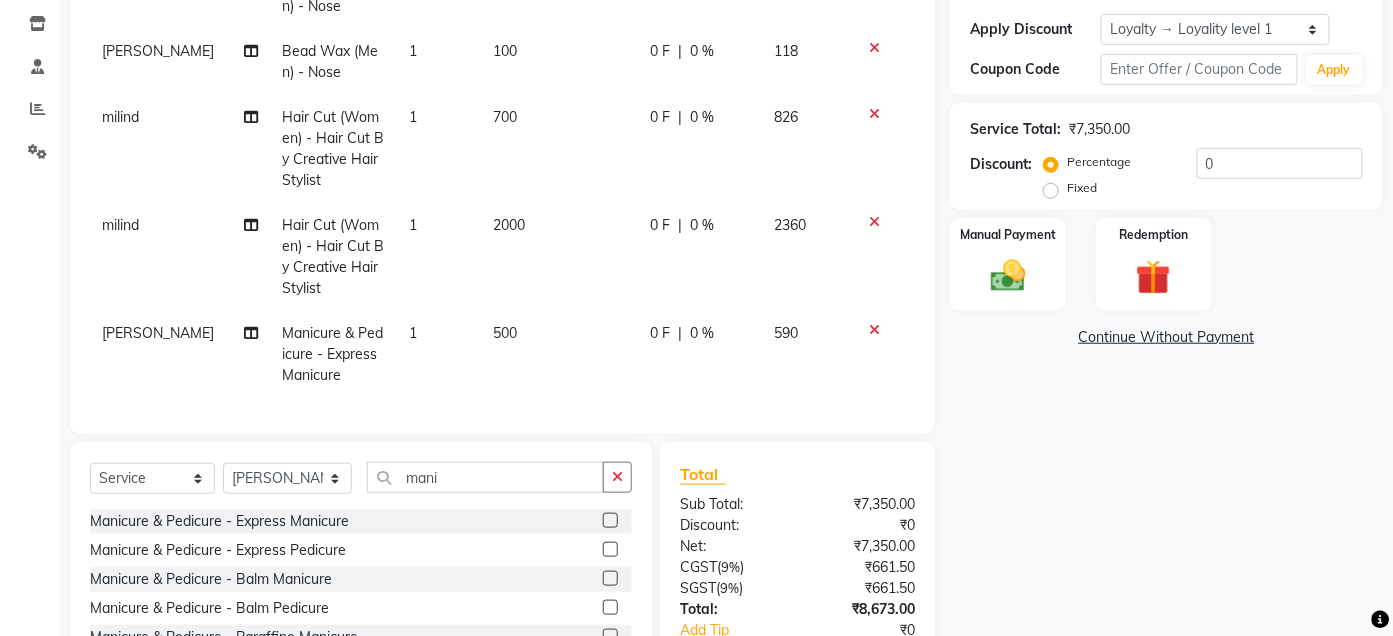click 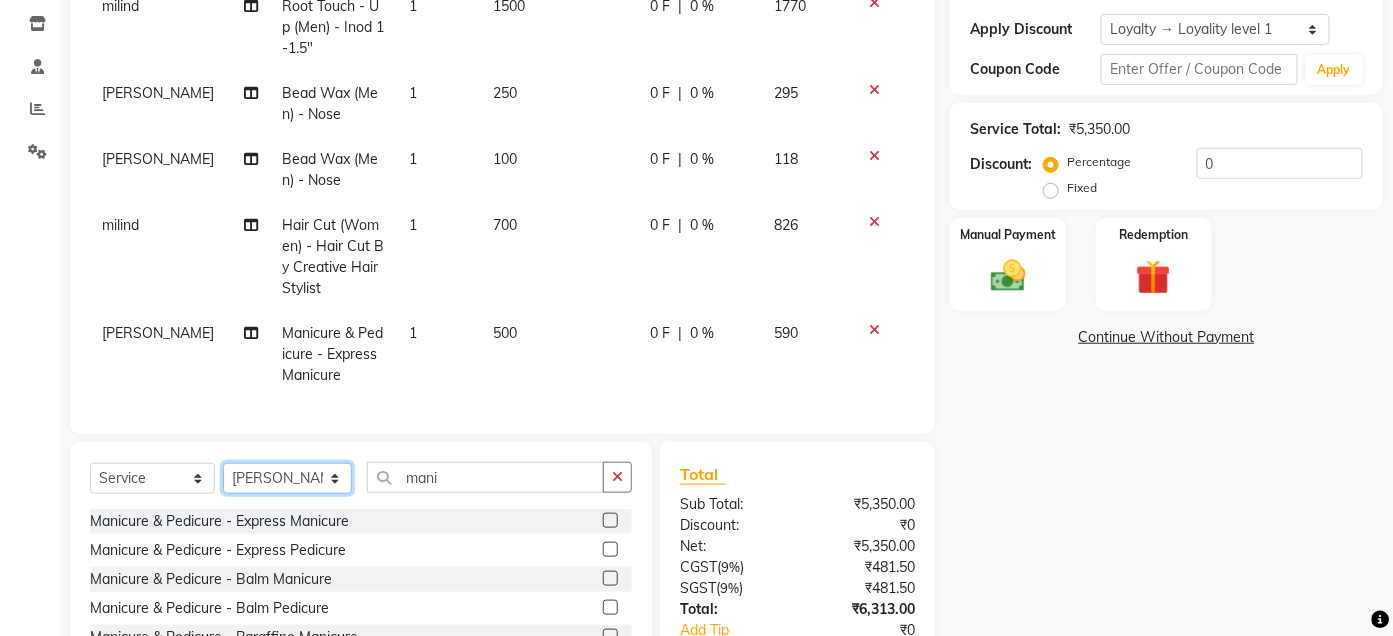 click on "Select Stylist Admin Ajay [PERSON_NAME]  [PERSON_NAME] [PERSON_NAME] Manager [PERSON_NAME] [PERSON_NAME] [PERSON_NAME]  pooja [PERSON_NAME] [PERSON_NAME] [PERSON_NAME] [PERSON_NAME]" 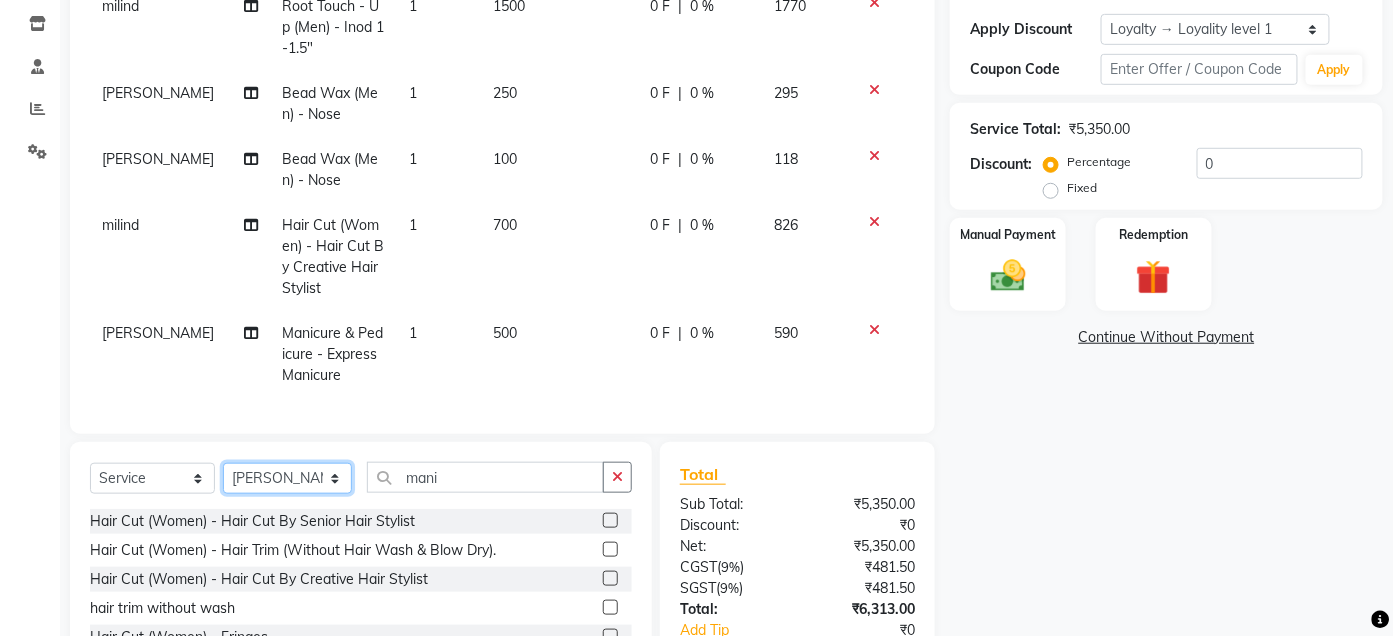 select on "17128" 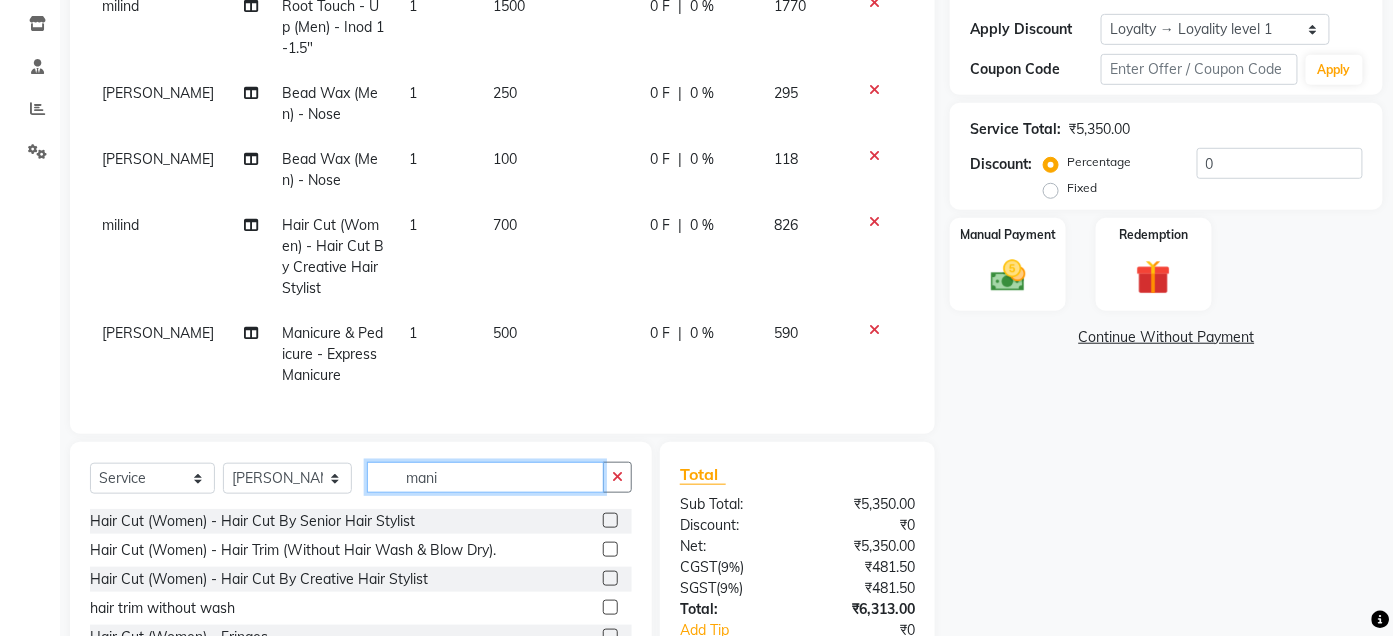 click on "mani" 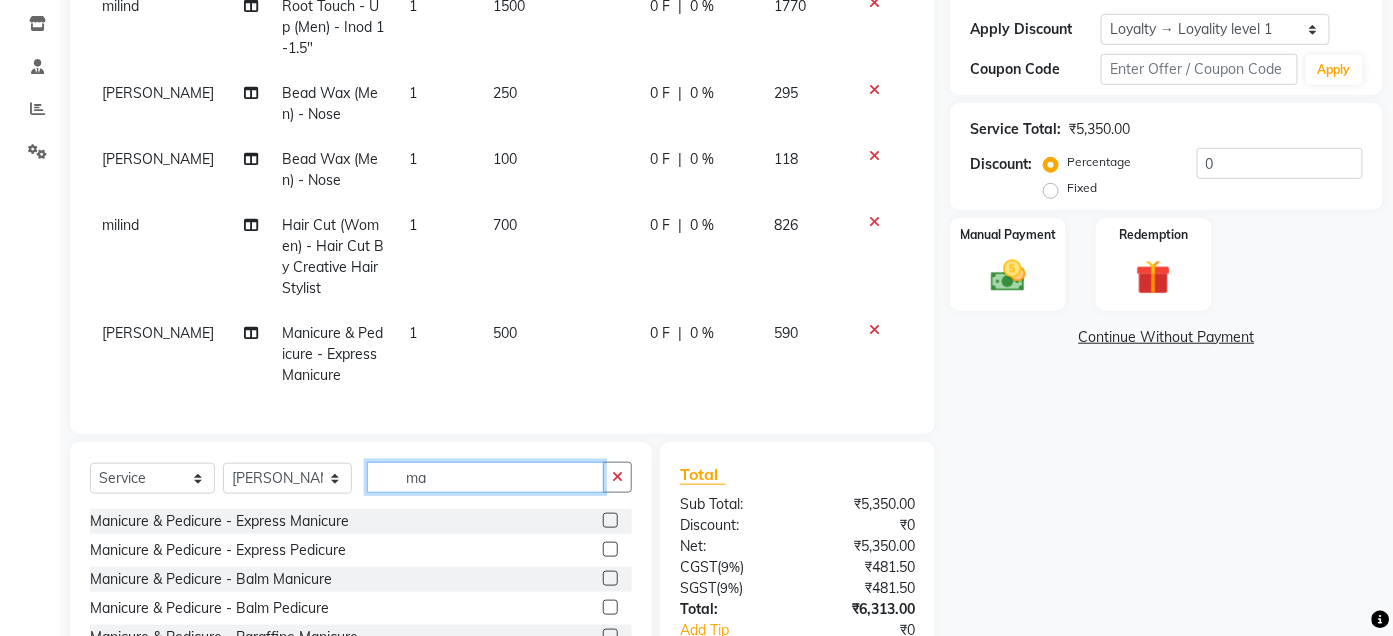 type on "m" 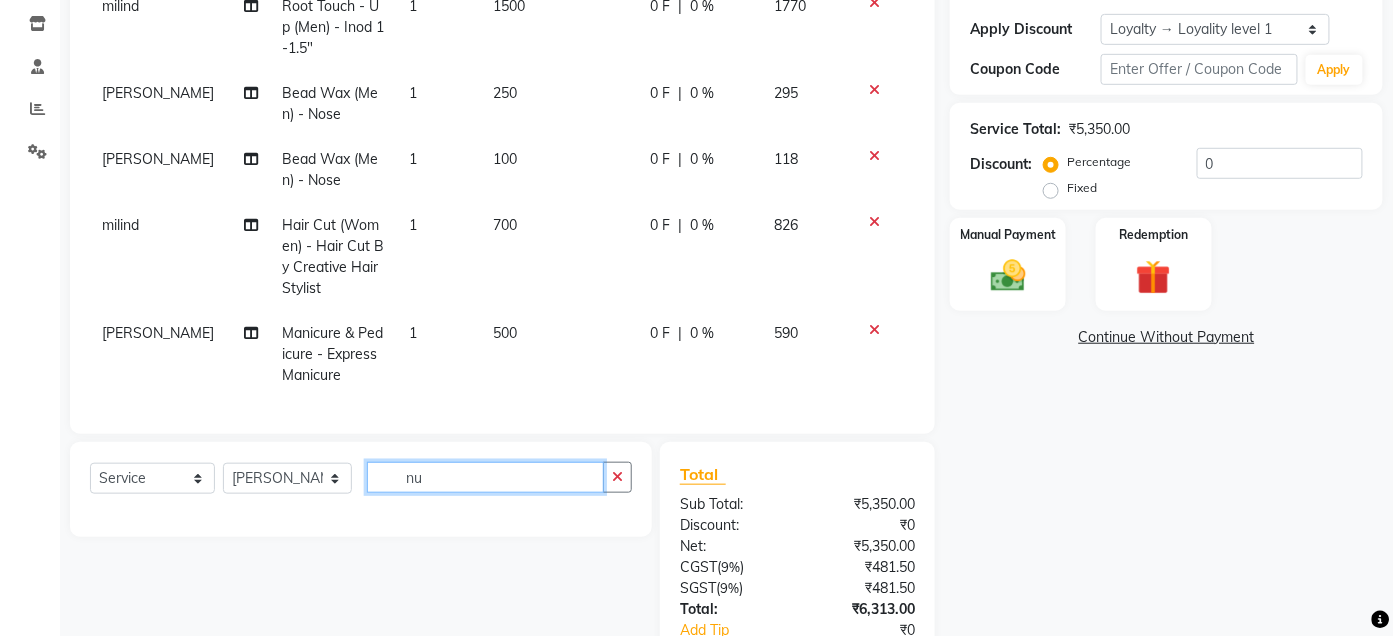 type on "n" 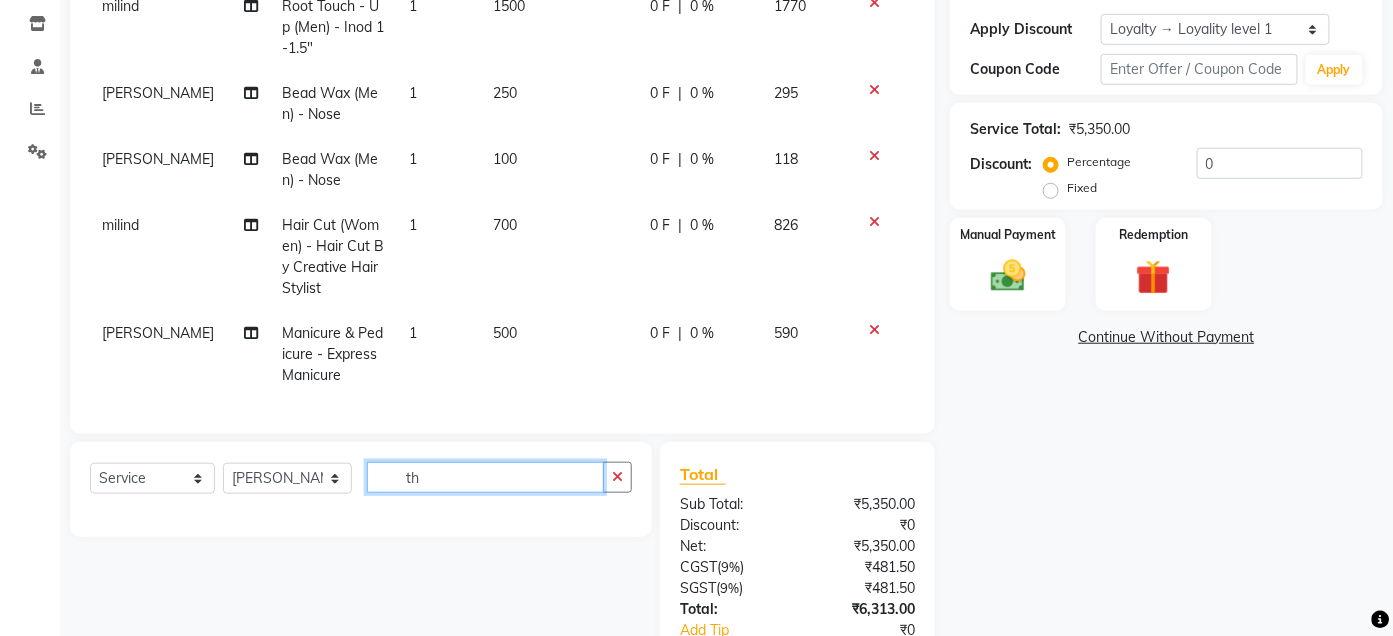 type on "t" 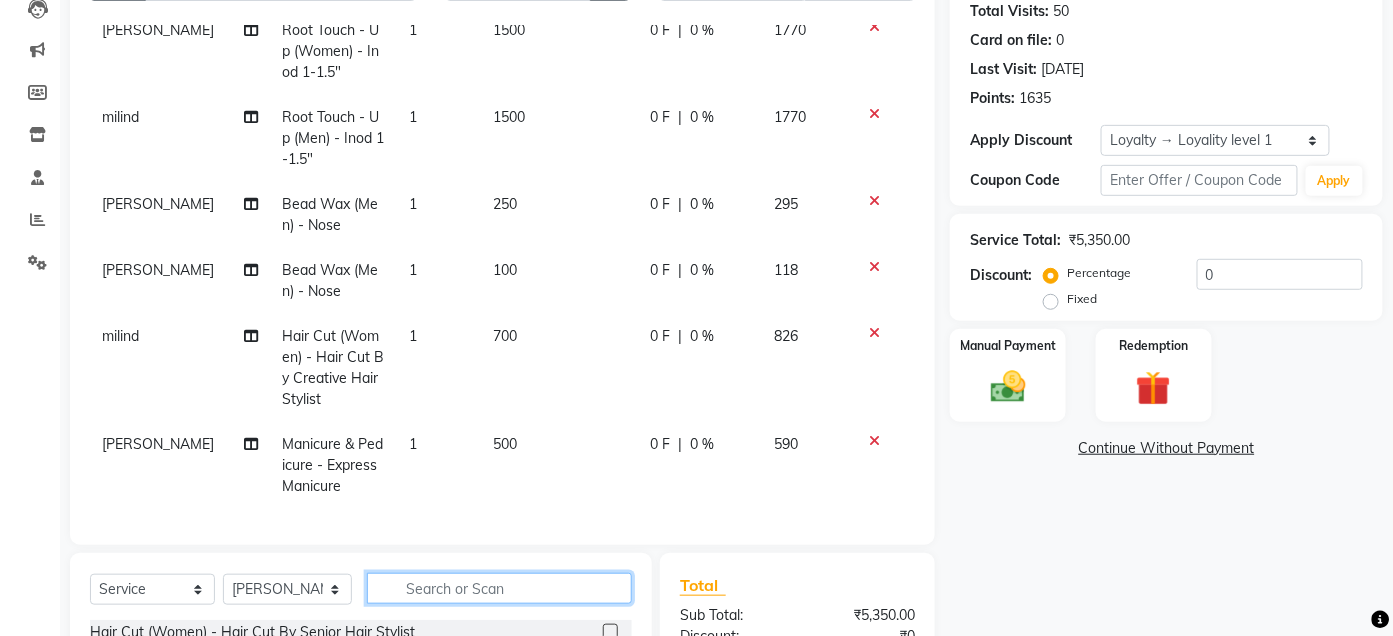 scroll, scrollTop: 194, scrollLeft: 0, axis: vertical 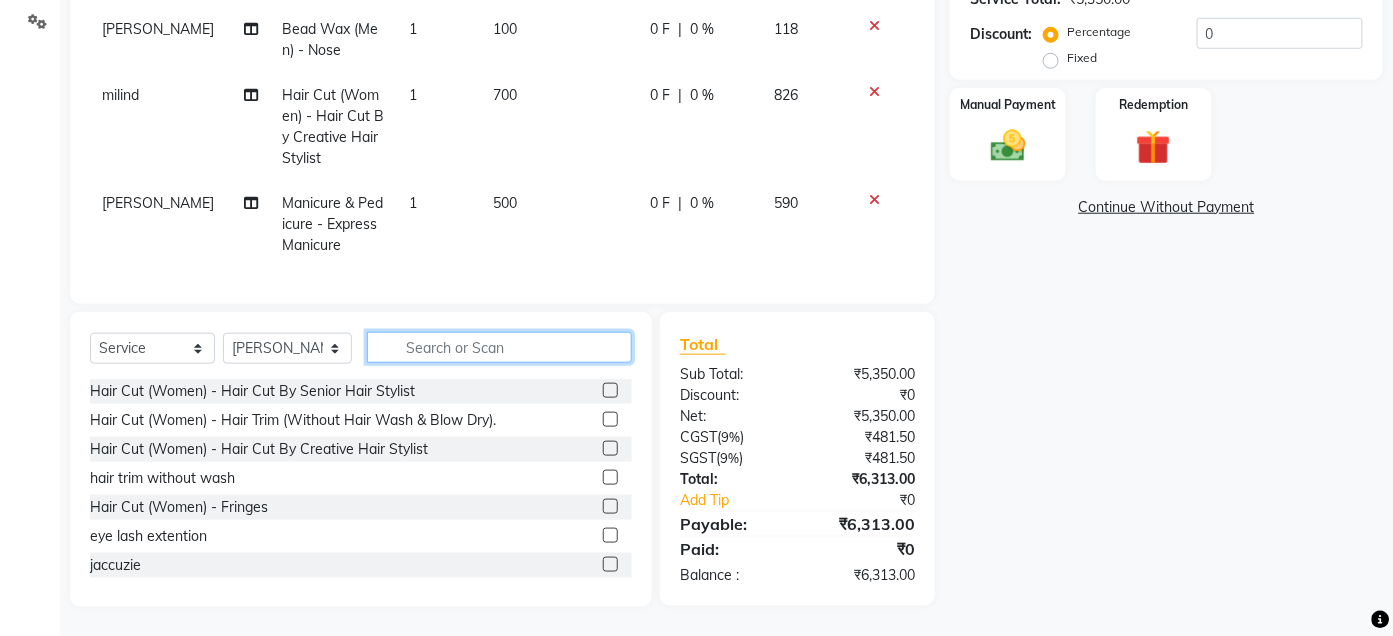 type 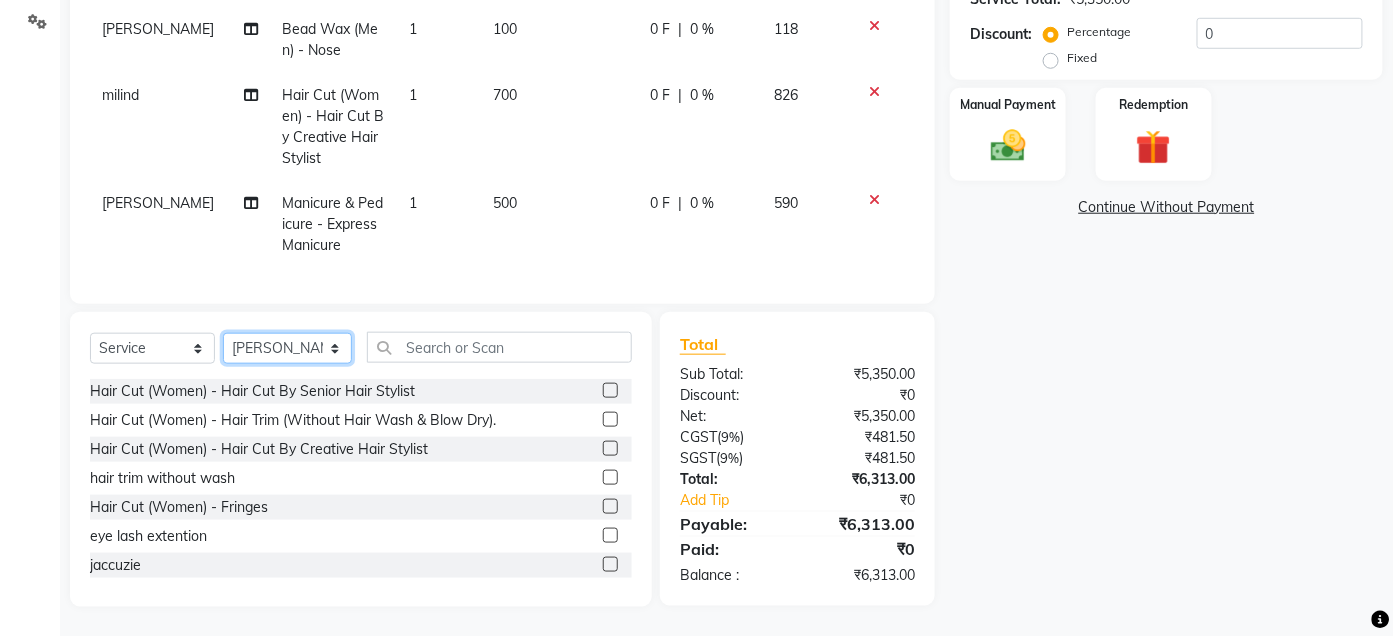 click on "Select Stylist Admin Ajay [PERSON_NAME]  [PERSON_NAME] [PERSON_NAME] Manager [PERSON_NAME] [PERSON_NAME] [PERSON_NAME]  pooja [PERSON_NAME] [PERSON_NAME] [PERSON_NAME] [PERSON_NAME]" 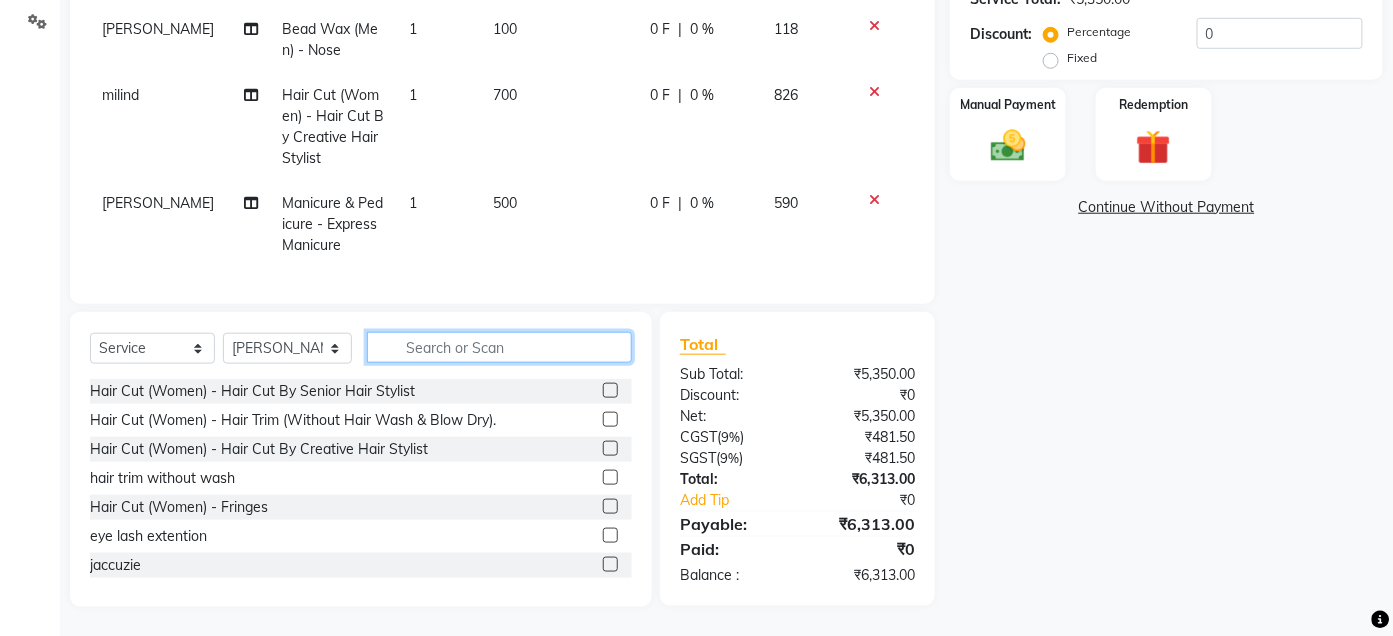 click 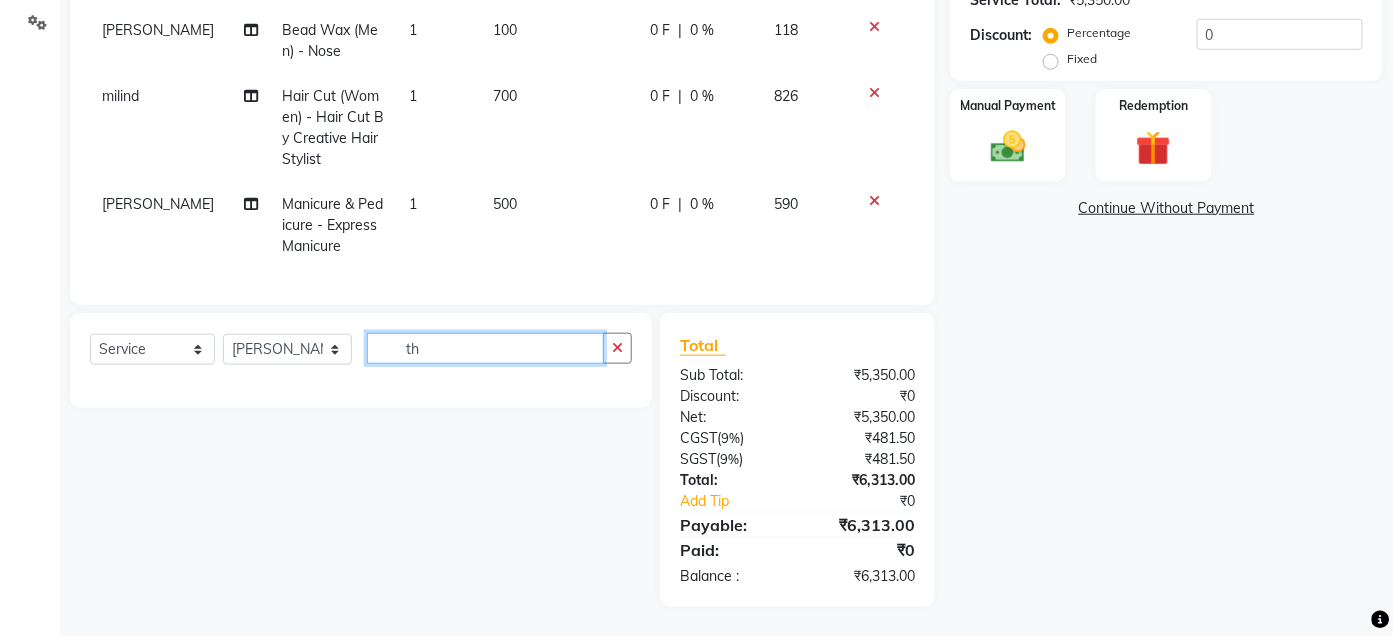 scroll, scrollTop: 464, scrollLeft: 0, axis: vertical 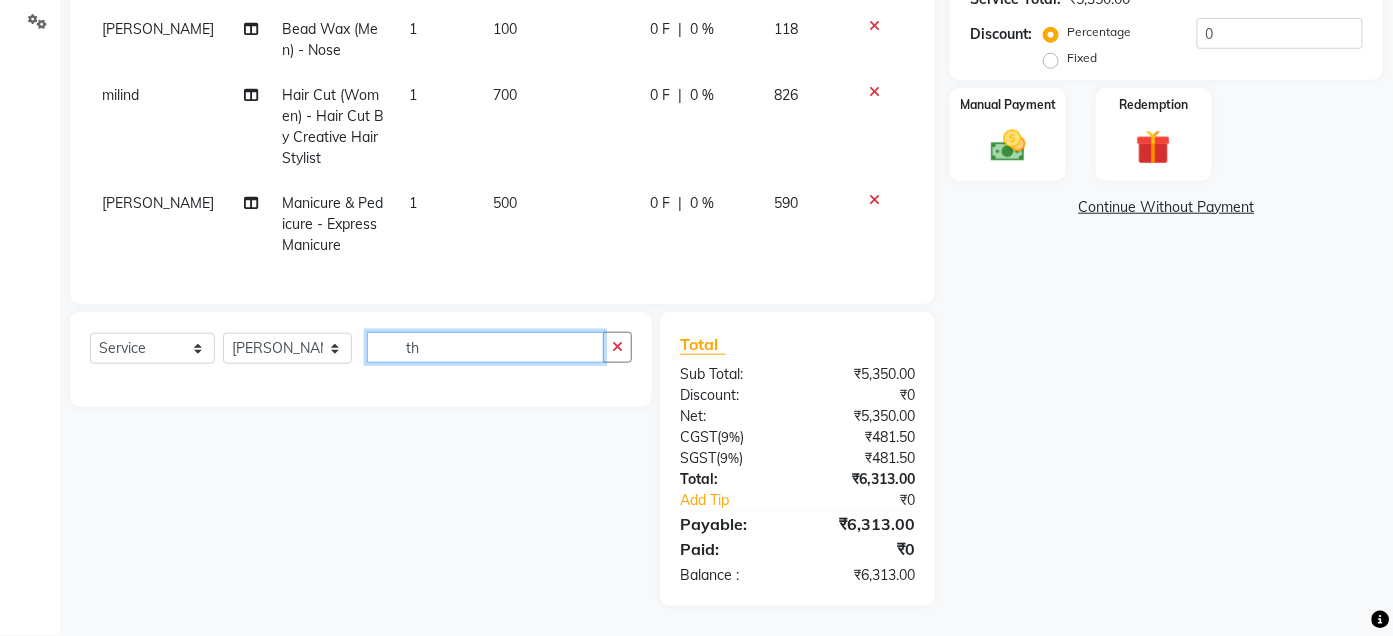 type on "t" 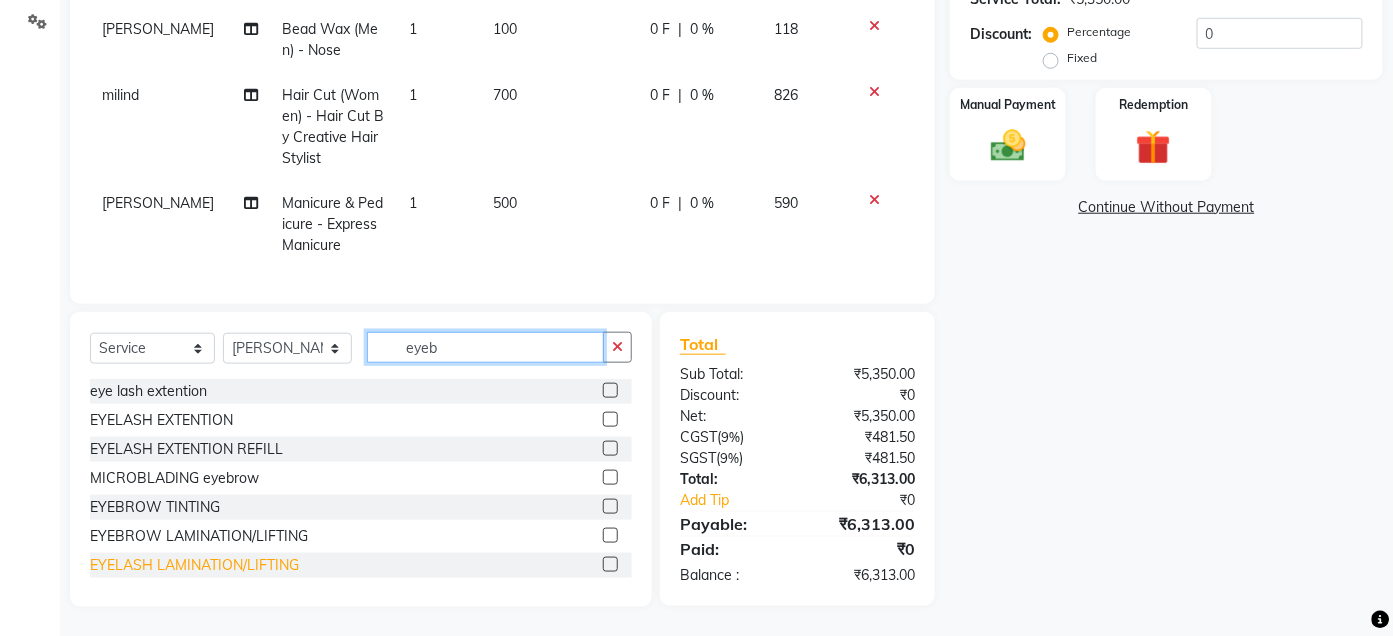 scroll, scrollTop: 463, scrollLeft: 0, axis: vertical 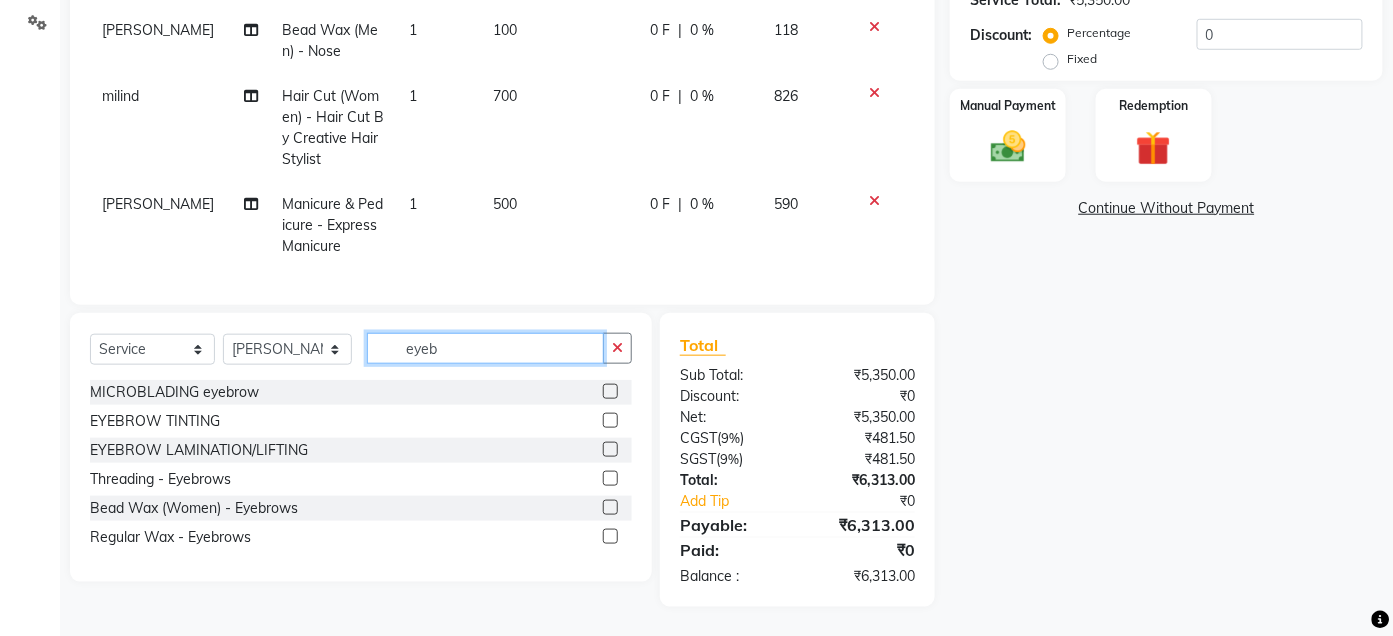 type on "eyeb" 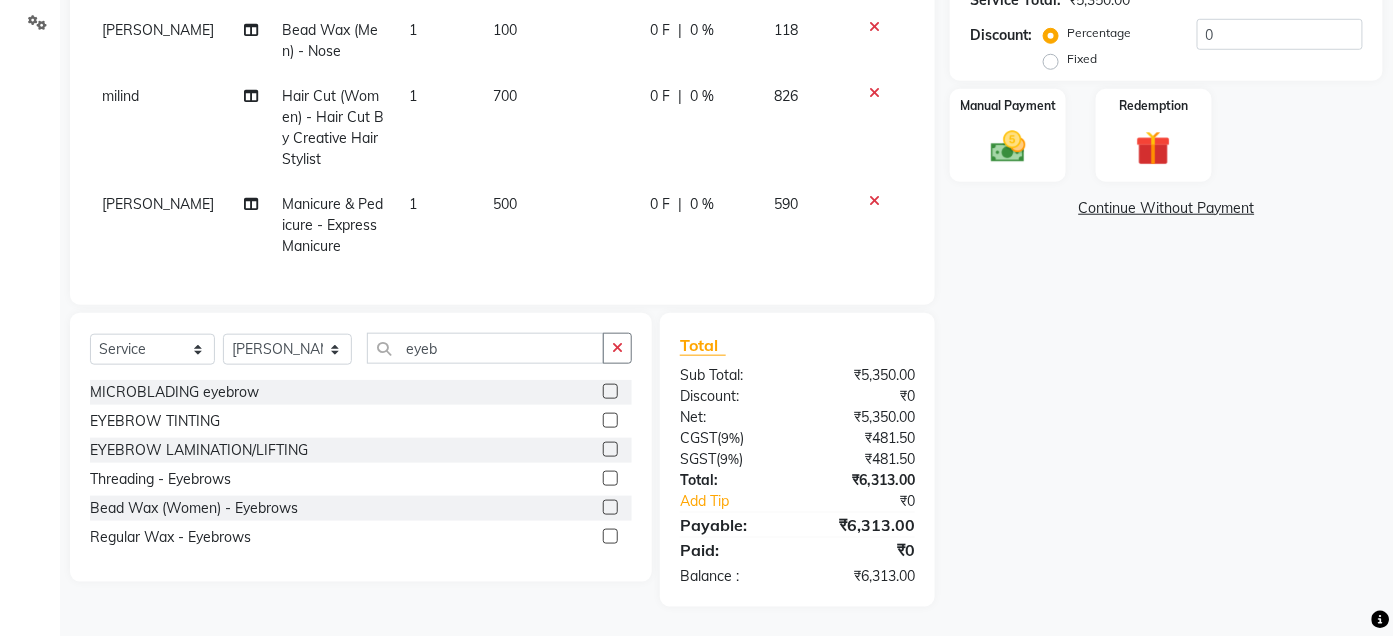 click 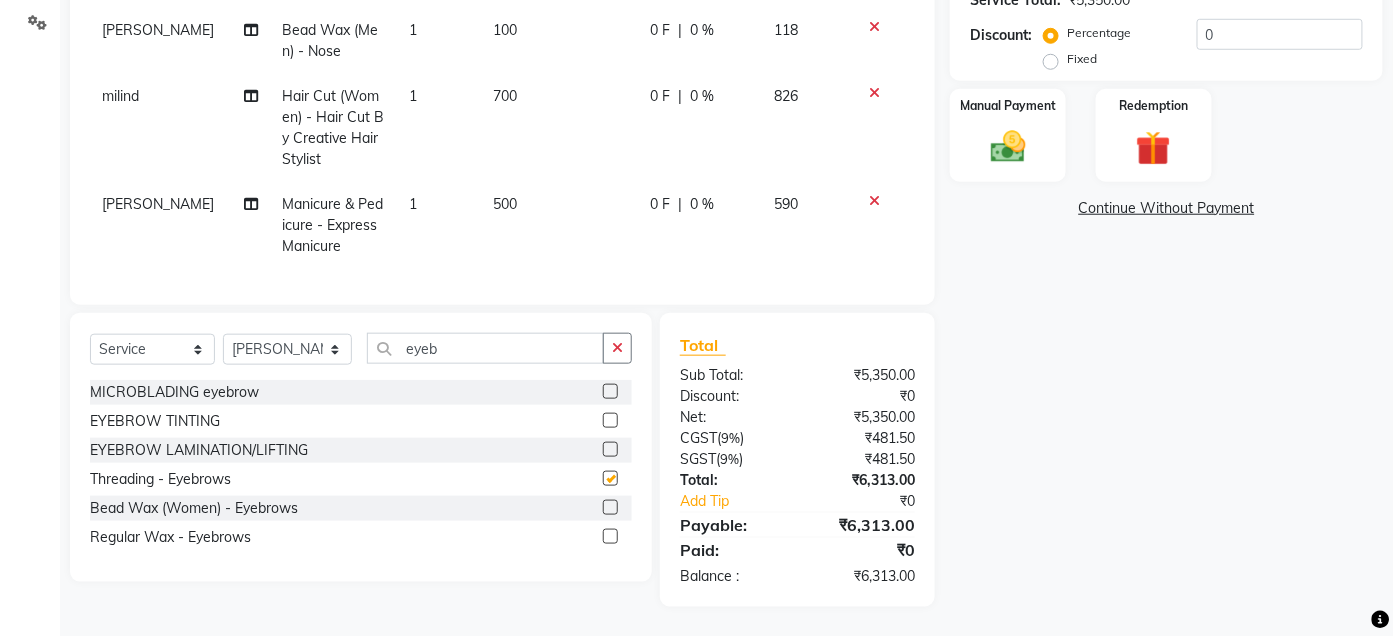 scroll, scrollTop: 381, scrollLeft: 0, axis: vertical 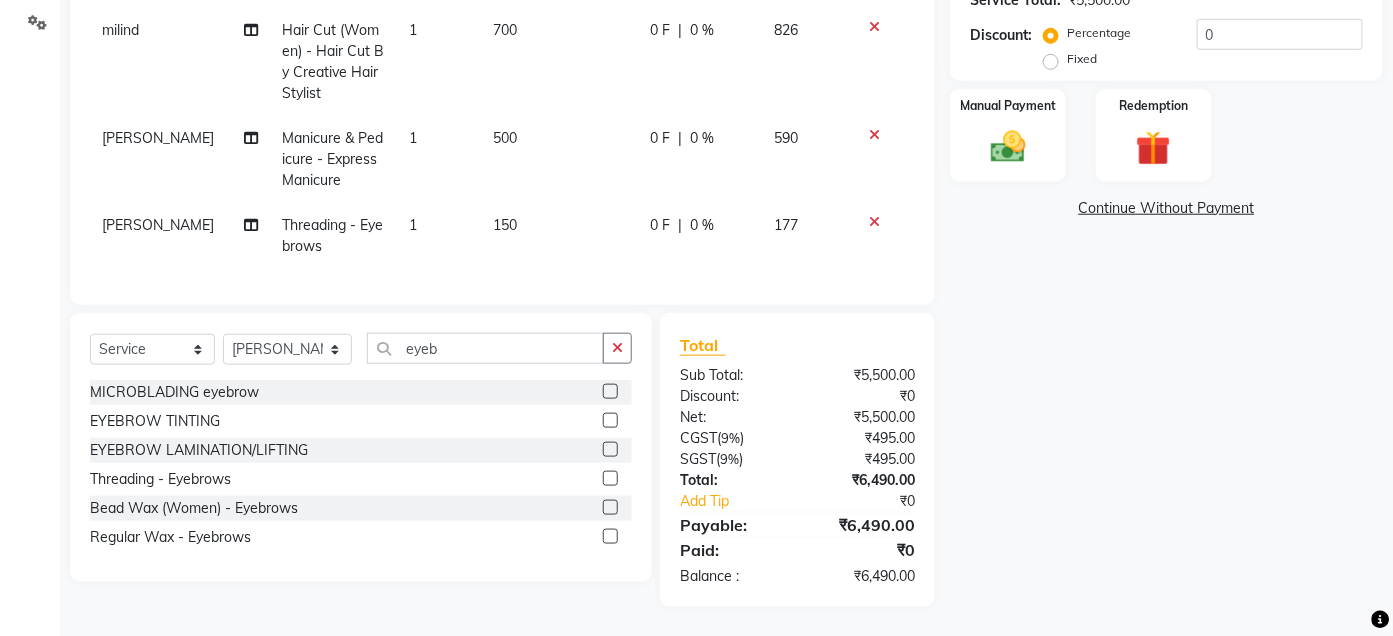 checkbox on "false" 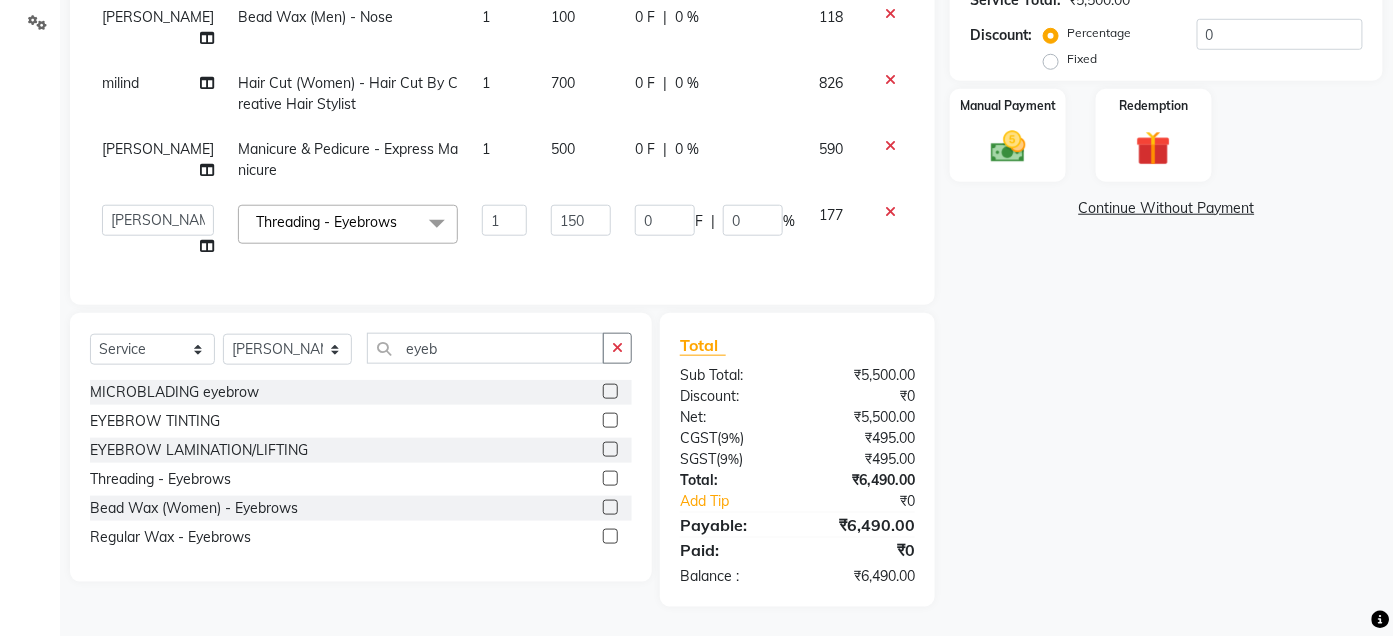 scroll, scrollTop: 286, scrollLeft: 0, axis: vertical 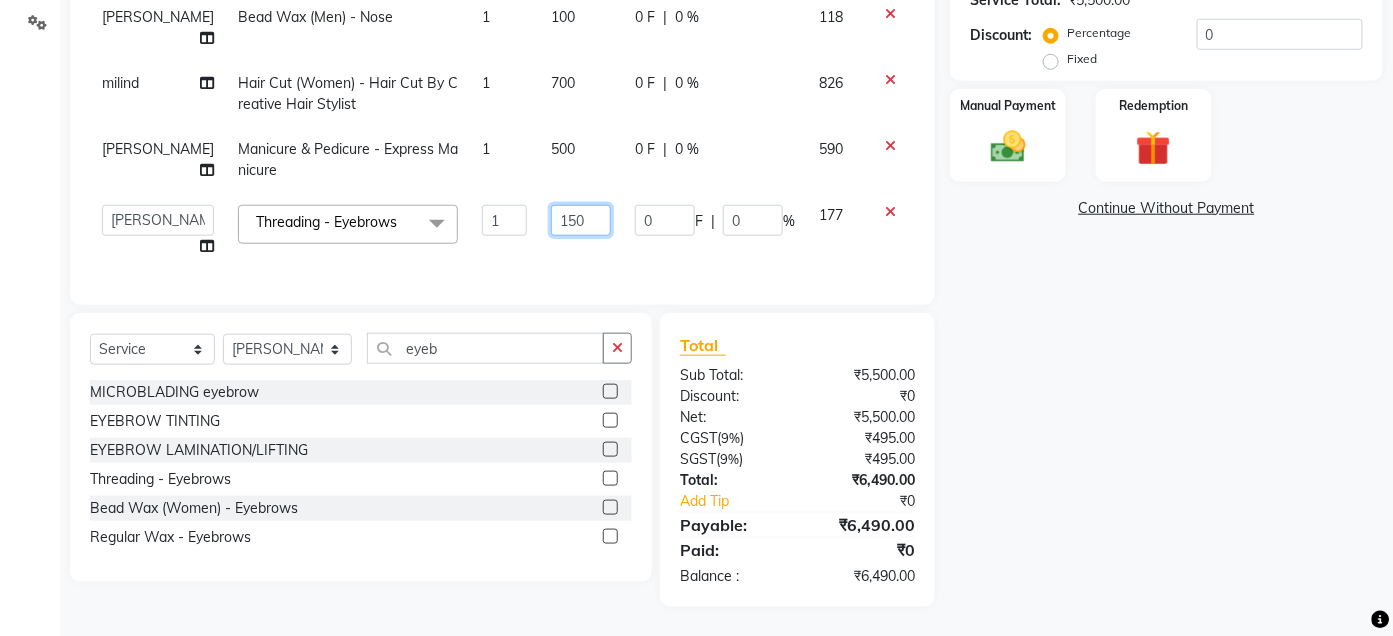 click on "150" 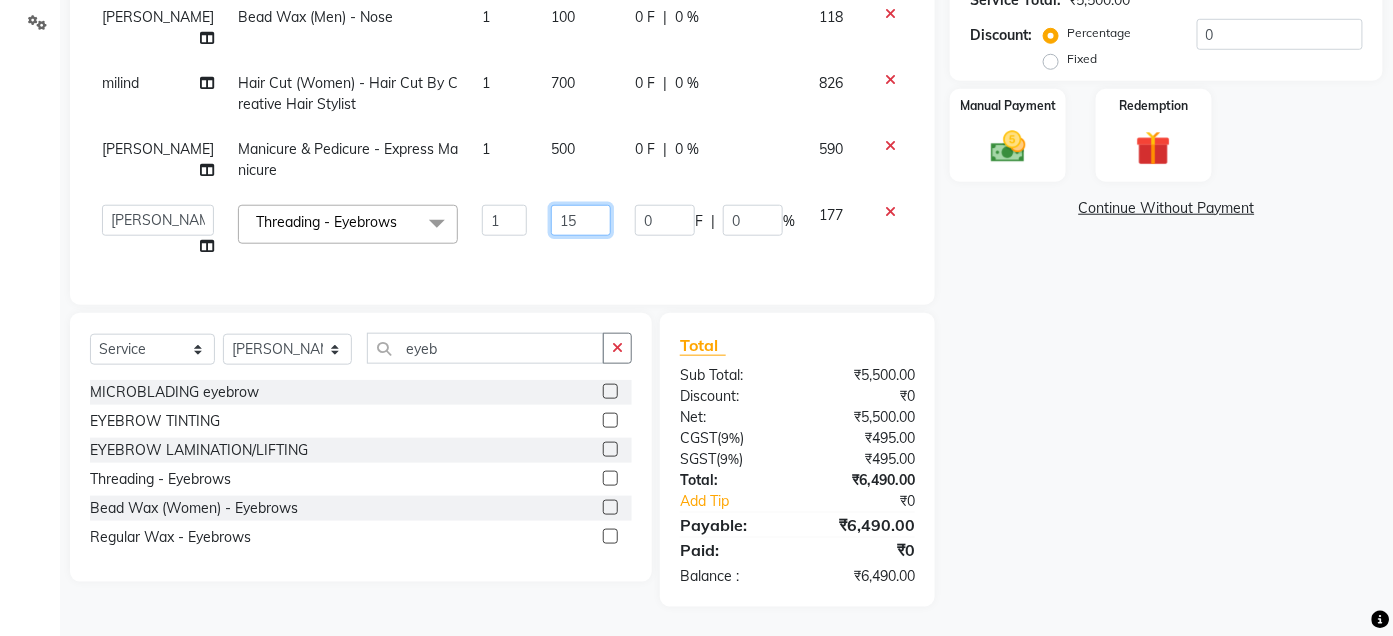 type on "1" 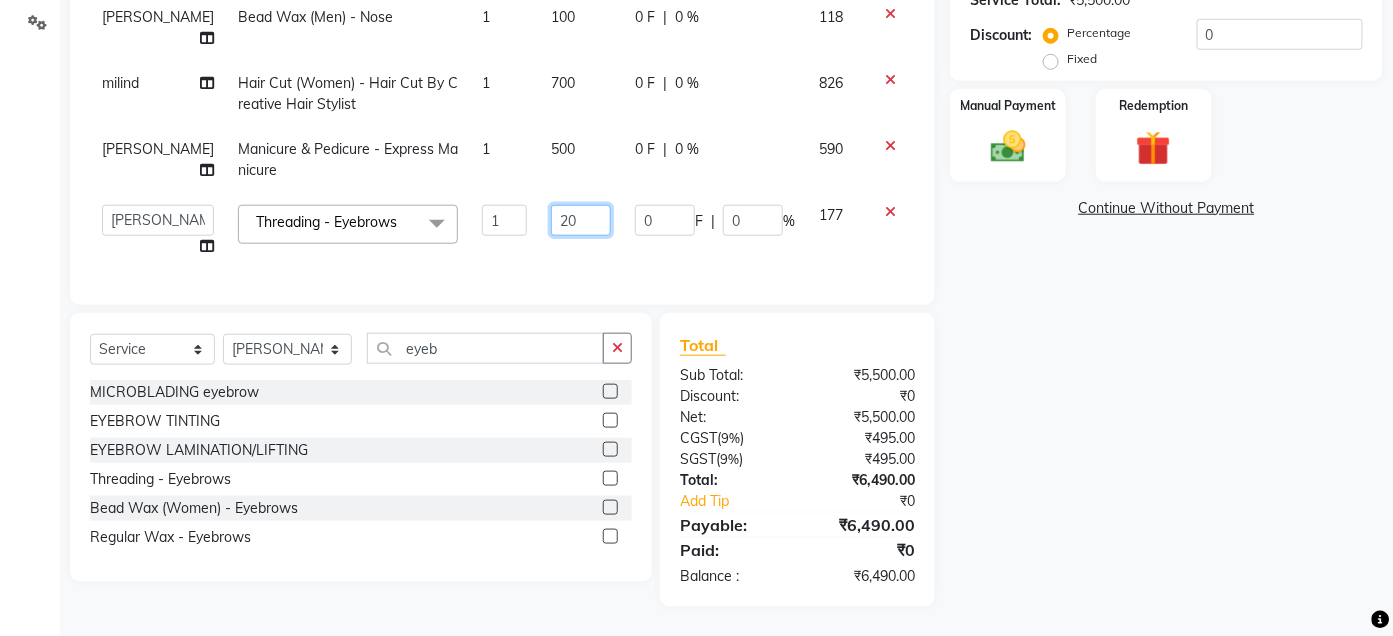 type on "200" 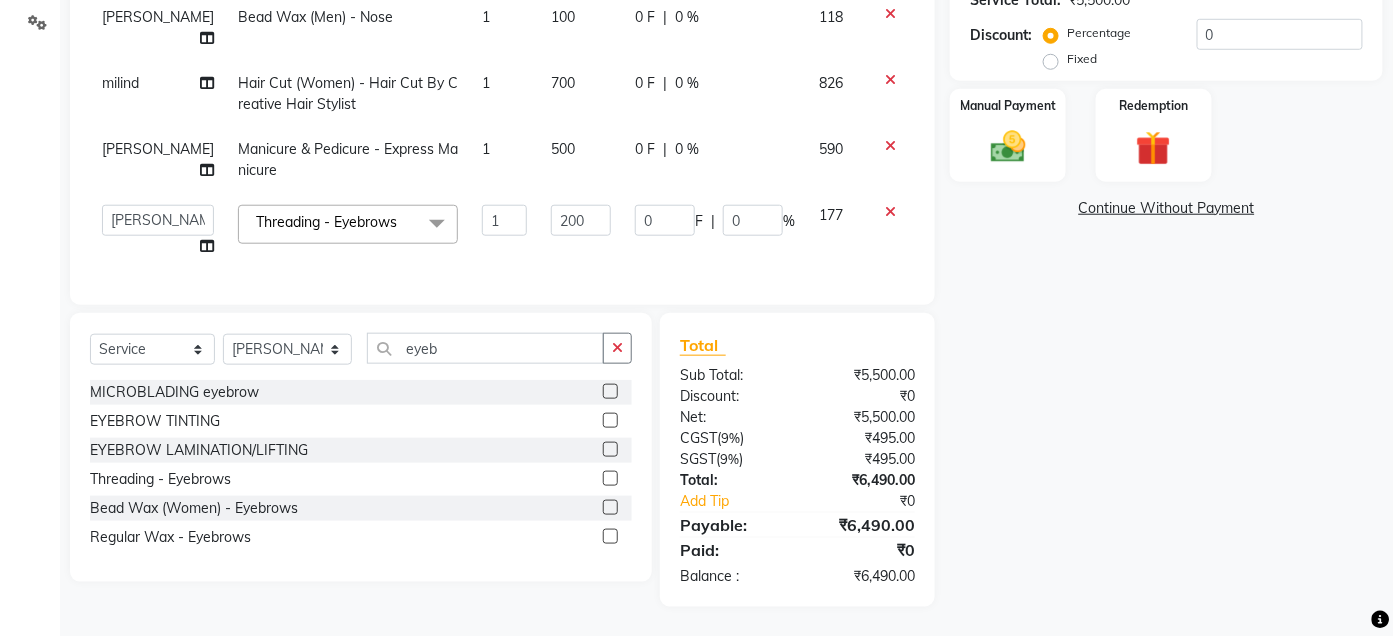 click on "parvati gupta  Threading  - Eyebrows 1 450 0 F | 0 % 531 parvati gupta  Threading  - Eyebrows 1 150 0 F | 0 % 177 parvati gupta  Bead Wax (Men) - Nose 1 200 0 F | 0 % 236 Nasir  Root Touch - Up (Women) - Inod 1-1.5" 1 1500 0 F | 0 % 1770 milind Root Touch - Up (Men) - Inod 1-1.5" 1 1500 0 F | 0 % 1770 parvati gupta  Bead Wax (Men) - Nose 1 250 0 F | 0 % 295 parvati gupta  Bead Wax (Men) - Nose 1 100 0 F | 0 % 118 milind Hair Cut (Women) - Hair Cut By Creative Hair Stylist 1 700 0 F | 0 % 826 Ajay saroj Manicure & Pedicure - Express Manicure 1 500 0 F | 0 % 590  Admin   Ajay saroj   Alan   Athan    DR Prince Varde   Manager   milind   Nasir    PAM   parvati gupta    pooja loke   Rahul   rahul thakur   rajesh patel   sonali   yogita  Threading  - Eyebrows  x Hair Cut (Women) - Hair Cut By Senior Hair Stylist Hair Cut (Women) - Hair Trim (Without Hair Wash & Blow Dry). Hair Cut (Women) - Hair Cut By Creative Hair Stylist hair trim without wash Hair Cut (Women) - Fringes eye lash extention jaccuzie Derma filler" 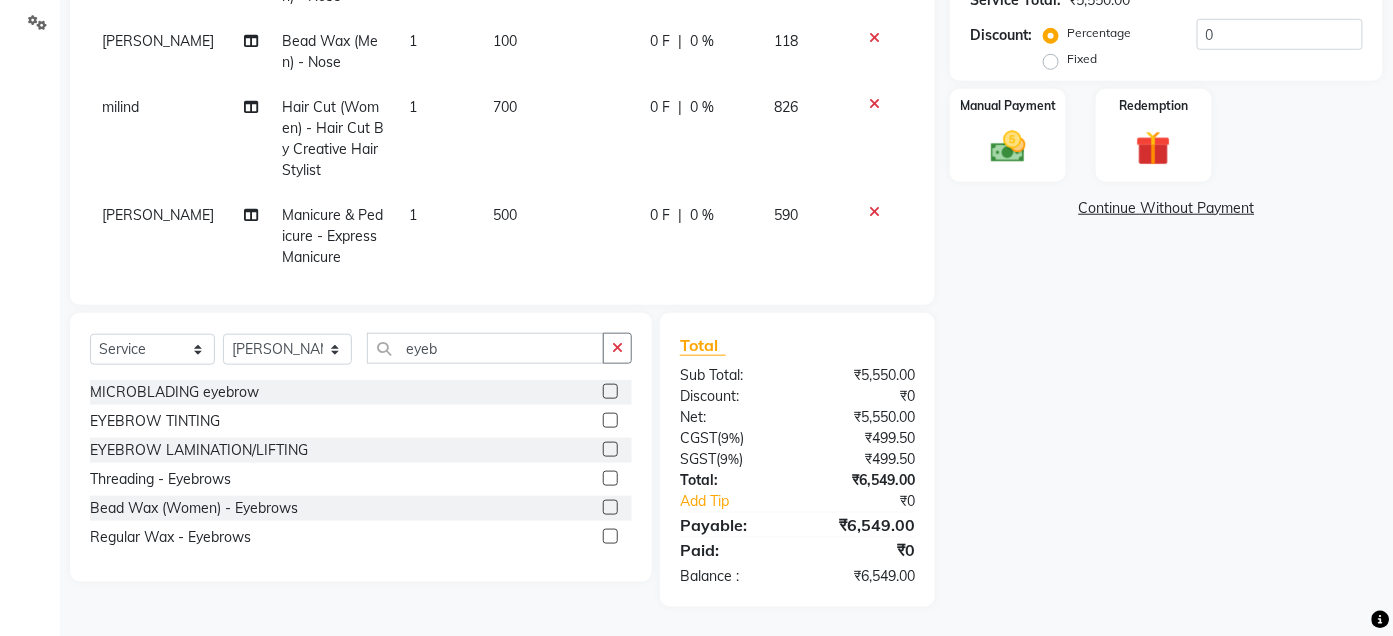click 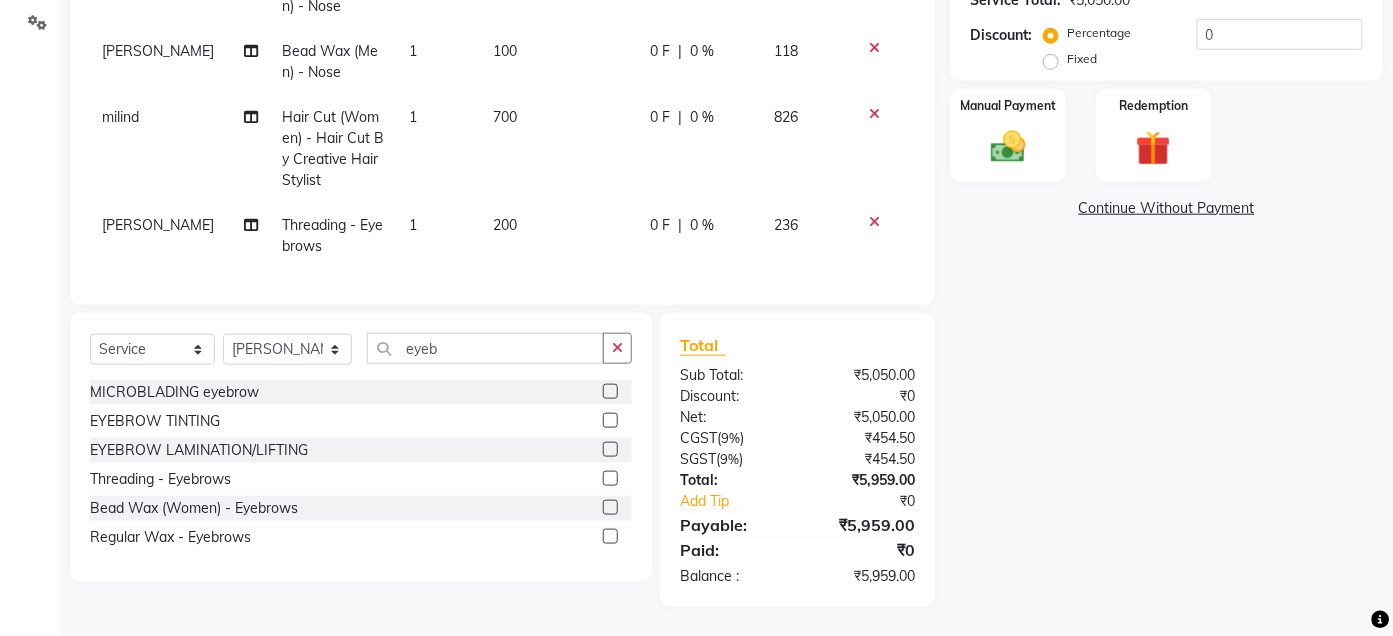 click 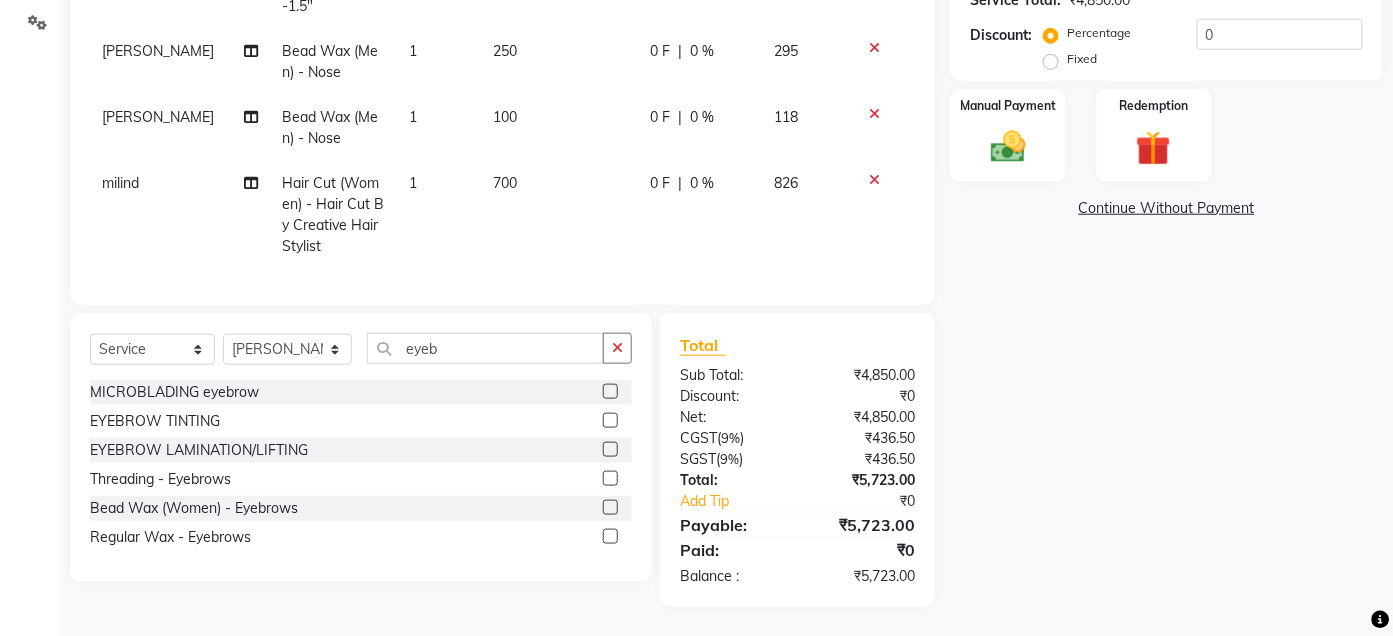 click 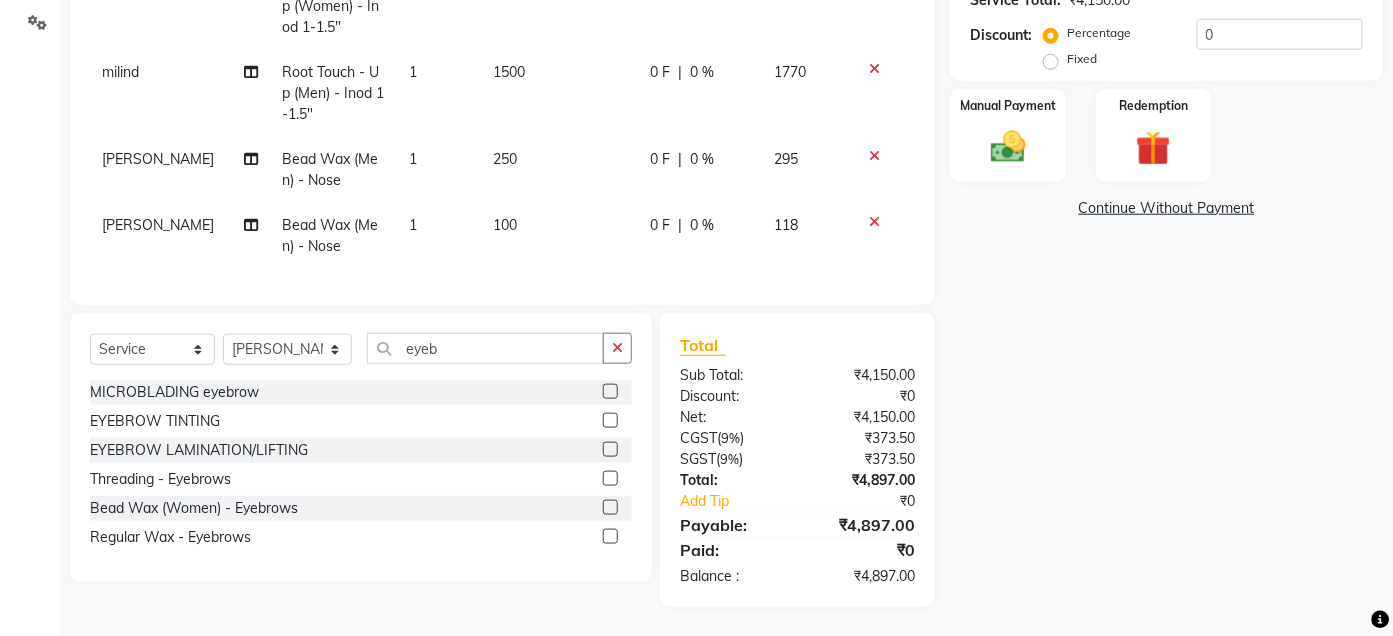 click 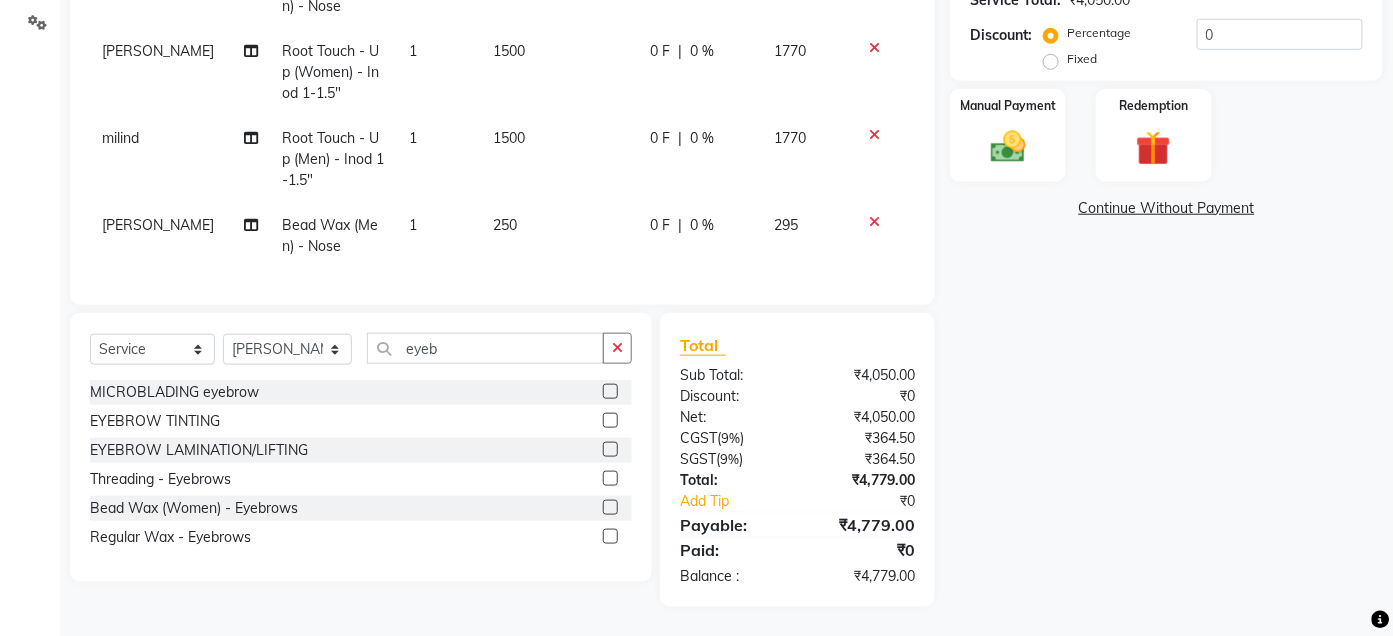 scroll, scrollTop: 53, scrollLeft: 0, axis: vertical 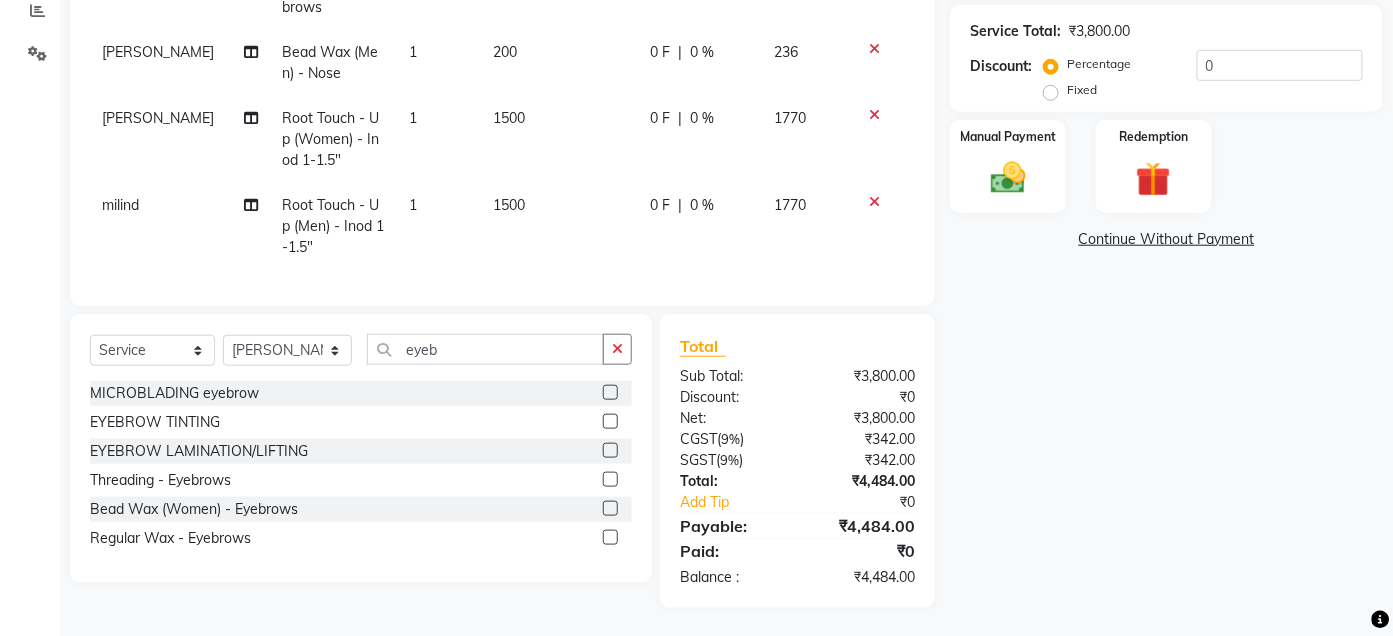 click 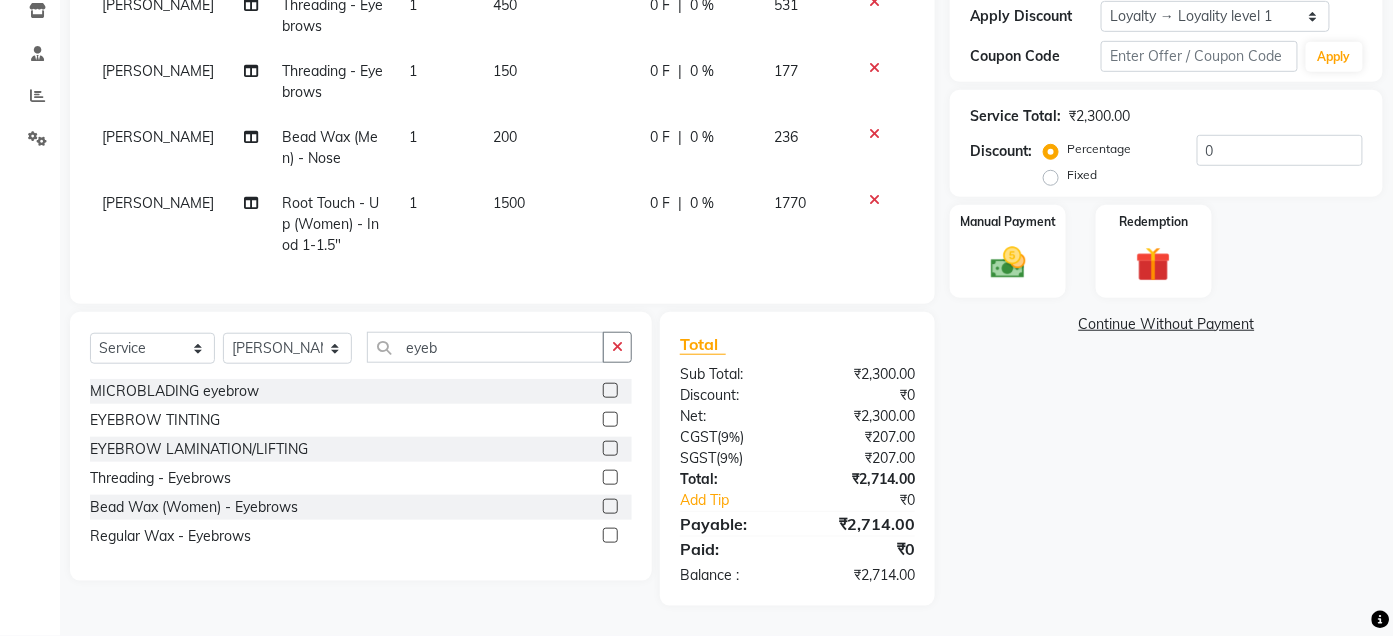 click 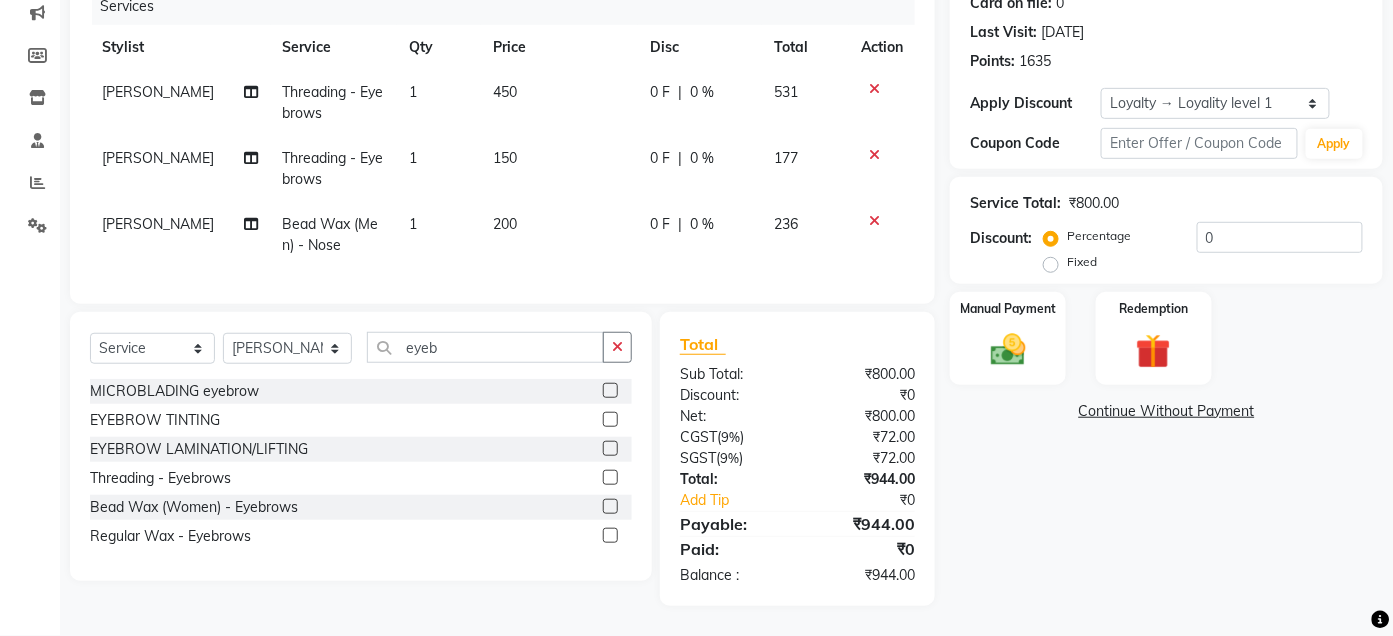 click 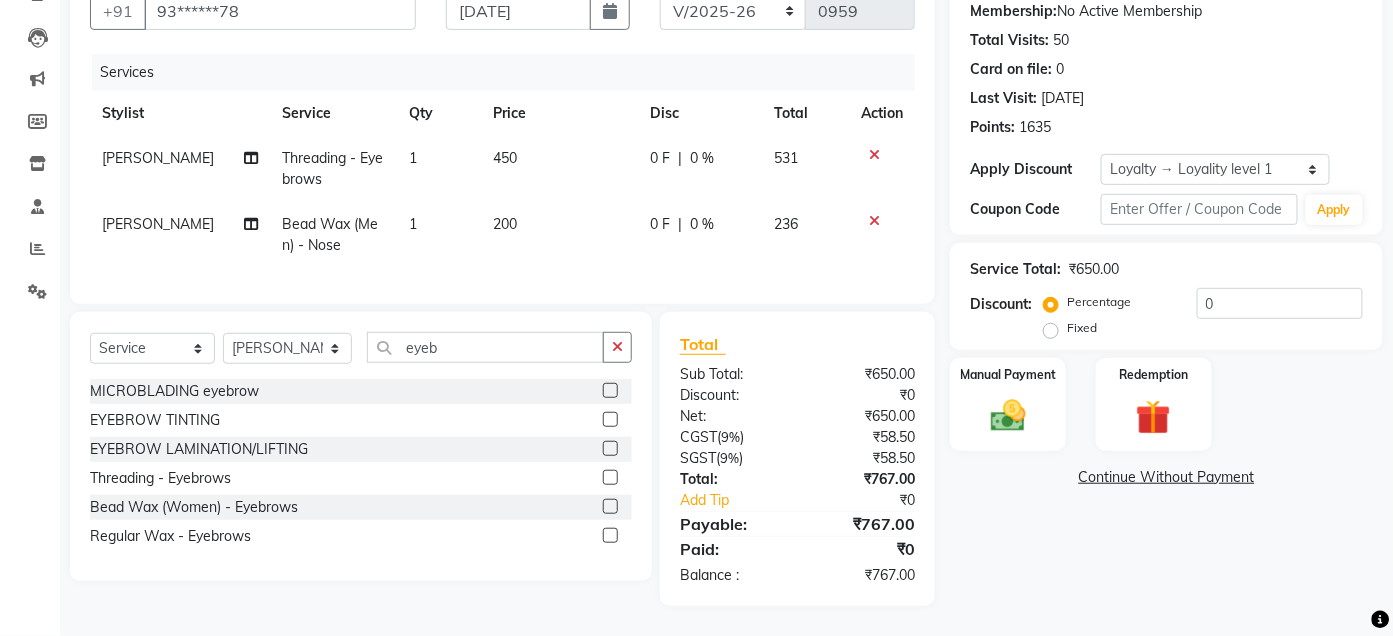scroll, scrollTop: 211, scrollLeft: 0, axis: vertical 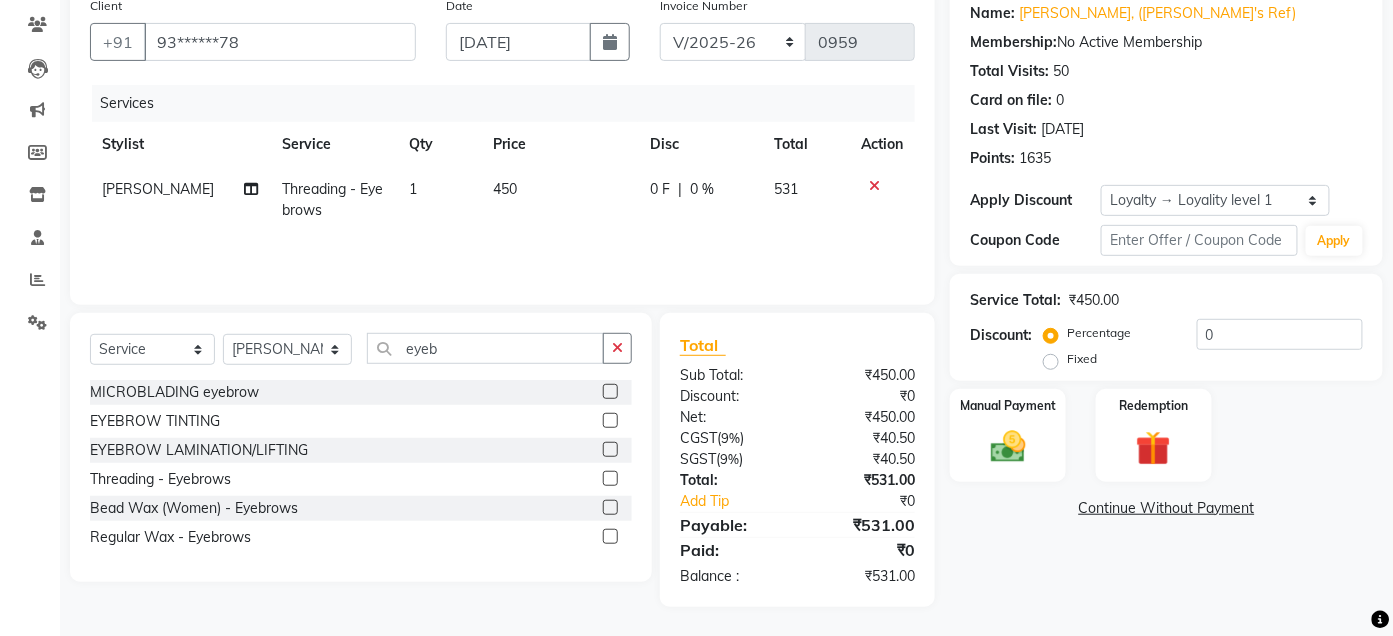 click 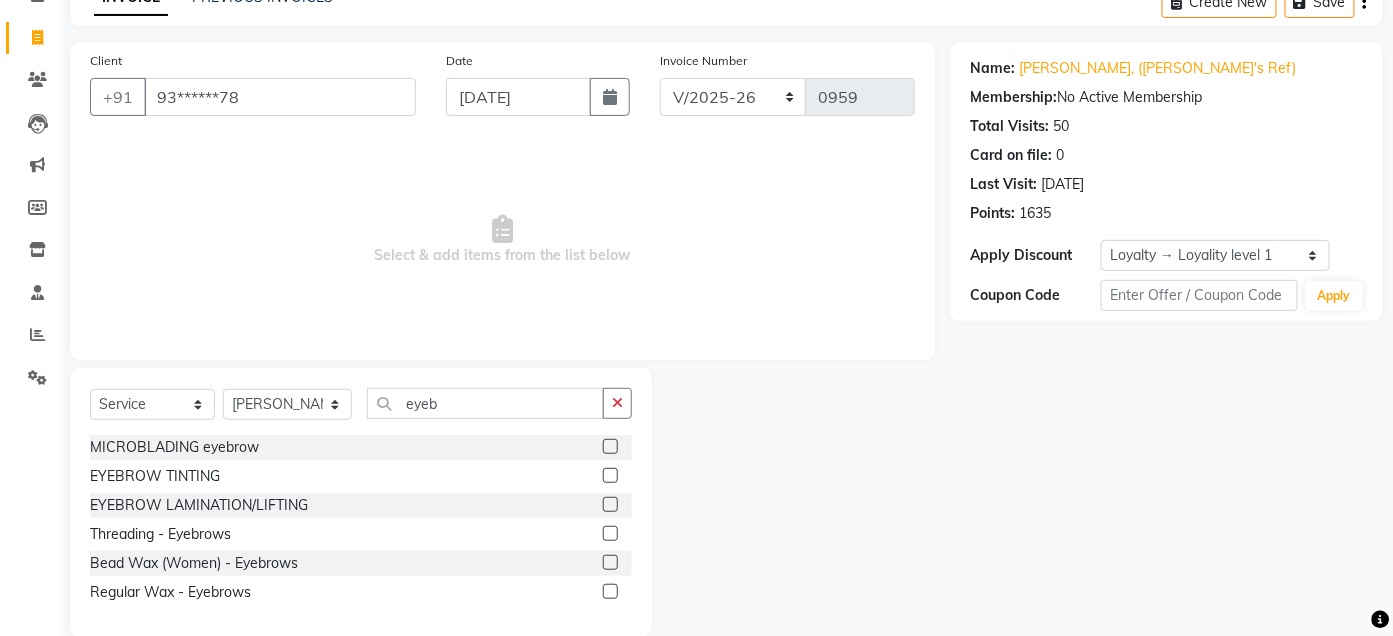 scroll, scrollTop: 55, scrollLeft: 0, axis: vertical 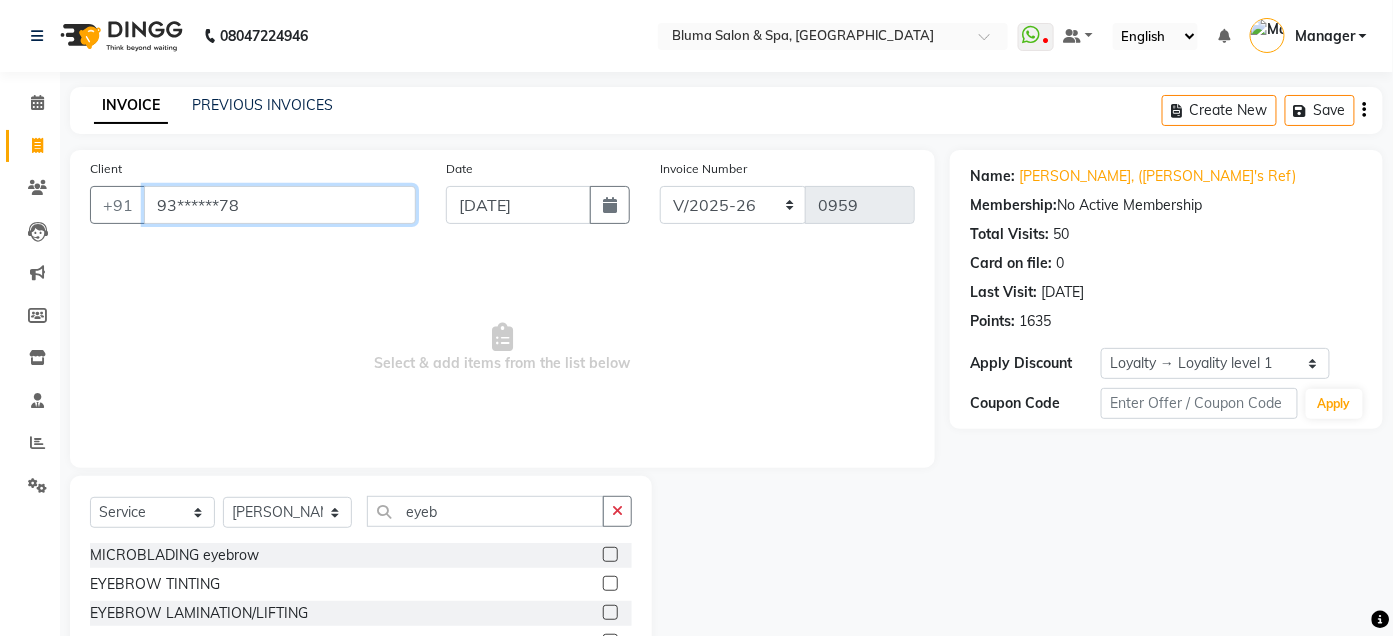 click on "93******78" at bounding box center [280, 205] 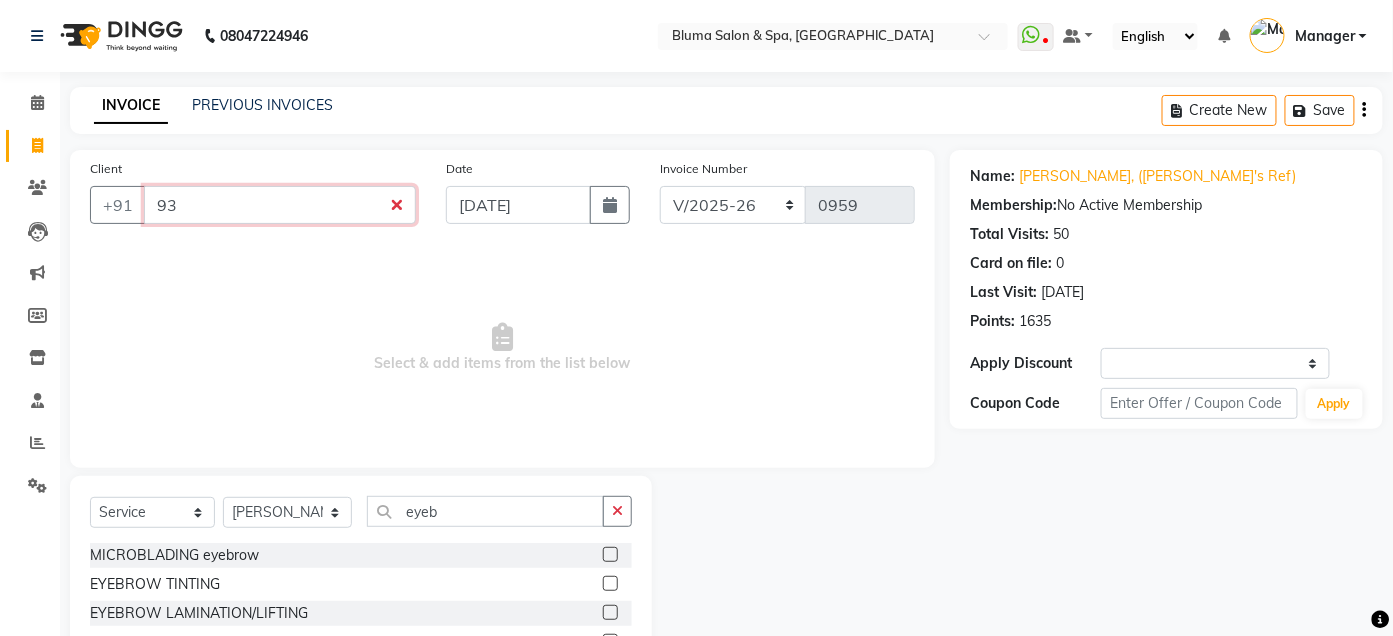 type on "9" 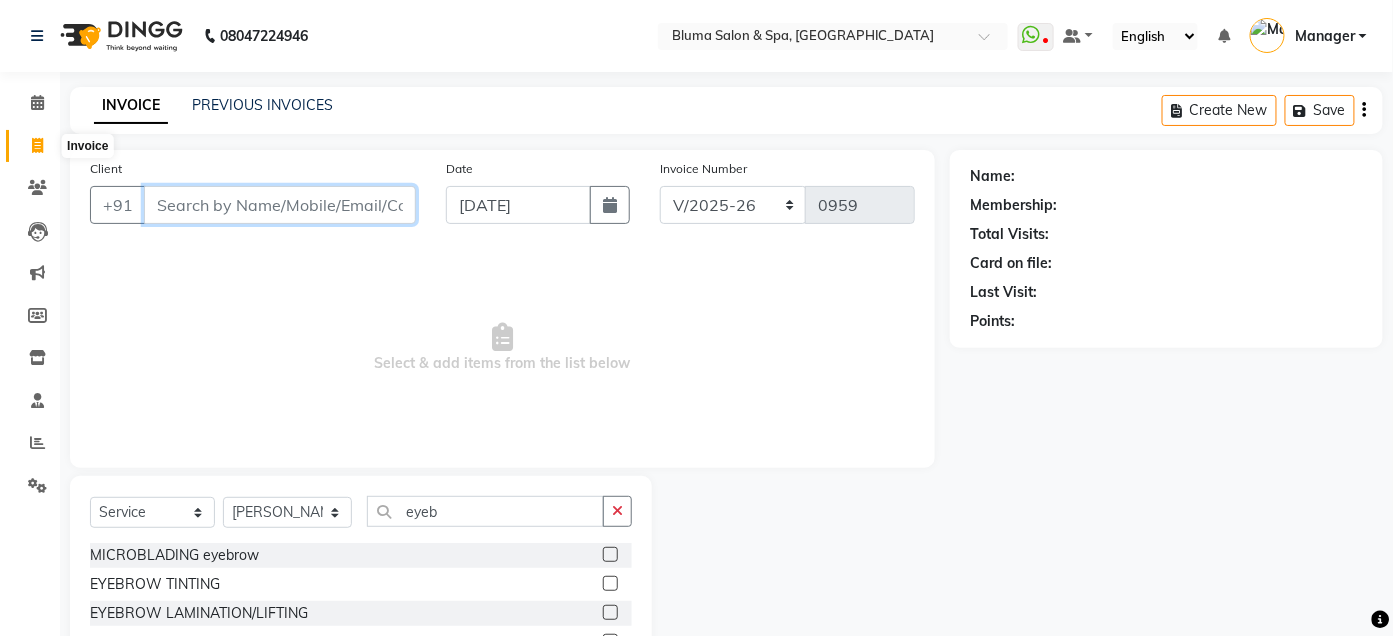 type 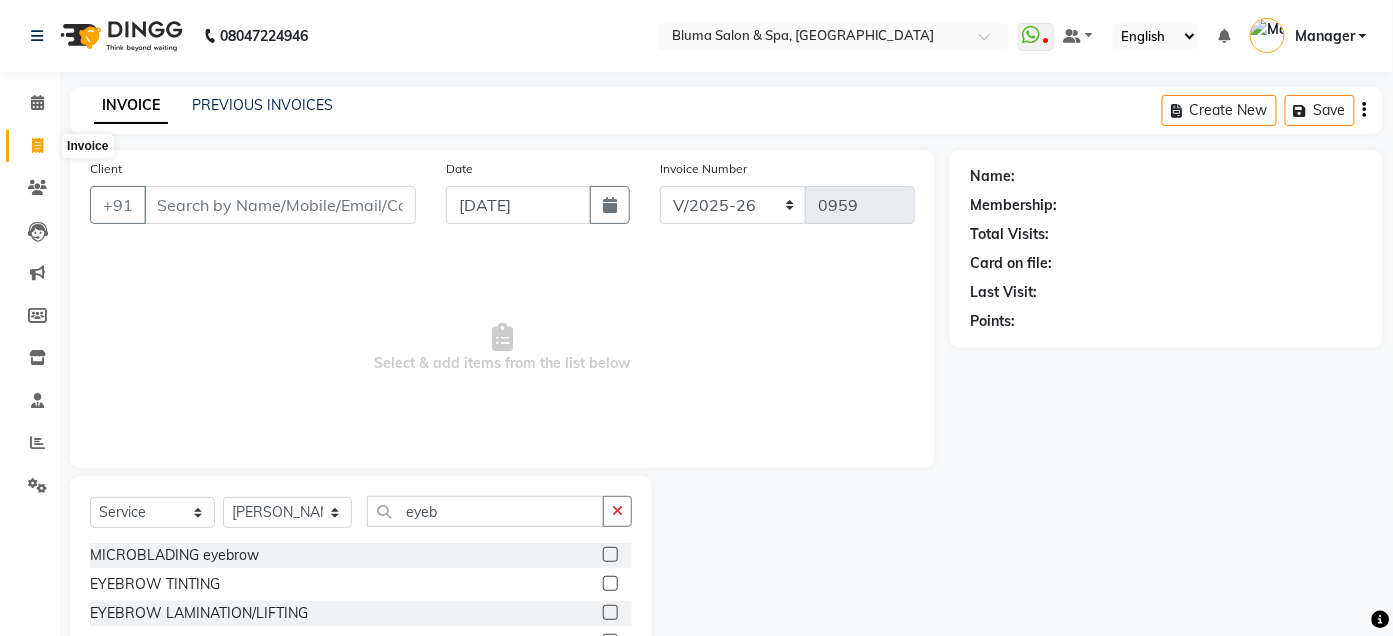 click 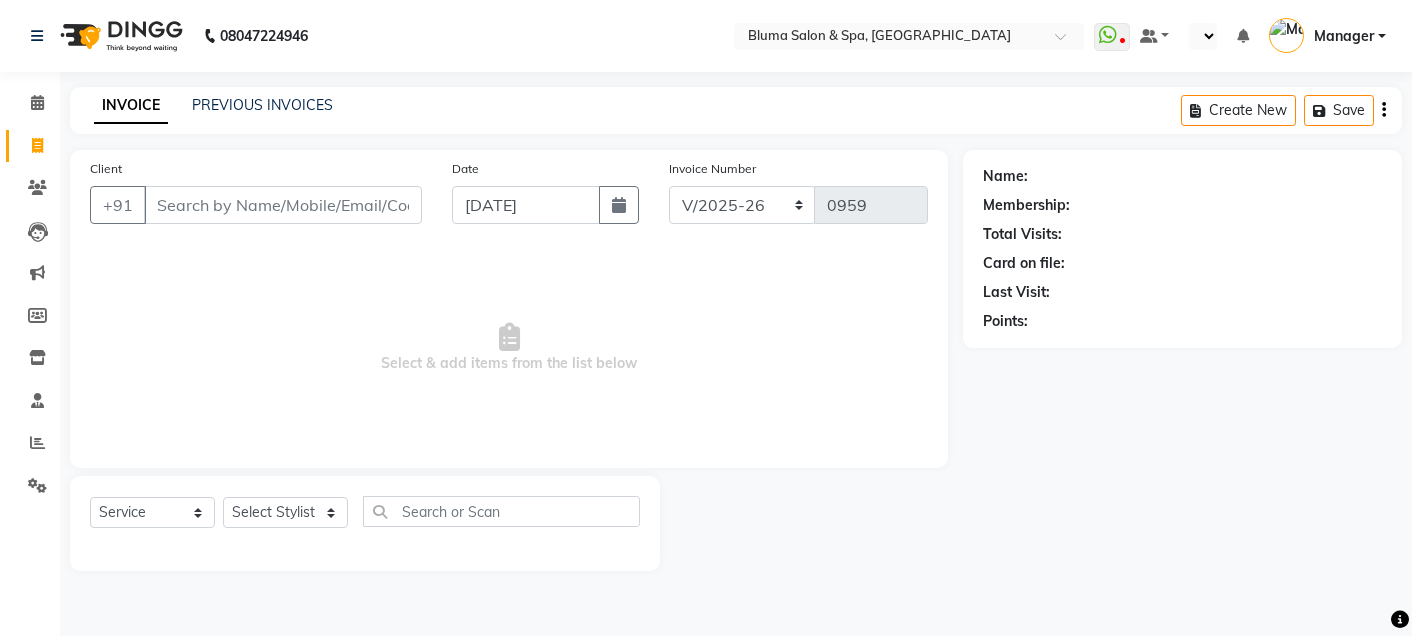 select on "3653" 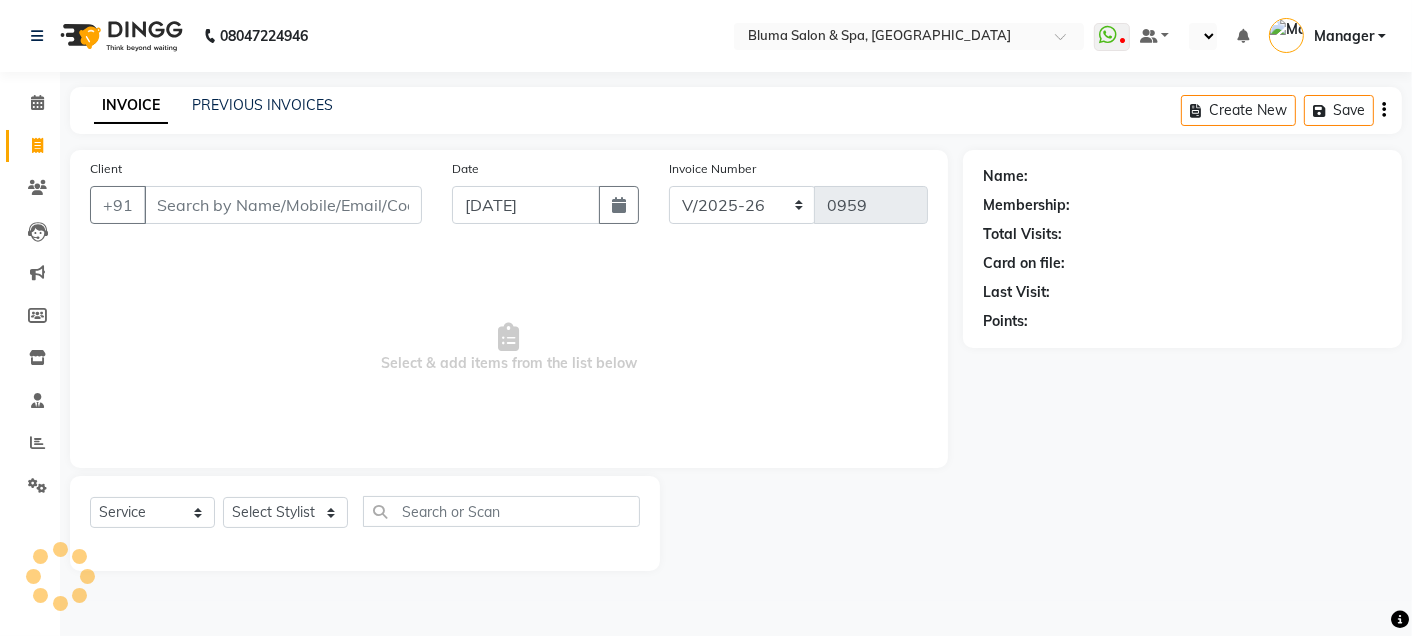 select on "en" 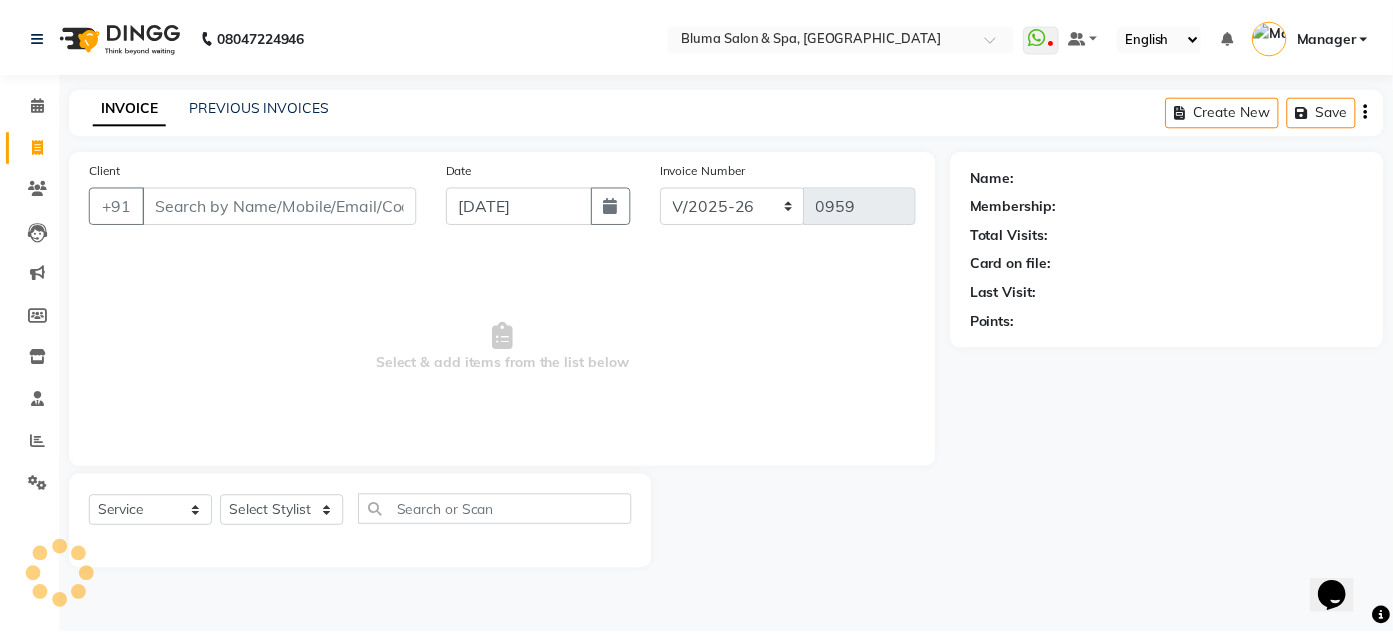 scroll, scrollTop: 0, scrollLeft: 0, axis: both 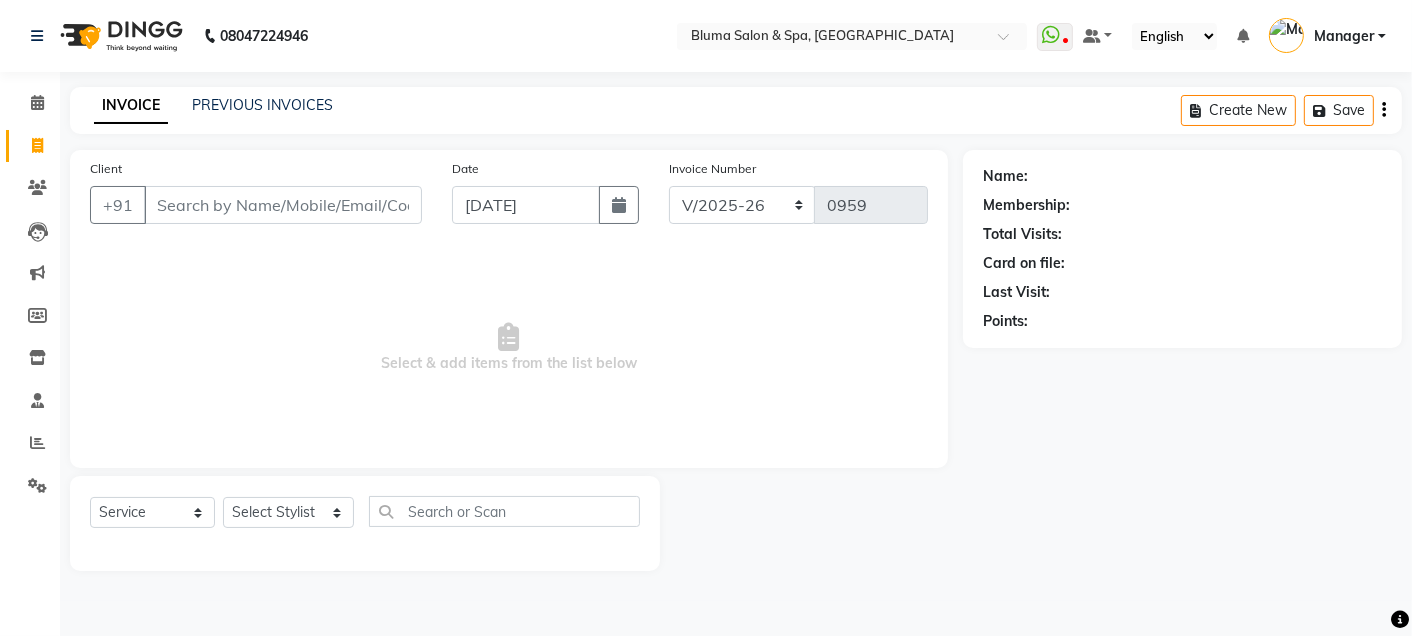 click on "Client" at bounding box center (283, 205) 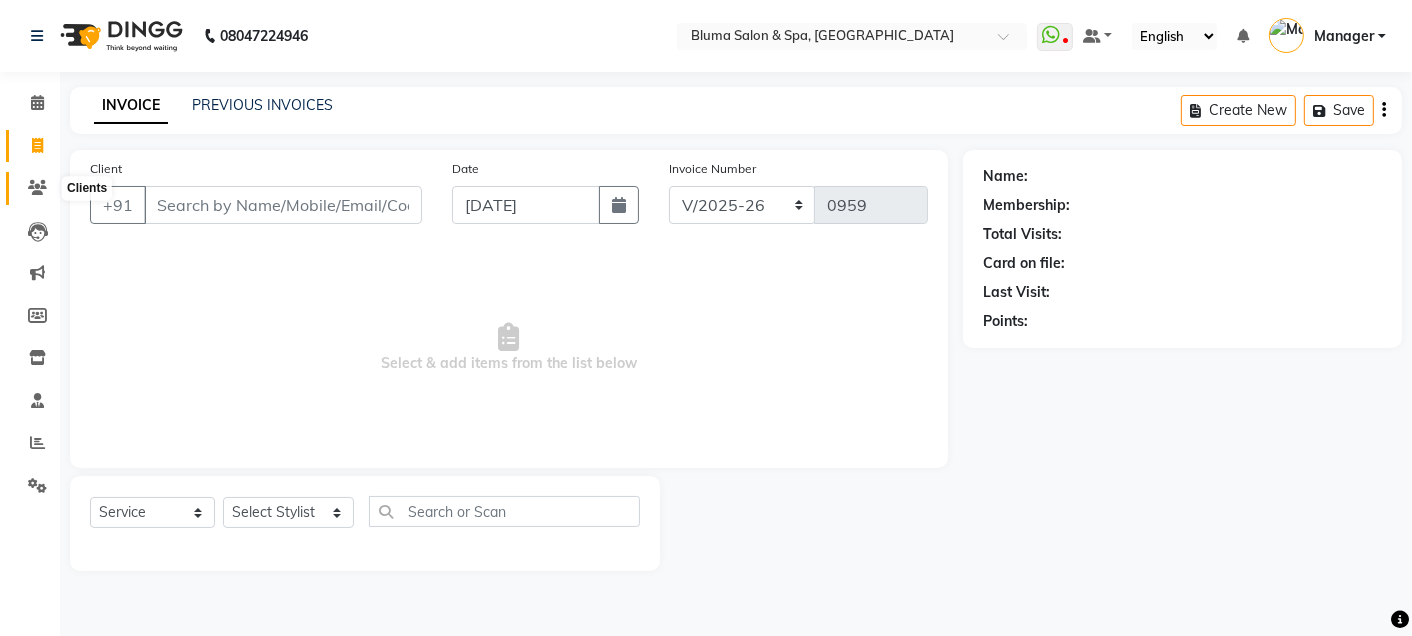 click 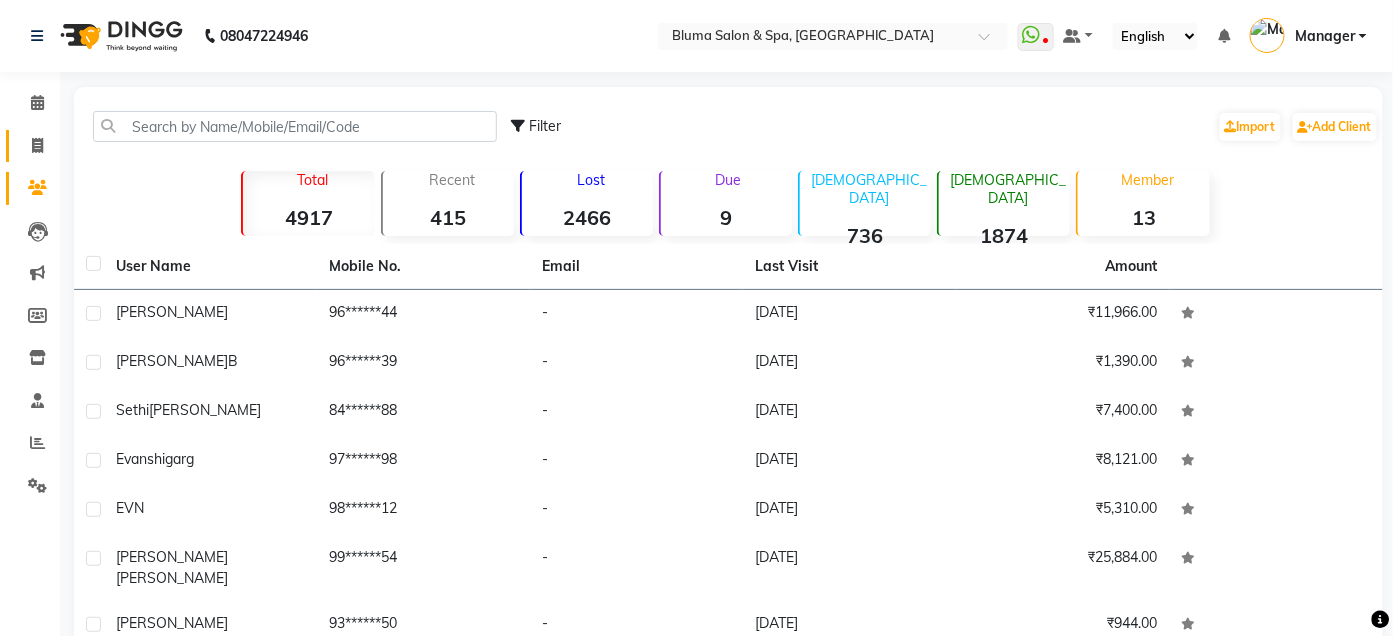 click 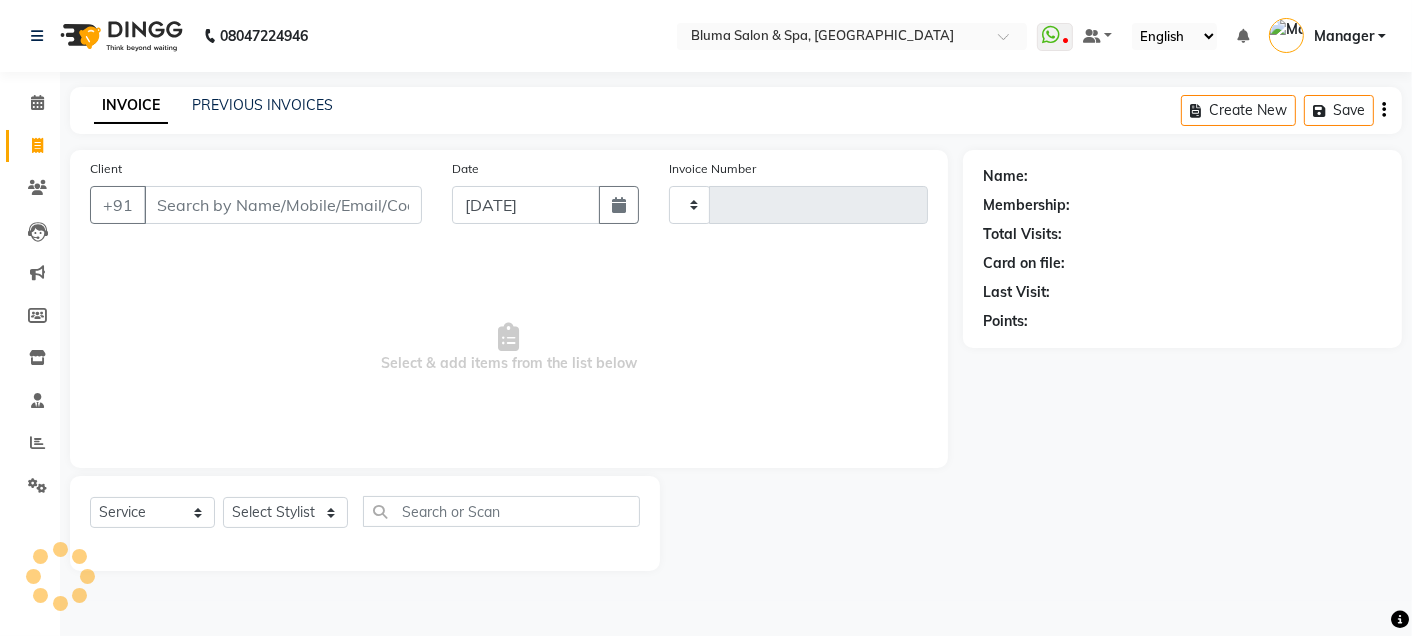 type on "0959" 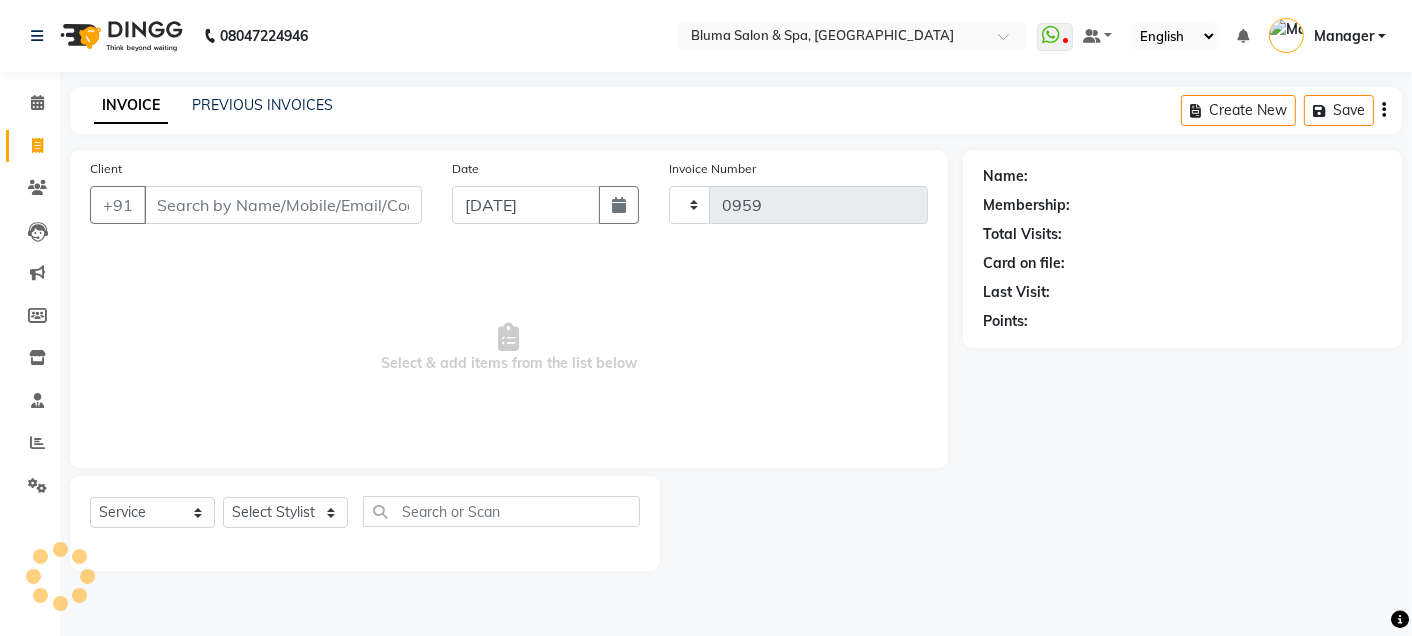 select on "3653" 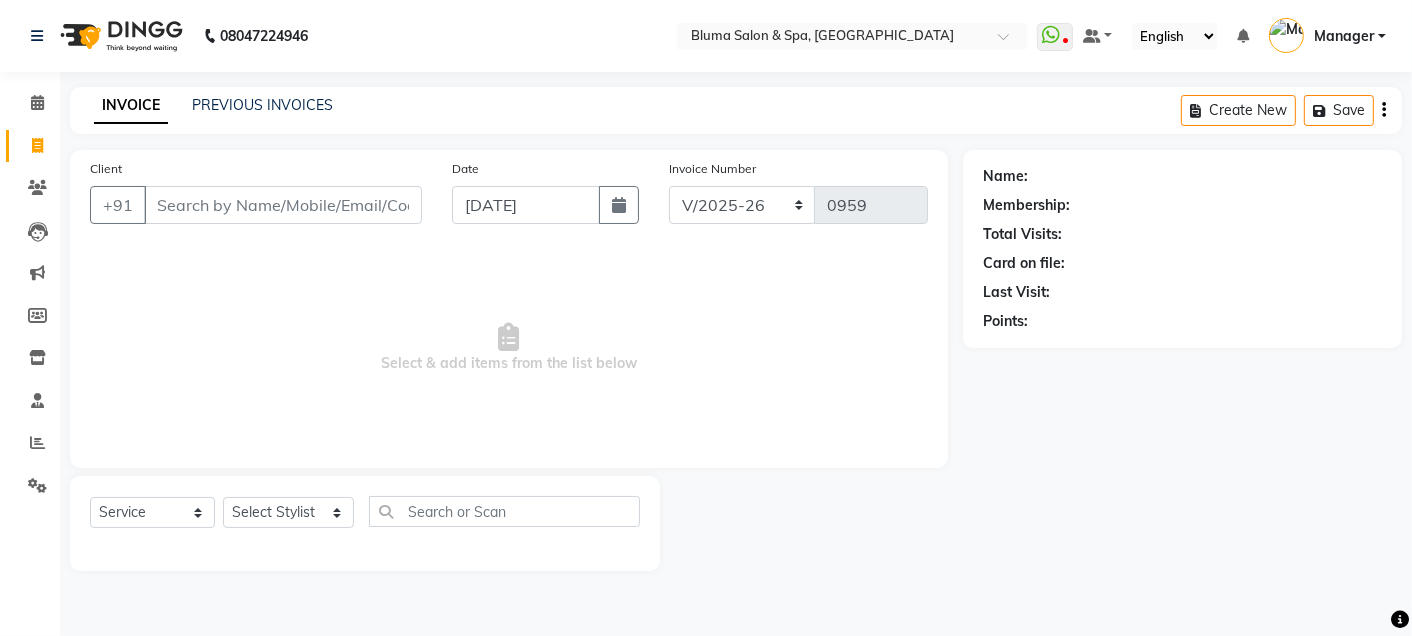 click 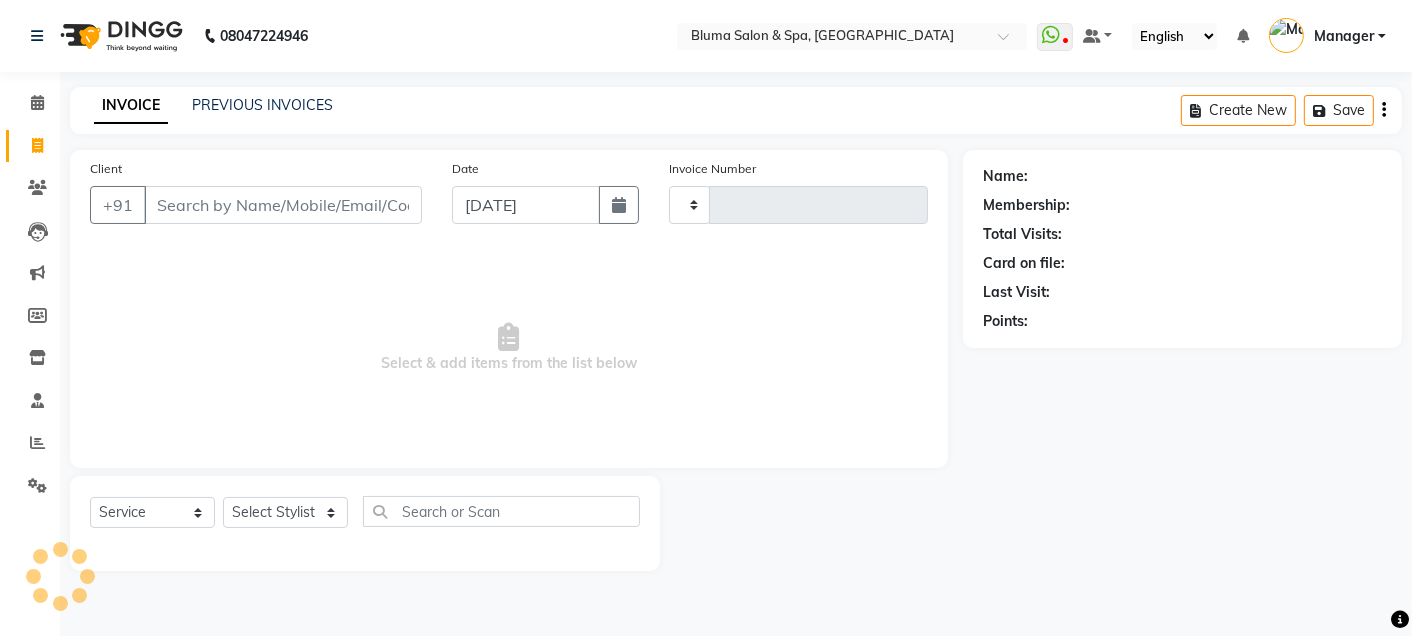 type on "0959" 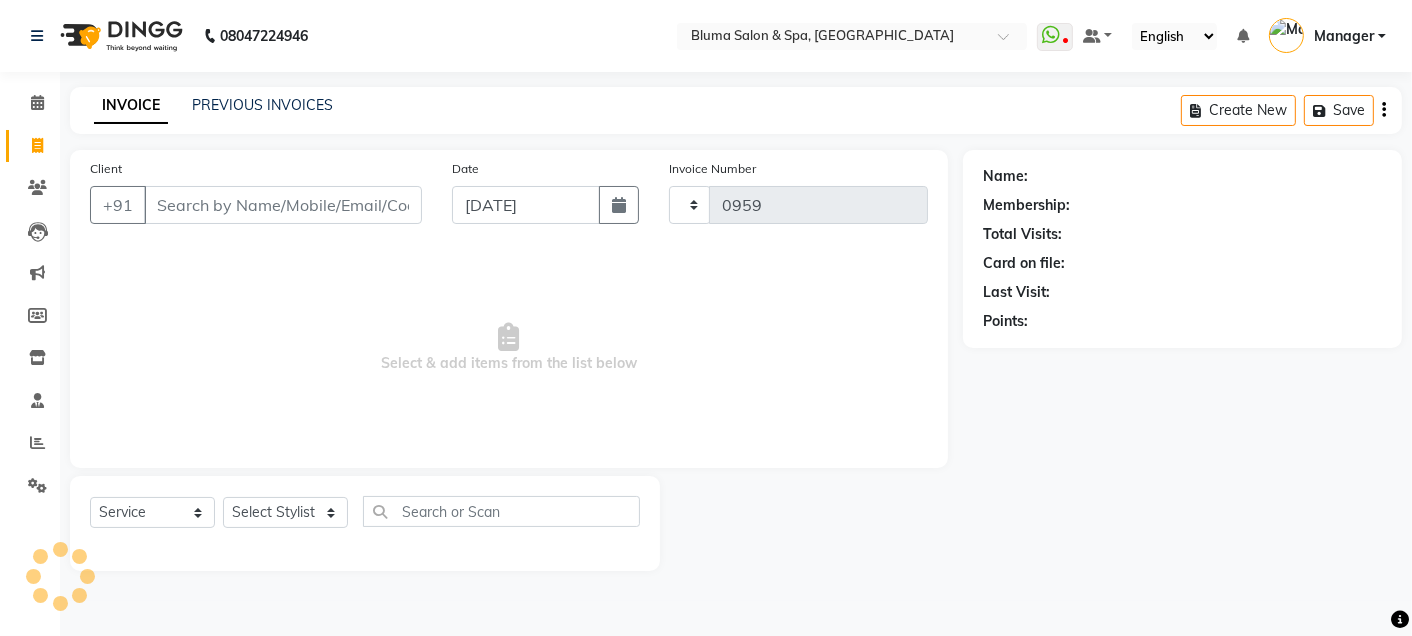 select on "3653" 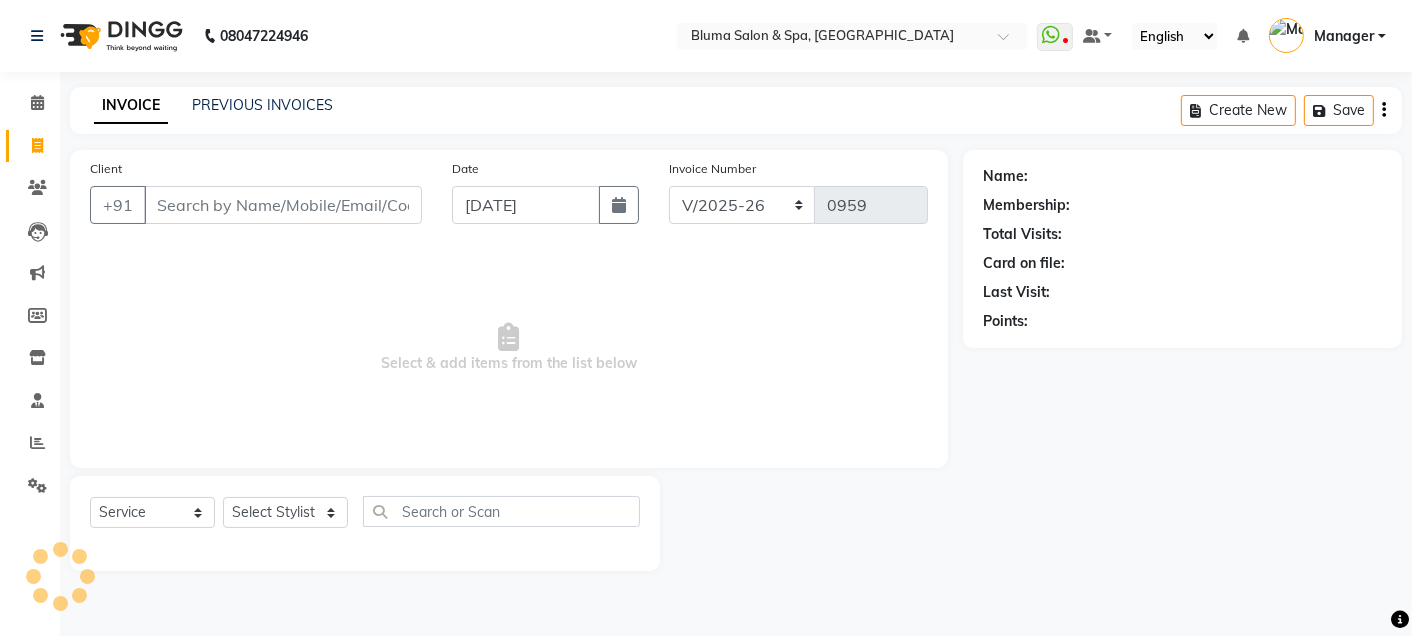 click on "Client" at bounding box center (283, 205) 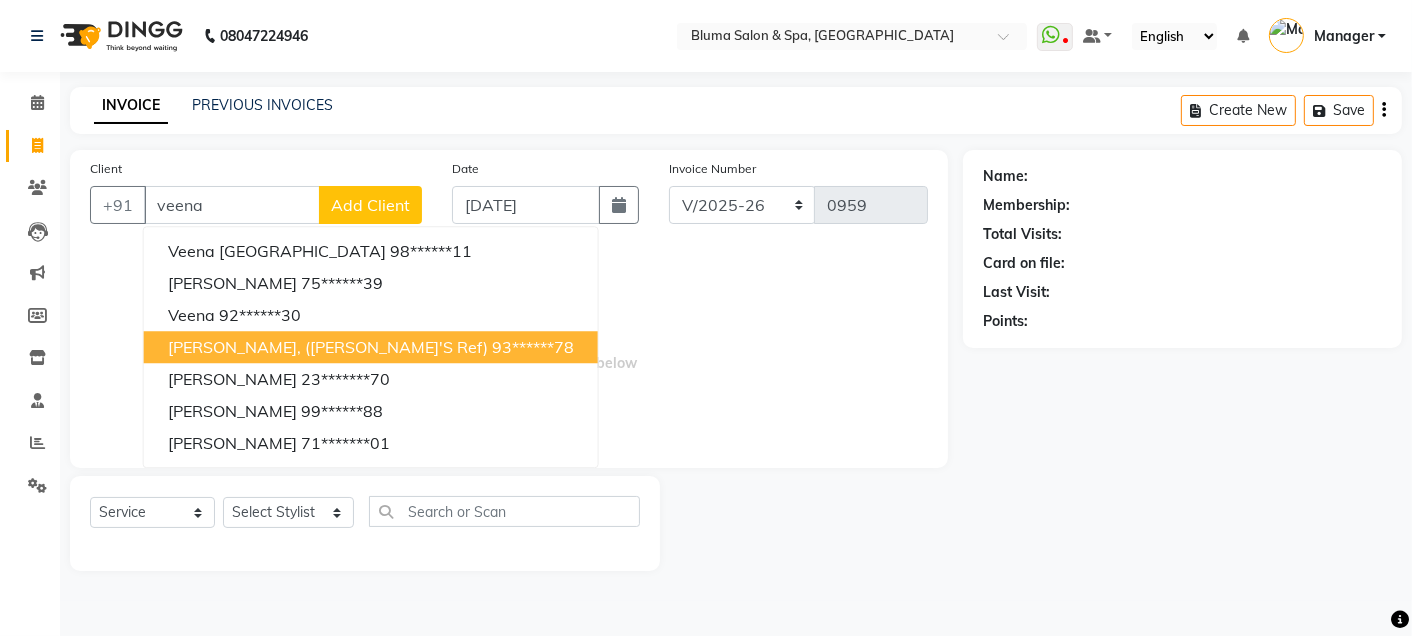 click on "[PERSON_NAME], ([PERSON_NAME]'s Ref)" at bounding box center [328, 347] 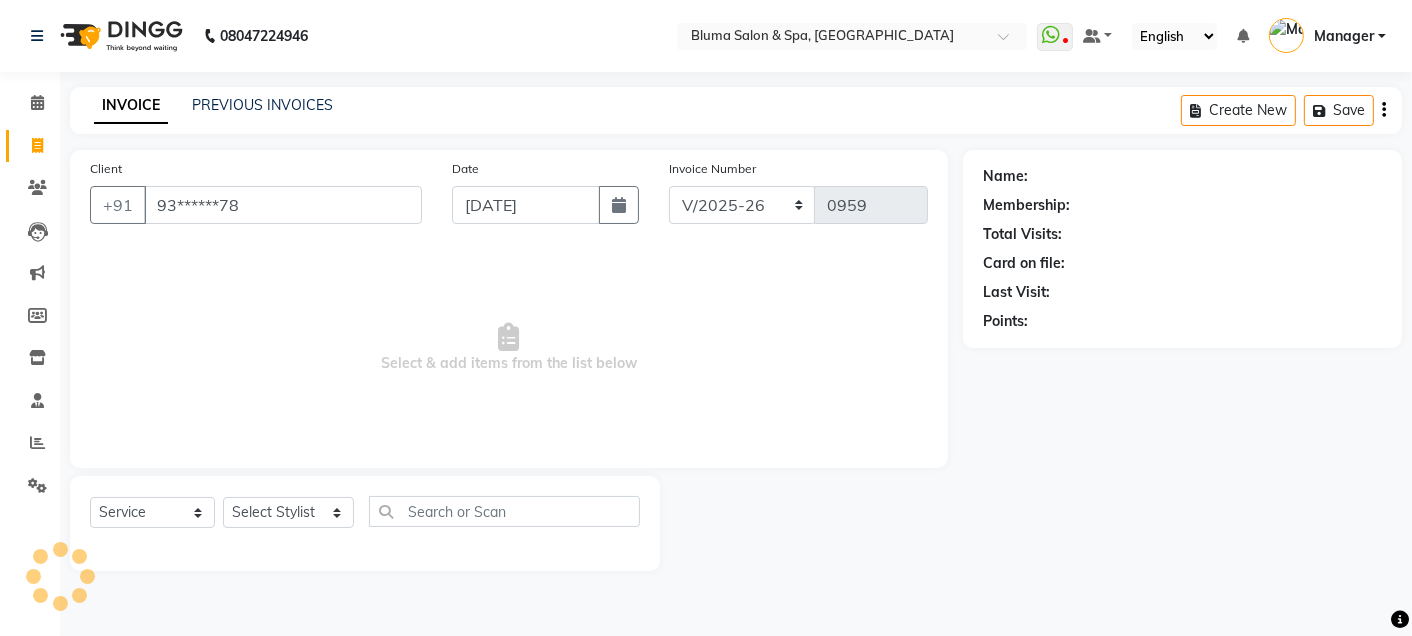 type on "93******78" 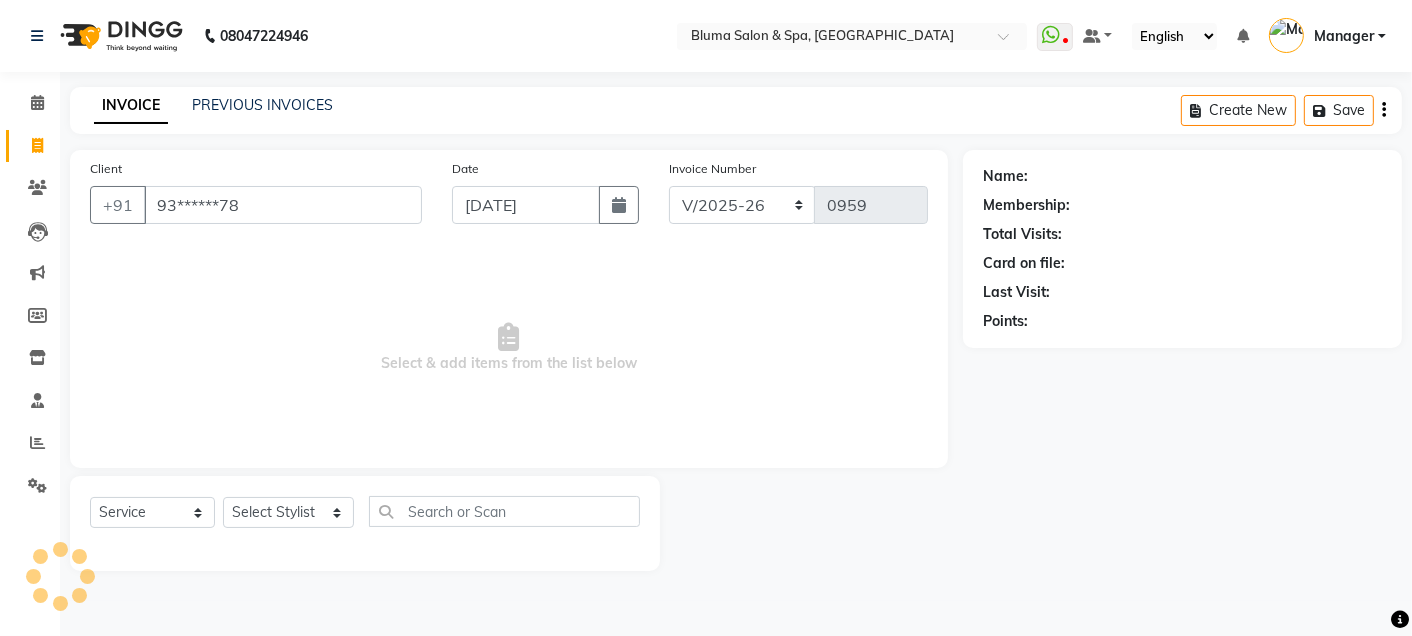 select on "1: Object" 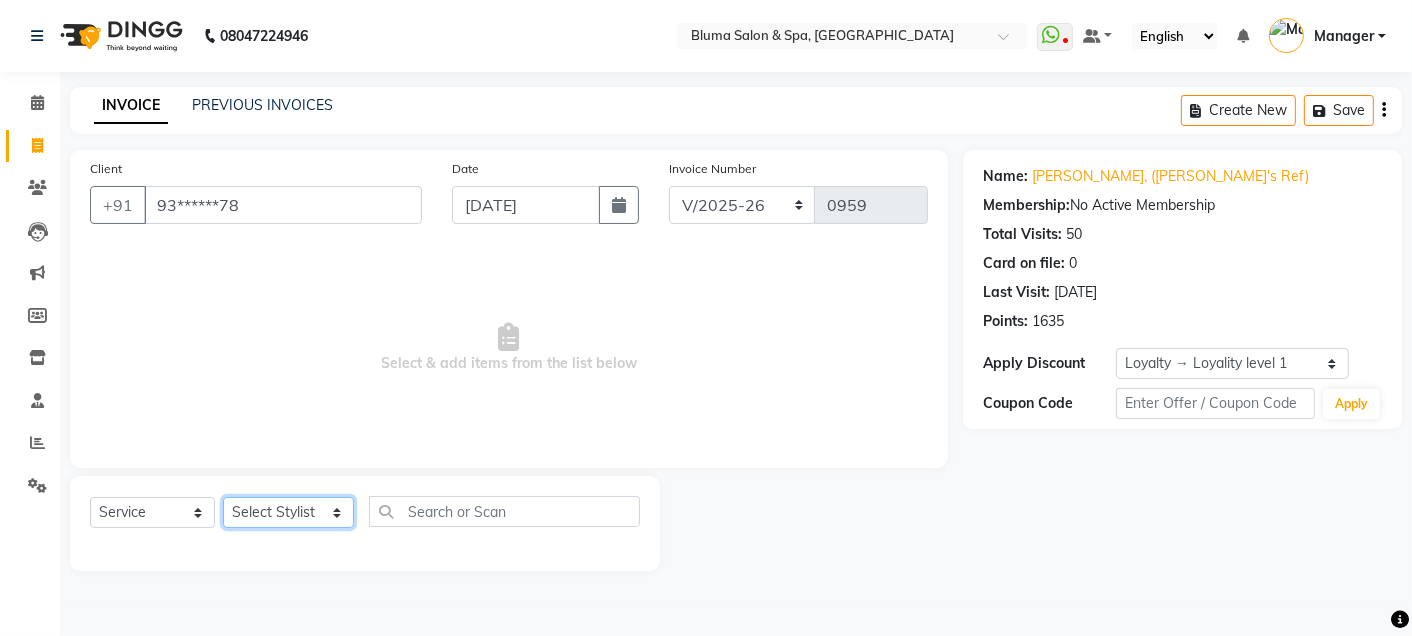 click on "Select Stylist Admin Ajay [PERSON_NAME]  [PERSON_NAME] [PERSON_NAME] Manager [PERSON_NAME] [PERSON_NAME] [PERSON_NAME]  pooja [PERSON_NAME] [PERSON_NAME] [PERSON_NAME] [PERSON_NAME]" 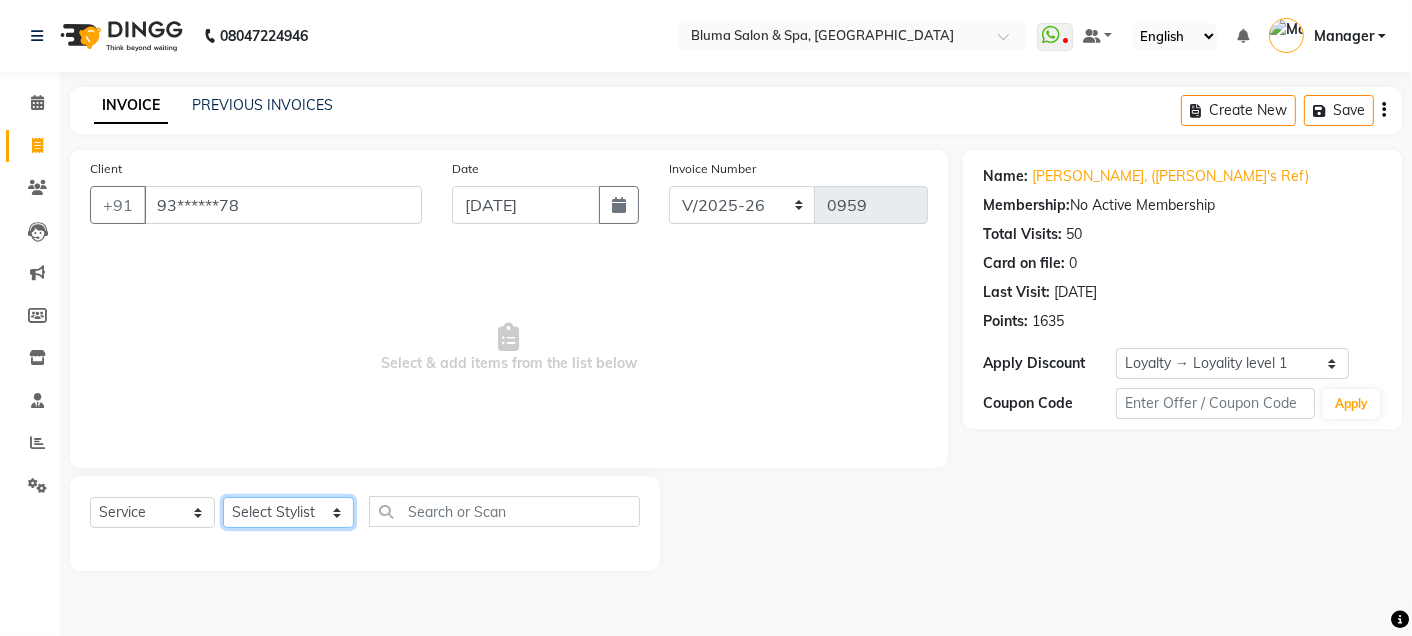 select on "59836" 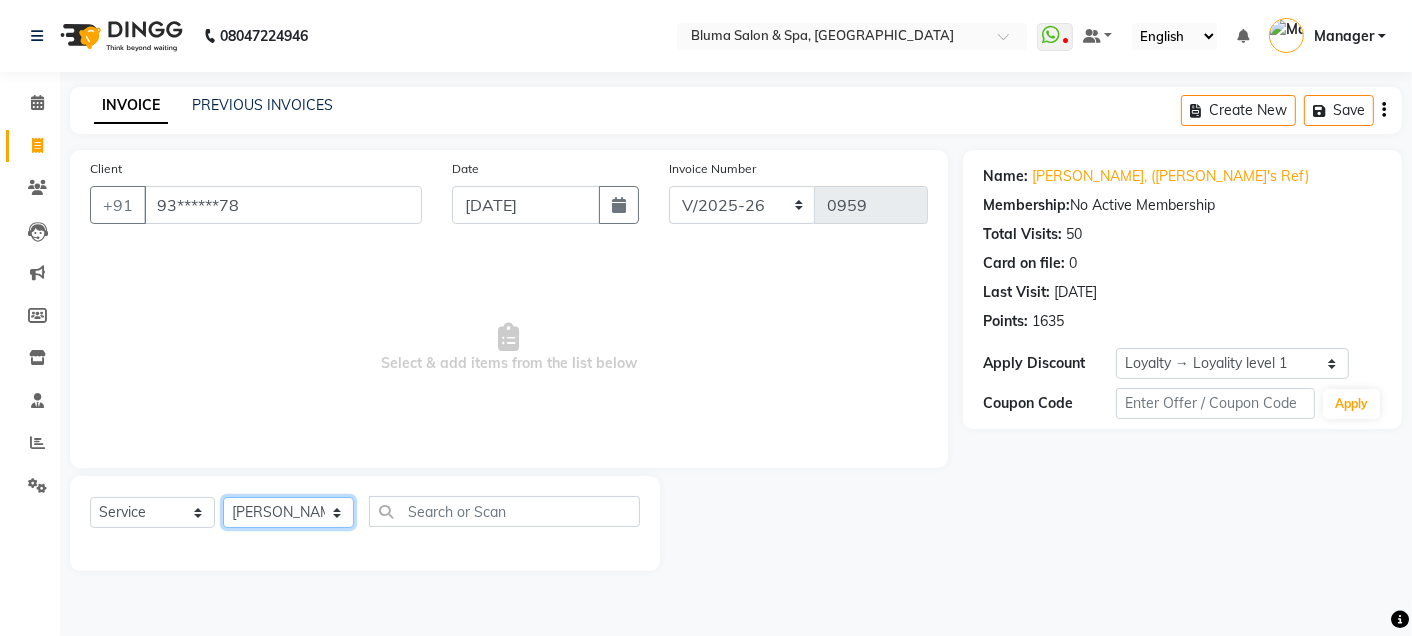 click on "Select Stylist Admin Ajay [PERSON_NAME]  [PERSON_NAME] [PERSON_NAME] Manager [PERSON_NAME] [PERSON_NAME] [PERSON_NAME]  pooja [PERSON_NAME] [PERSON_NAME] [PERSON_NAME] [PERSON_NAME]" 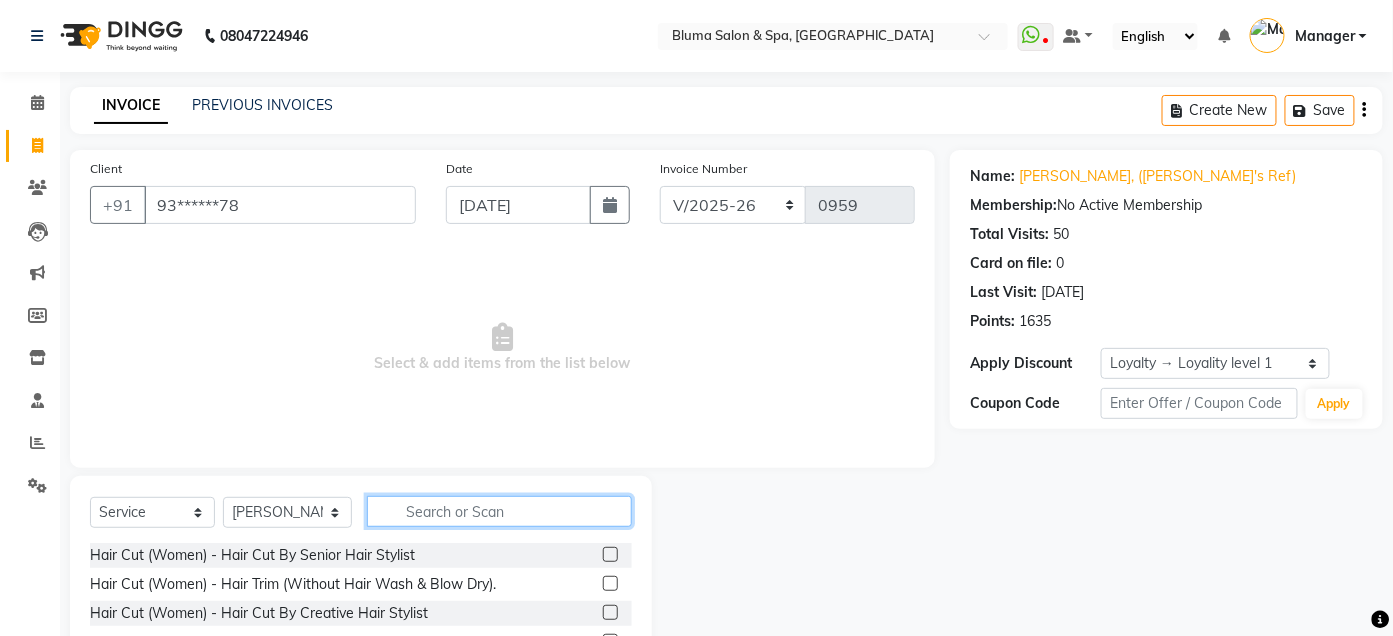 click 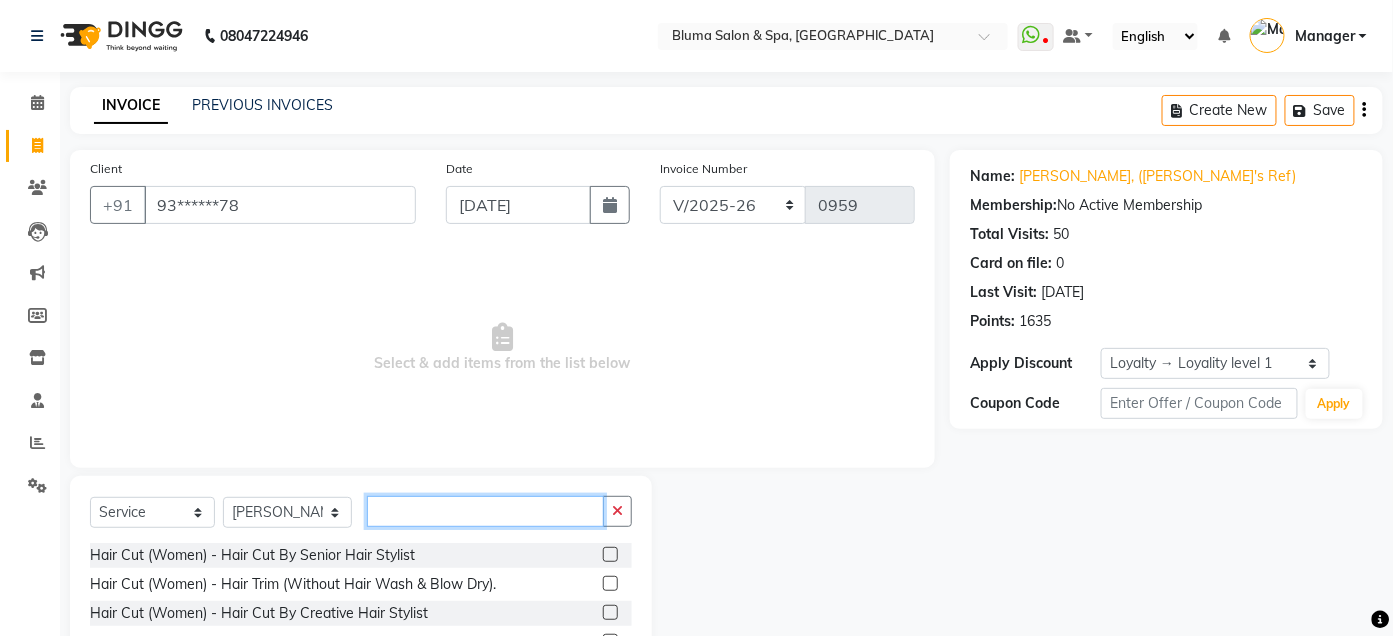 click 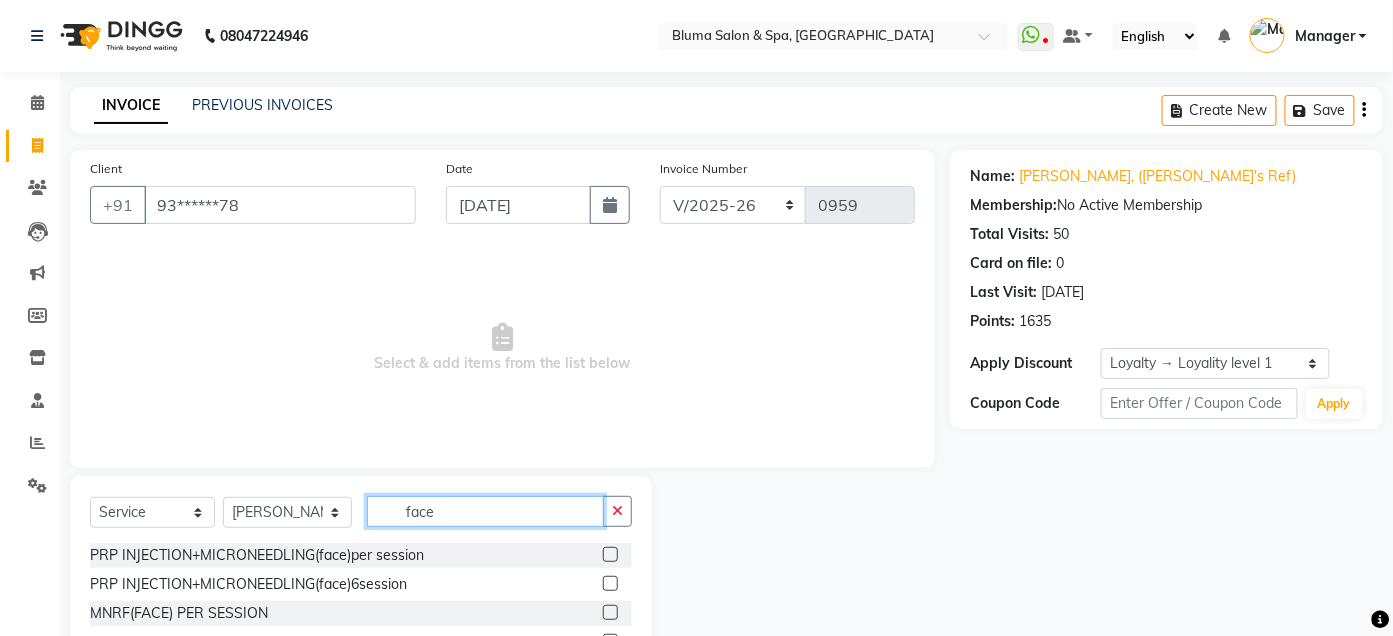 scroll, scrollTop: 164, scrollLeft: 0, axis: vertical 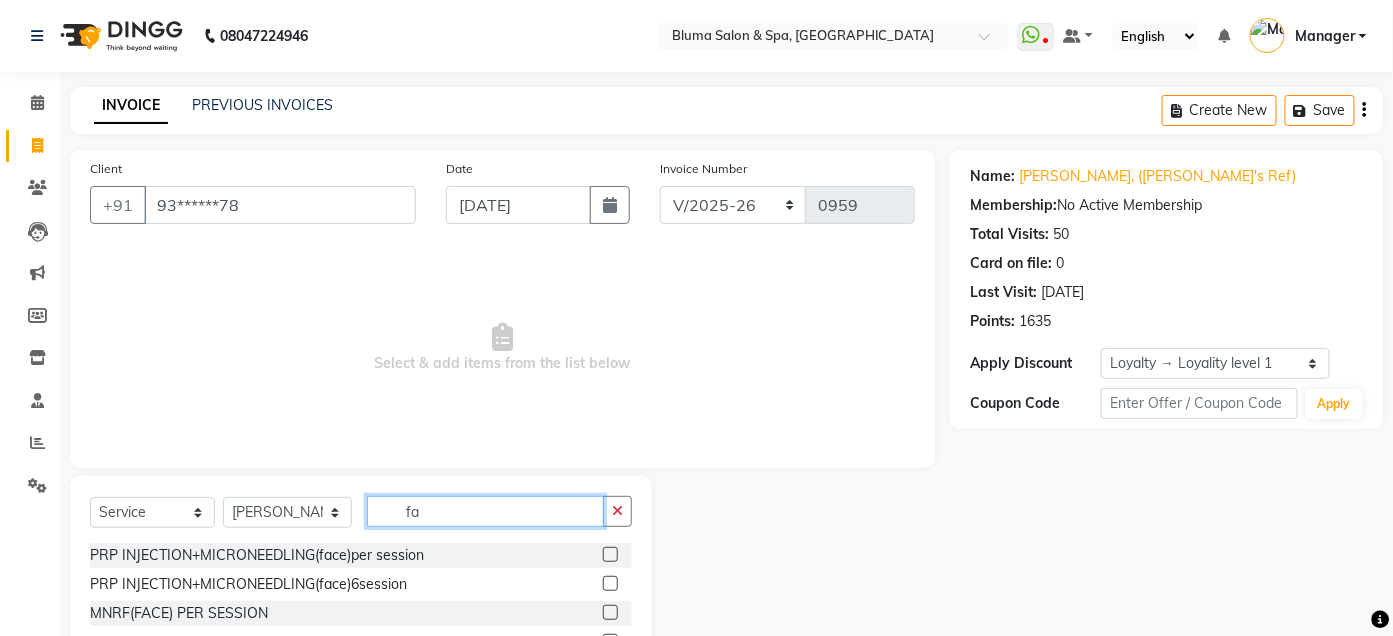type on "f" 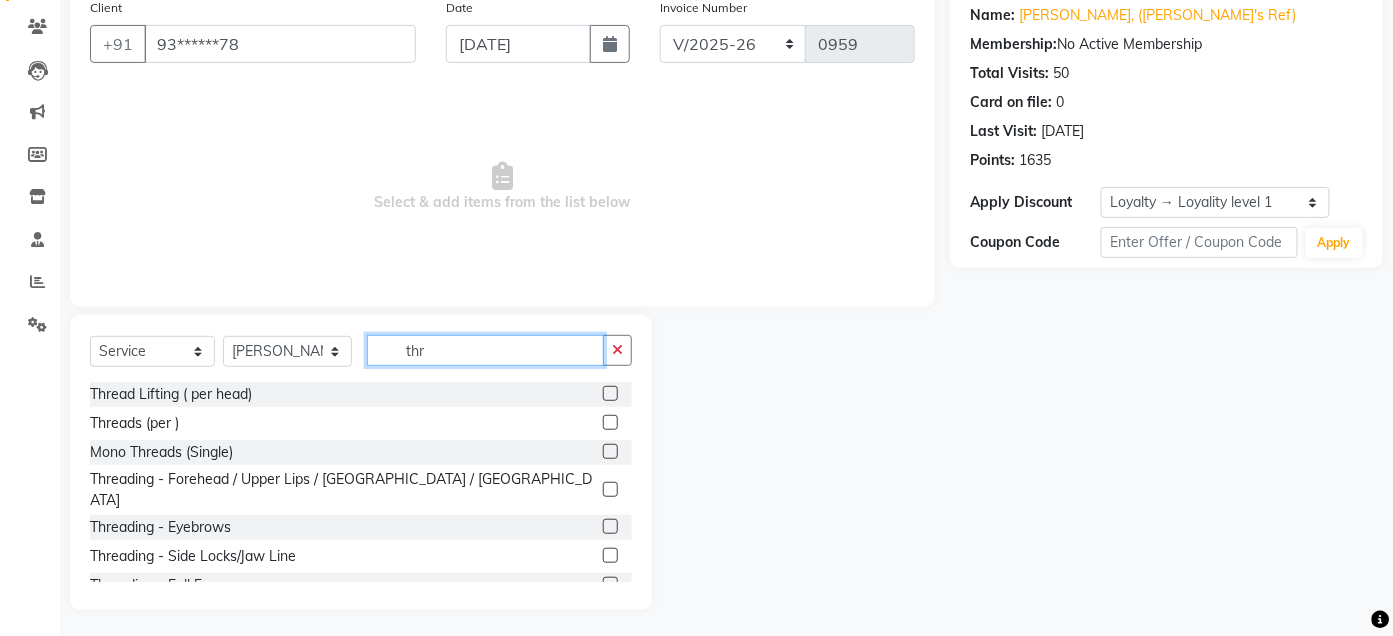 scroll, scrollTop: 164, scrollLeft: 0, axis: vertical 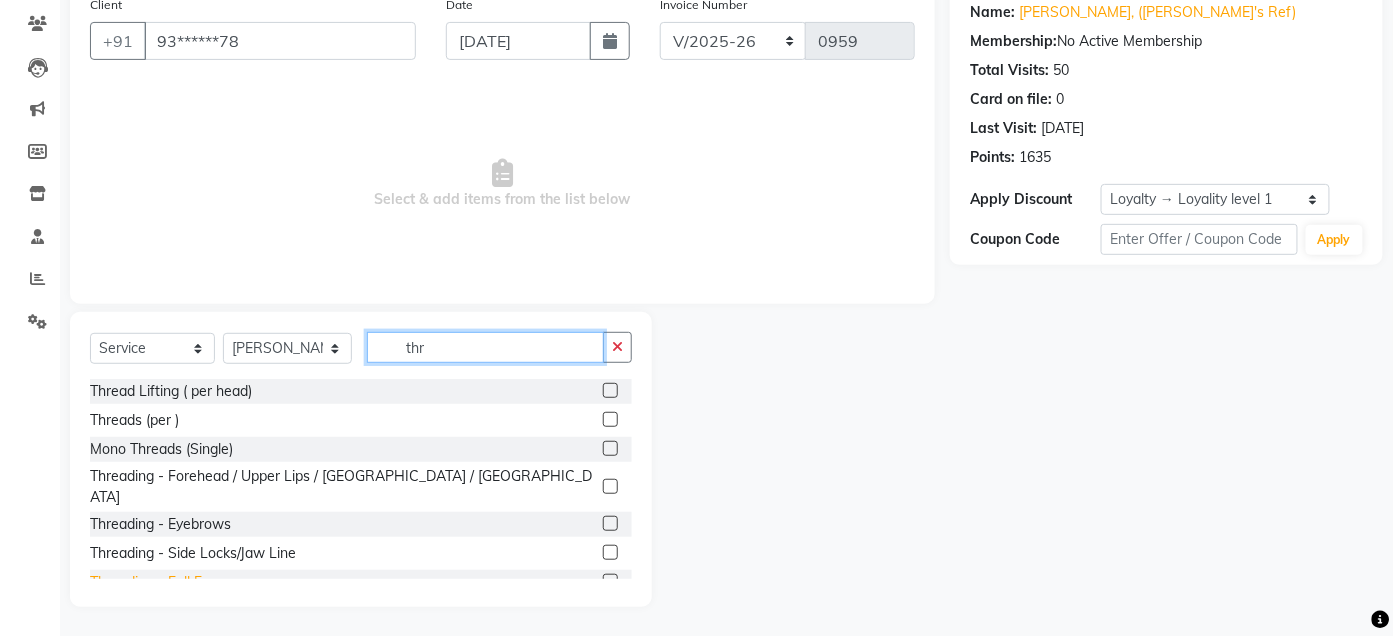 type on "thr" 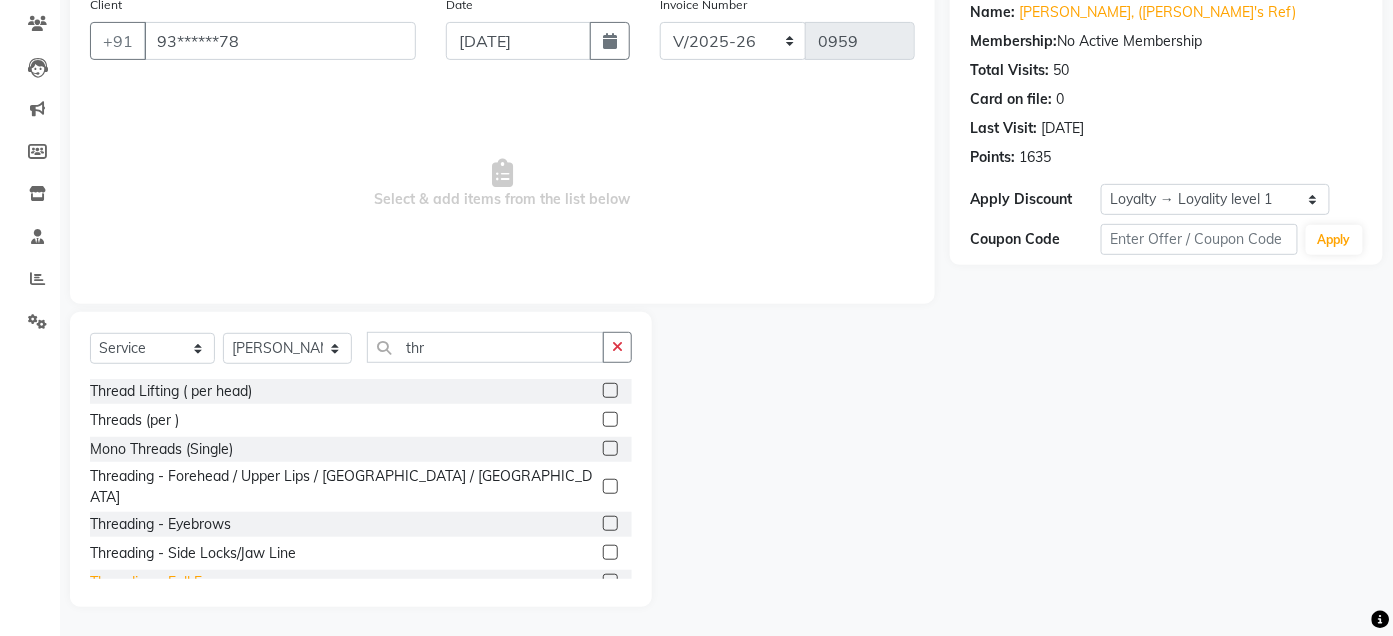 click on "Threading  - Full Face" 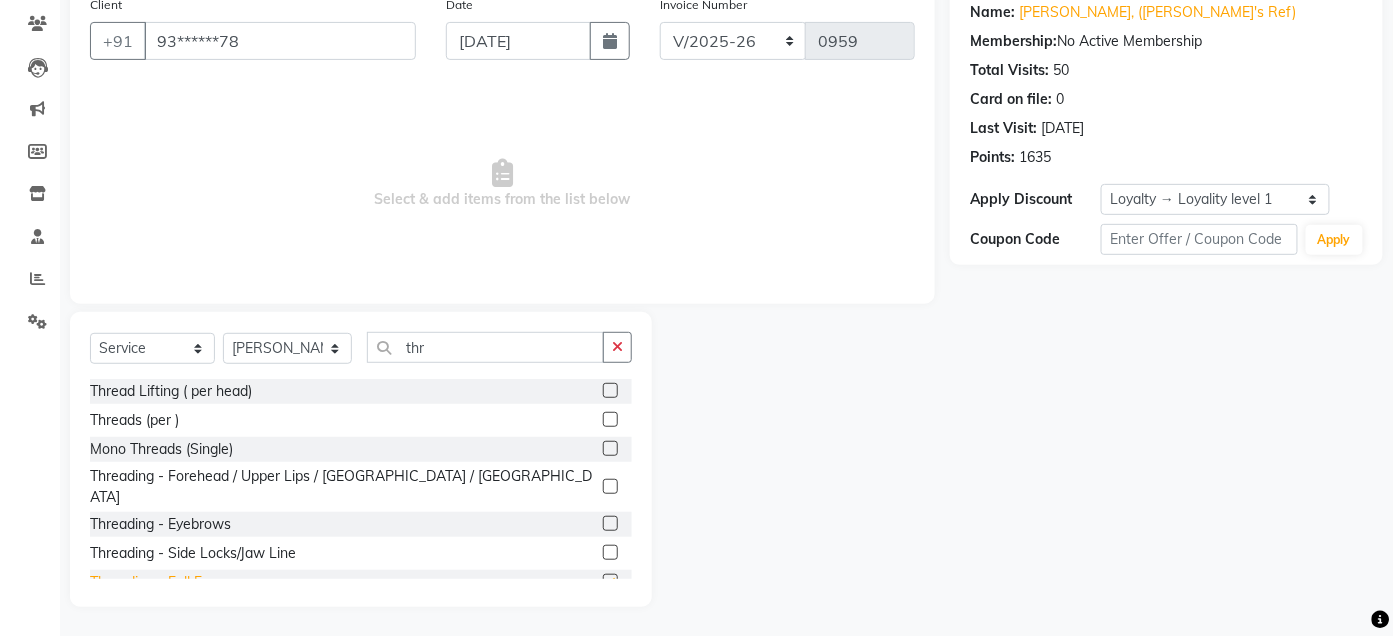 checkbox on "false" 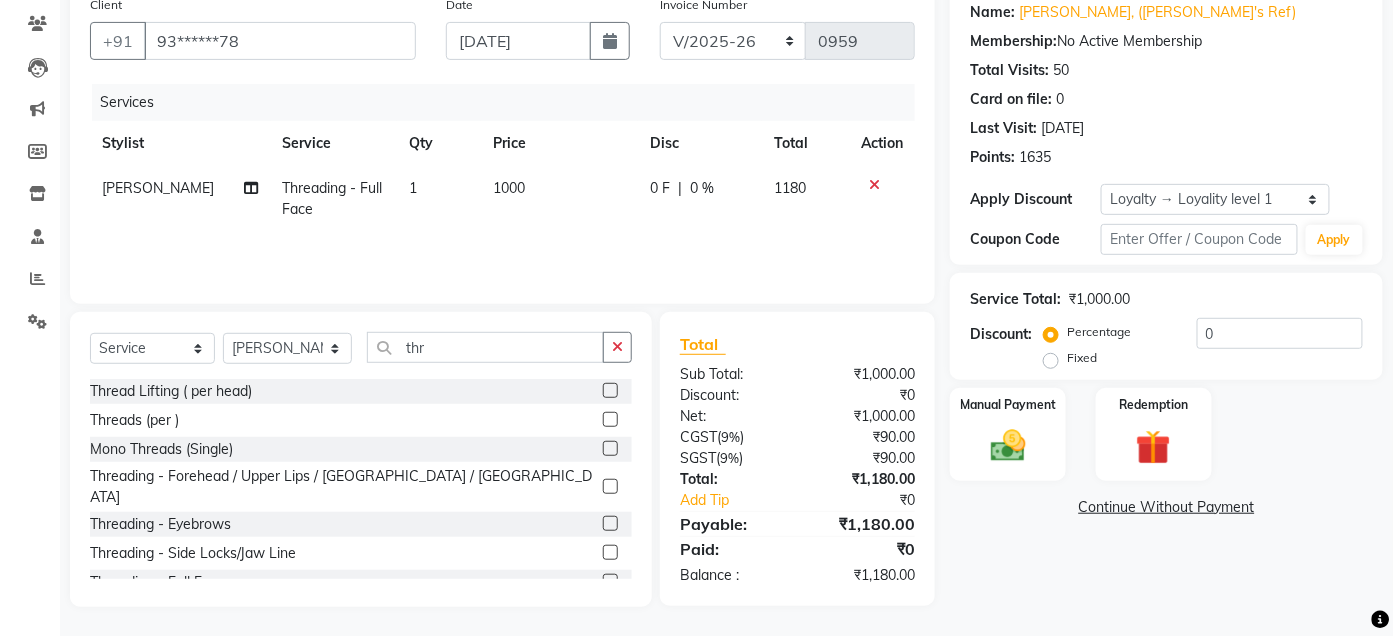 click on "1000" 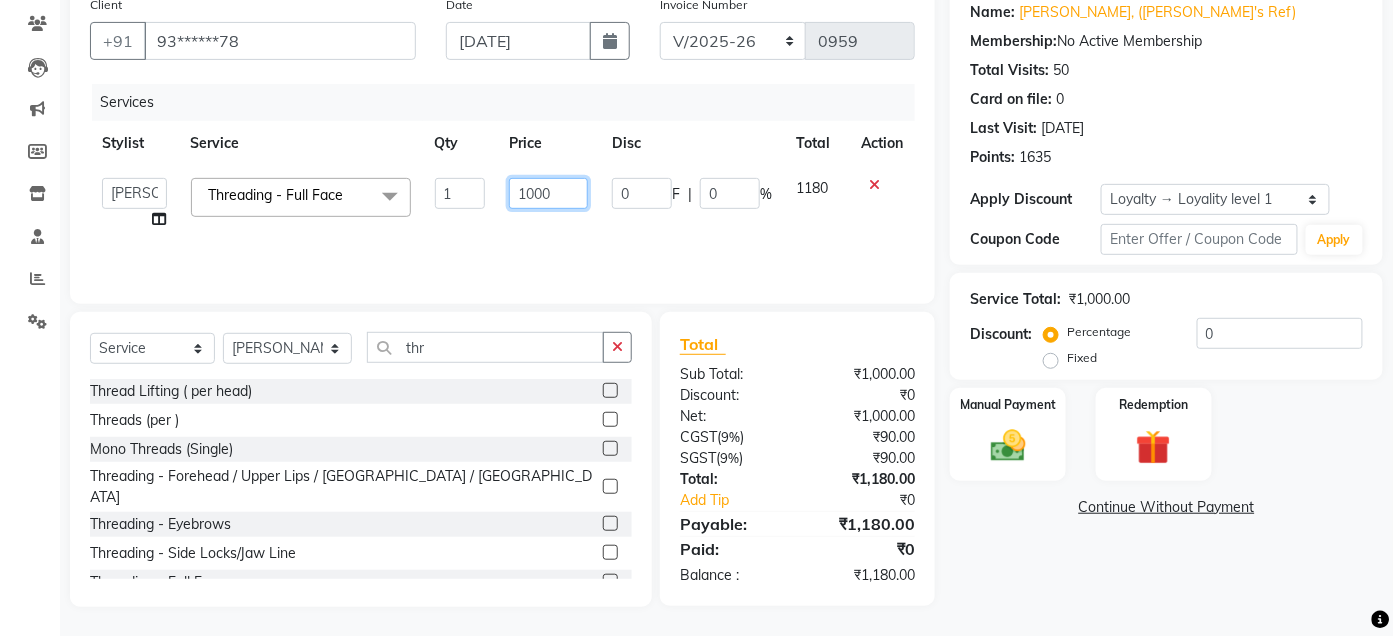 click on "1000" 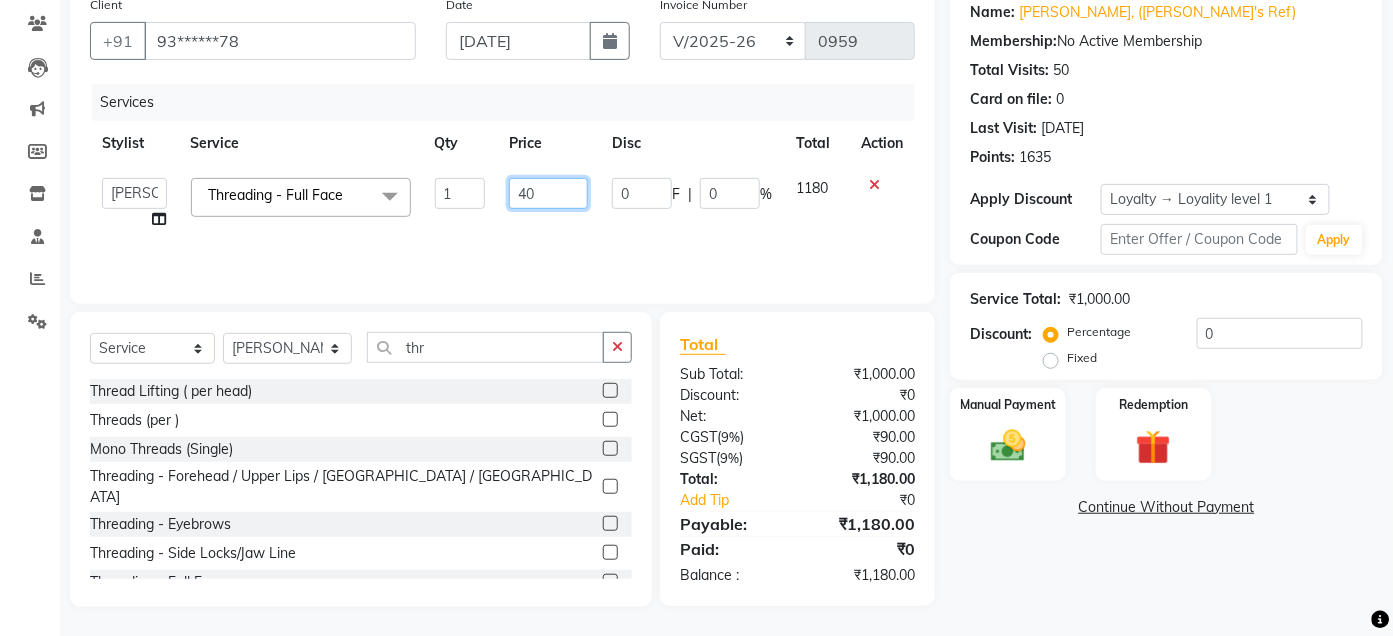 type on "450" 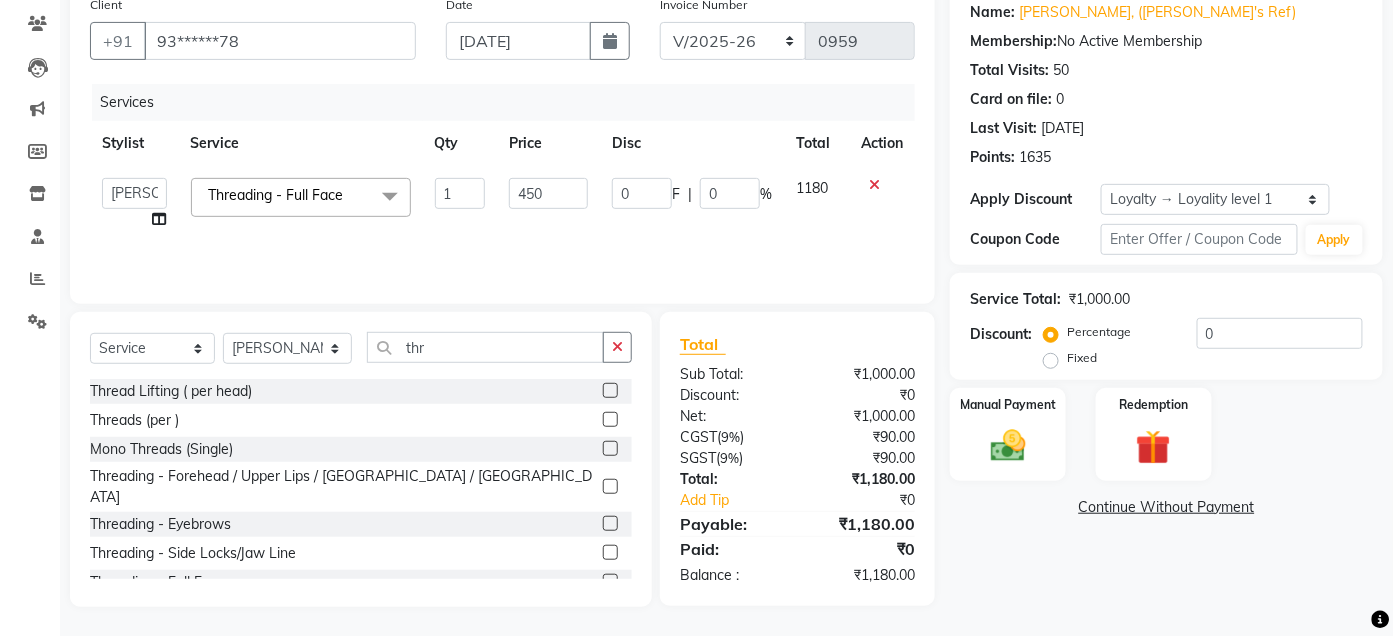 click on "Services Stylist Service Qty Price Disc Total Action  Admin   Ajay [PERSON_NAME]    [PERSON_NAME] [PERSON_NAME]   Manager   [PERSON_NAME]   [PERSON_NAME]   [PERSON_NAME]    pooja [PERSON_NAME]   [PERSON_NAME]   [PERSON_NAME]   [PERSON_NAME]  Threading  - Full Face  x Hair Cut (Women) - Hair Cut By Senior Hair Stylist Hair Cut (Women) - Hair Trim (Without Hair Wash & Blow Dry). Hair Cut (Women) - Hair Cut By Creative Hair Stylist hair trim without wash Hair Cut (Women) - Fringes eye lash extention jaccuzie EYELASH EXTENTION  EYELASH EXTENTION REFILL [MEDICAL_DATA] (per unit)for SKIN Thread Lifting ( per head) Derma filler  Glutation IV injeaction (one vials) per session  Glutation IV injection (one vials) 6sessions Glutation IV injection (two vials) per session Glutation IV injection (two vials) 6 session Glutation IV injection (four vials) per session Glutation IV injection (four vials) 6 session PRP INJECTION (hair) per session  PRP INJECTION (hair) 6 SESSION PRP INJECTION + MICRONEEDLING (hair)per session MICROBLADING eyebrow 1" 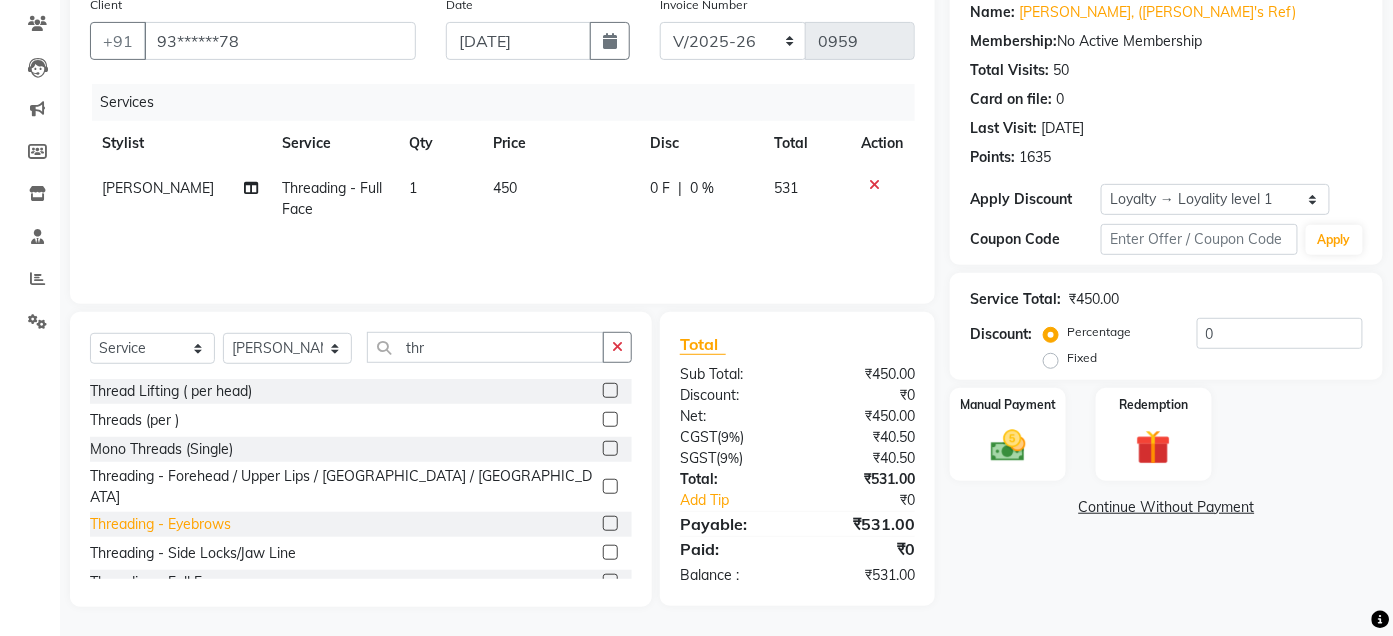 click on "Threading  - Eyebrows" 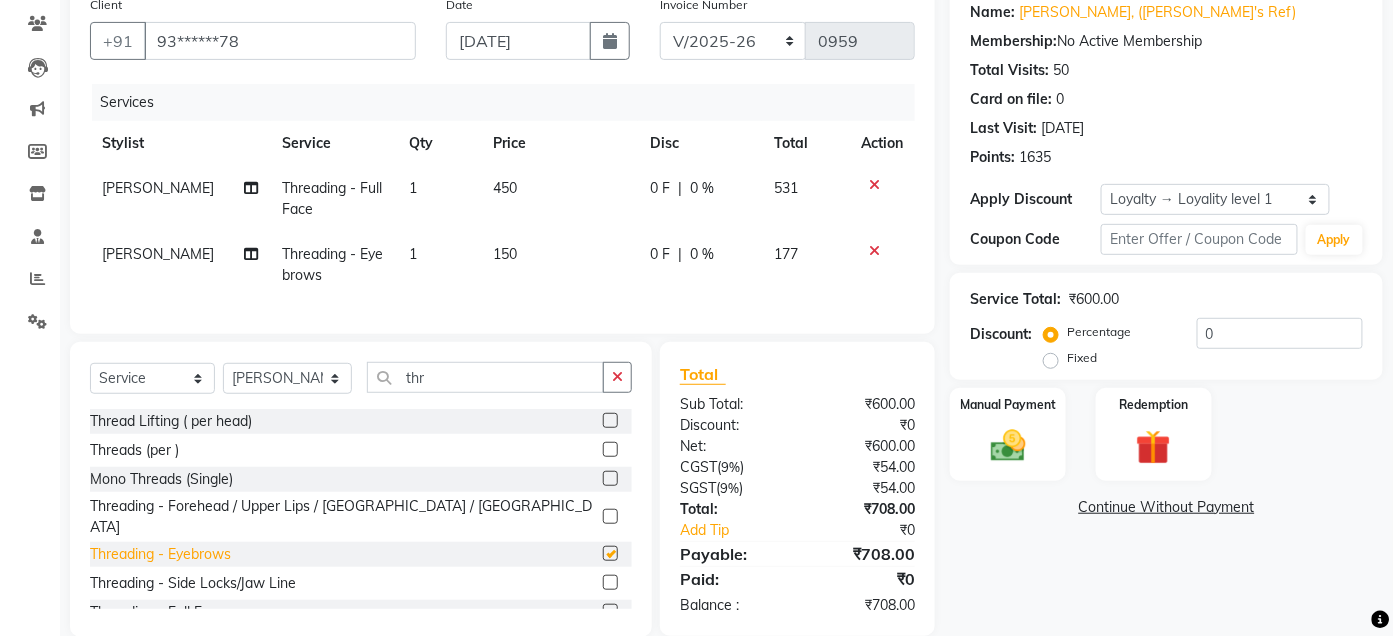 checkbox on "false" 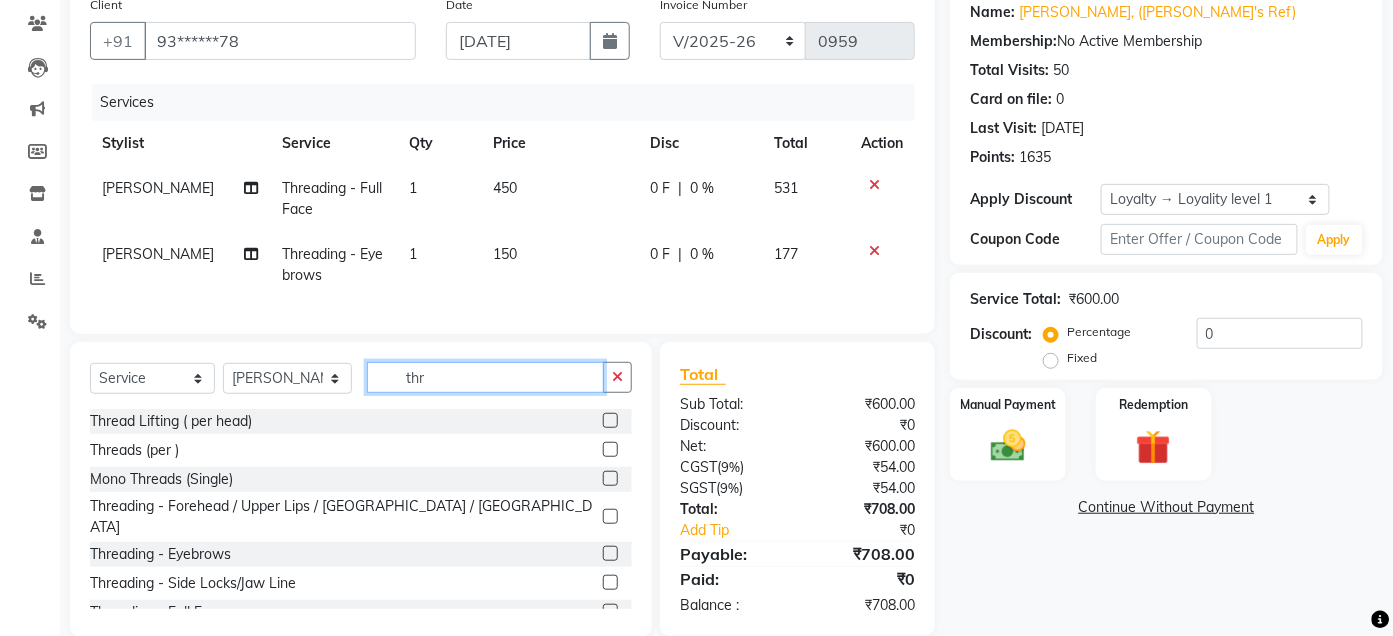 click on "thr" 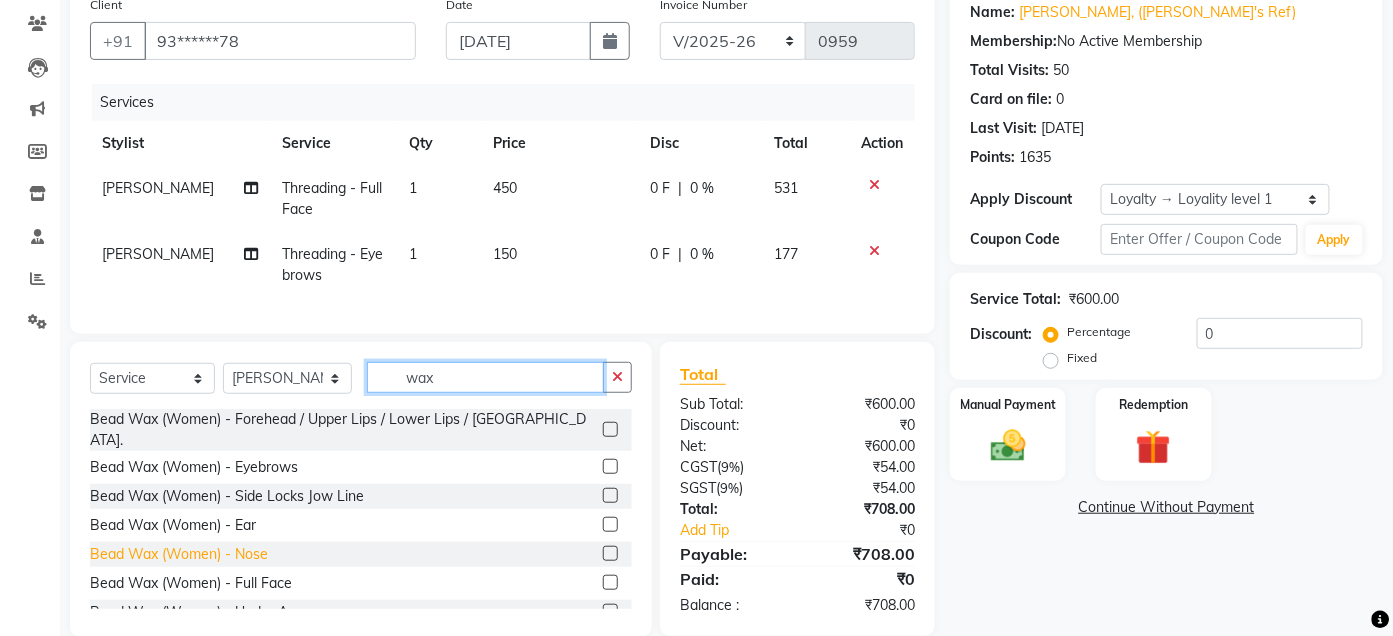 type on "wax" 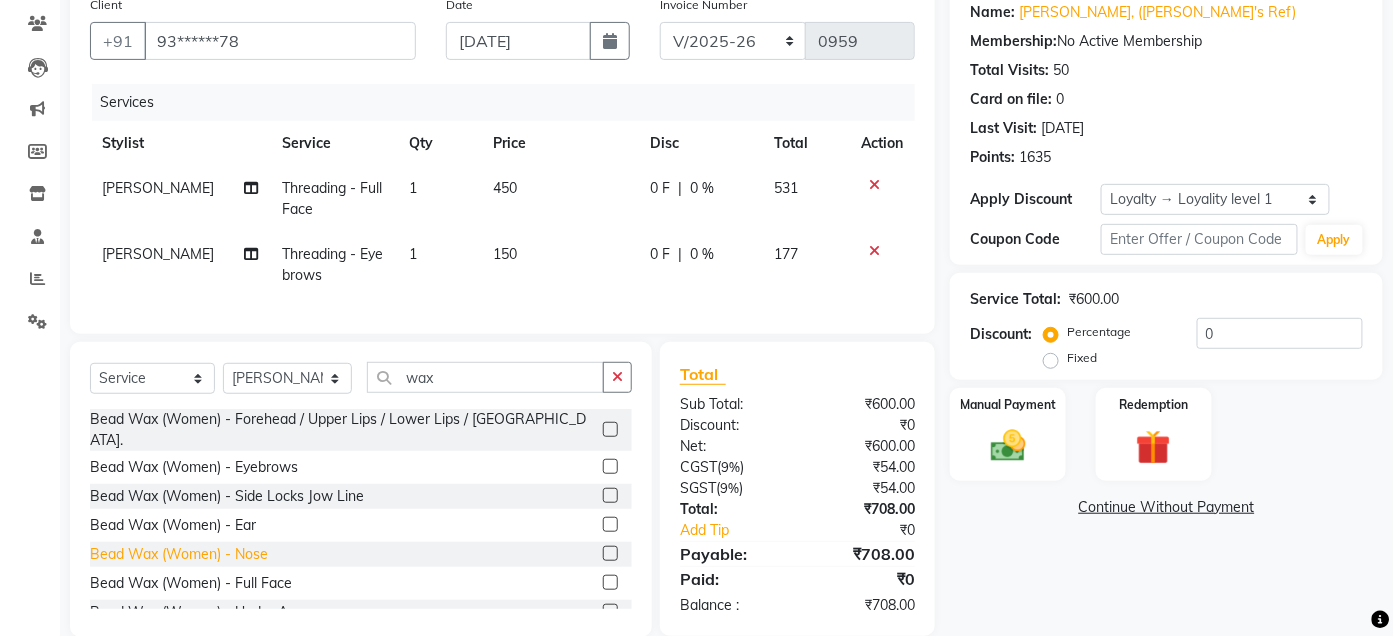 click on "Bead Wax (Women) - Nose" 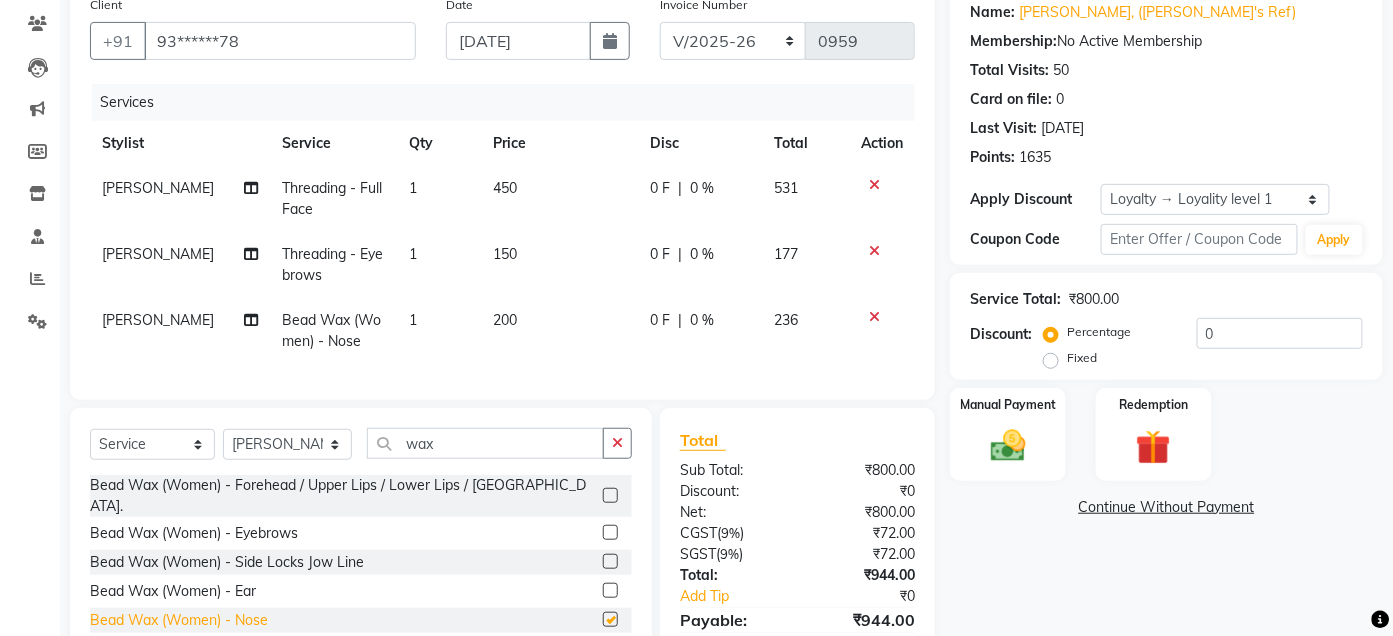 checkbox on "false" 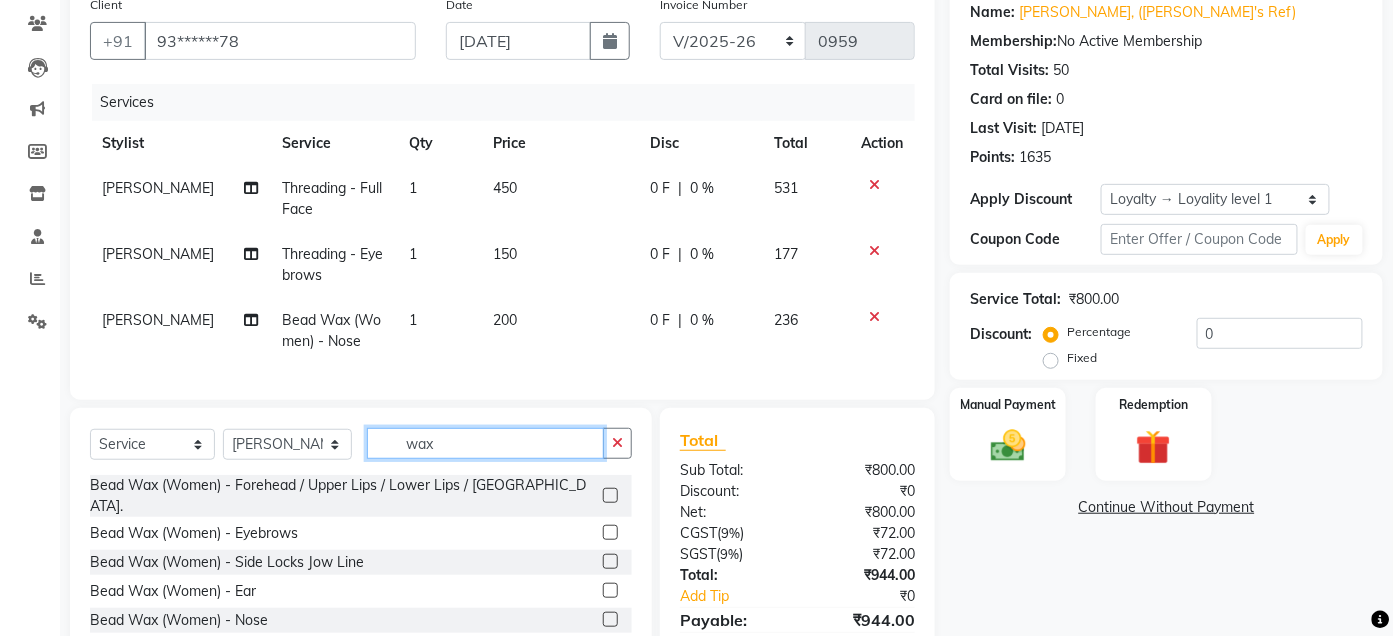 click on "wax" 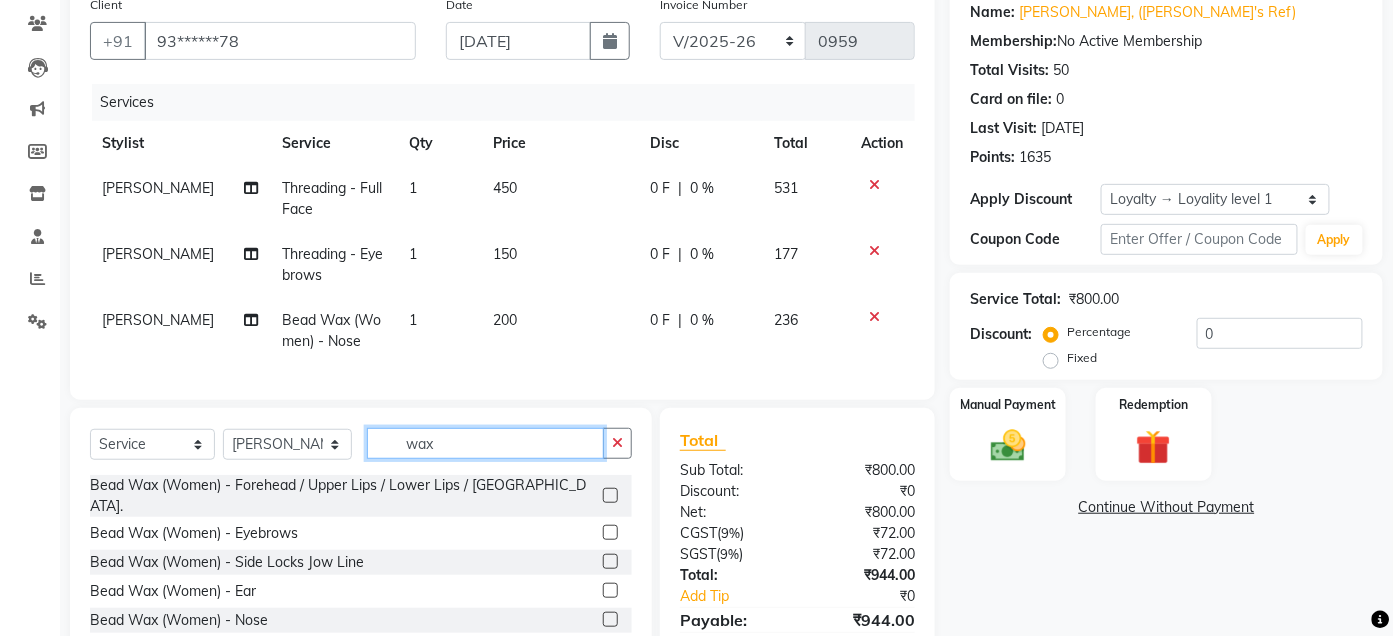 click on "wax" 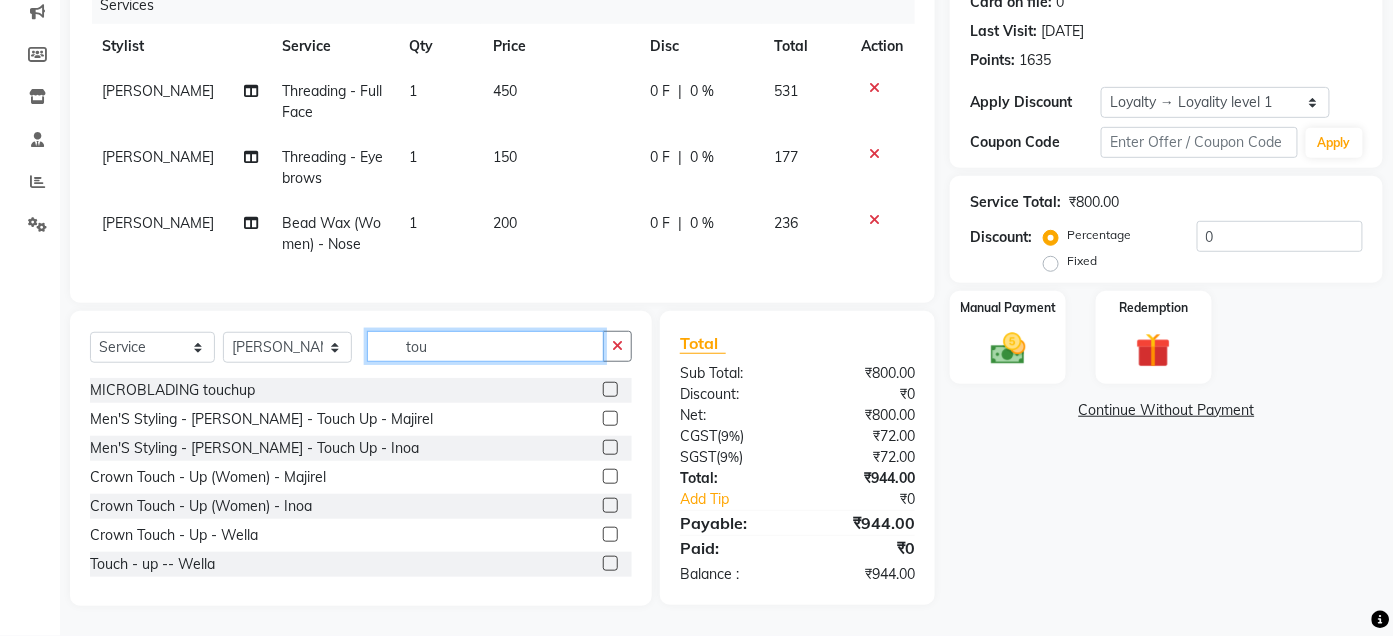 scroll, scrollTop: 278, scrollLeft: 0, axis: vertical 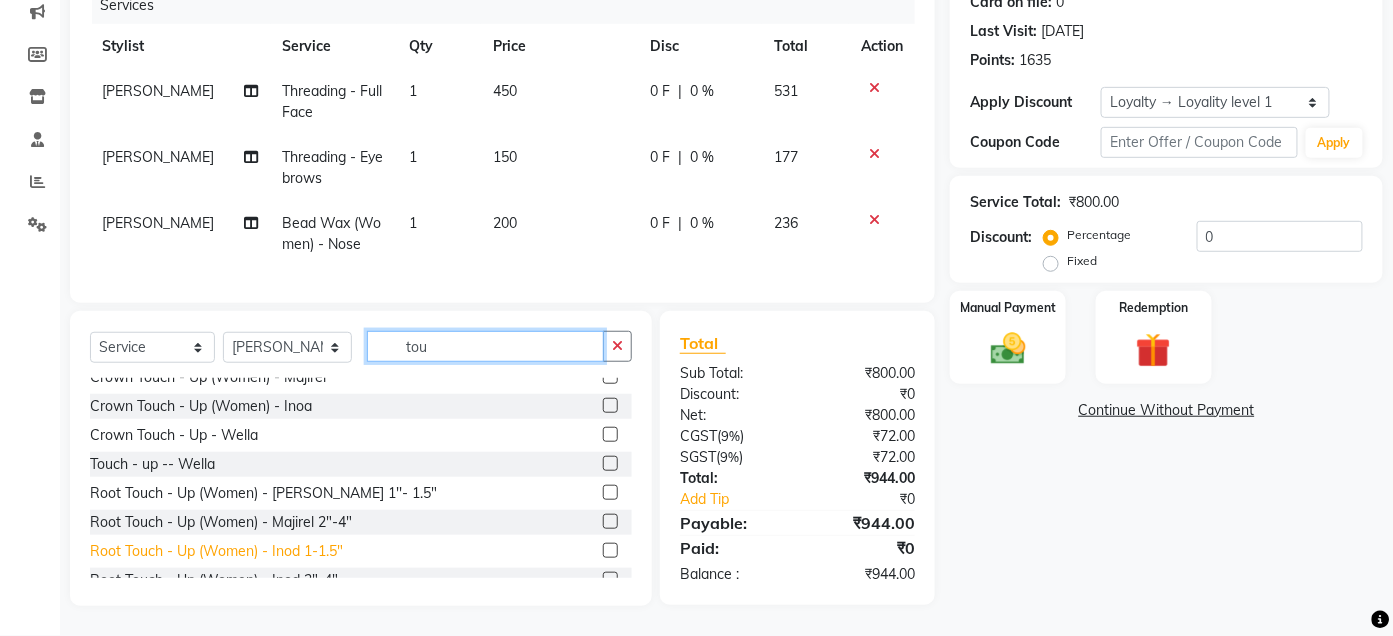 type on "tou" 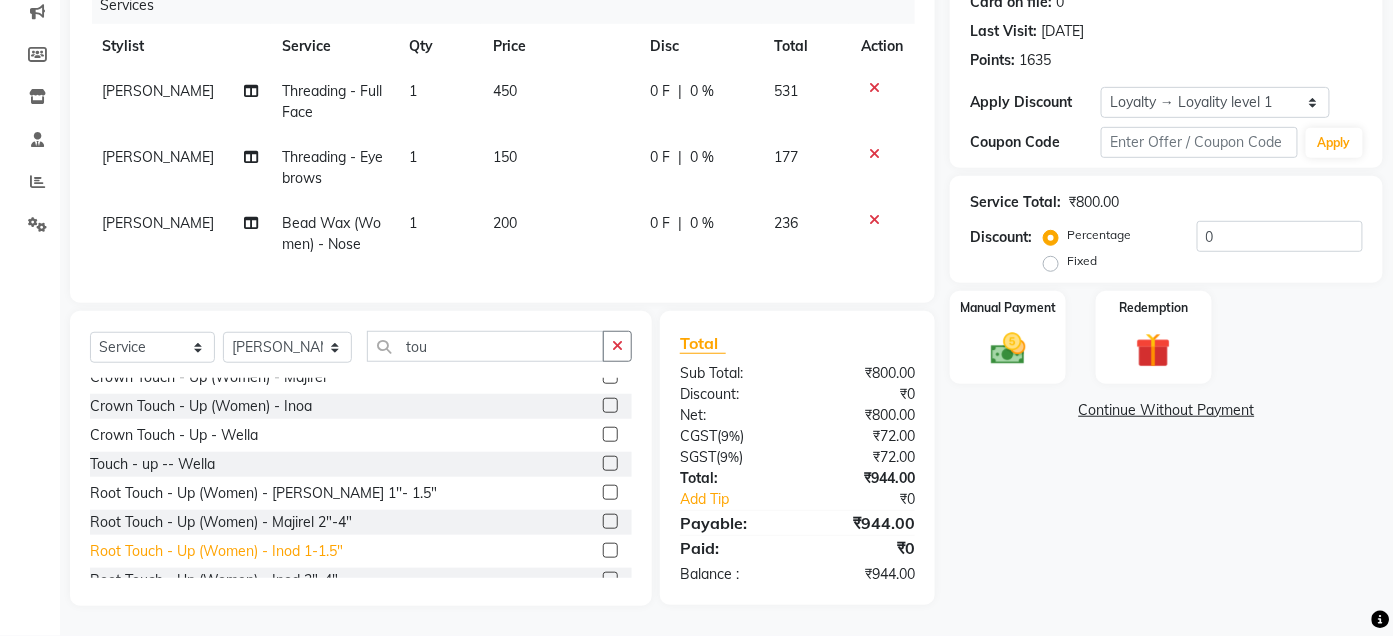 click on "Root Touch - Up (Women) - Inod 1-1.5"" 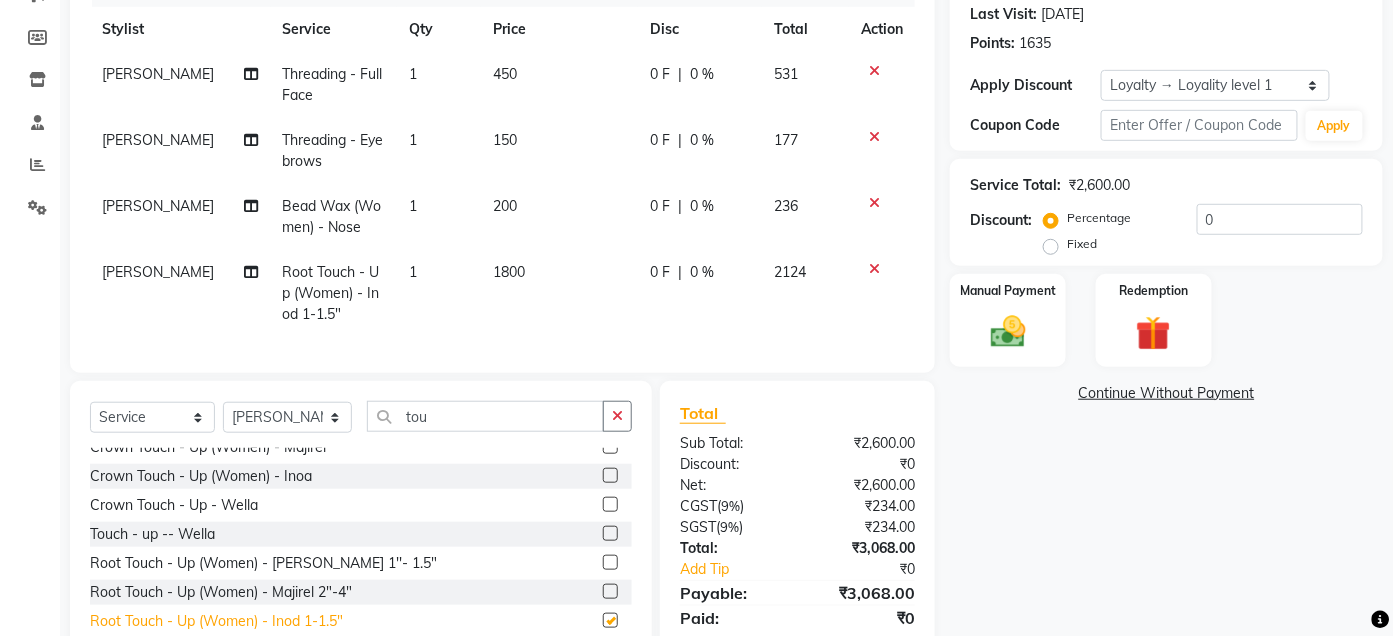 checkbox on "false" 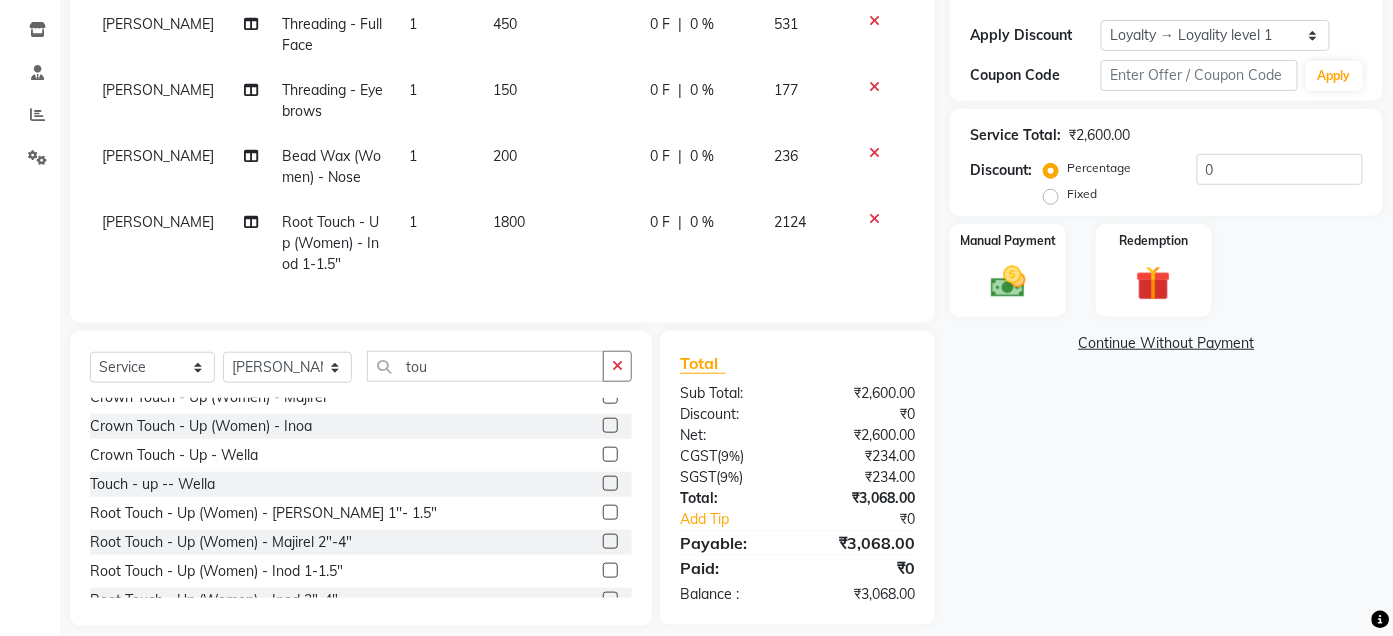 scroll, scrollTop: 365, scrollLeft: 0, axis: vertical 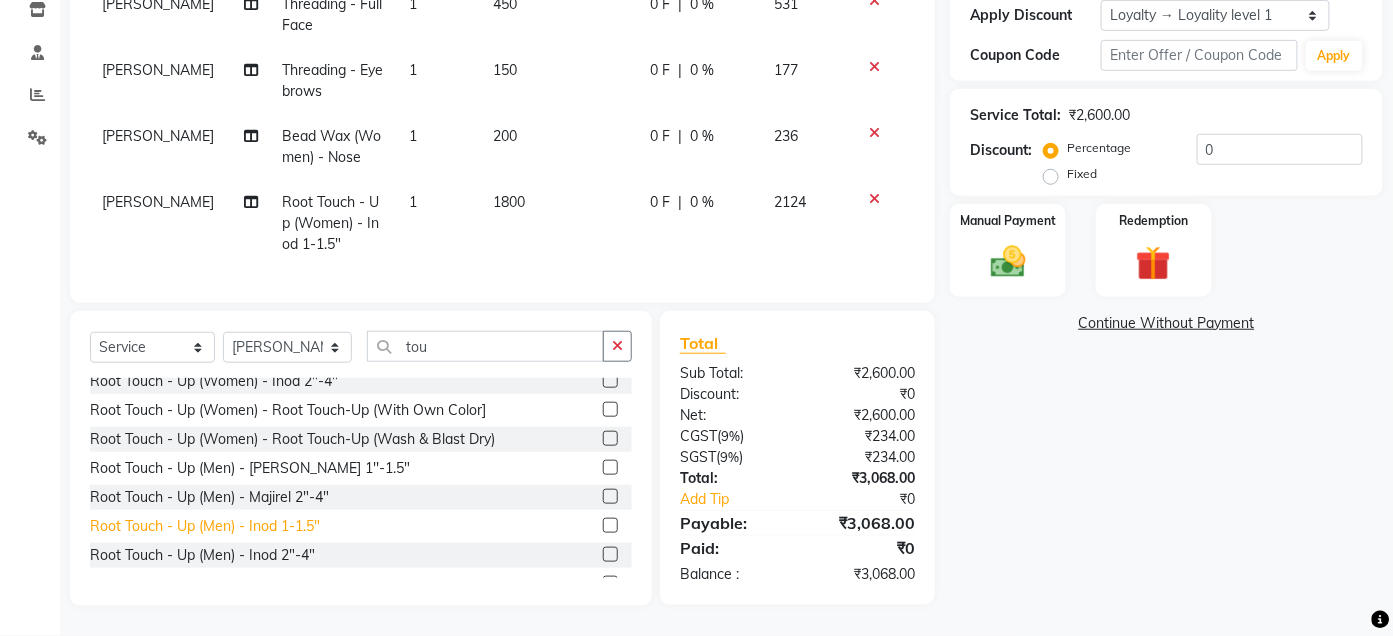 click on "Root Touch - Up (Men) - Inod 1-1.5"" 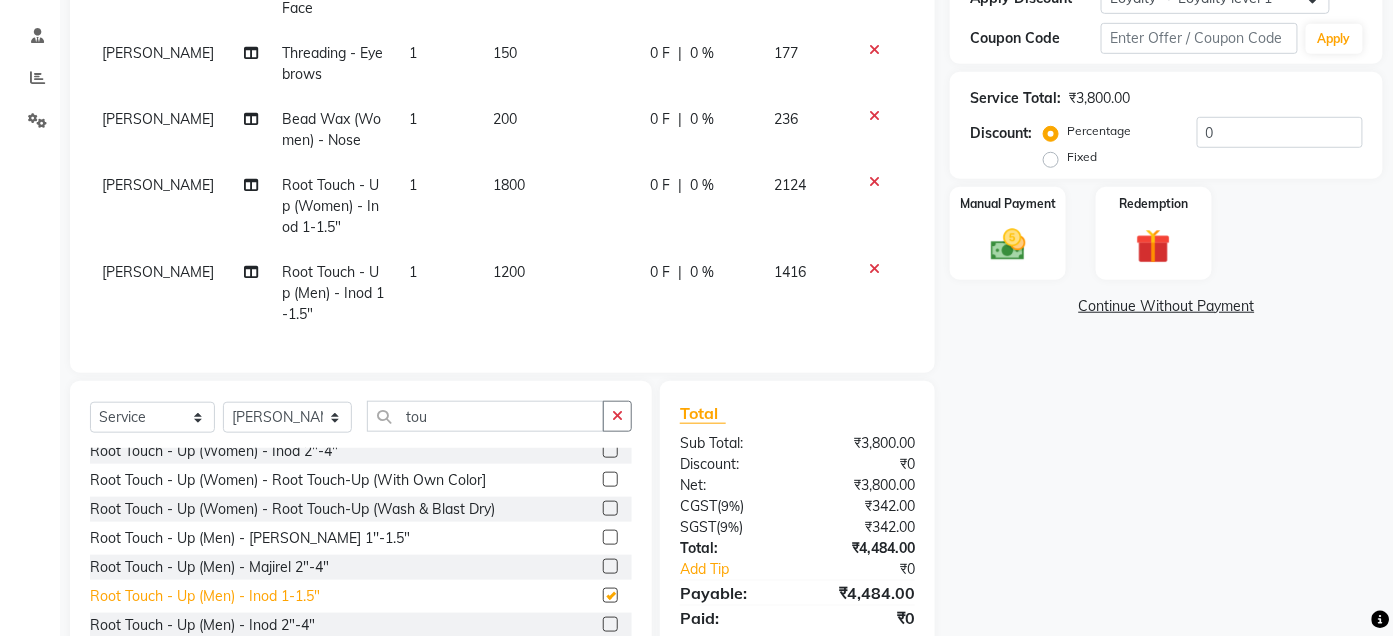 checkbox on "false" 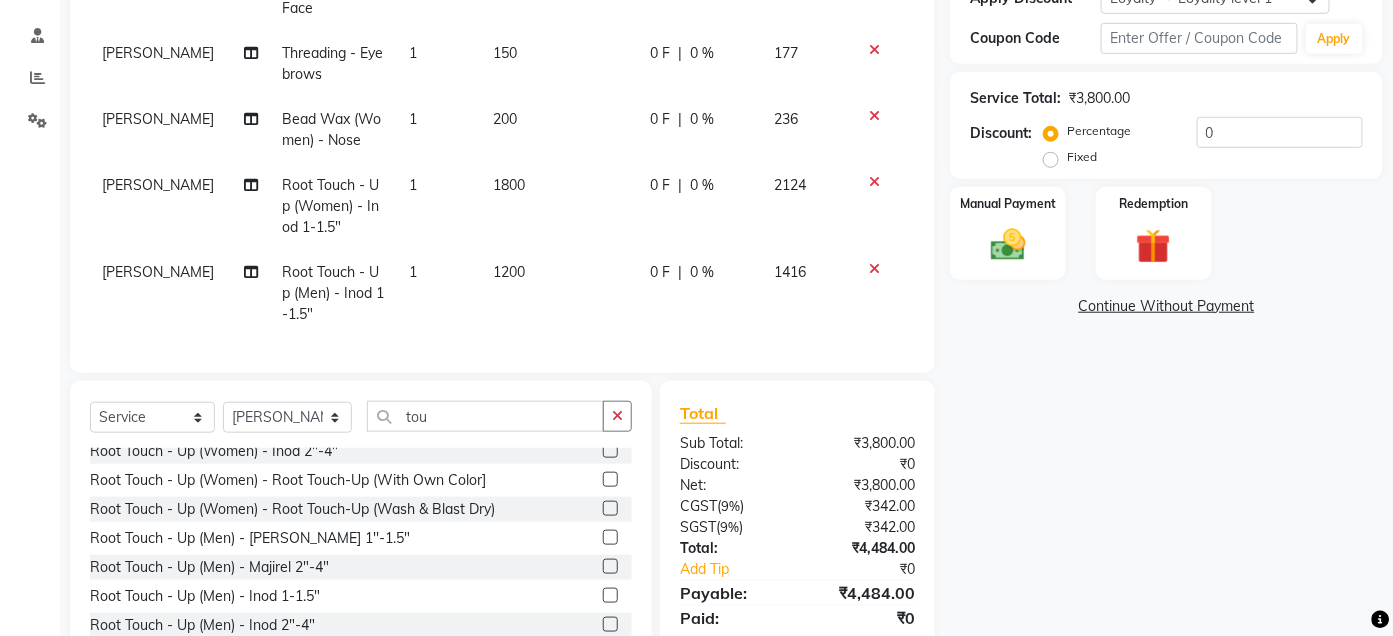 click on "1800" 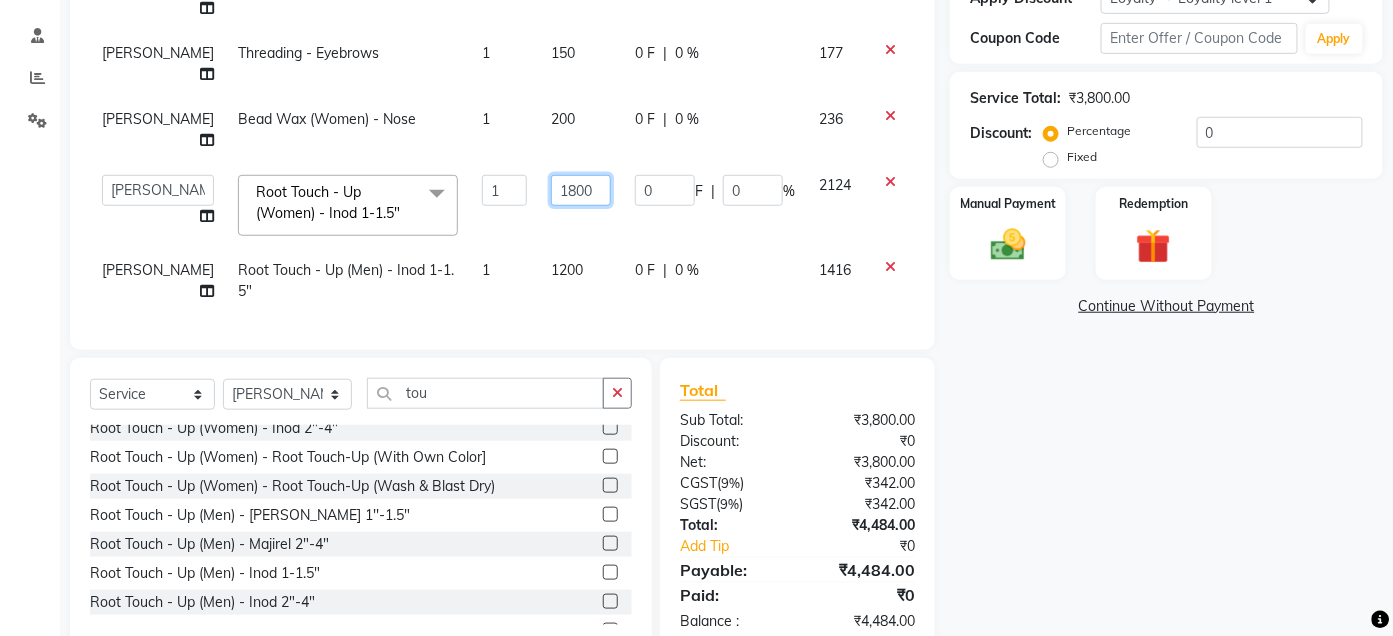 click on "1800" 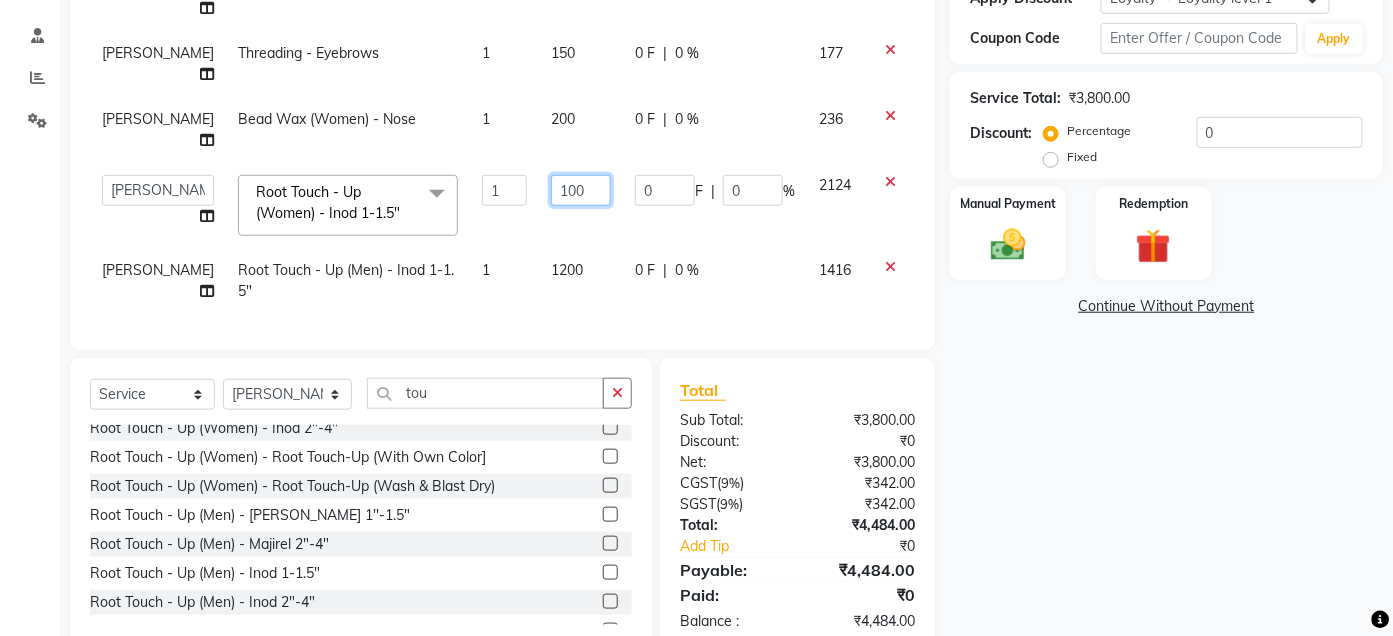 type on "1500" 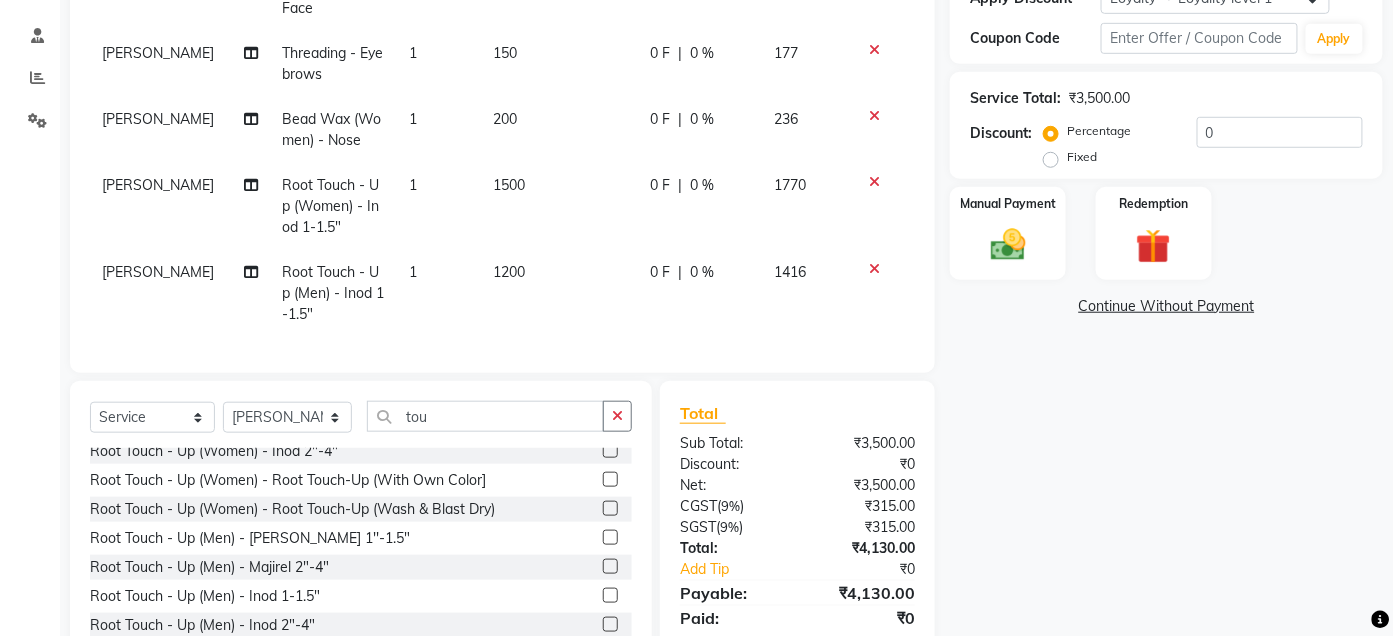click on "1200" 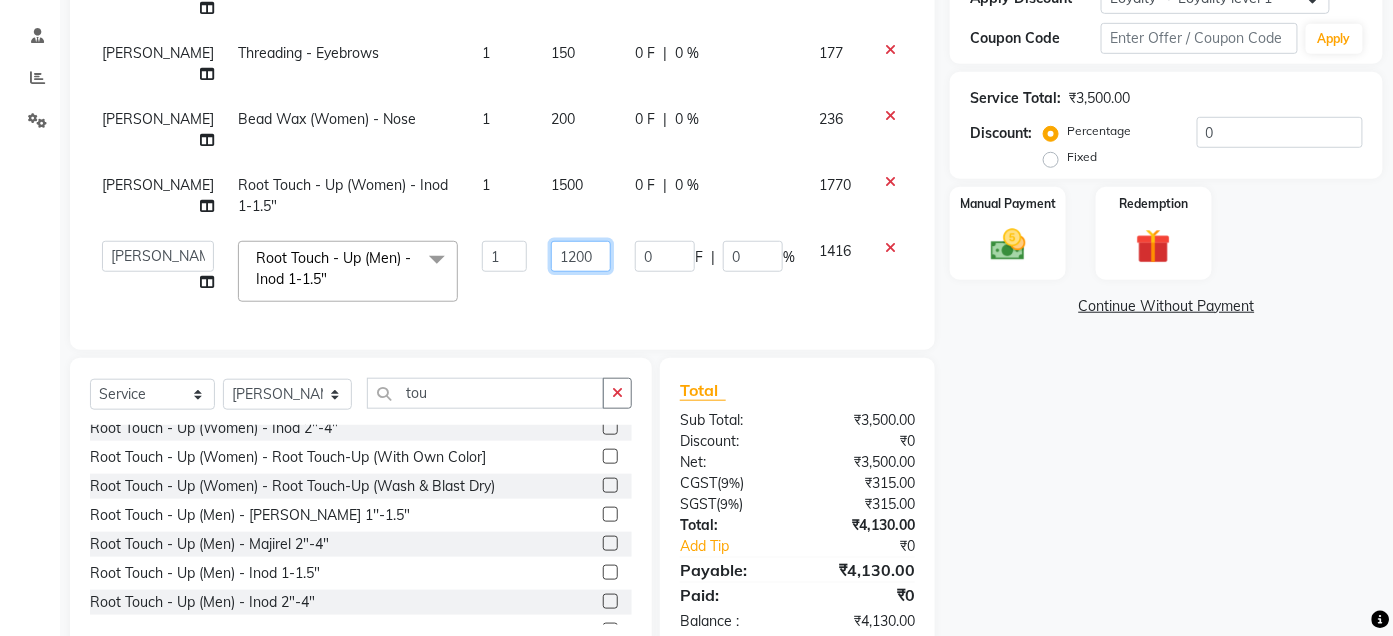 click on "1200" 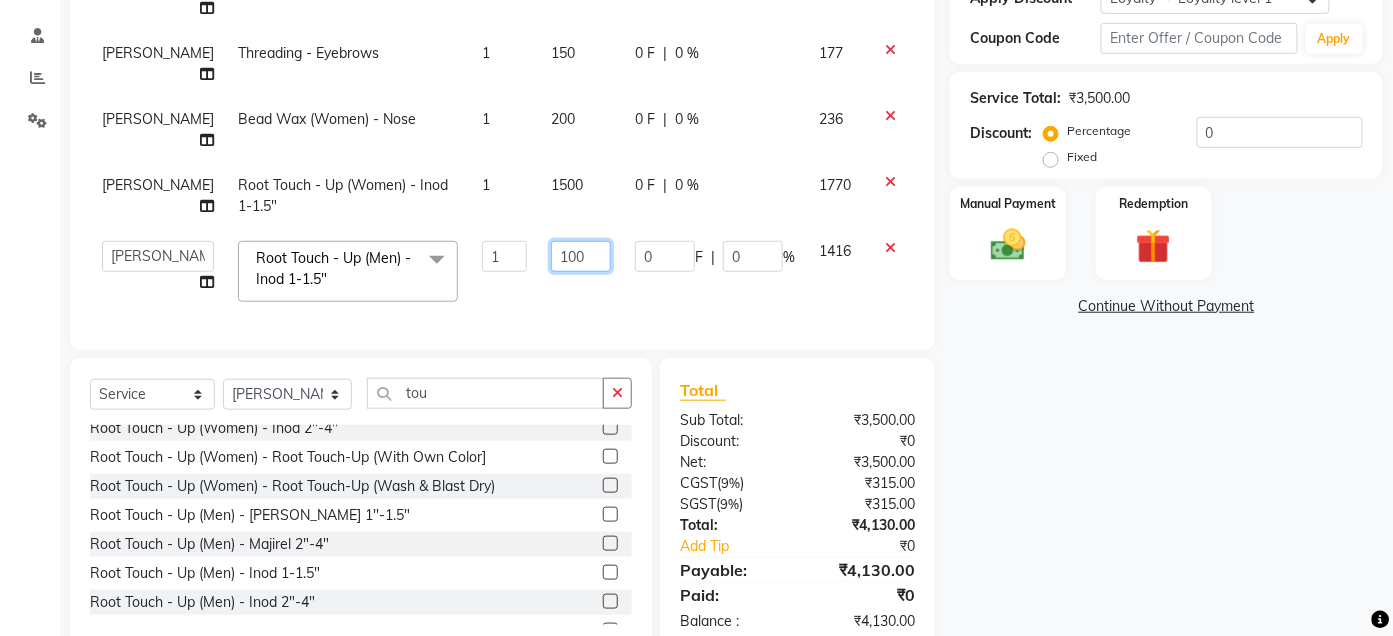 type on "1500" 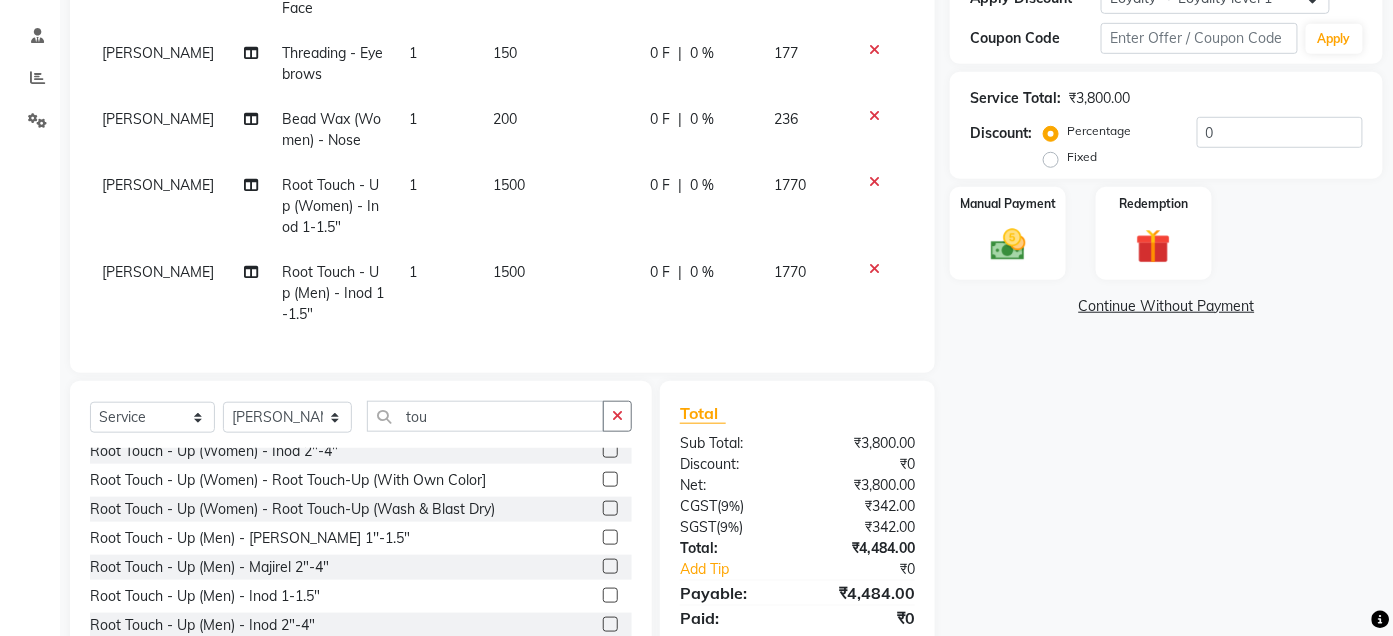 click on "1500" 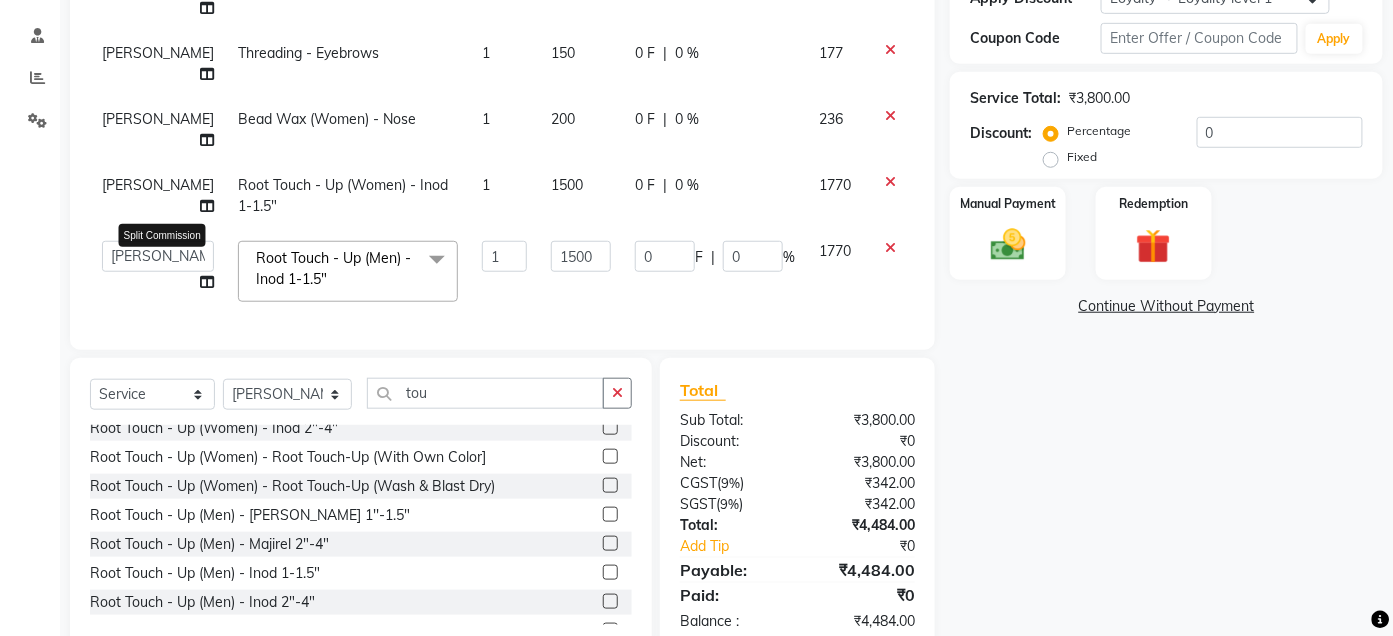 click 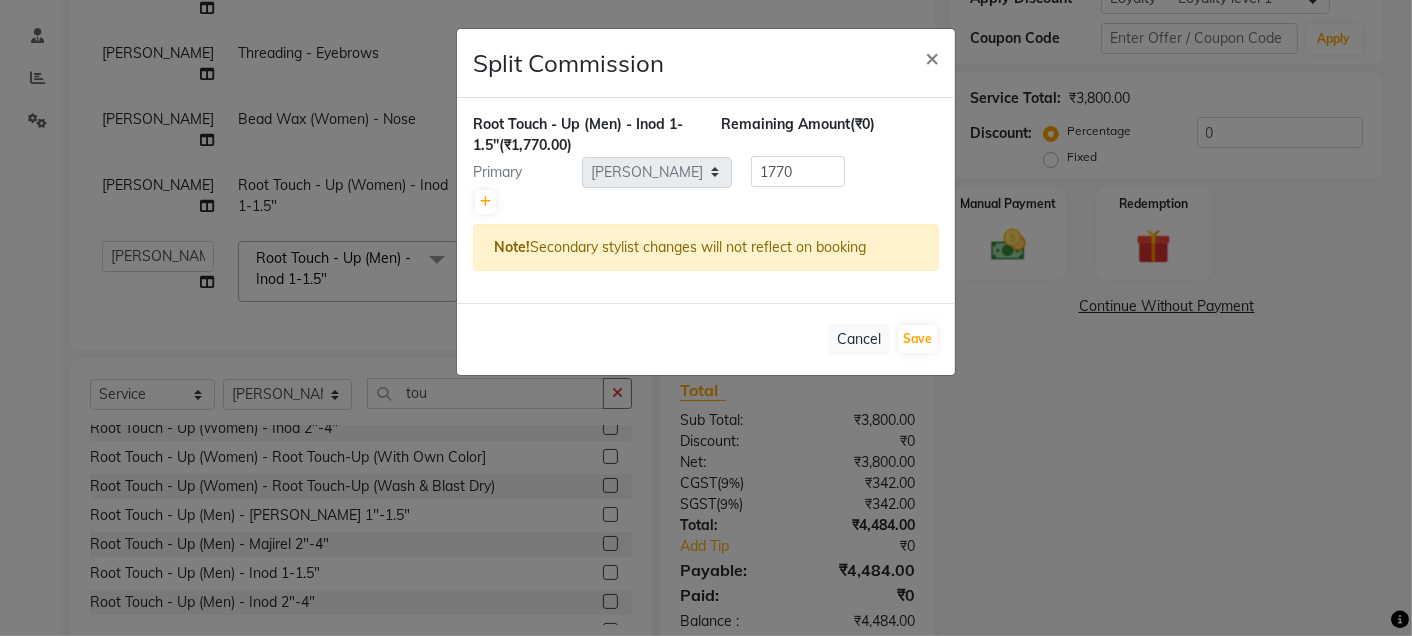 click on "Split Commission × Root Touch - Up (Men) - Inod 1-1.5"  (₹1,770.00) Remaining Amount  (₹0) Primary Select  Admin   Ajay [PERSON_NAME]    [PERSON_NAME] [PERSON_NAME]   Manager   [PERSON_NAME]   [PERSON_NAME]   [PERSON_NAME]    pooja [PERSON_NAME]   [PERSON_NAME]   [PERSON_NAME]   [PERSON_NAME]  1770 Note!  Secondary stylist changes will not reflect on booking   Cancel   Save" 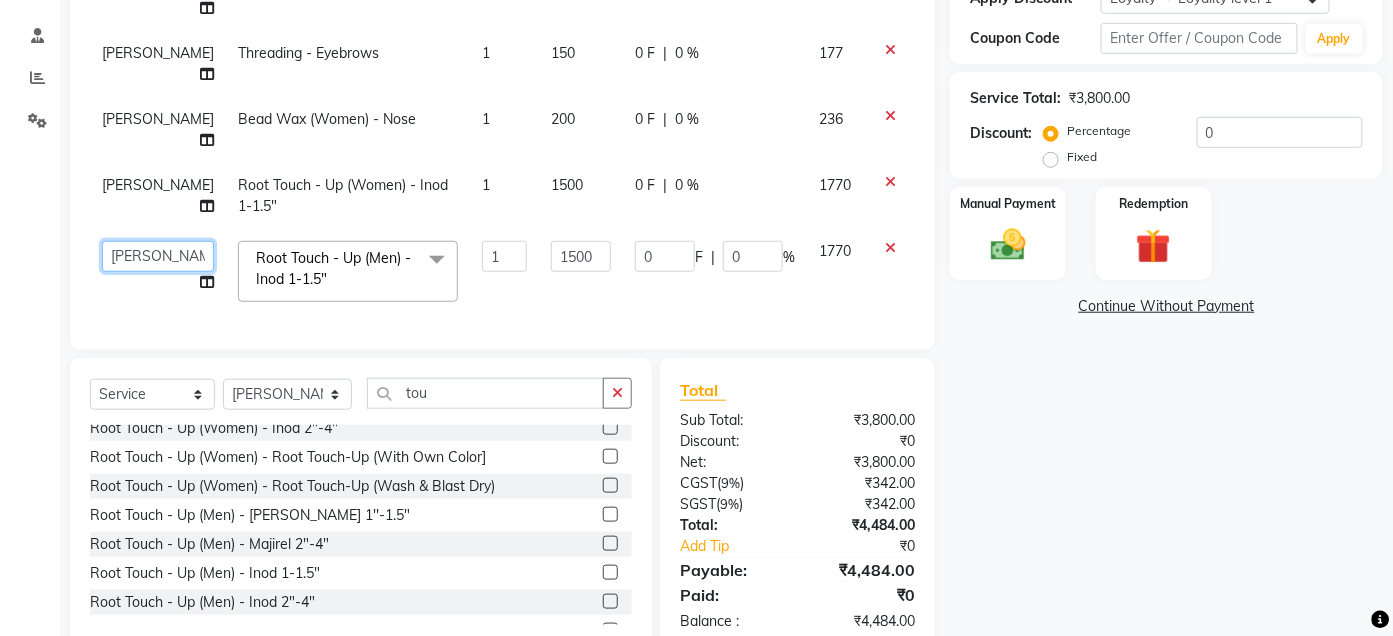 click on "Admin   [PERSON_NAME] [PERSON_NAME]    [PERSON_NAME] [PERSON_NAME]   Manager   [PERSON_NAME]   [PERSON_NAME]   [PERSON_NAME]    pooja [PERSON_NAME]   [PERSON_NAME]   [PERSON_NAME]   [PERSON_NAME]" 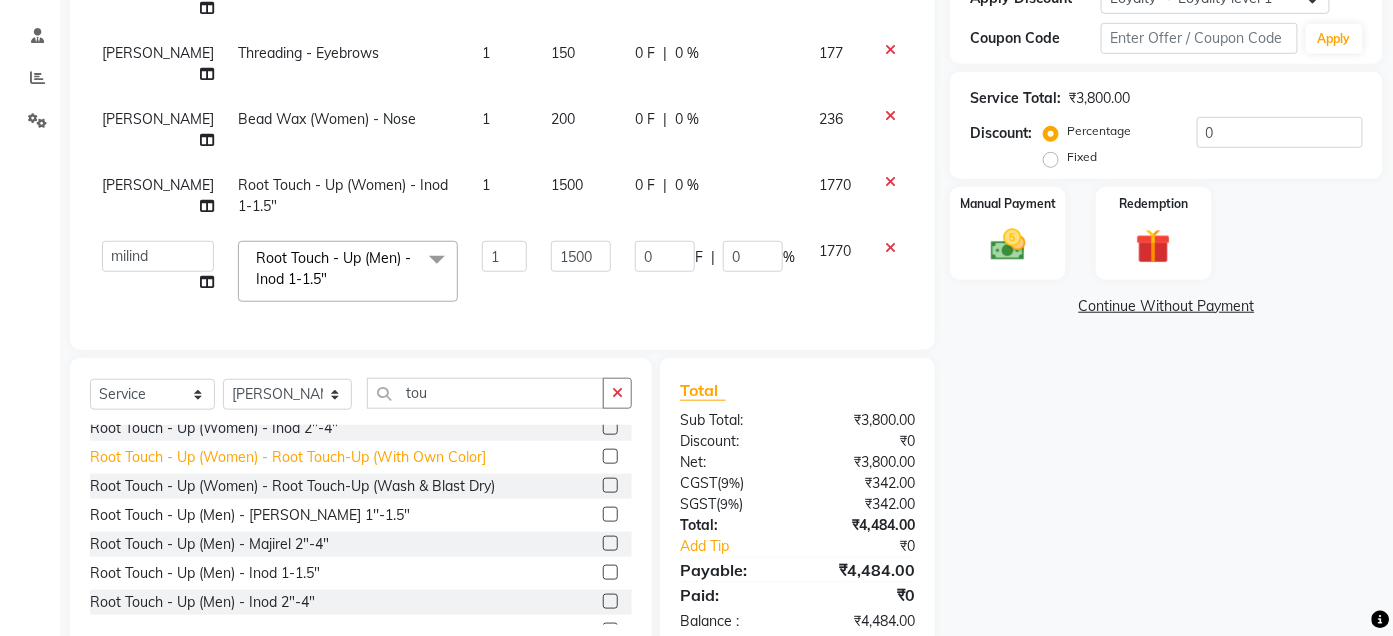 select on "74045" 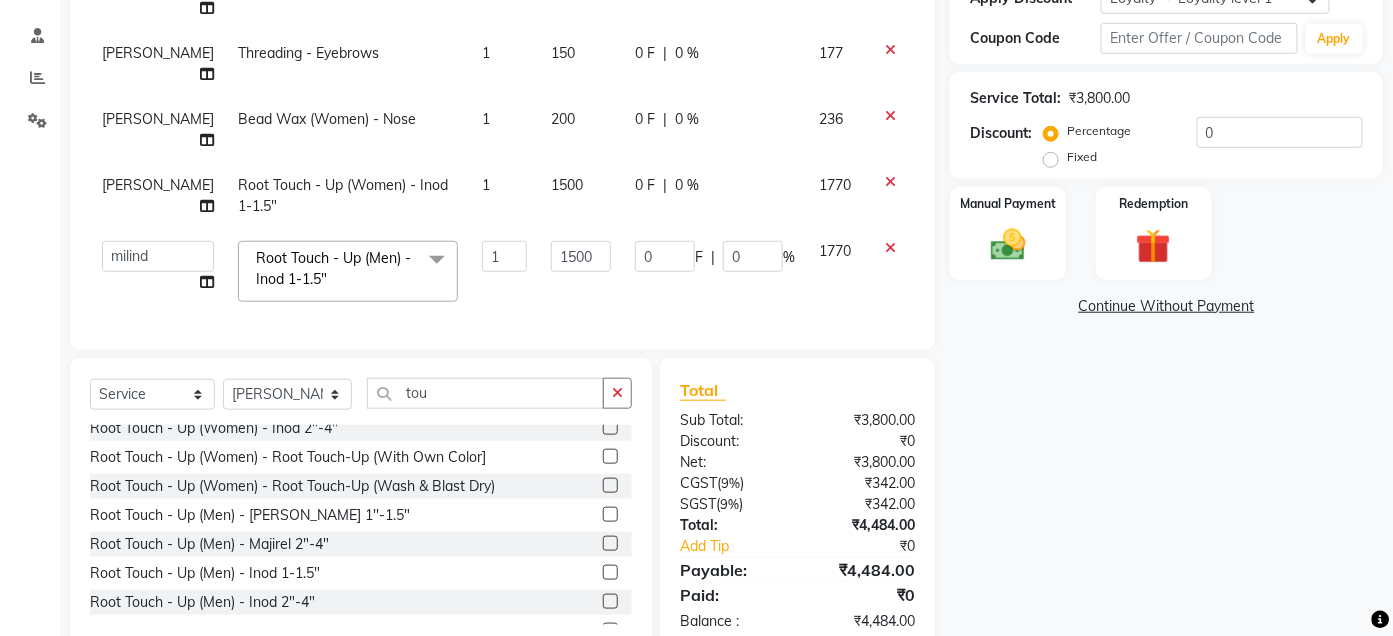 click on "[PERSON_NAME]" 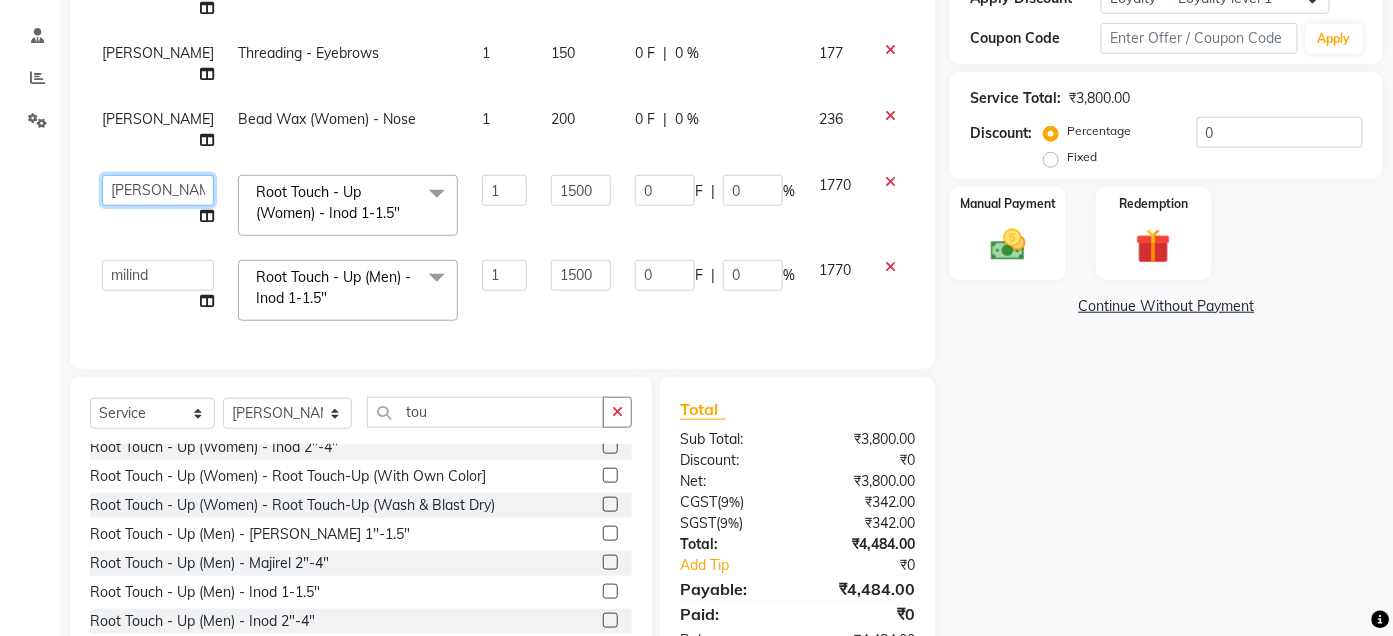 click on "Admin   [PERSON_NAME] [PERSON_NAME]    [PERSON_NAME] [PERSON_NAME]   Manager   [PERSON_NAME]   [PERSON_NAME]   [PERSON_NAME]    pooja [PERSON_NAME]   [PERSON_NAME]   [PERSON_NAME]   [PERSON_NAME]" 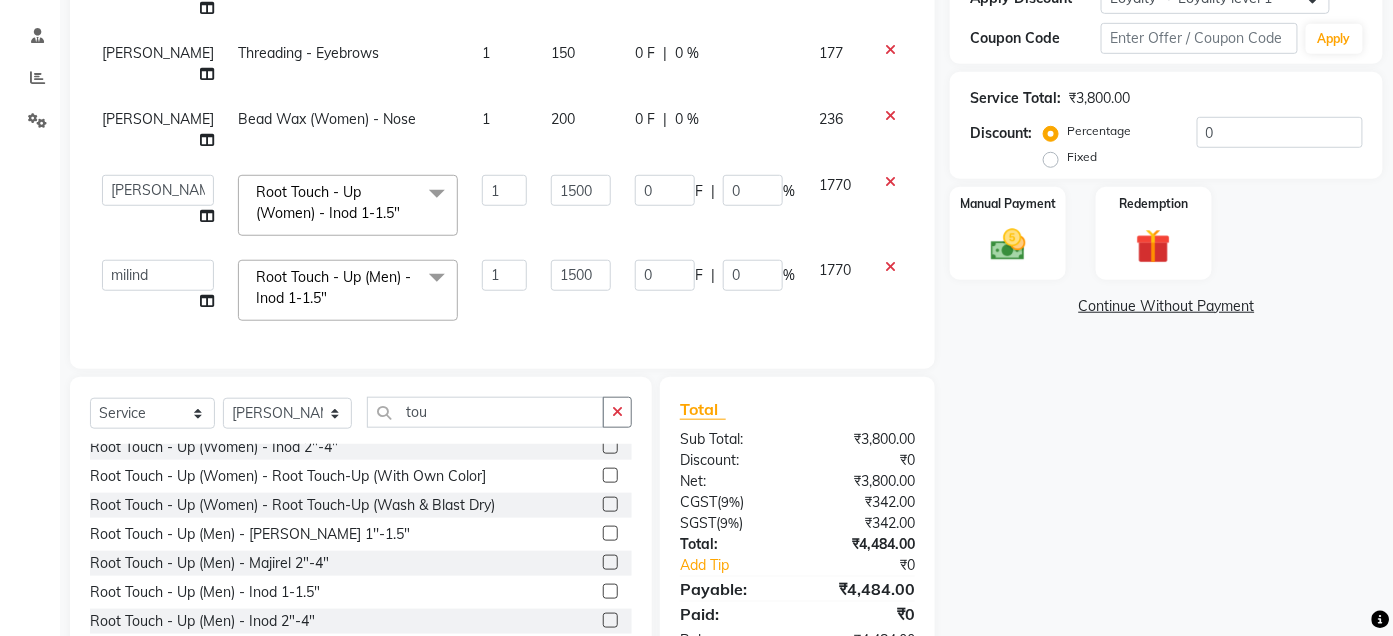 select on "17128" 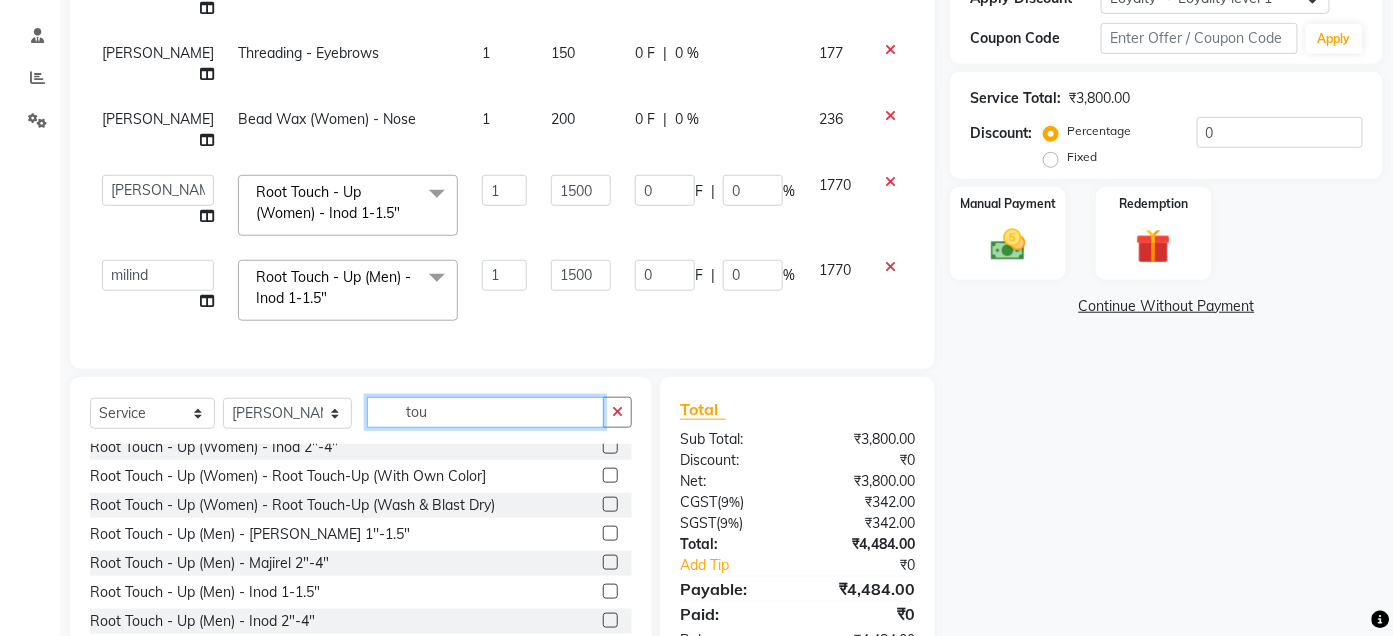 click on "tou" 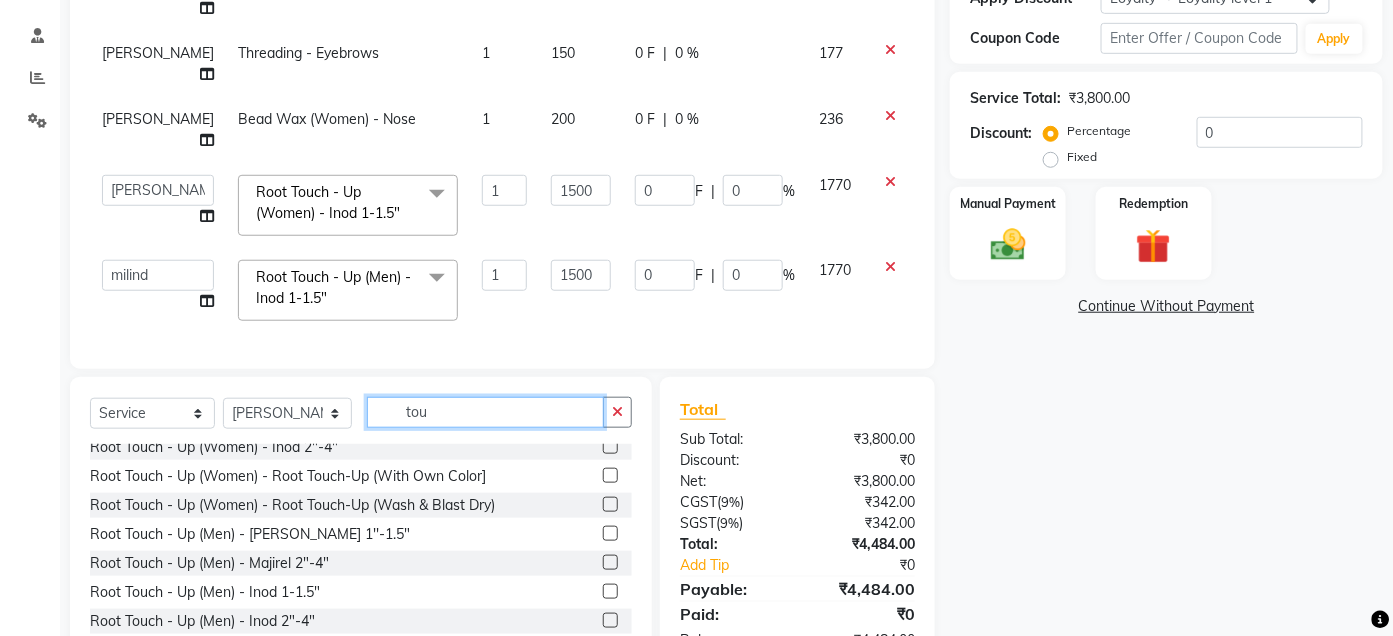 click on "tou" 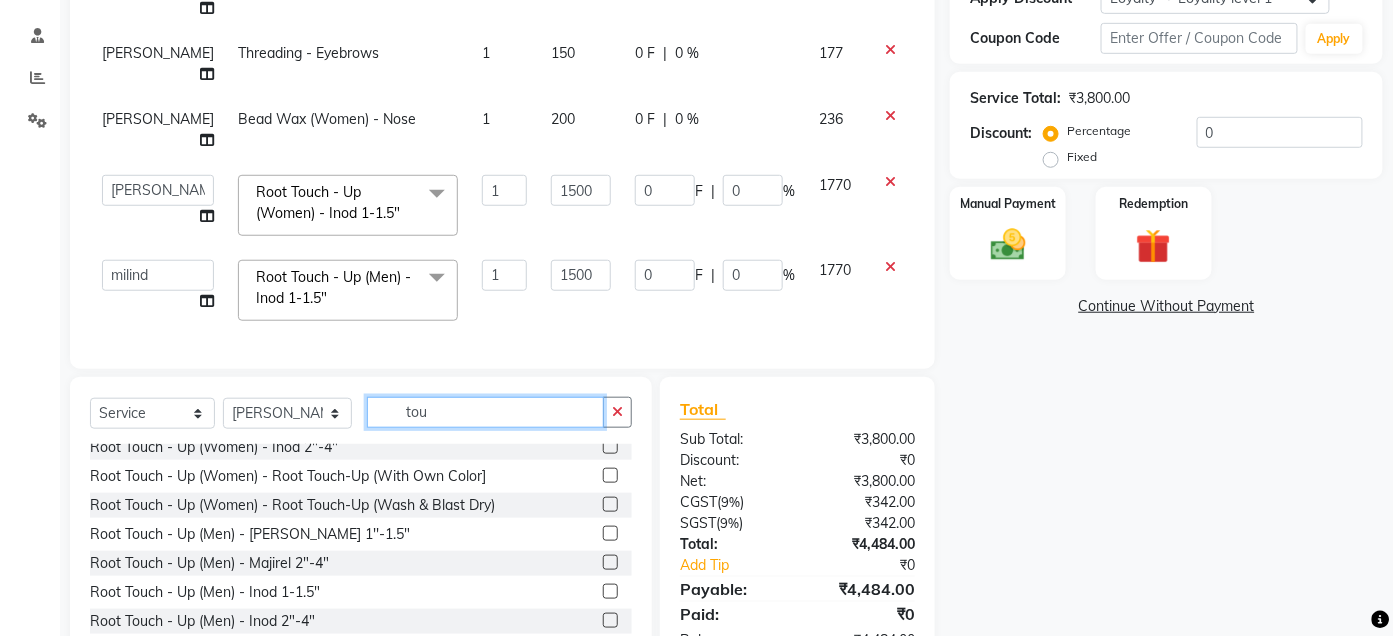 click on "tou" 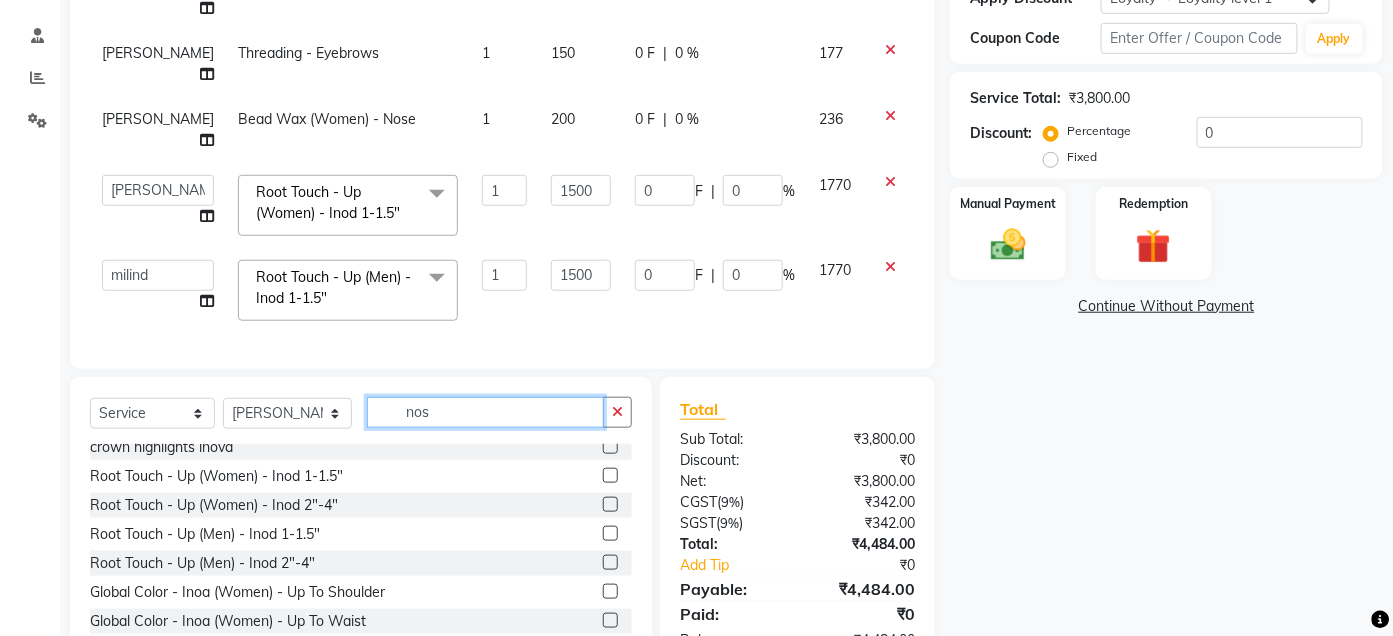 scroll, scrollTop: 0, scrollLeft: 0, axis: both 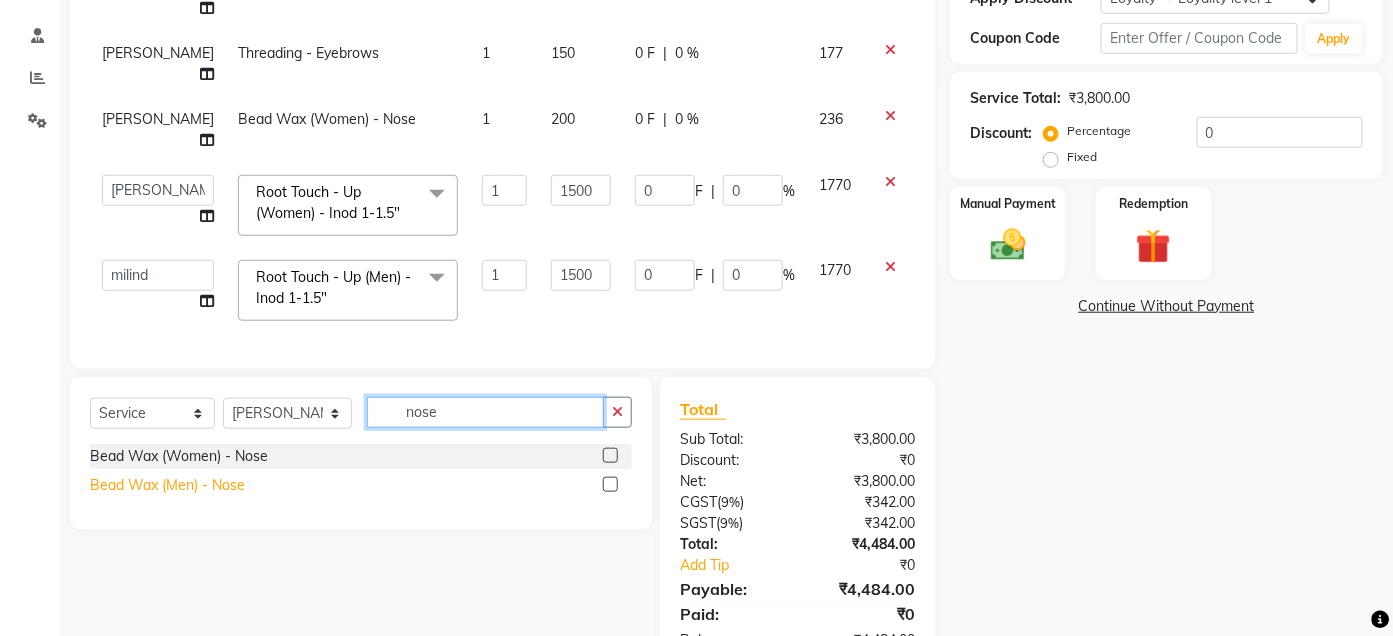 type on "nose" 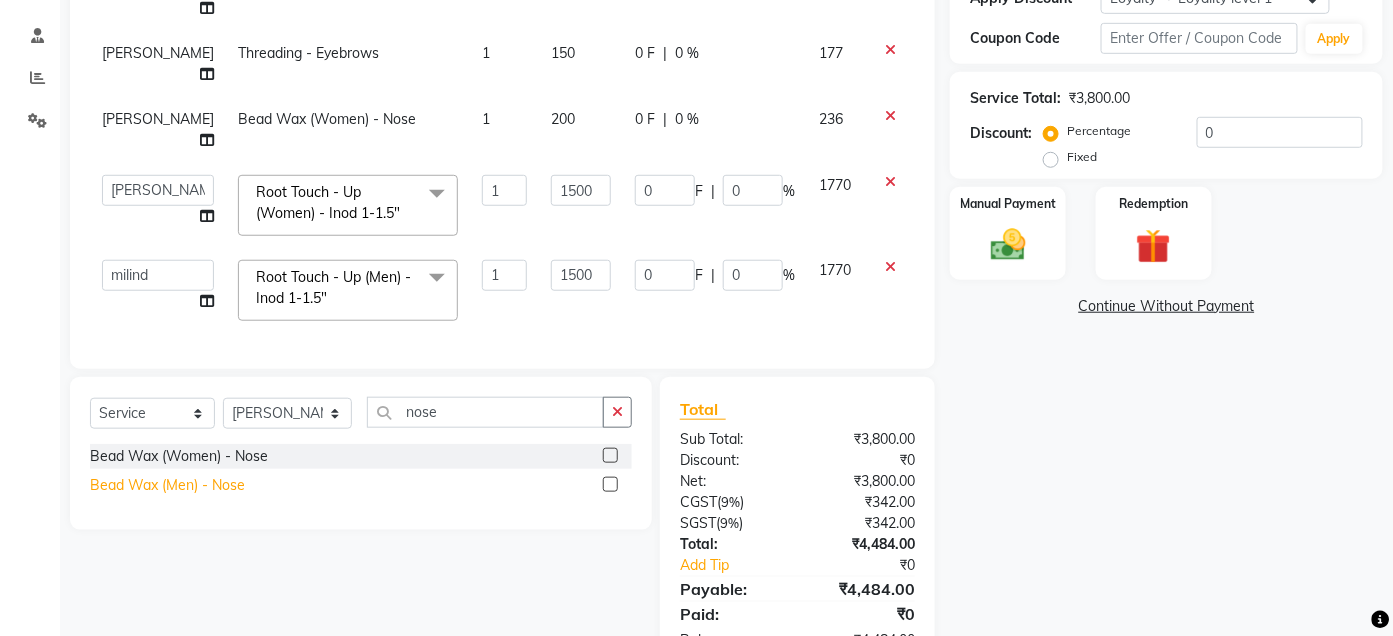 click on "Bead Wax (Men) - Nose" 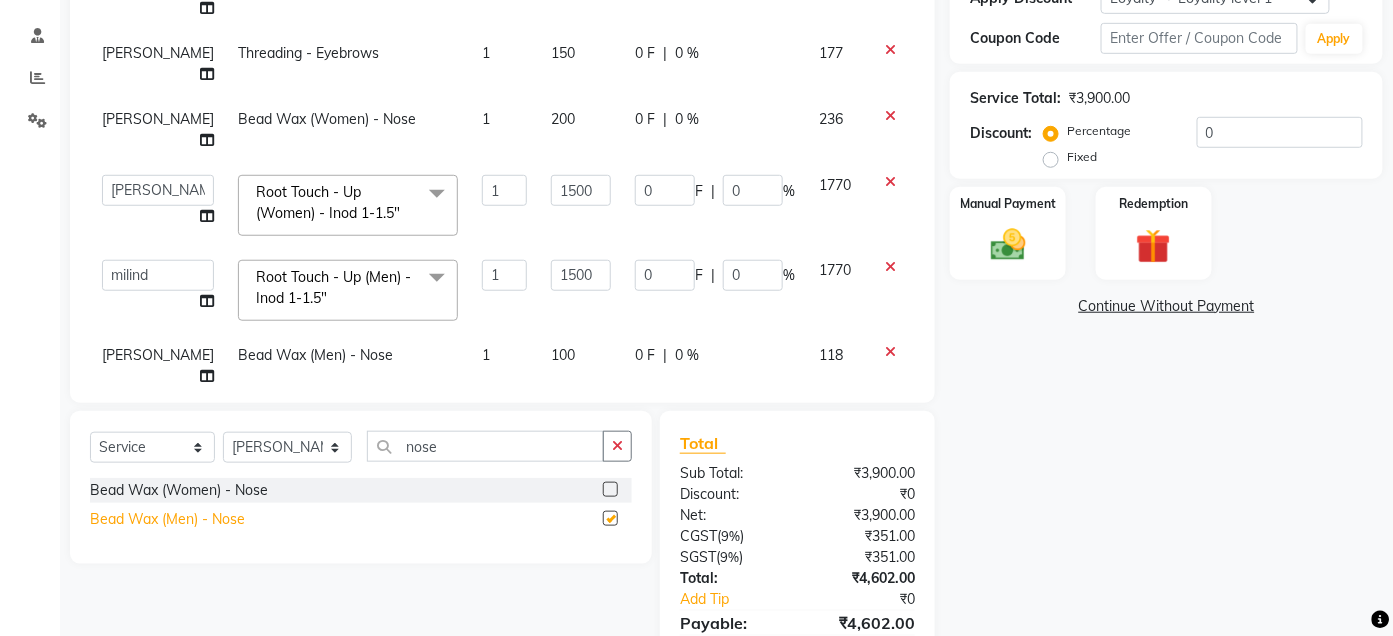 checkbox on "false" 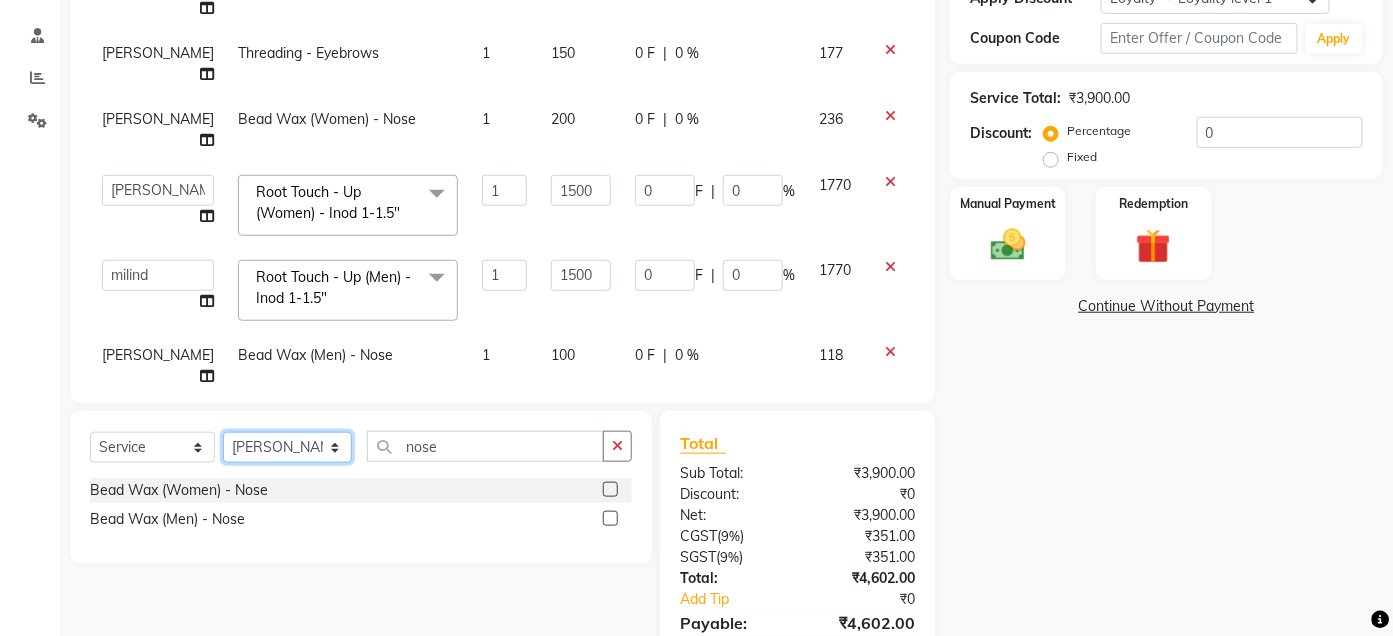 click on "Select Stylist Admin Ajay [PERSON_NAME]  [PERSON_NAME] [PERSON_NAME] Manager [PERSON_NAME] [PERSON_NAME] [PERSON_NAME]  pooja [PERSON_NAME] [PERSON_NAME] [PERSON_NAME] [PERSON_NAME]" 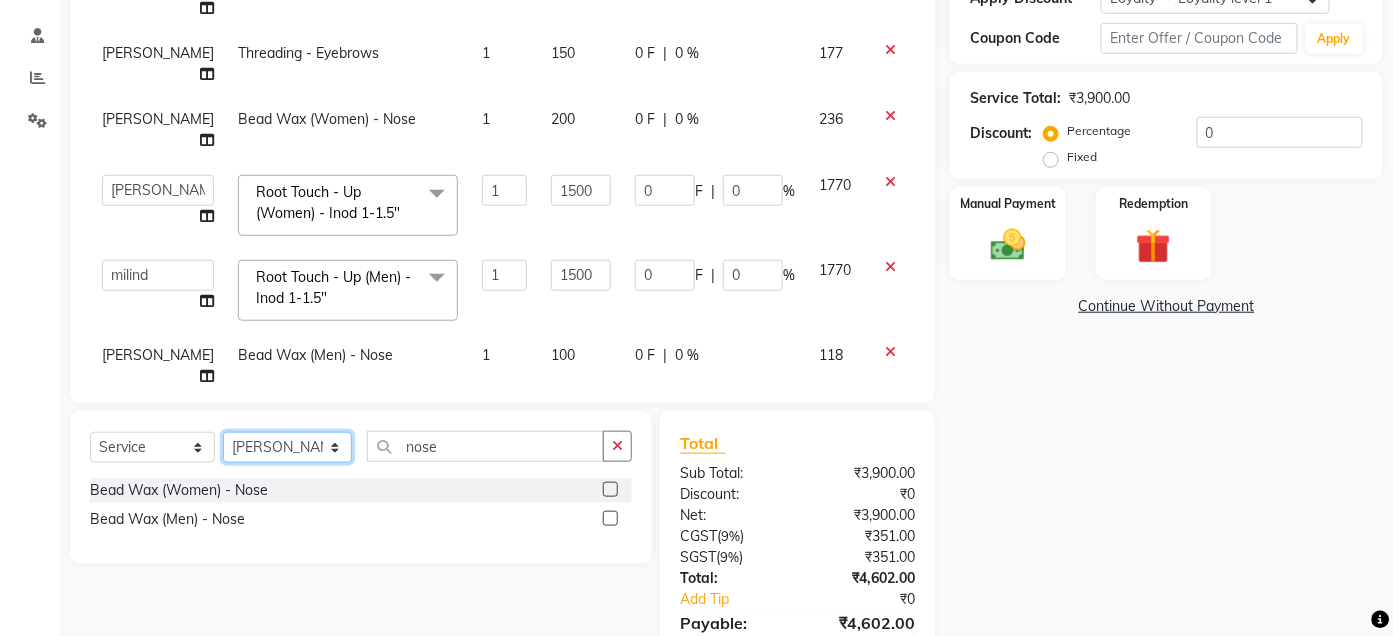 select on "74045" 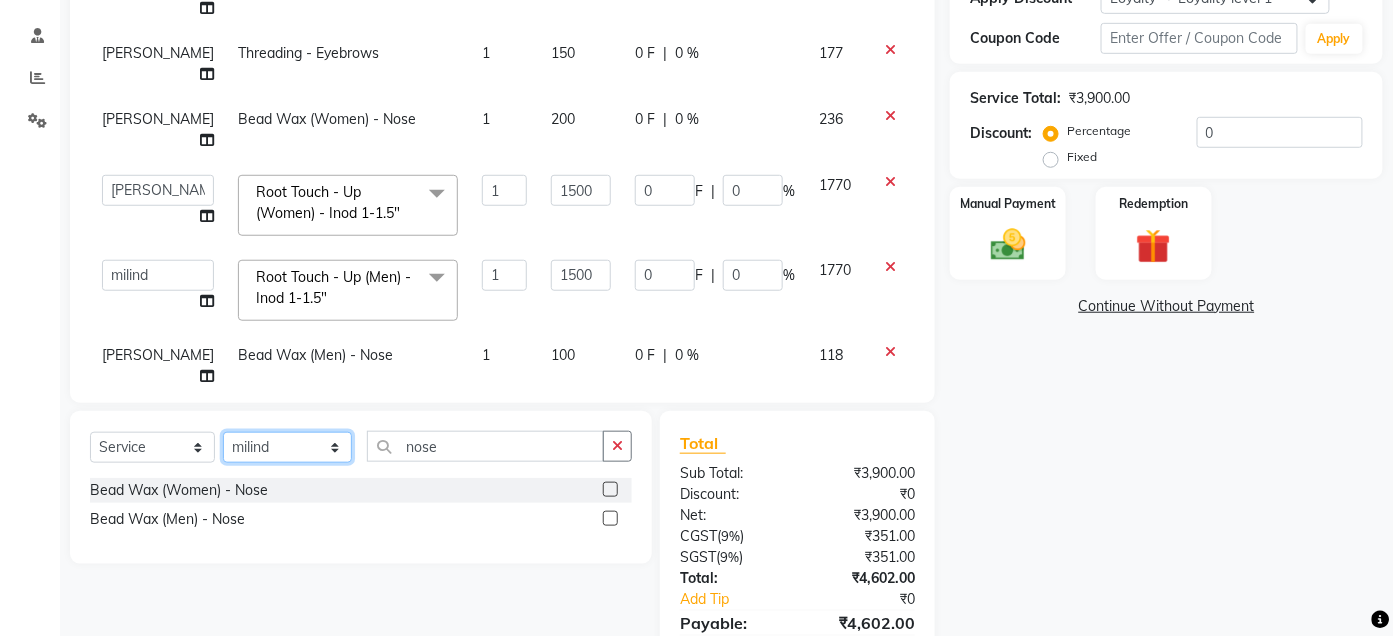 click on "Select Stylist Admin Ajay [PERSON_NAME]  [PERSON_NAME] [PERSON_NAME] Manager [PERSON_NAME] [PERSON_NAME] [PERSON_NAME]  pooja [PERSON_NAME] [PERSON_NAME] [PERSON_NAME] [PERSON_NAME]" 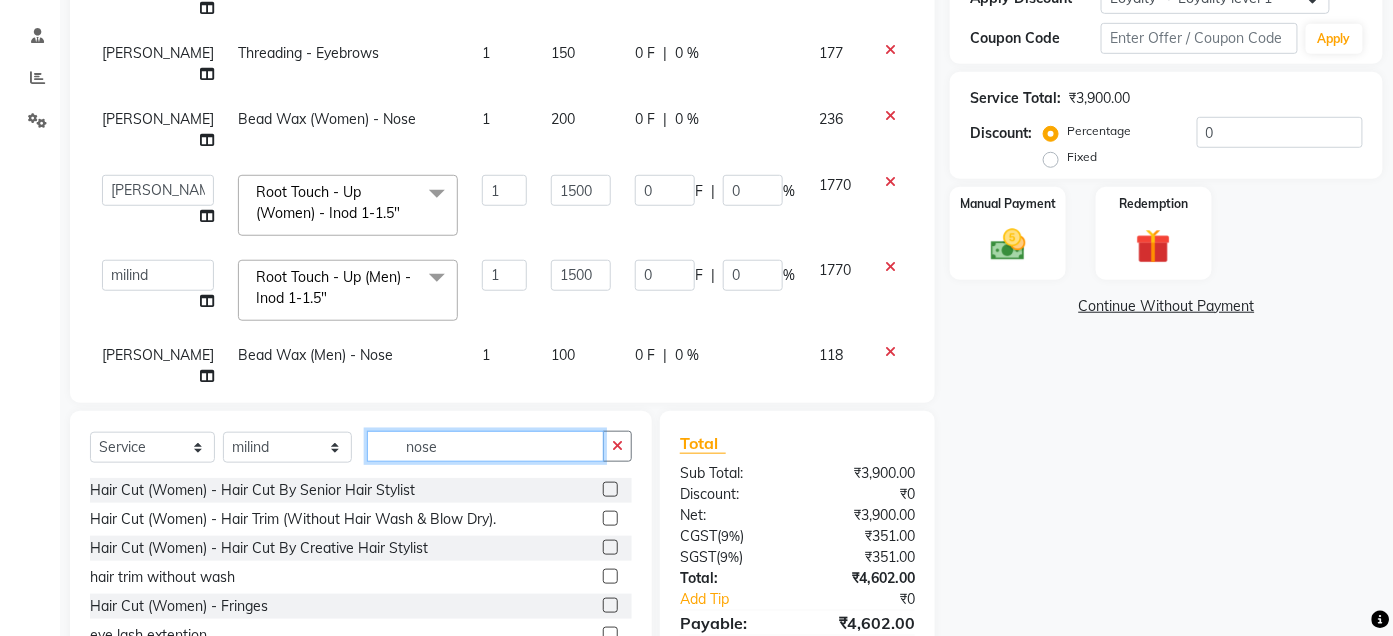 click on "nose" 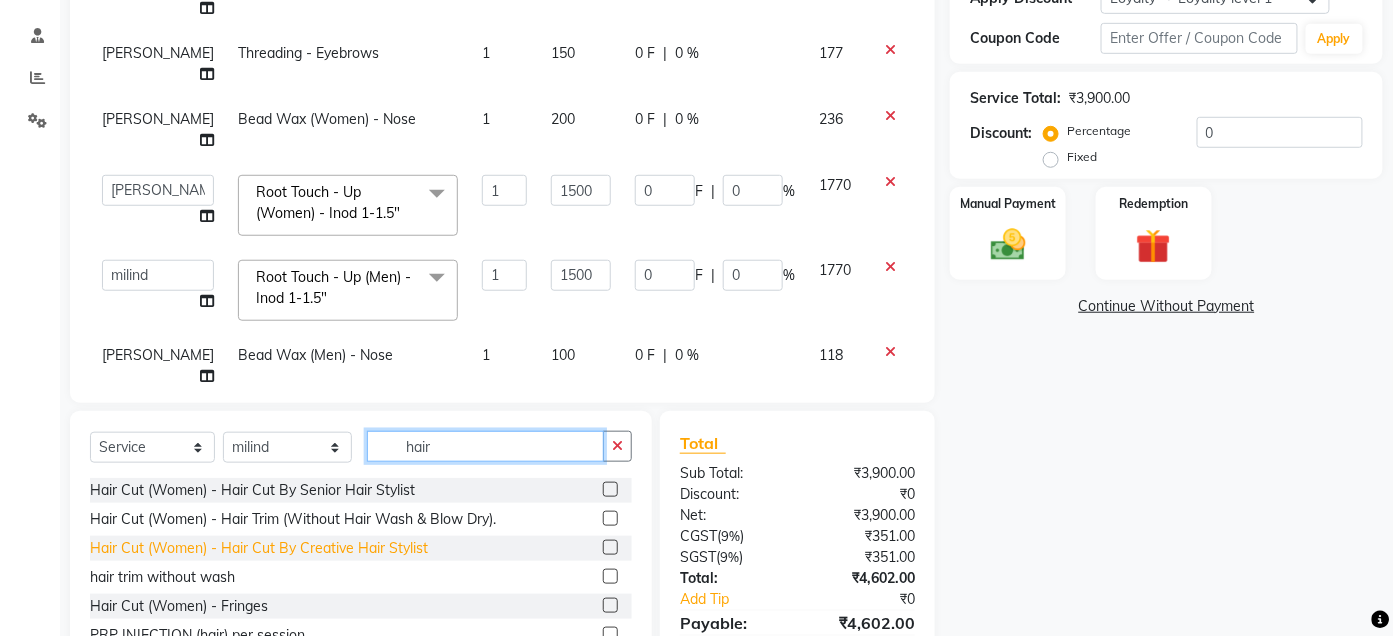 type on "hair" 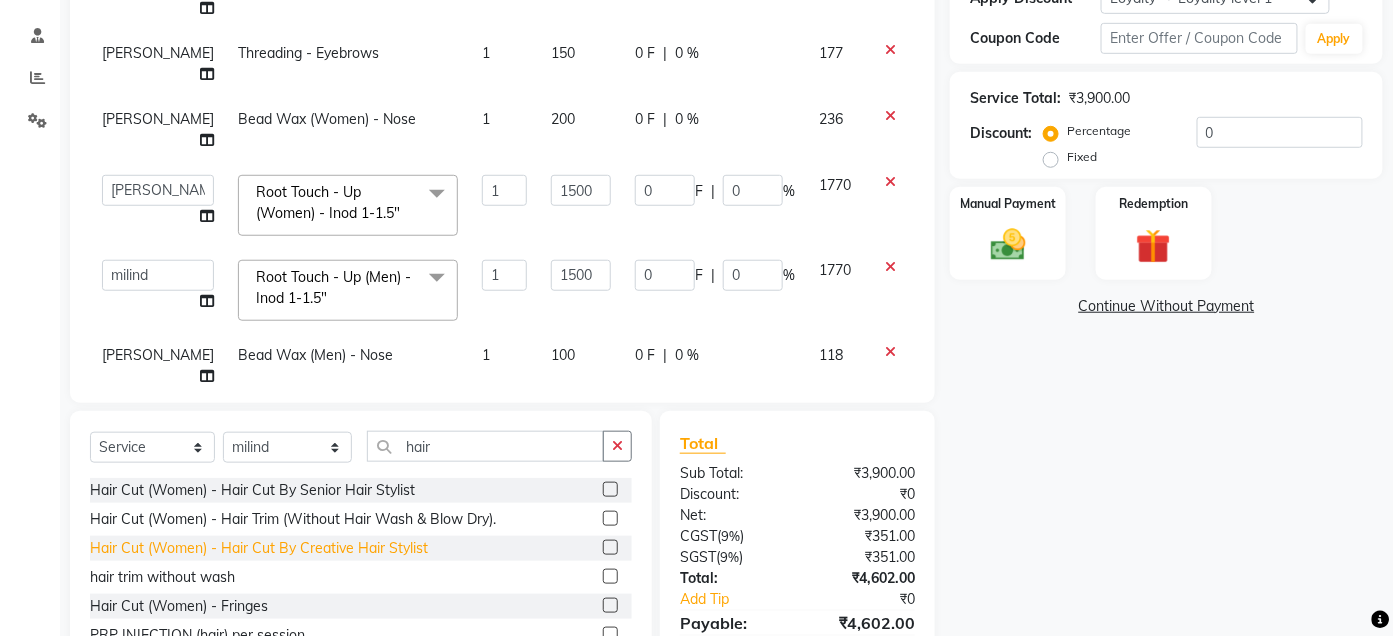 click on "Hair Cut (Women) - Hair Cut By Creative Hair Stylist" 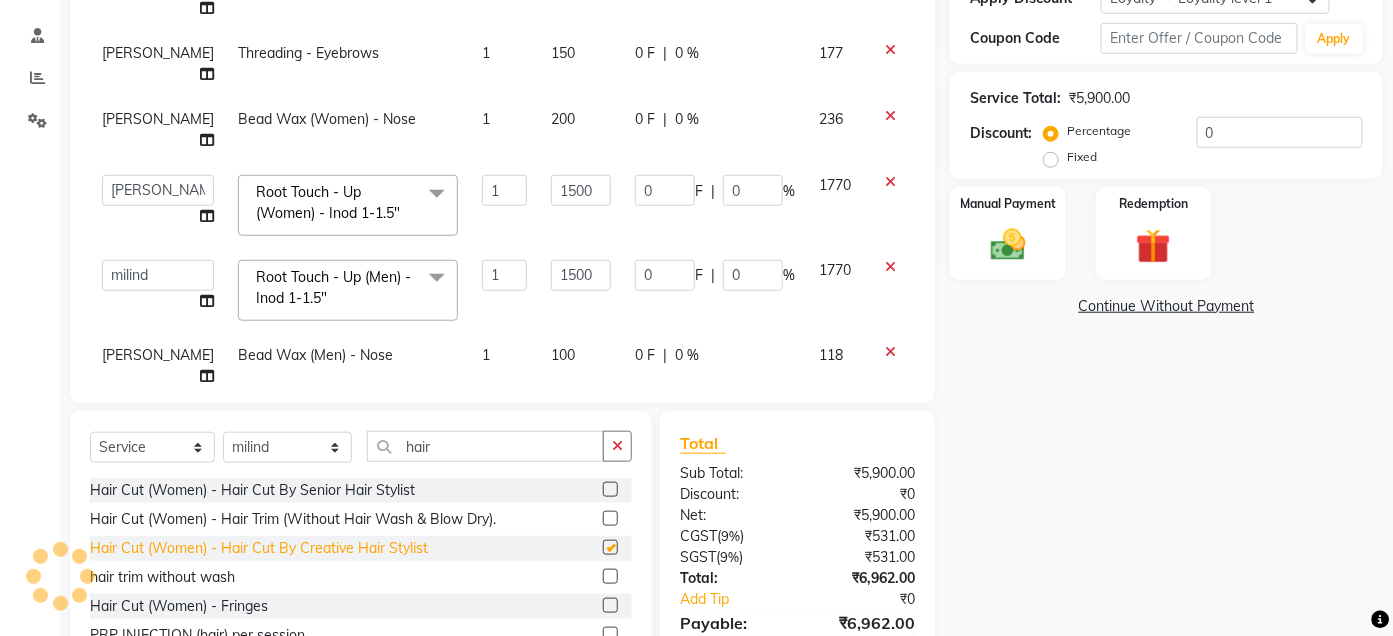 checkbox on "false" 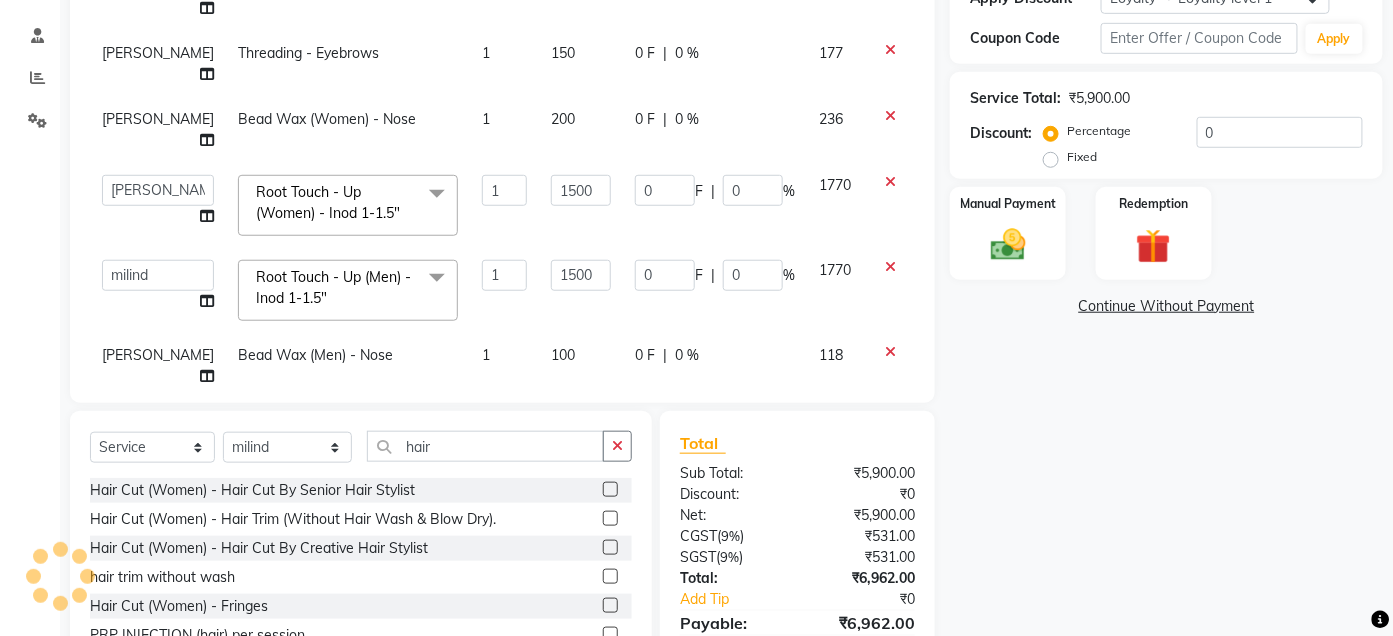 scroll, scrollTop: 49, scrollLeft: 0, axis: vertical 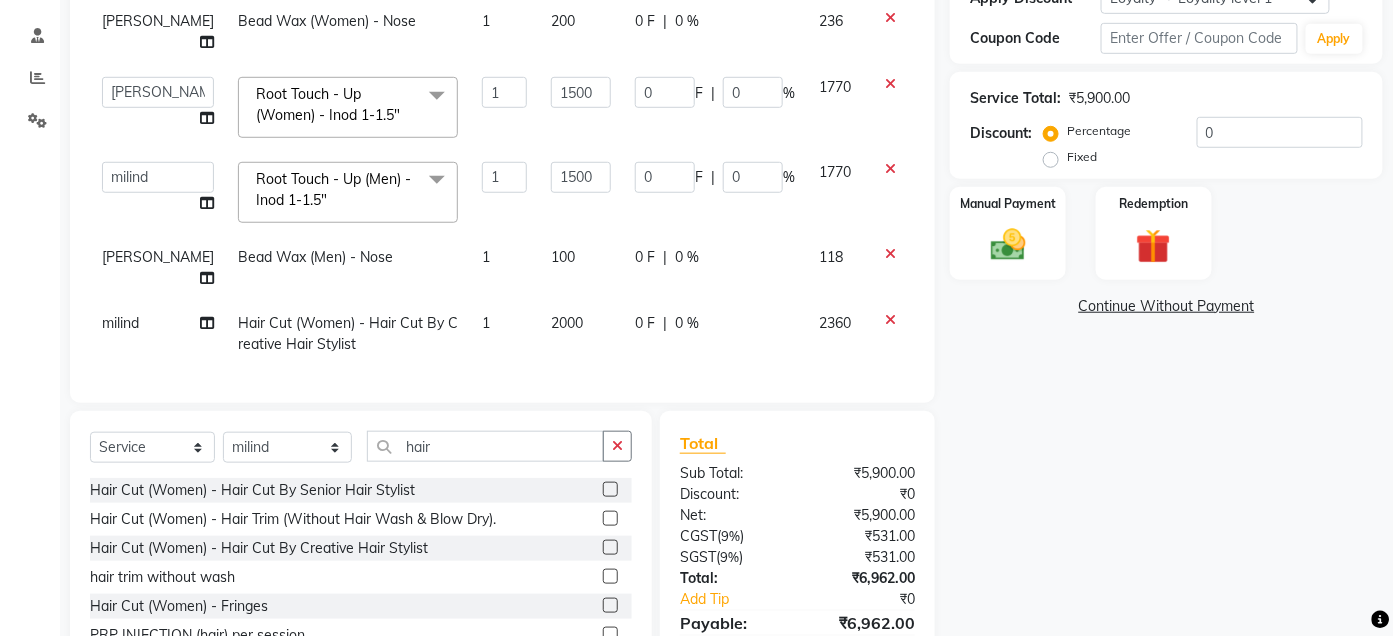 click on "2000" 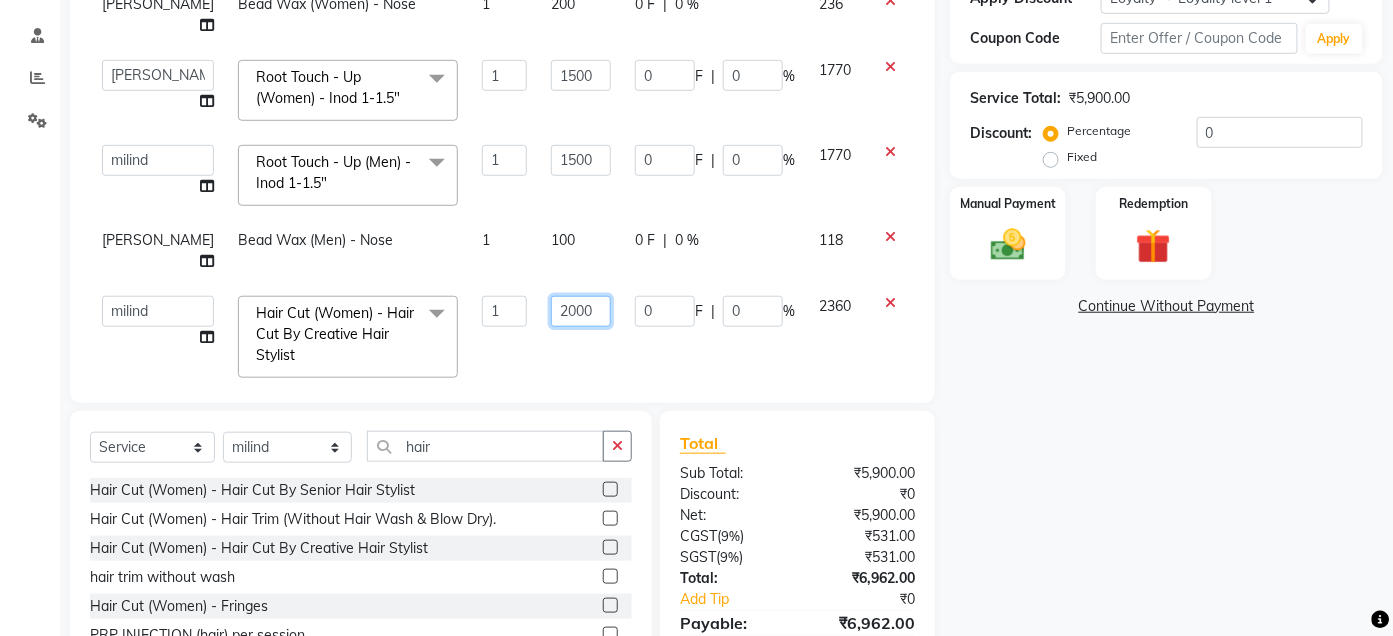 click on "2000" 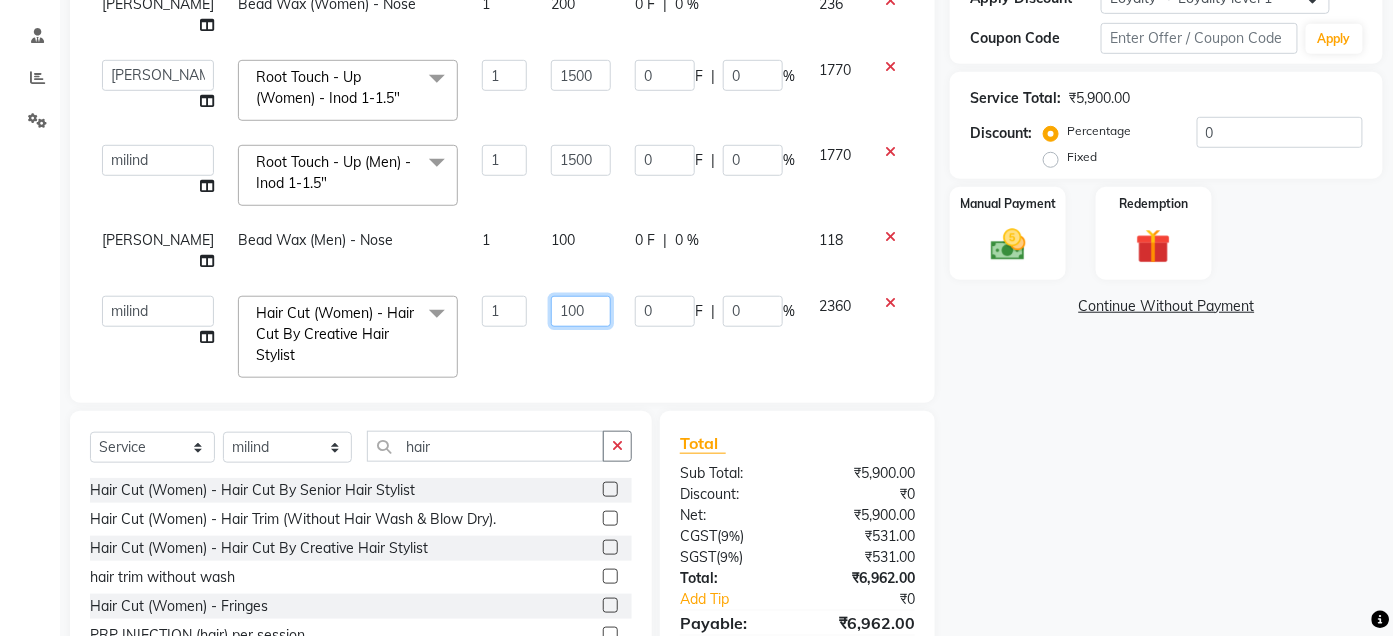 type on "1500" 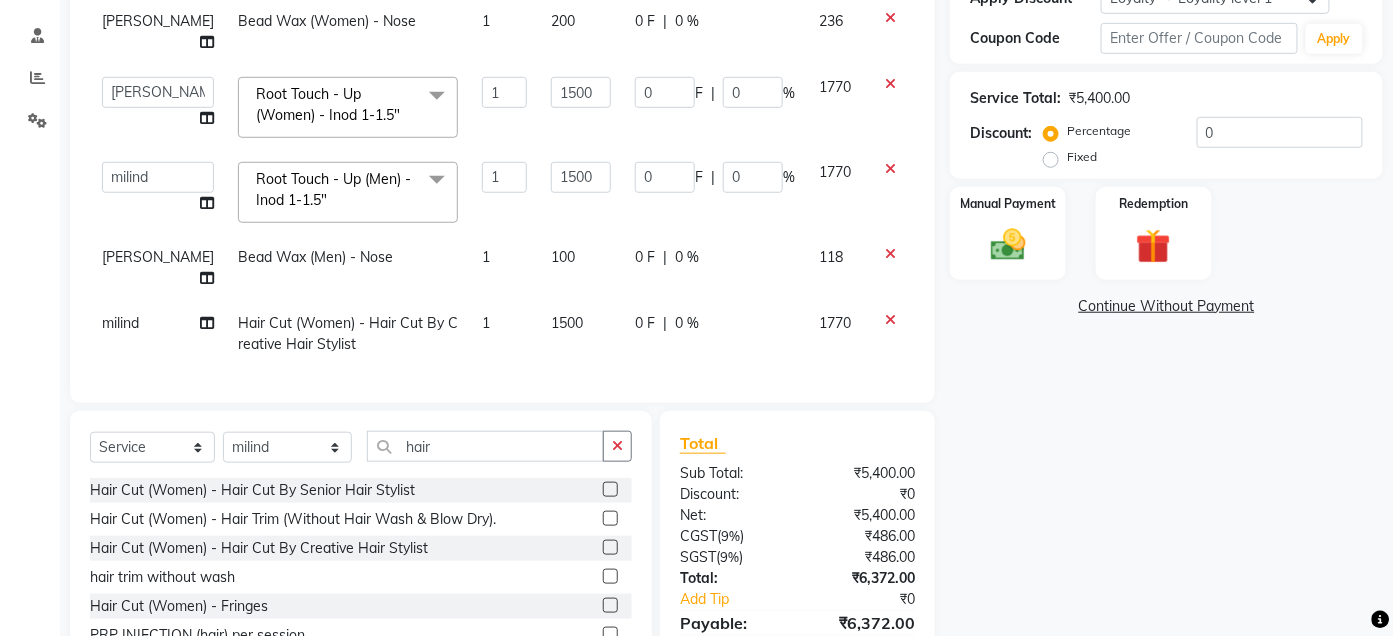 click on "1500" 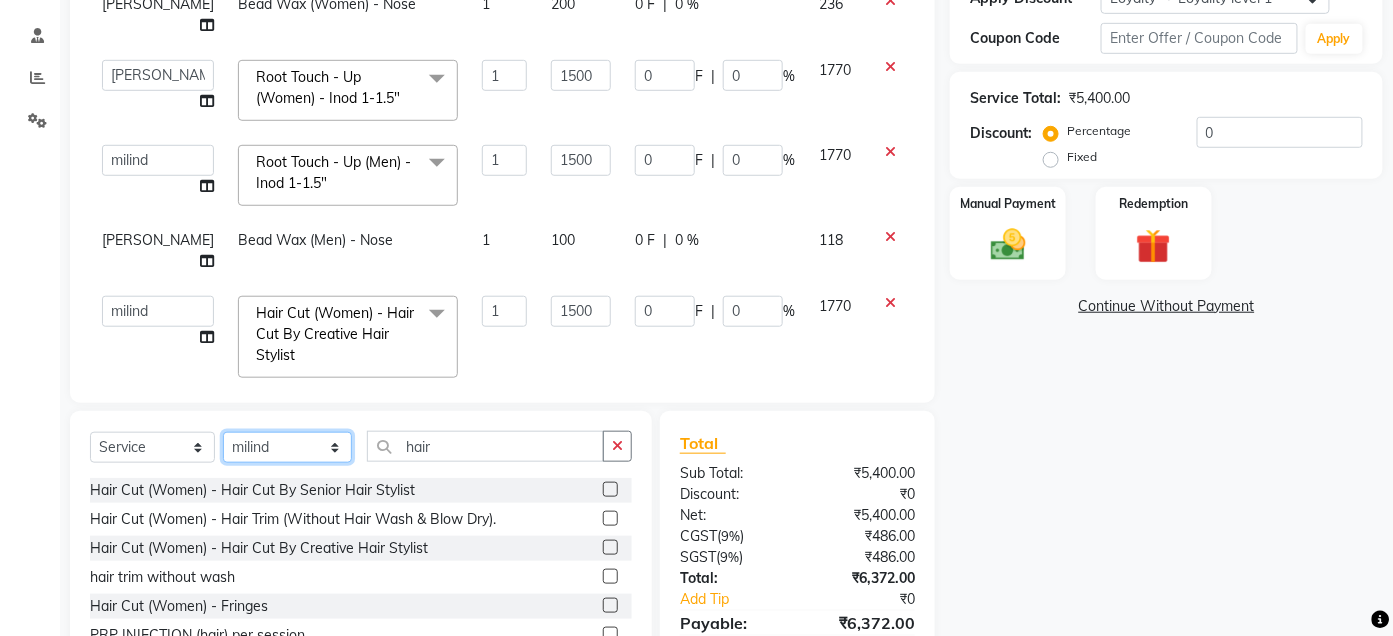 click on "Select Stylist Admin Ajay [PERSON_NAME]  [PERSON_NAME] [PERSON_NAME] Manager [PERSON_NAME] [PERSON_NAME] [PERSON_NAME]  pooja [PERSON_NAME] [PERSON_NAME] [PERSON_NAME] [PERSON_NAME]" 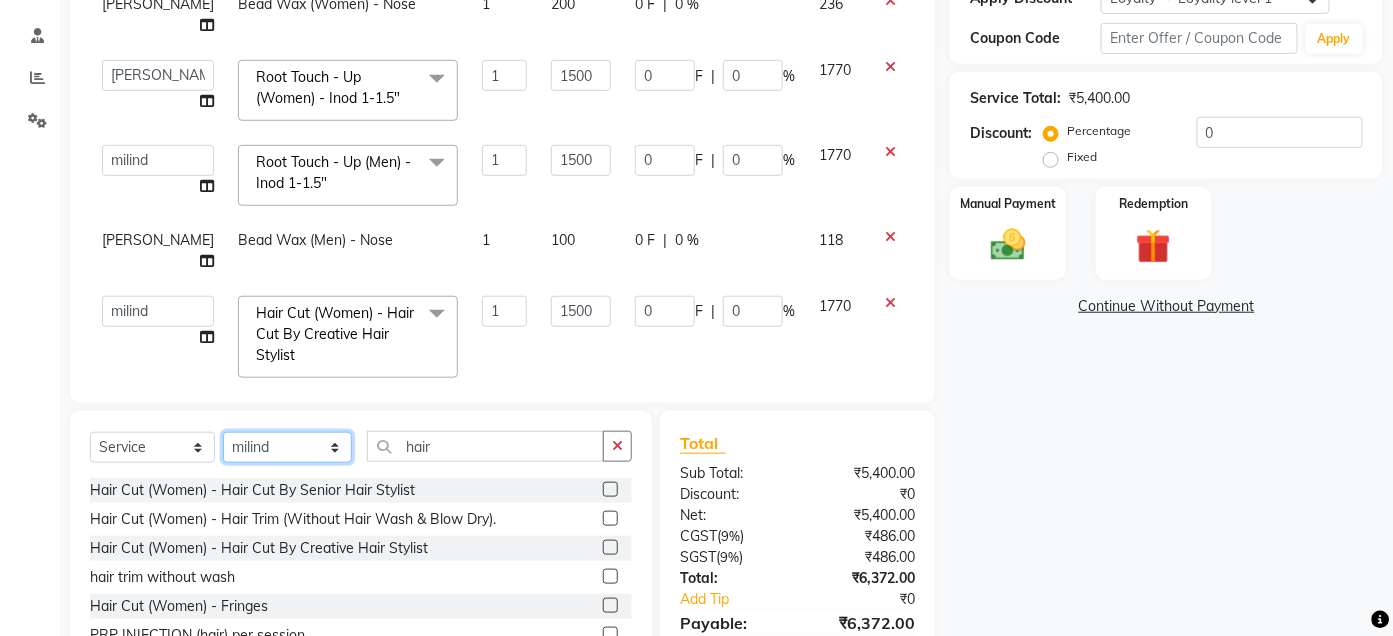 select on "61927" 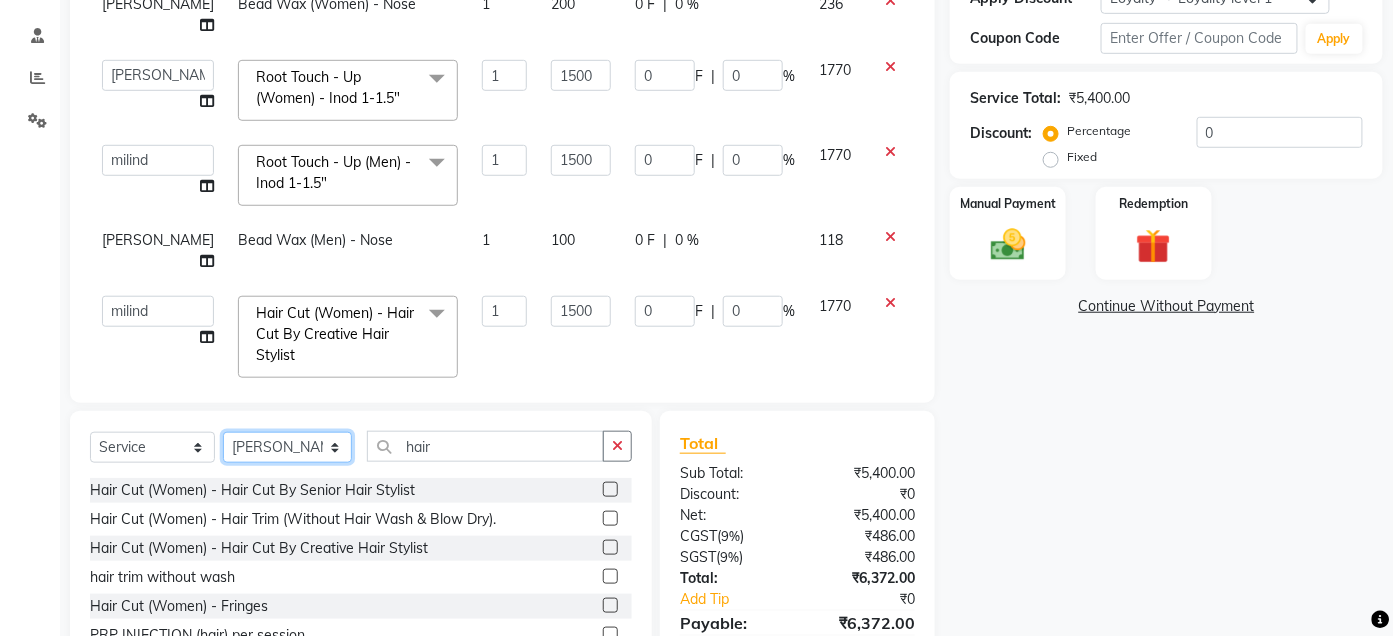 click on "Select Stylist Admin Ajay [PERSON_NAME]  [PERSON_NAME] [PERSON_NAME] Manager [PERSON_NAME] [PERSON_NAME] [PERSON_NAME]  pooja [PERSON_NAME] [PERSON_NAME] [PERSON_NAME] [PERSON_NAME]" 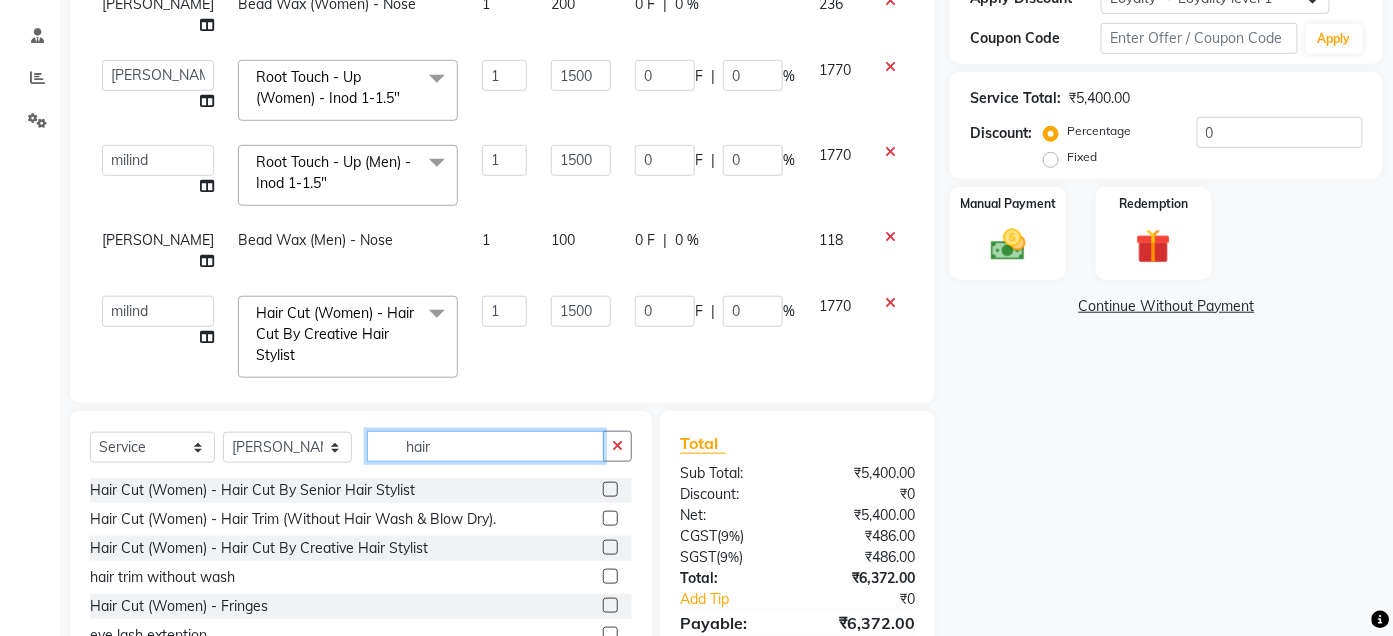 click on "hair" 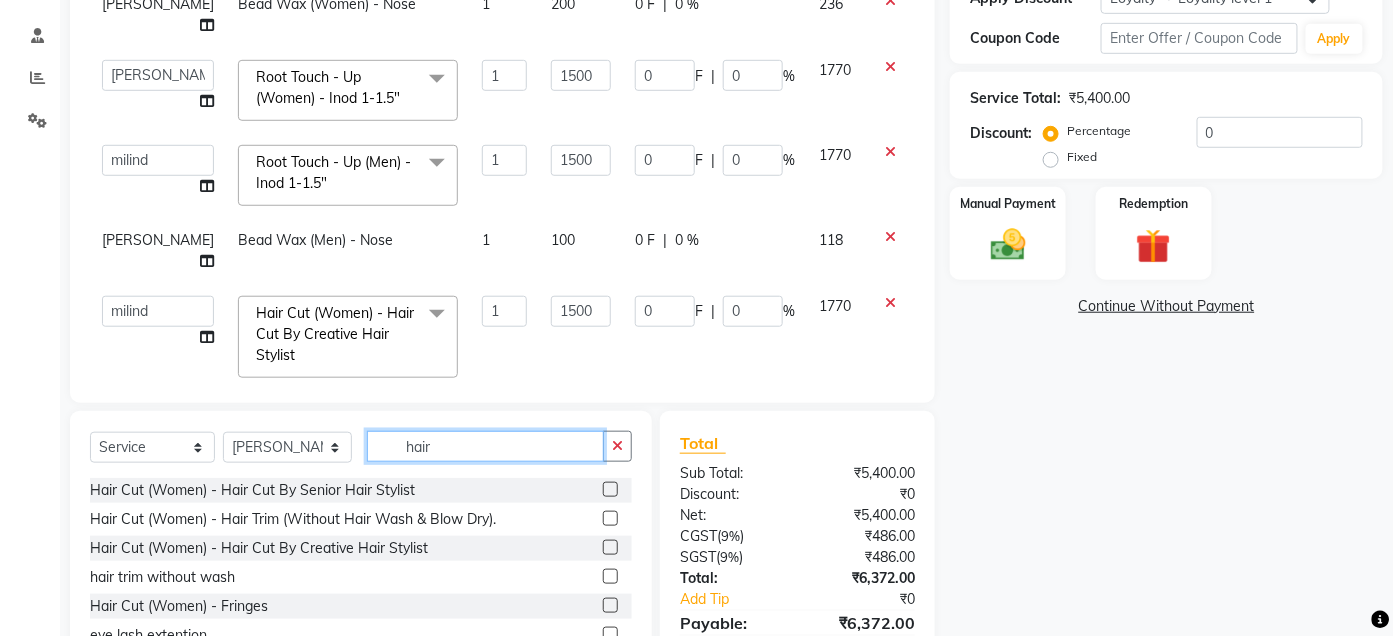 click on "hair" 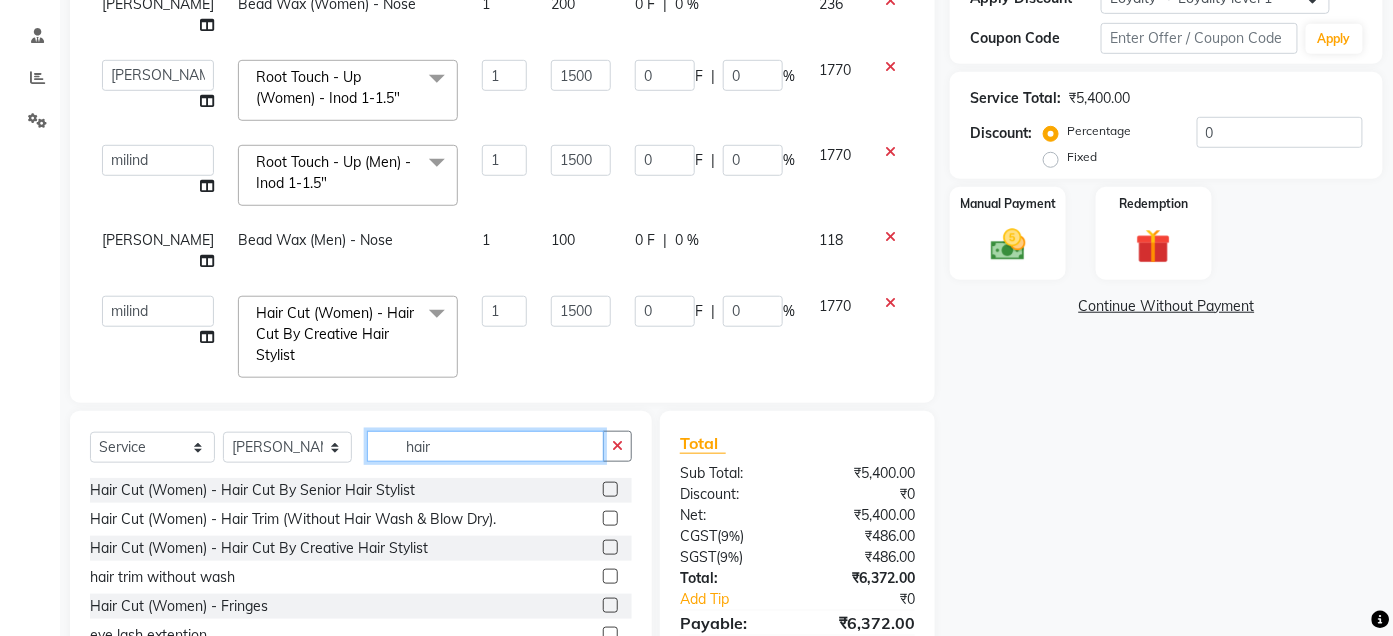 click on "hair" 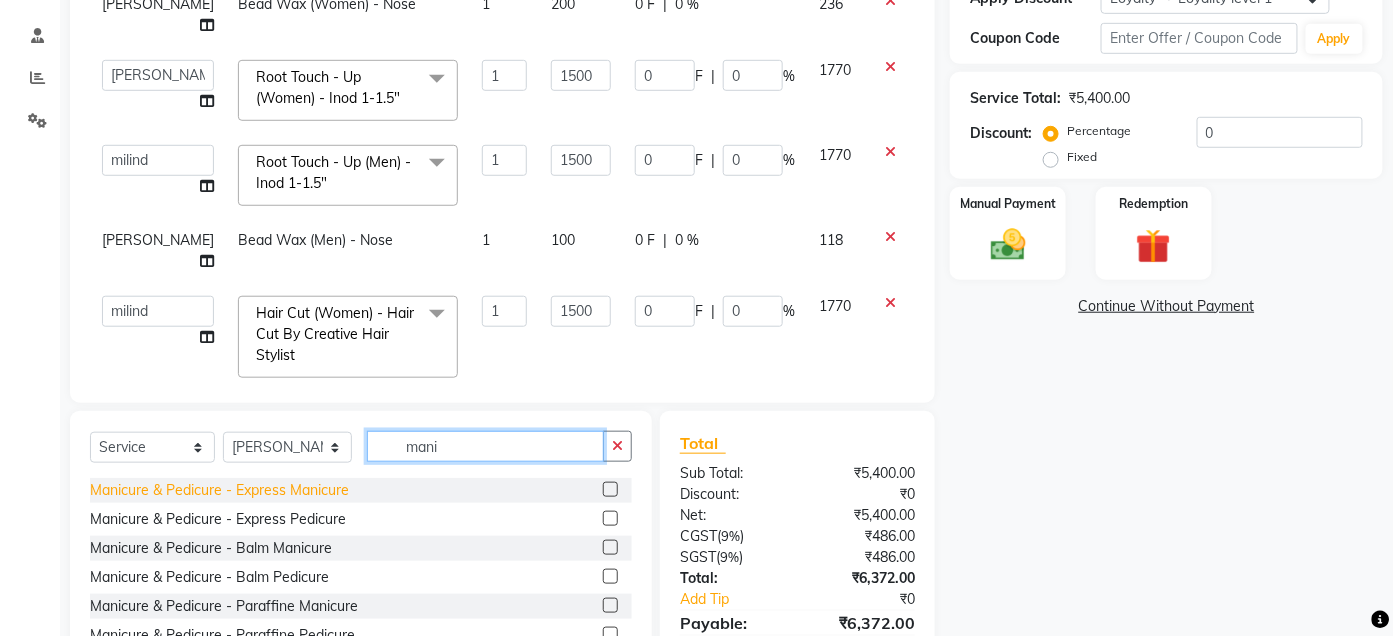 drag, startPoint x: 539, startPoint y: 450, endPoint x: 297, endPoint y: 481, distance: 243.97746 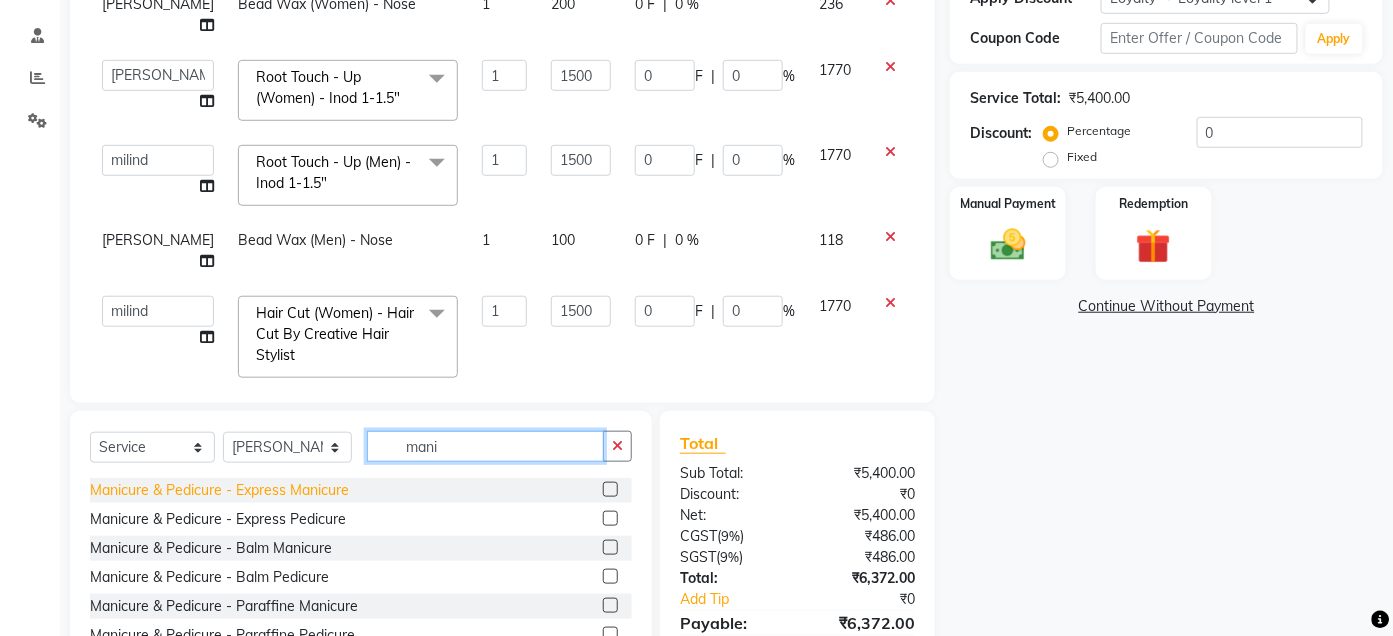 click on "Select  Service  Product  Membership  Package Voucher Prepaid Gift Card  Select Stylist Admin Ajay [PERSON_NAME]  [PERSON_NAME] [PERSON_NAME] Manager [PERSON_NAME] [PERSON_NAME] [PERSON_NAME]  pooja [PERSON_NAME] [PERSON_NAME] [PERSON_NAME] [PERSON_NAME] [PERSON_NAME] Manicure & Pedicure - Express Manicure  Manicure & Pedicure - Express Pedicure  Manicure & Pedicure - Balm Manicure  Manicure & Pedicure - Balm Pedicure  Manicure & Pedicure - Paraffine Manicure  Manicure & Pedicure - Paraffine Pedicure  Manicure & Pedicure - Ice Cream Manicure  Manicure & Pedicure - Ice Cream Pedicure  Manicure & Pedicure -MARIN Manicure  Manicure & Pedicure - Marine Pedicure  Manicure & Pedicure - Crystal Spa Manicure  Manicure & Pedicure - Crystal Spa Pedicure  o3+MARINE MANICURE  sea shell mani" 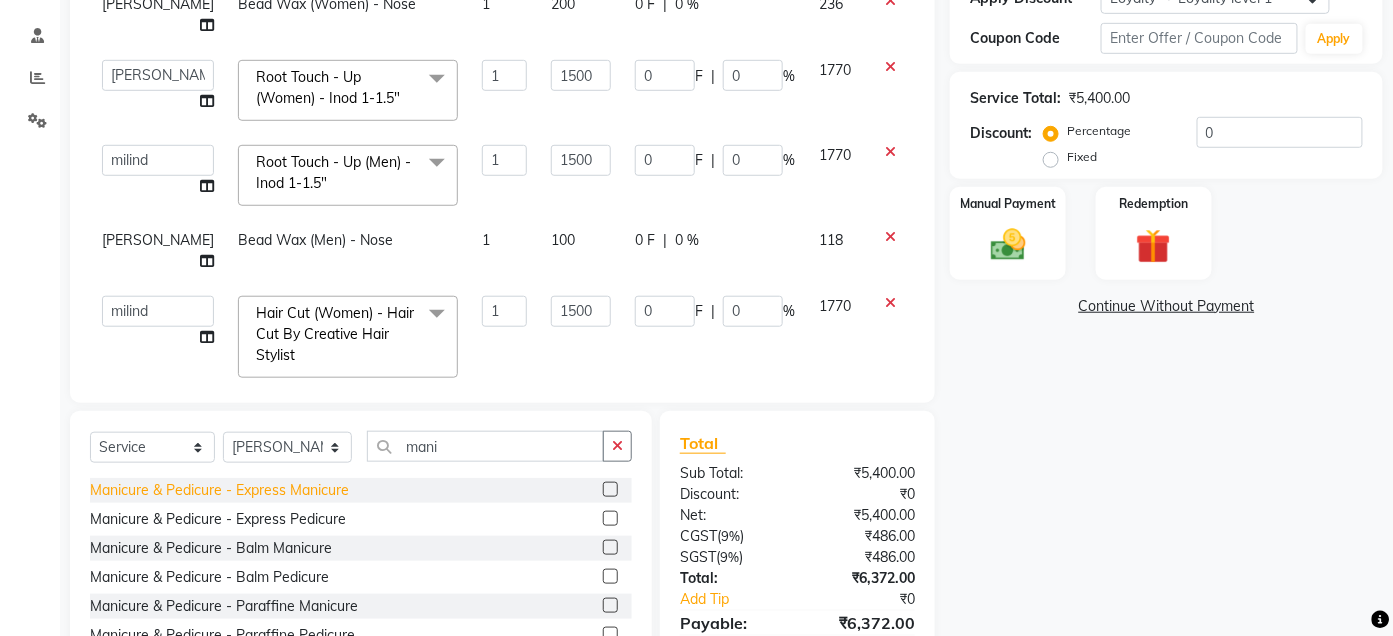 click on "Manicure & Pedicure - Express Manicure" 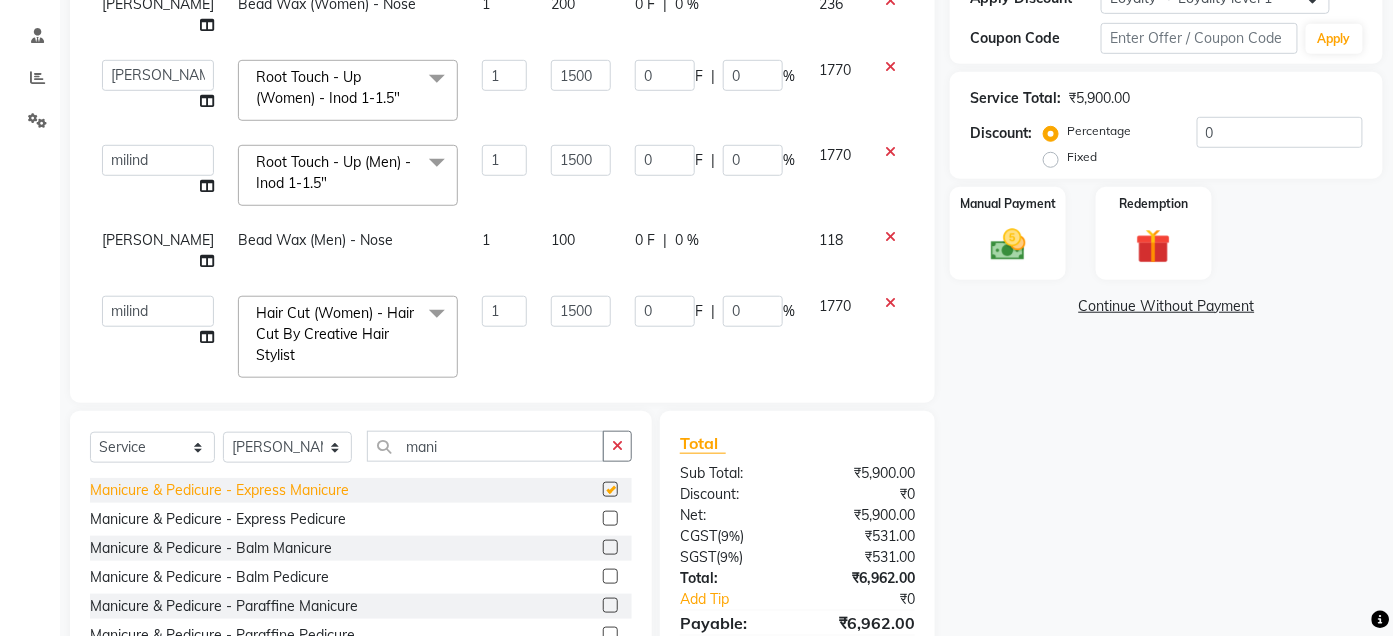 checkbox on "false" 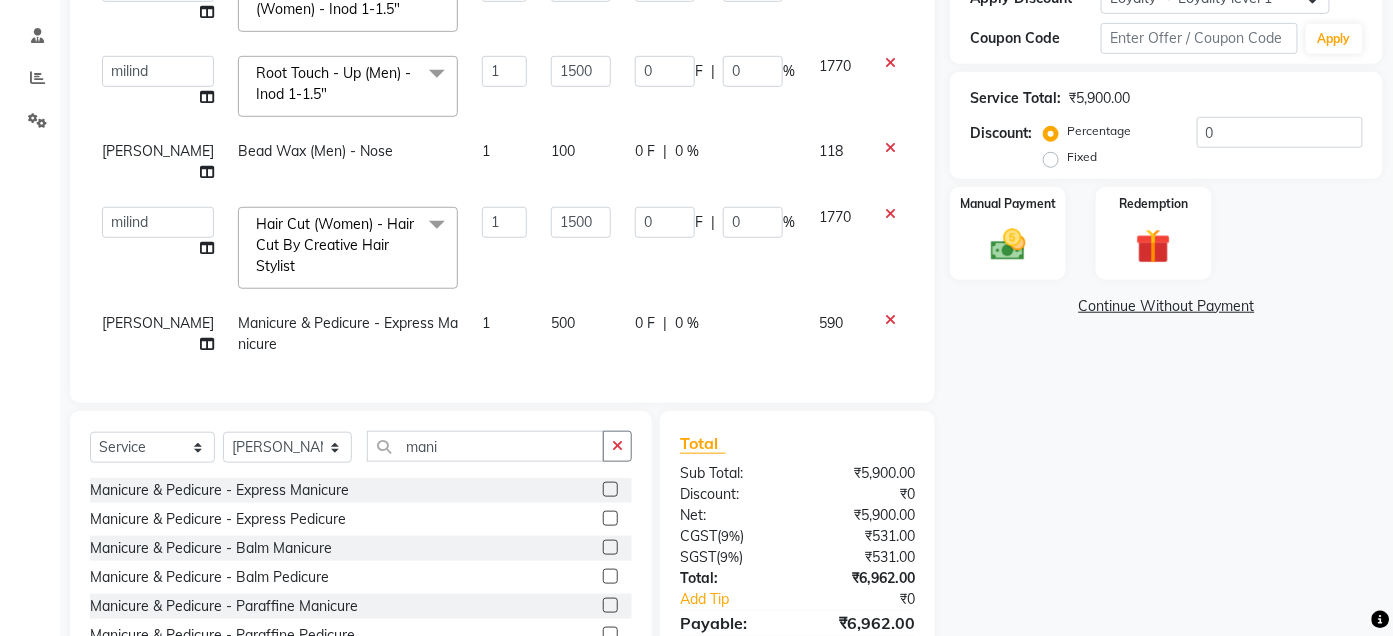scroll, scrollTop: 222, scrollLeft: 0, axis: vertical 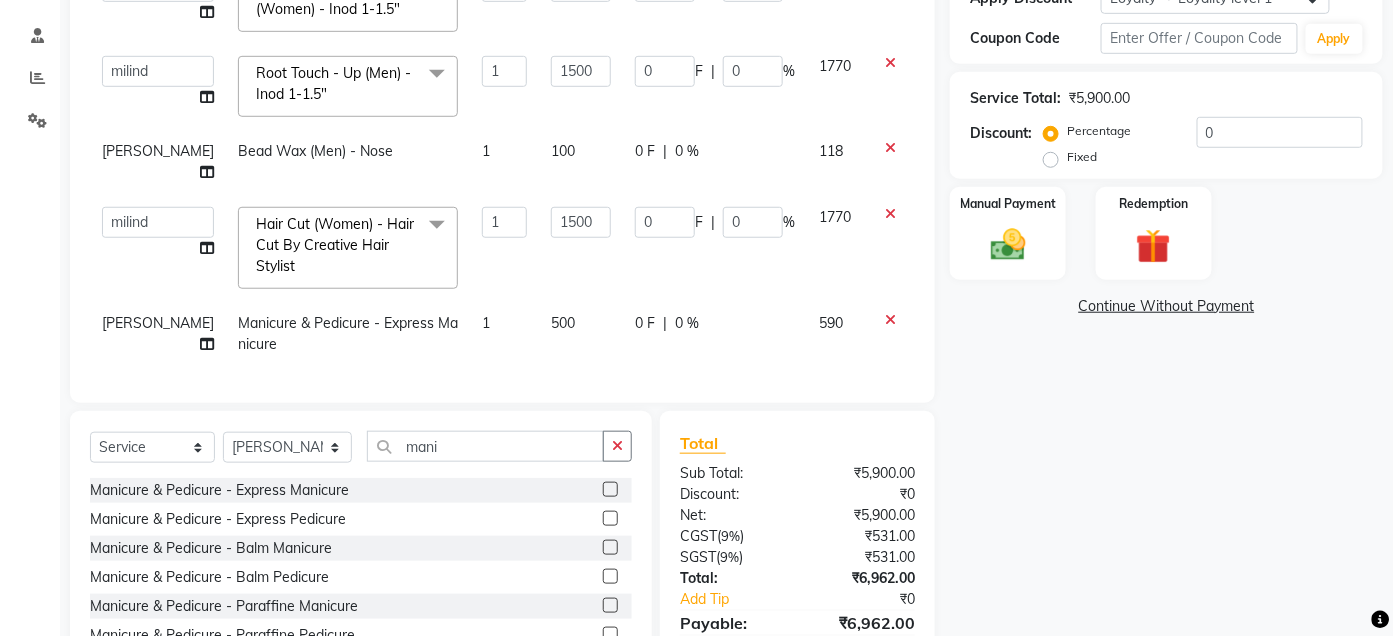 select on "59836" 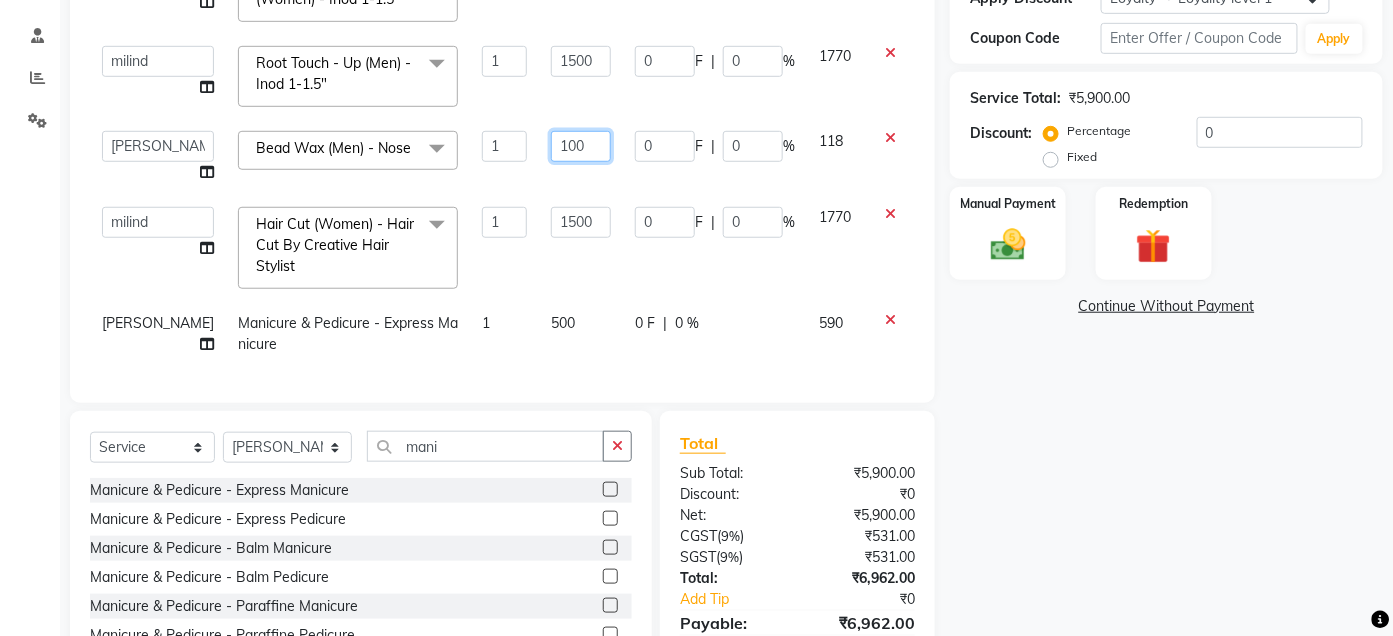 click on "100" 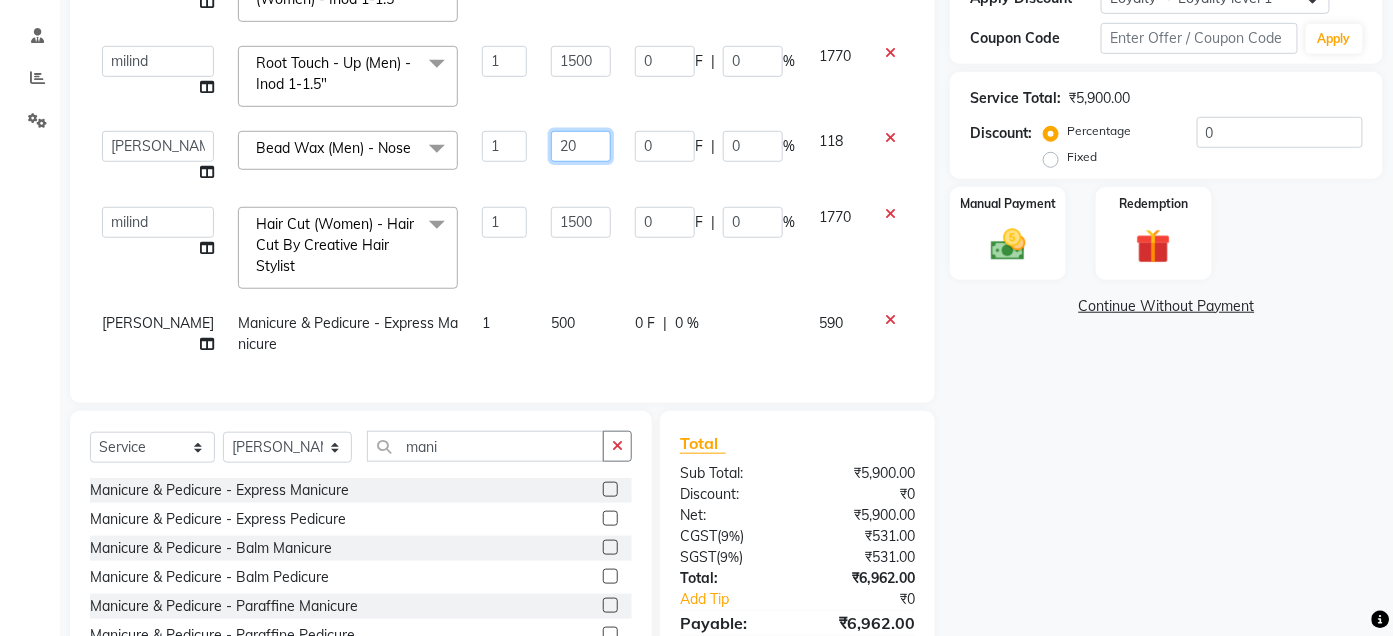 type on "250" 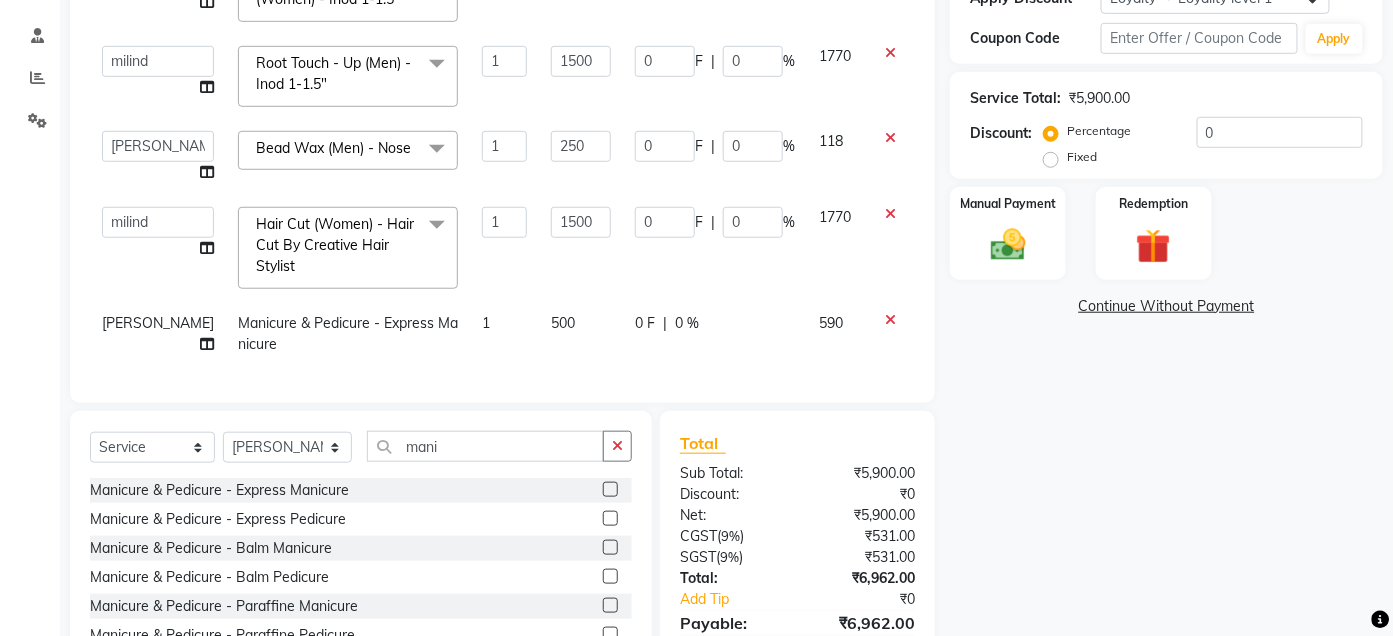 click on "250" 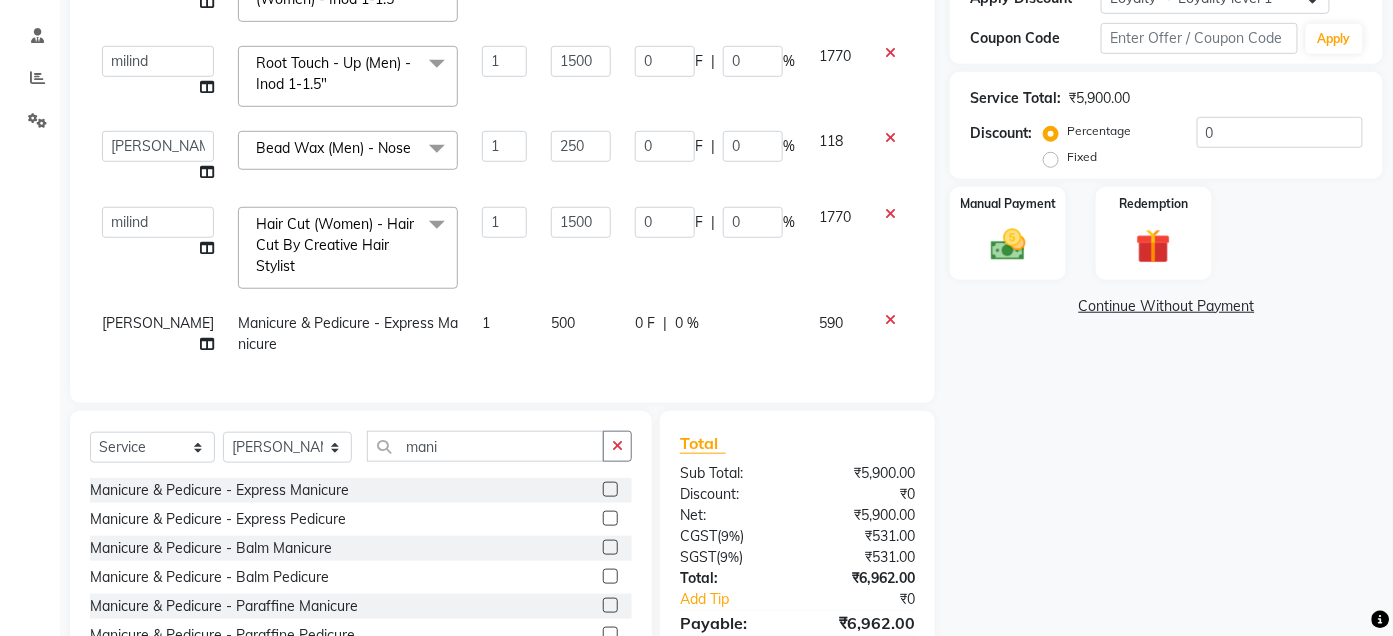 select on "59836" 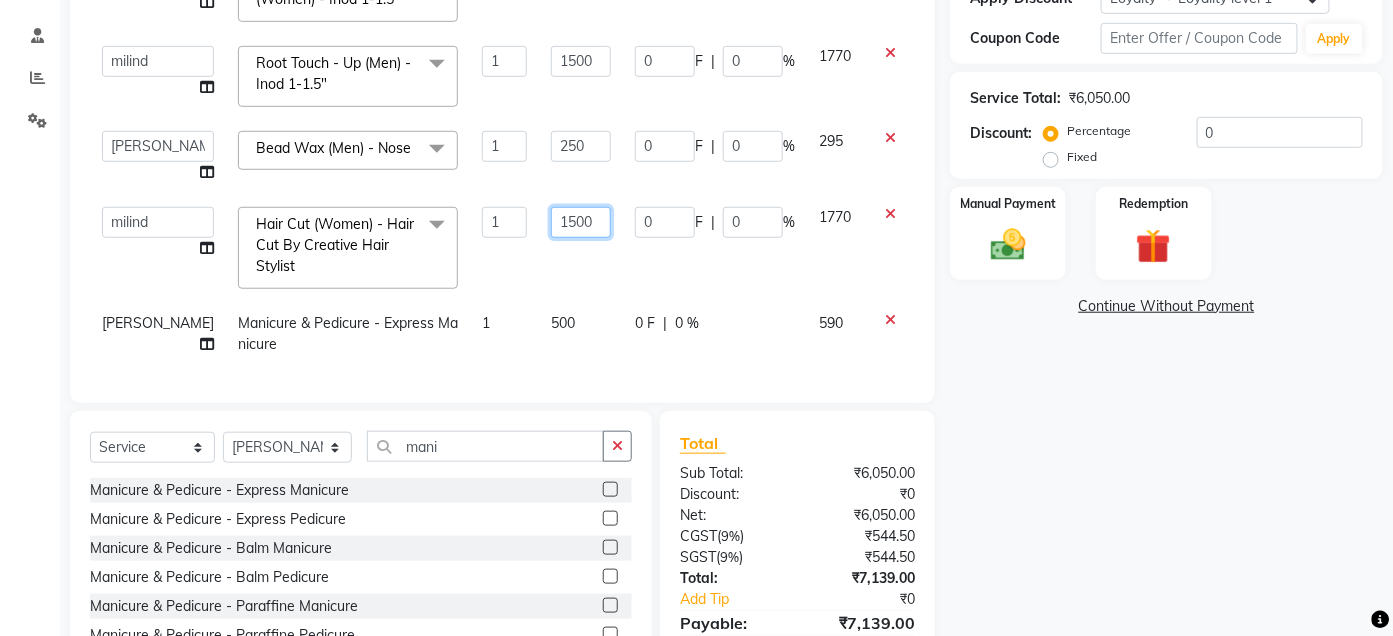 click on "1500" 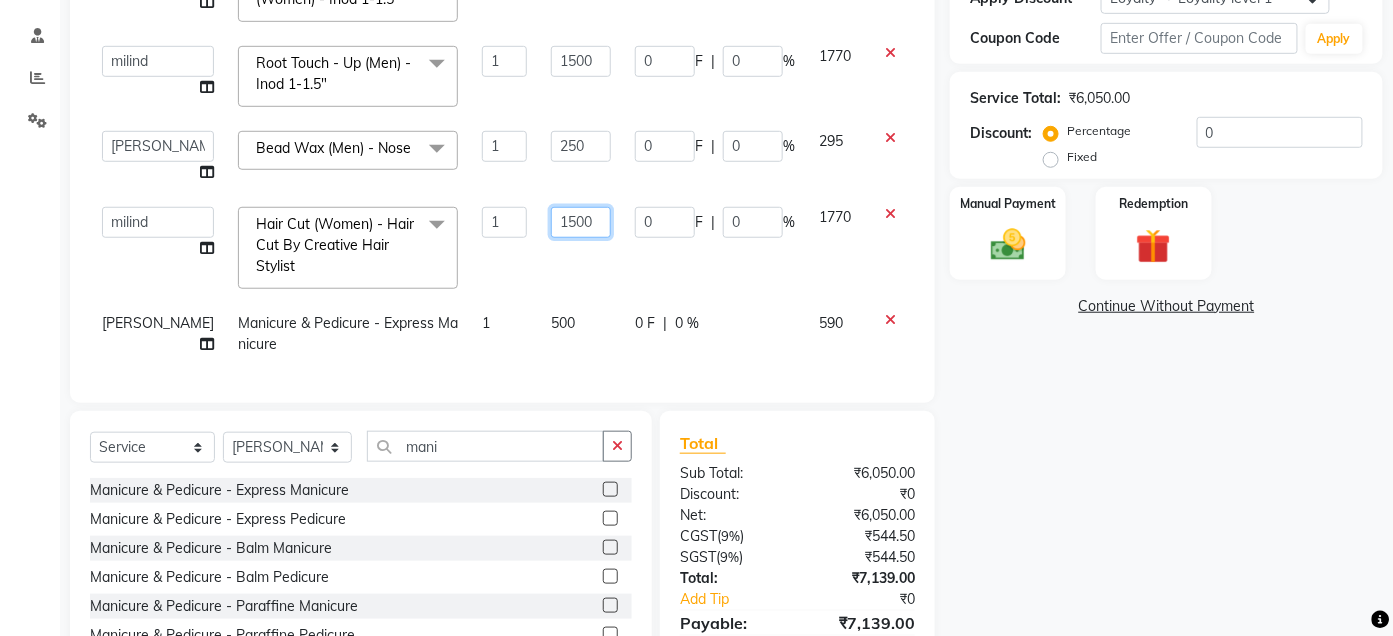 click on "1500" 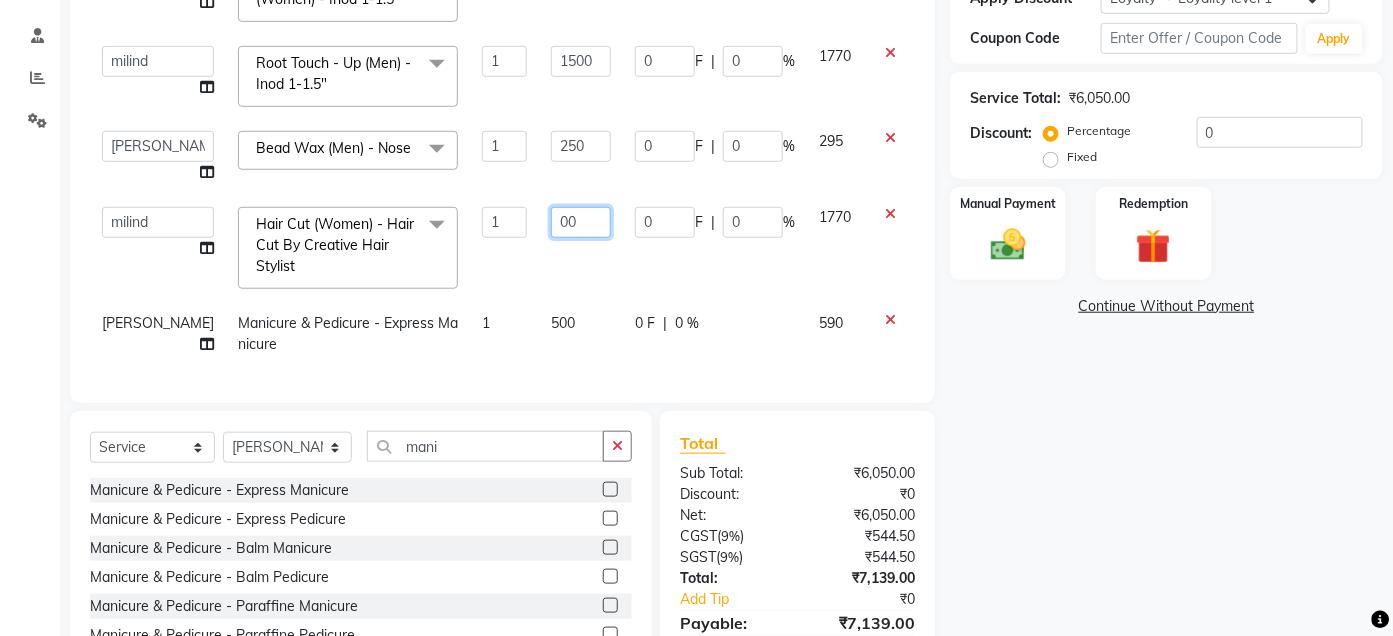 type on "700" 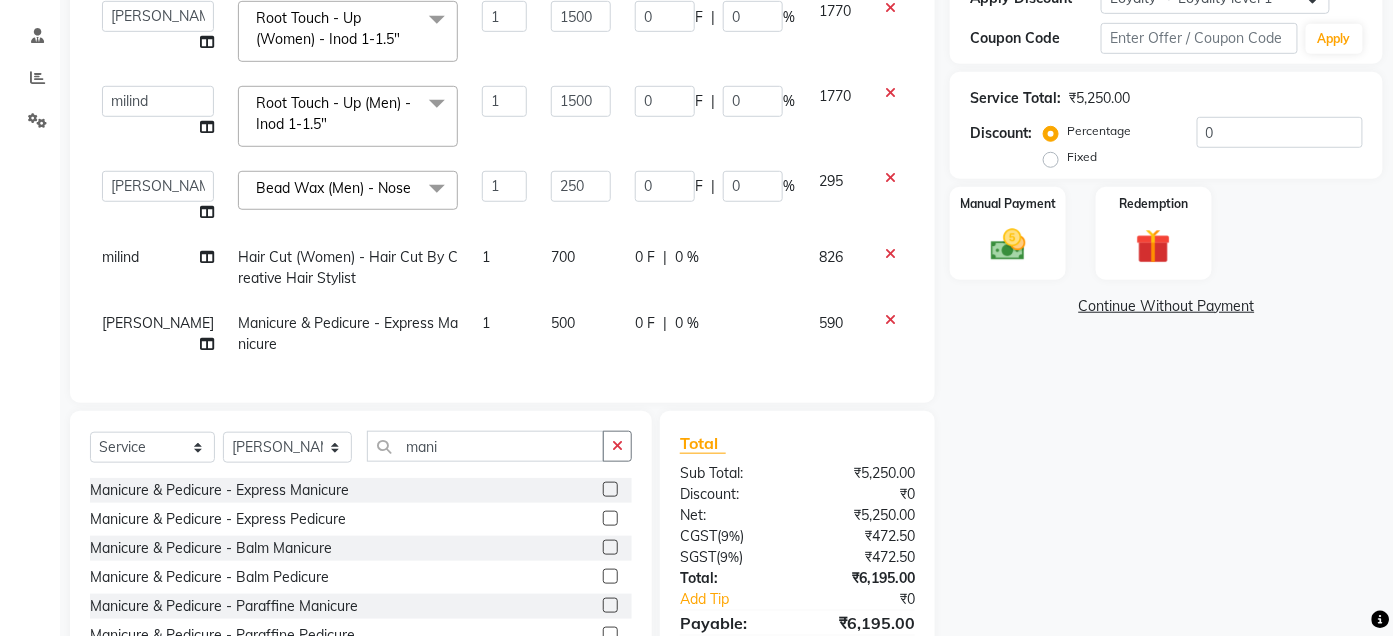 click on "700" 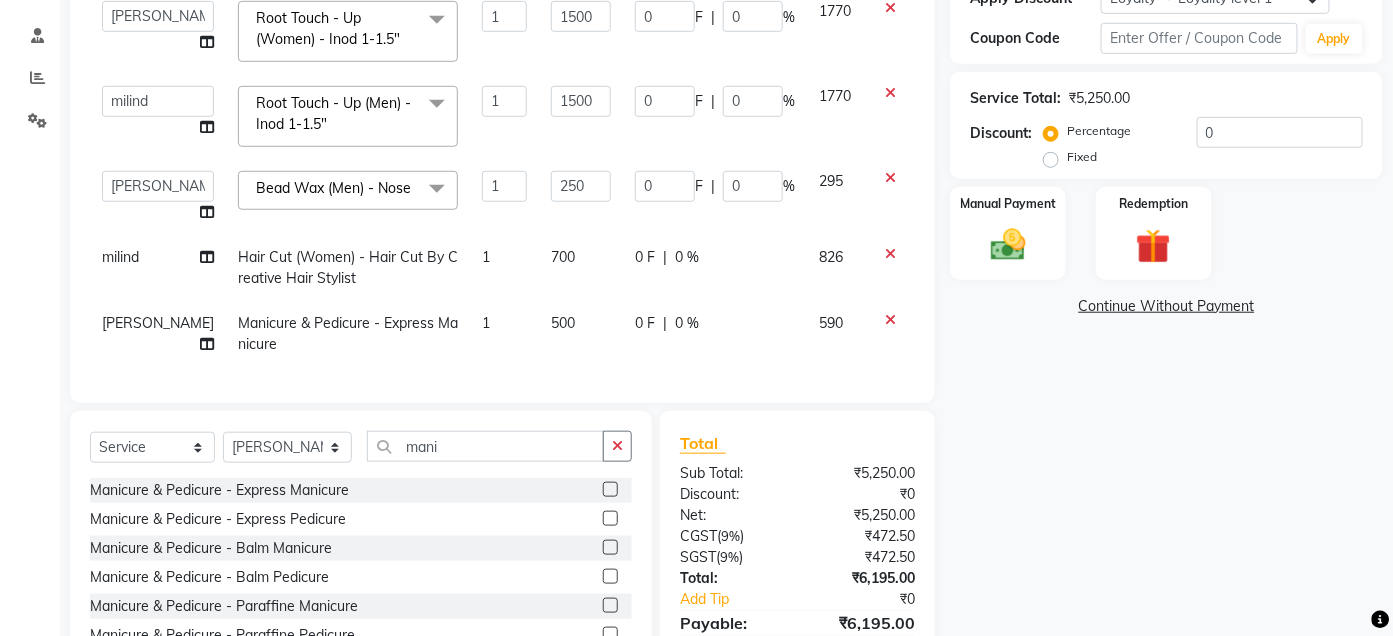 select on "74045" 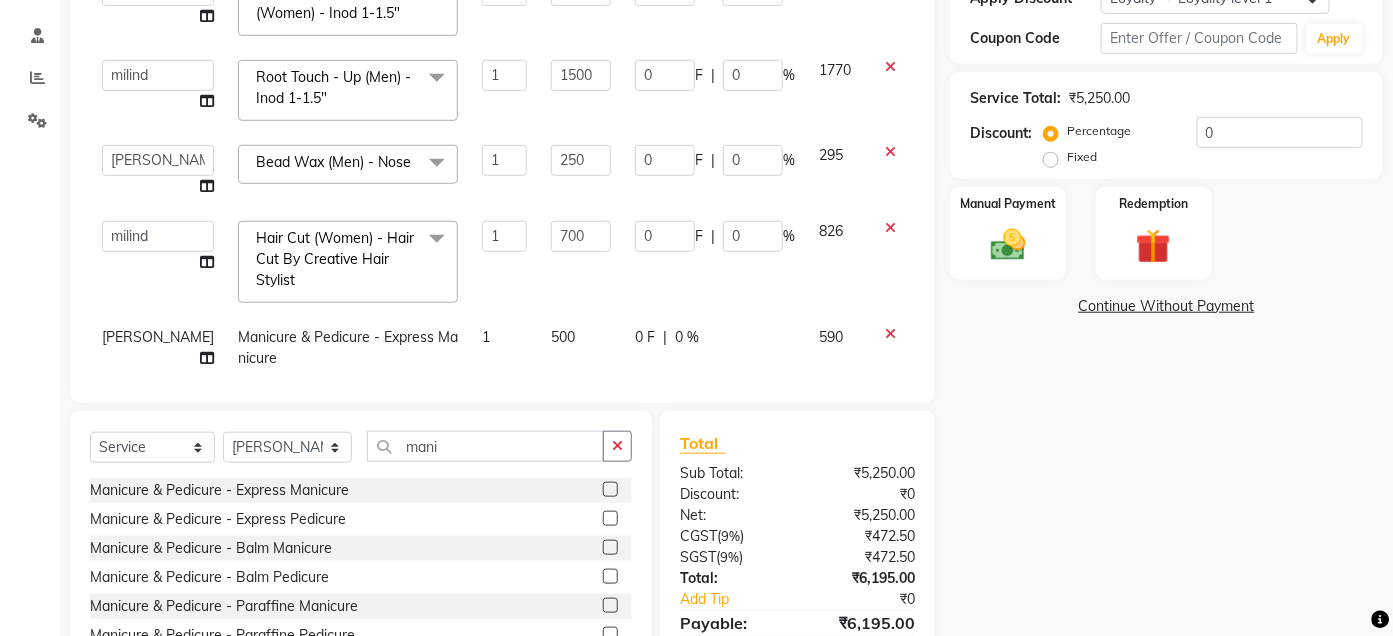 scroll, scrollTop: 222, scrollLeft: 0, axis: vertical 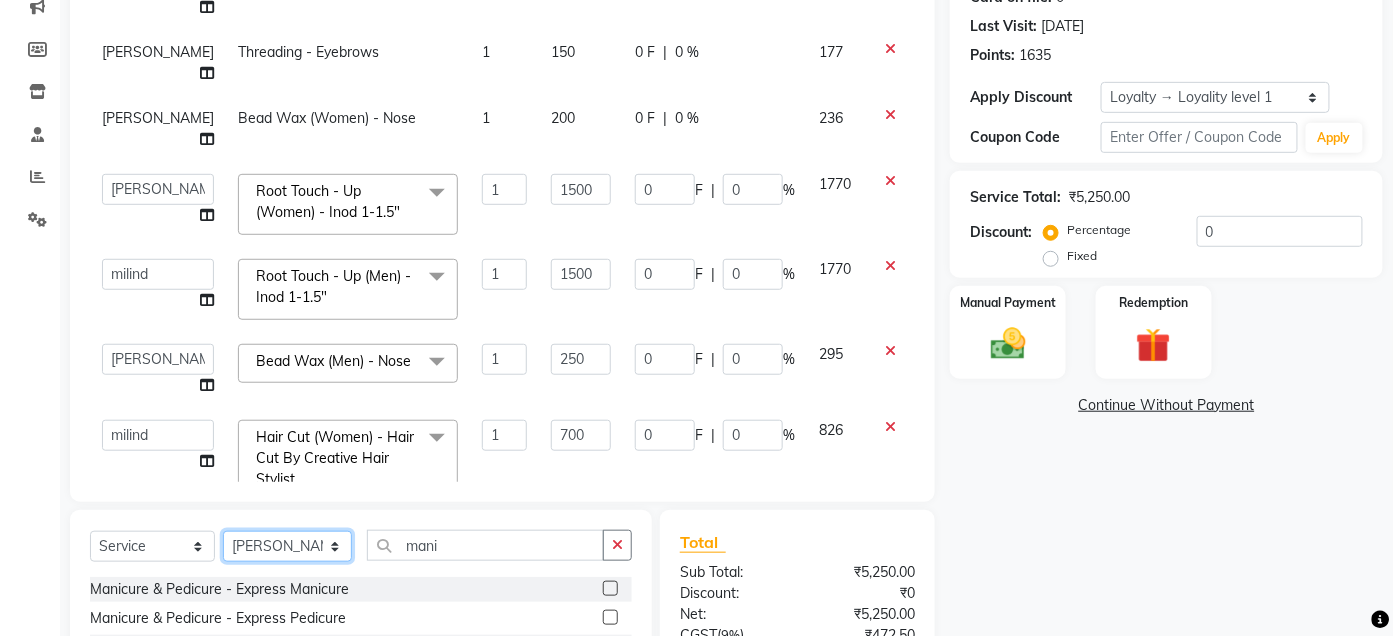 click on "Select Stylist Admin Ajay [PERSON_NAME]  [PERSON_NAME] [PERSON_NAME] Manager [PERSON_NAME] [PERSON_NAME] [PERSON_NAME]  pooja [PERSON_NAME] [PERSON_NAME] [PERSON_NAME] [PERSON_NAME]" 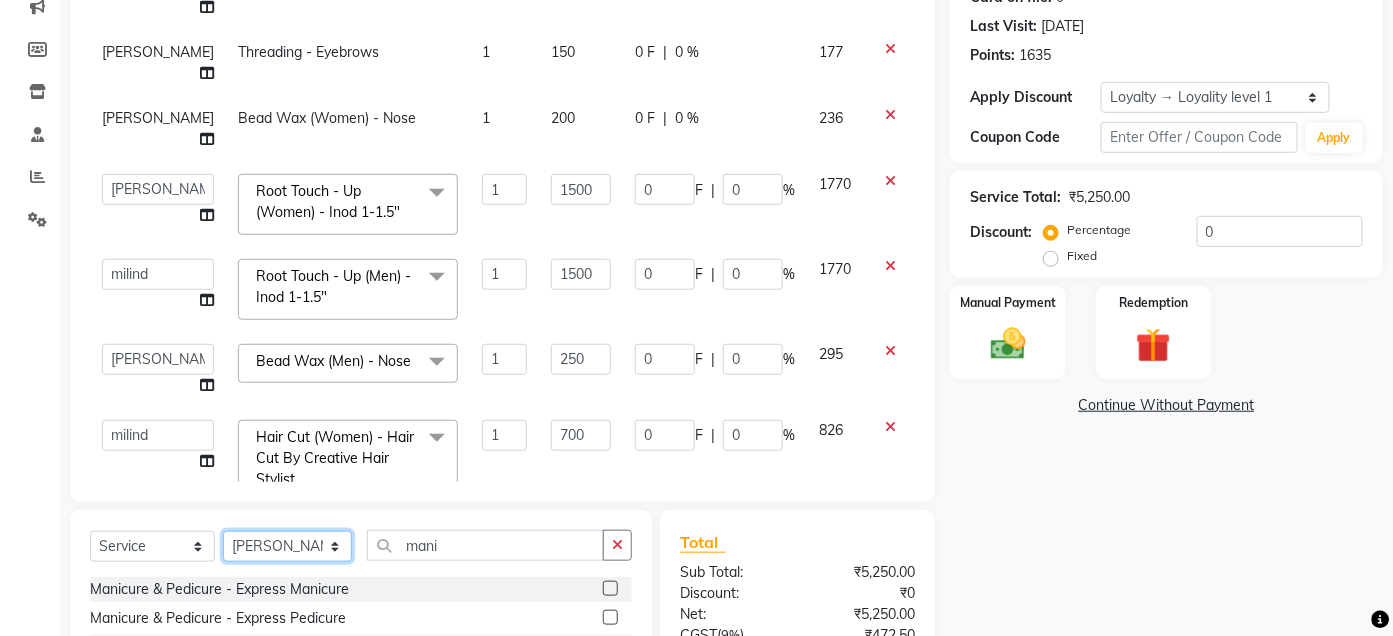 click on "Select Stylist Admin Ajay [PERSON_NAME]  [PERSON_NAME] [PERSON_NAME] Manager [PERSON_NAME] [PERSON_NAME] [PERSON_NAME]  pooja [PERSON_NAME] [PERSON_NAME] [PERSON_NAME] [PERSON_NAME]" 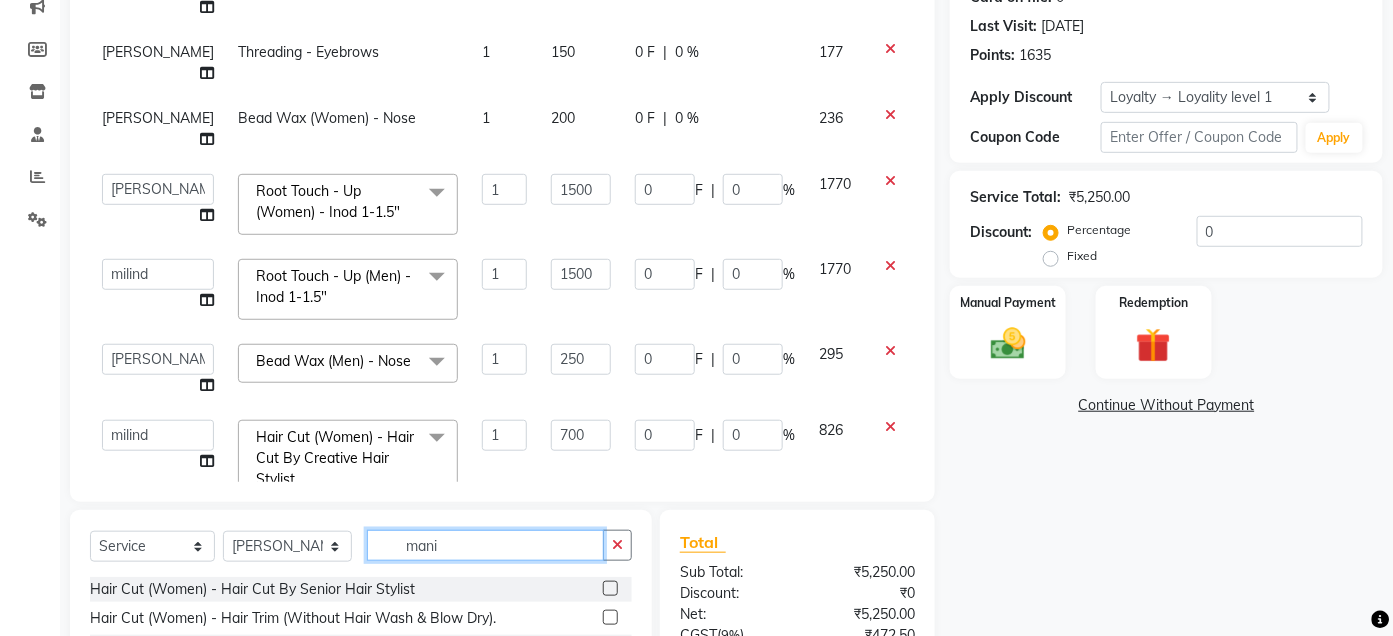 click on "mani" 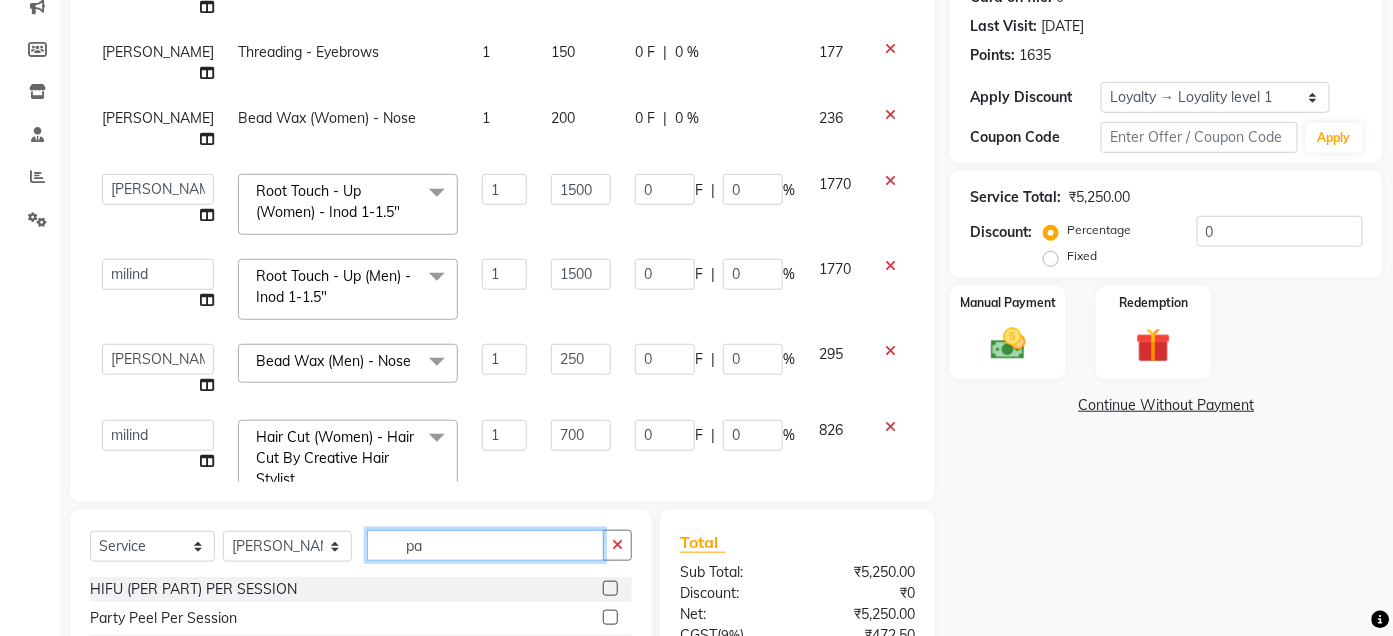 type on "p" 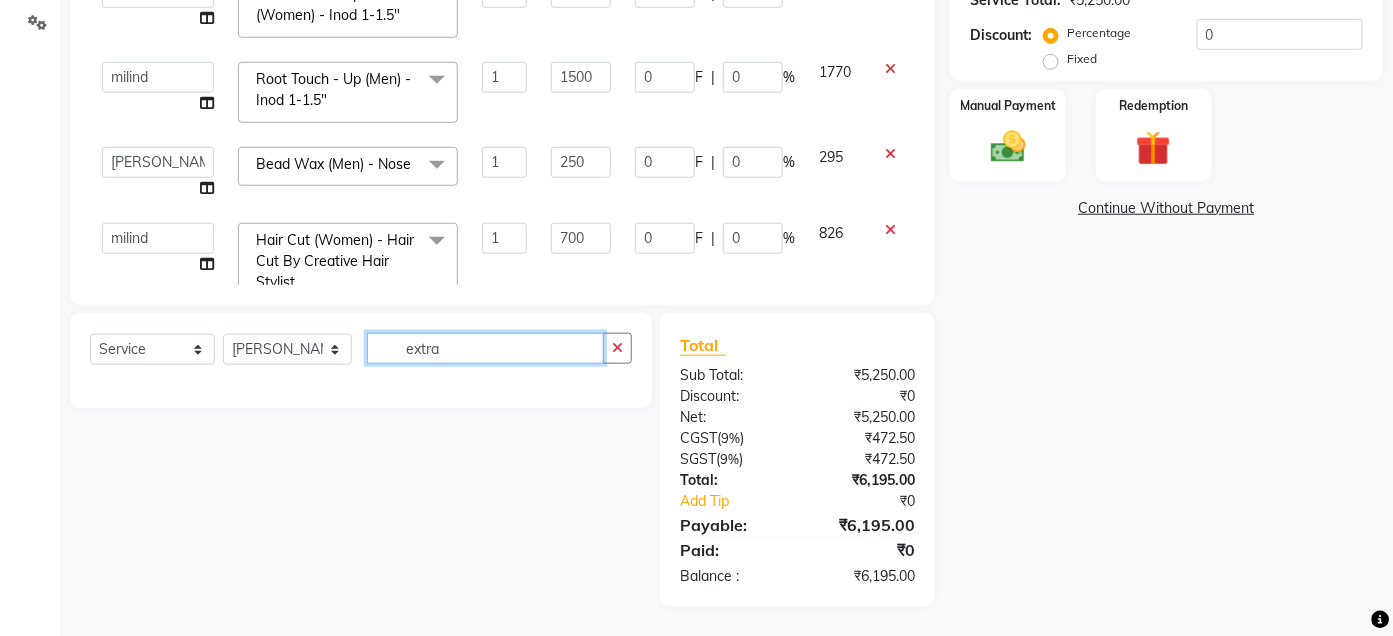scroll, scrollTop: 464, scrollLeft: 0, axis: vertical 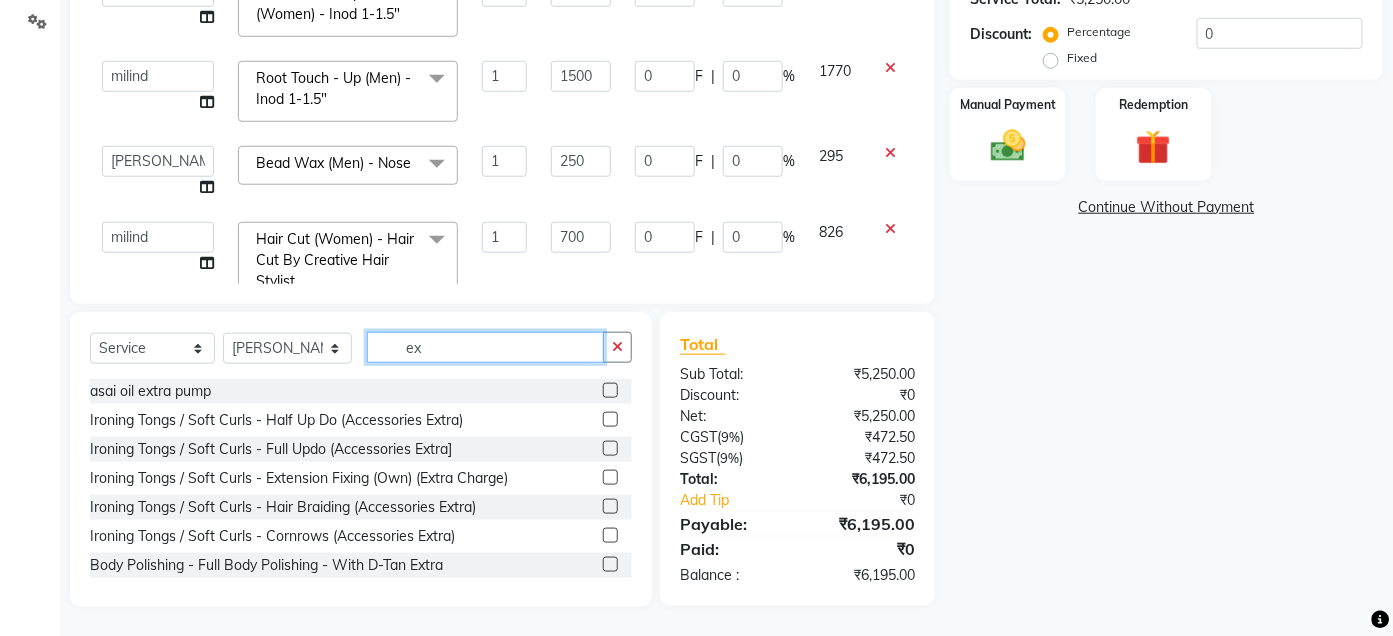 type on "e" 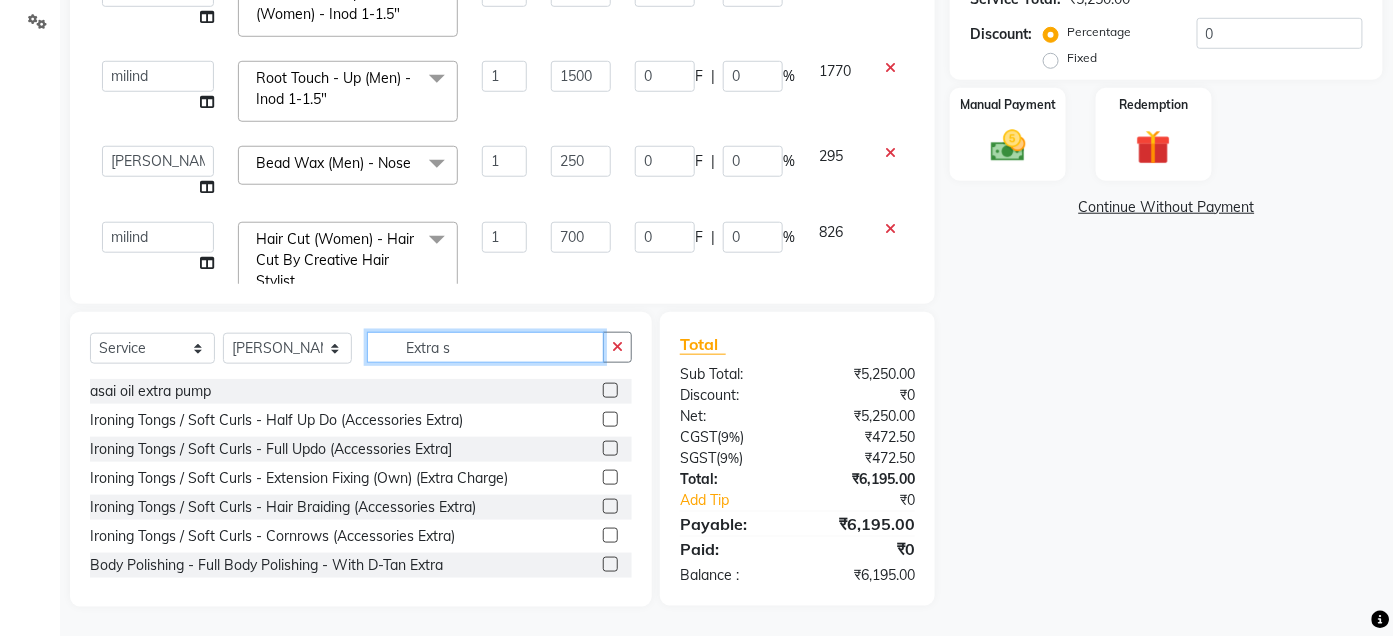 scroll, scrollTop: 463, scrollLeft: 0, axis: vertical 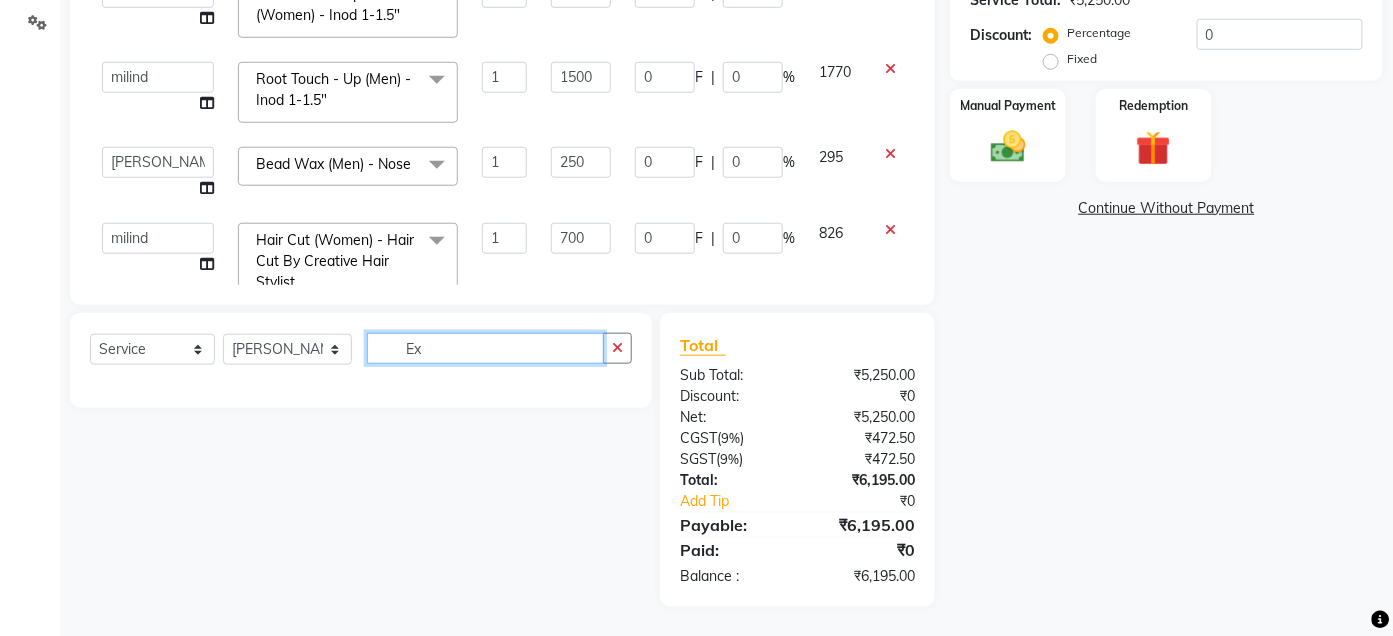type on "E" 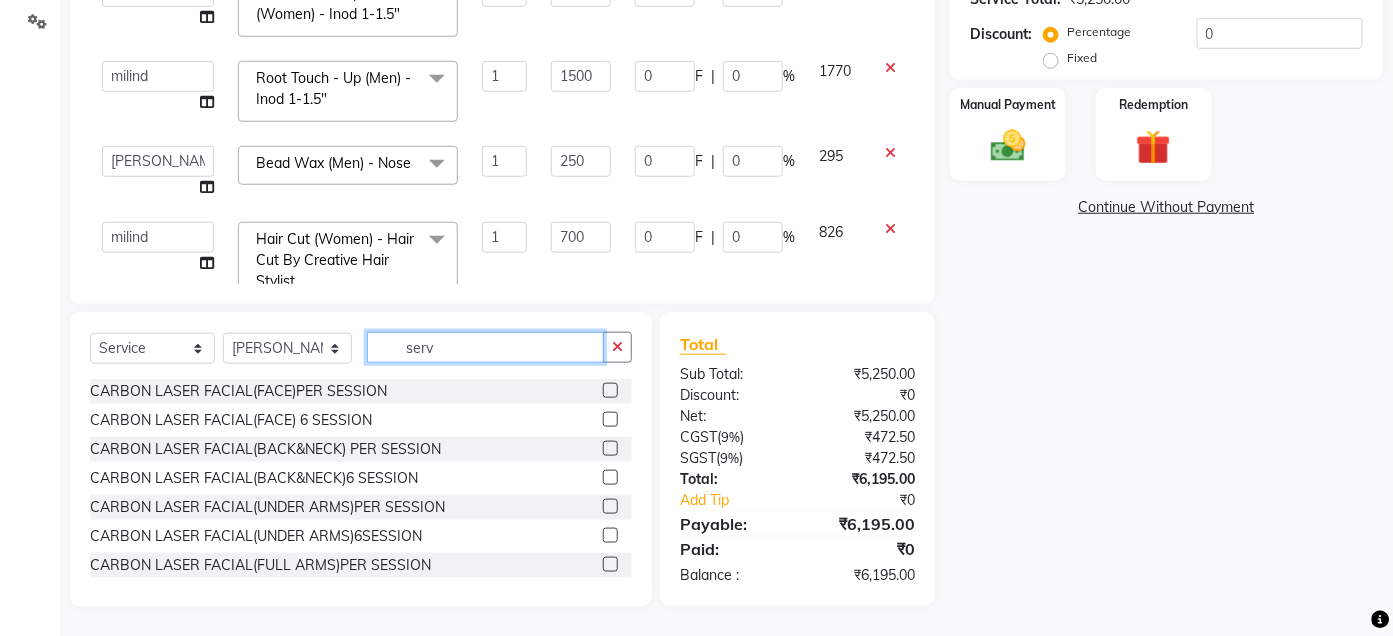 scroll, scrollTop: 463, scrollLeft: 0, axis: vertical 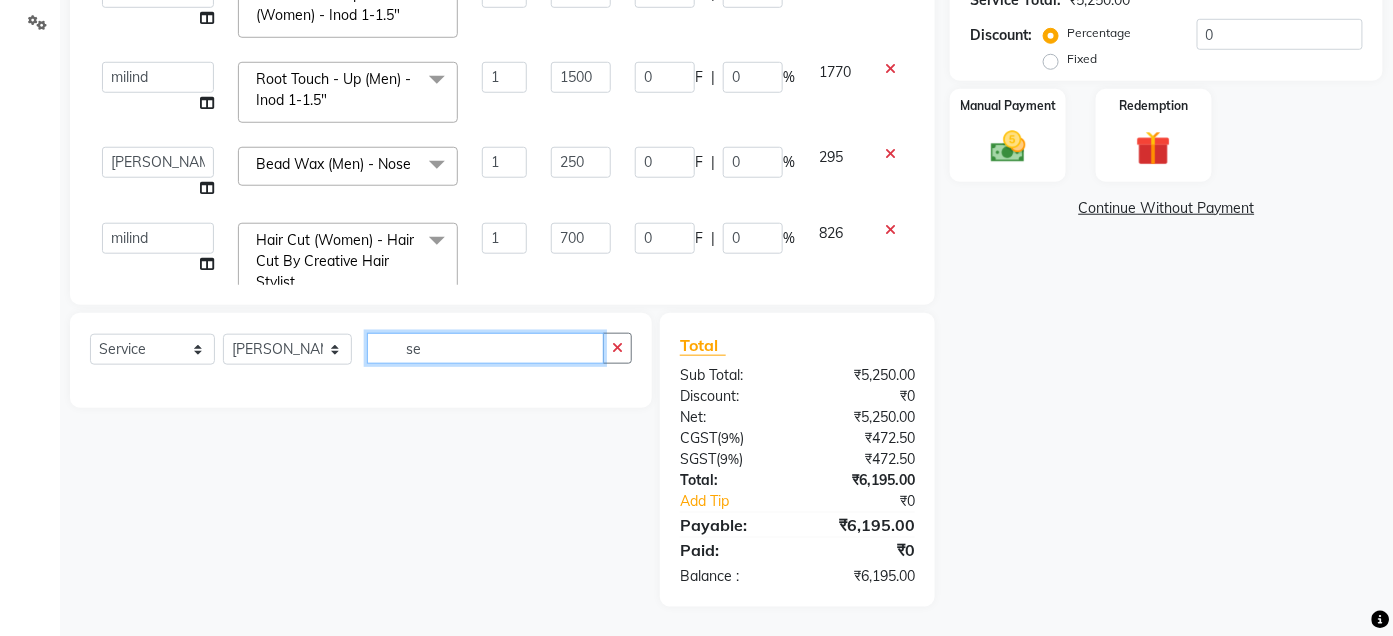 type on "s" 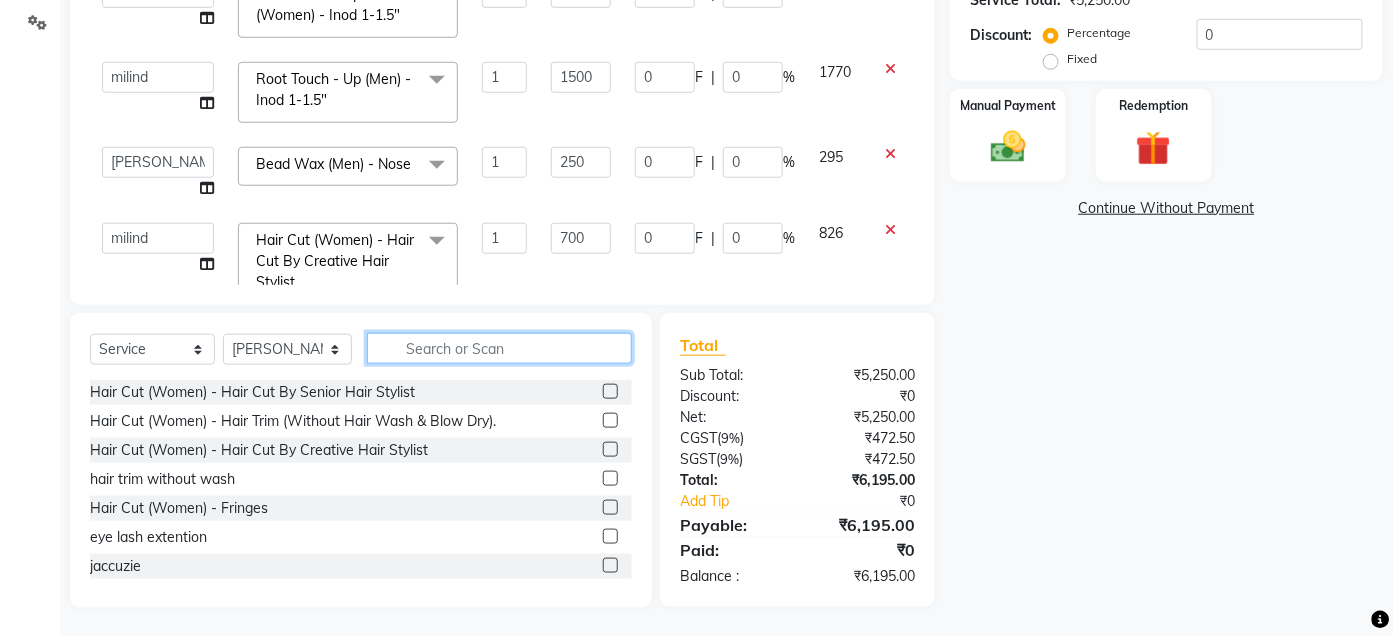scroll, scrollTop: 464, scrollLeft: 0, axis: vertical 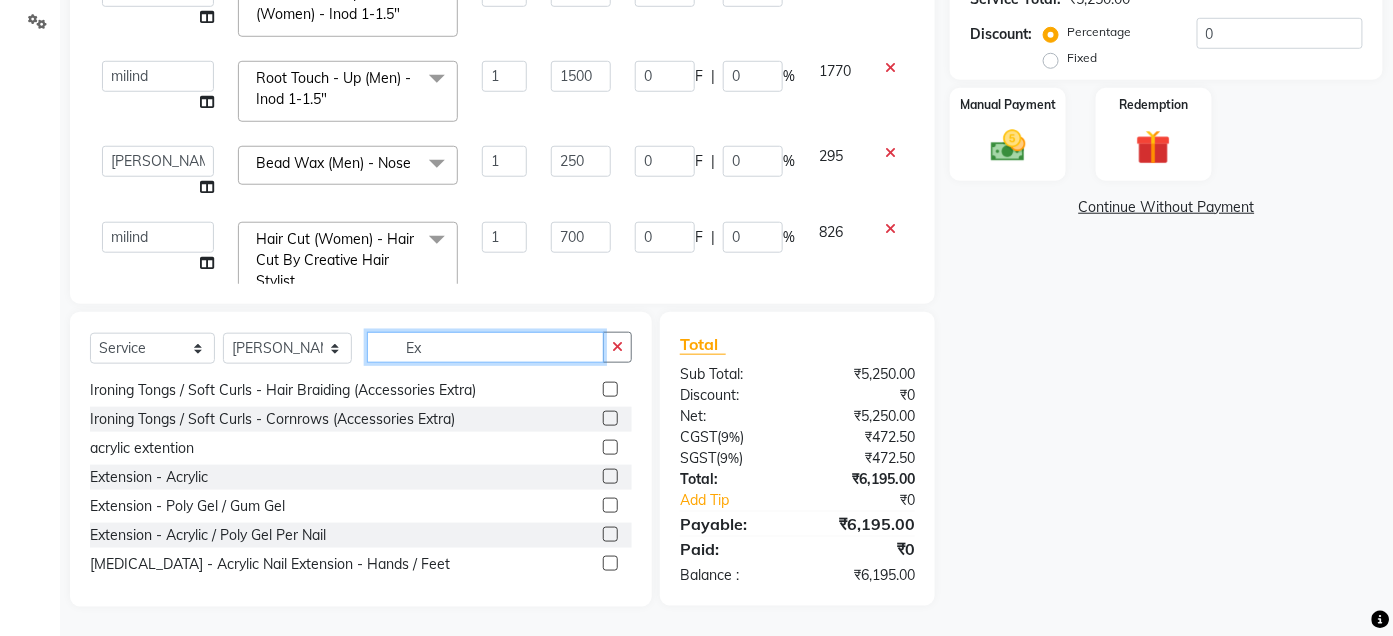 type on "E" 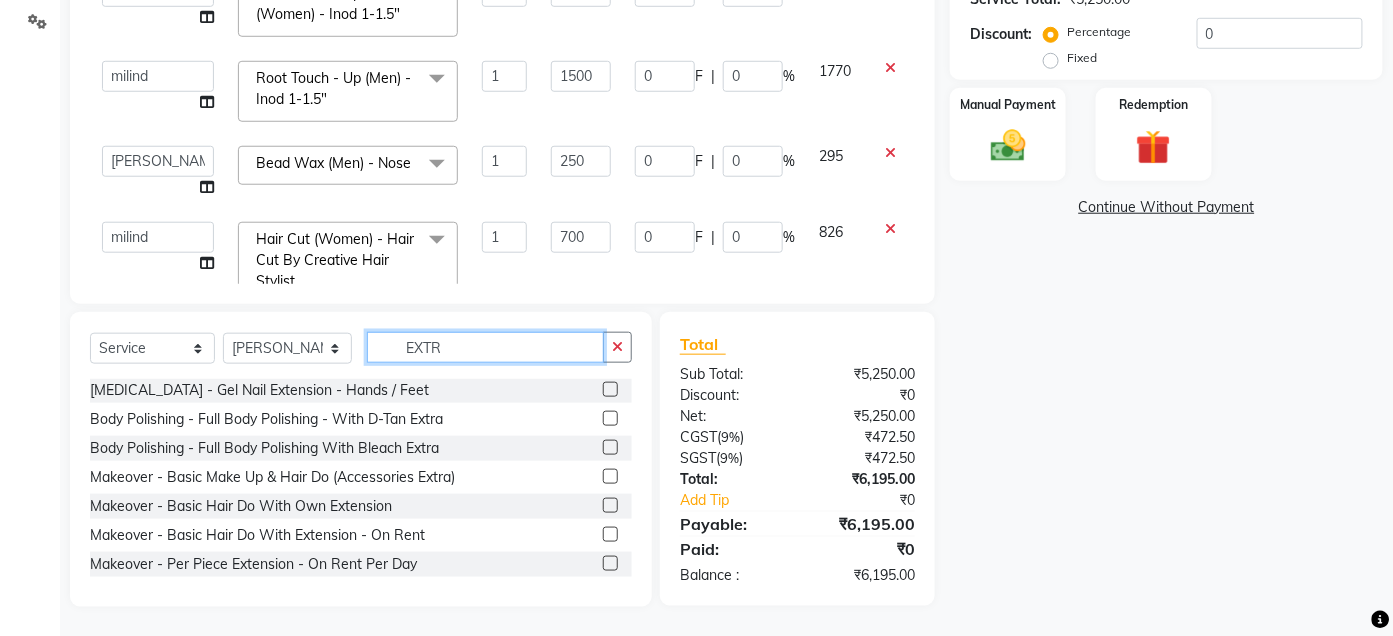 scroll, scrollTop: 59, scrollLeft: 0, axis: vertical 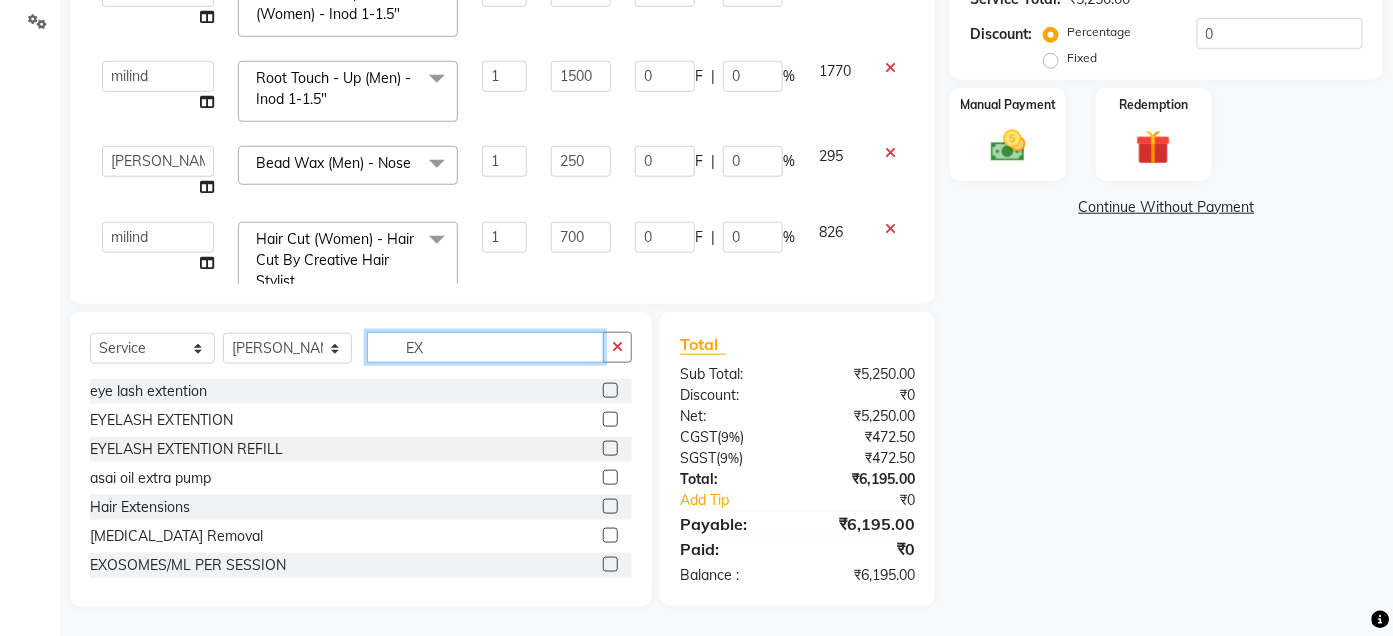 type on "E" 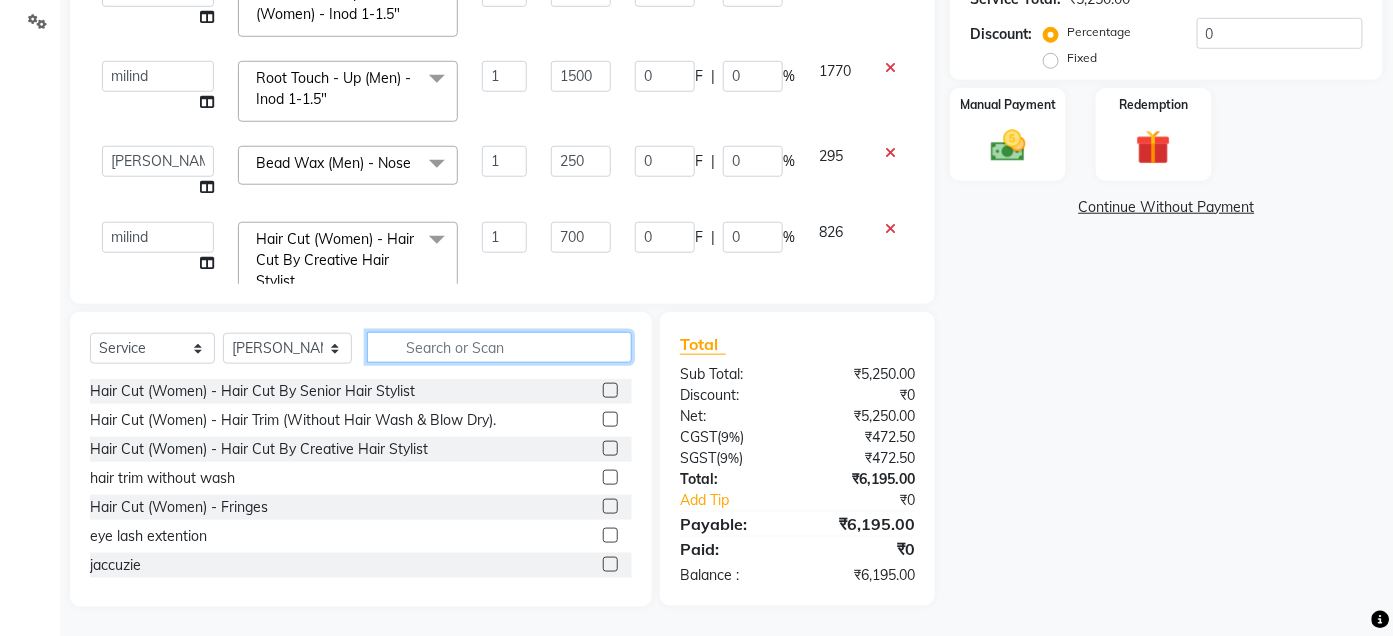 scroll, scrollTop: 0, scrollLeft: 0, axis: both 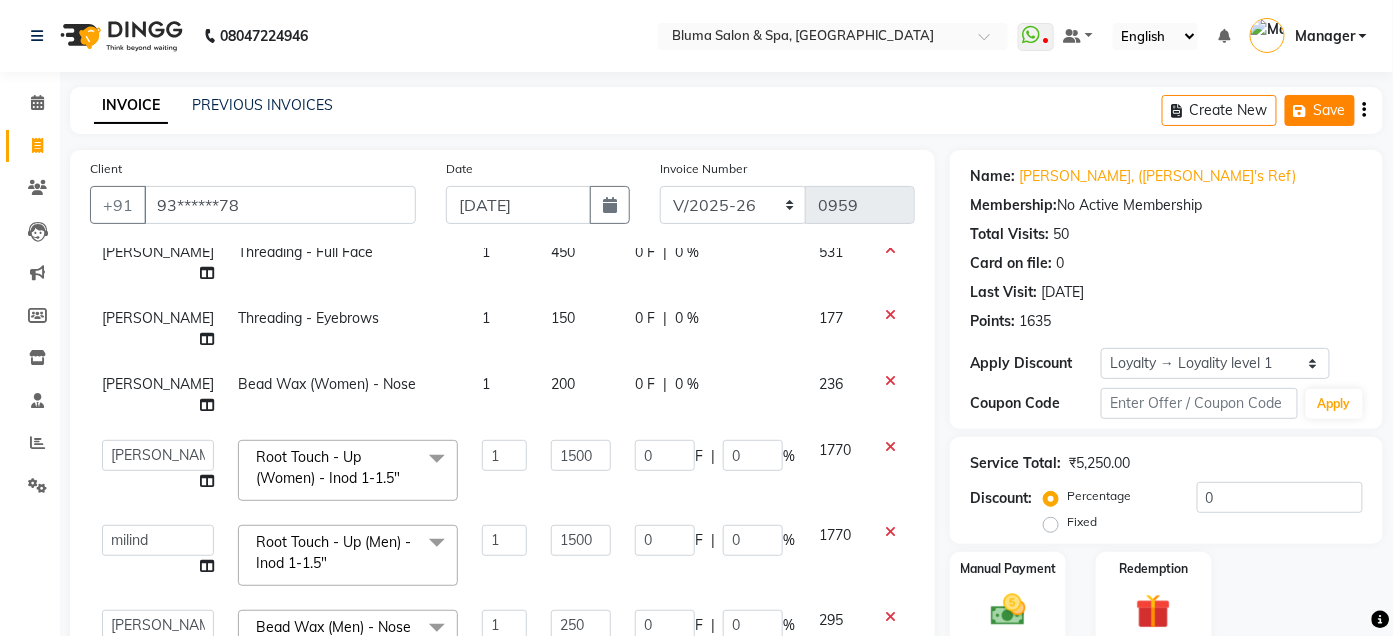 type 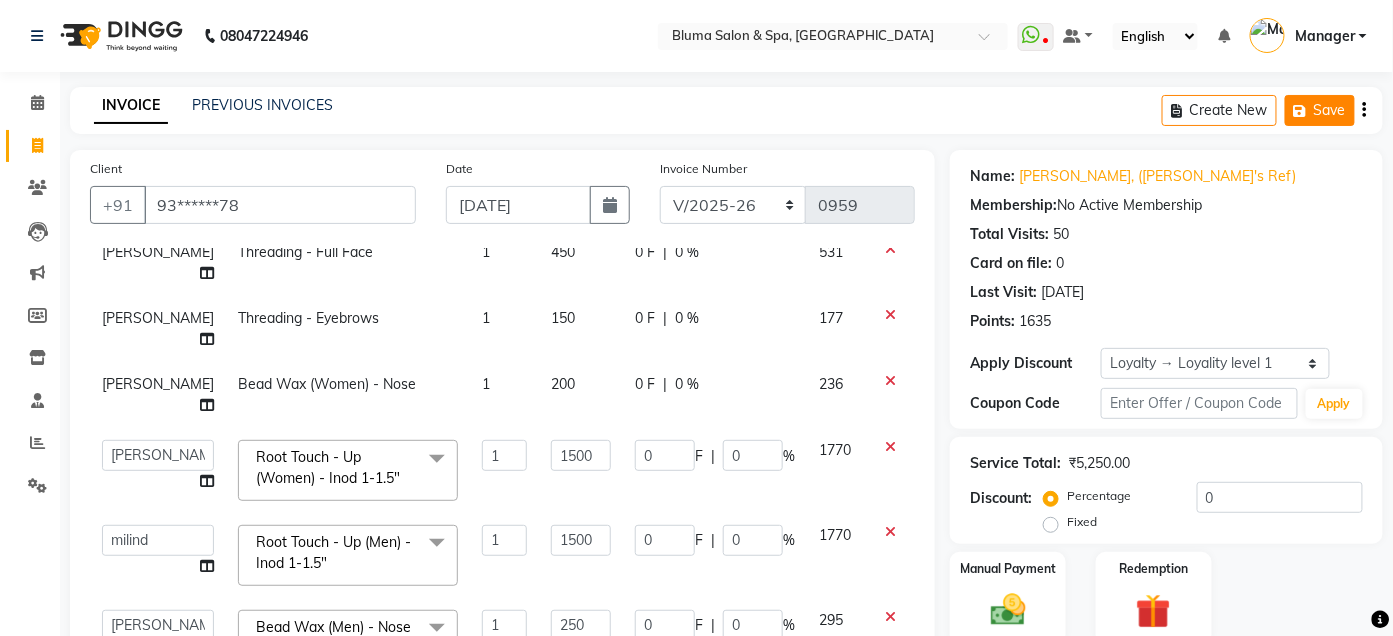click 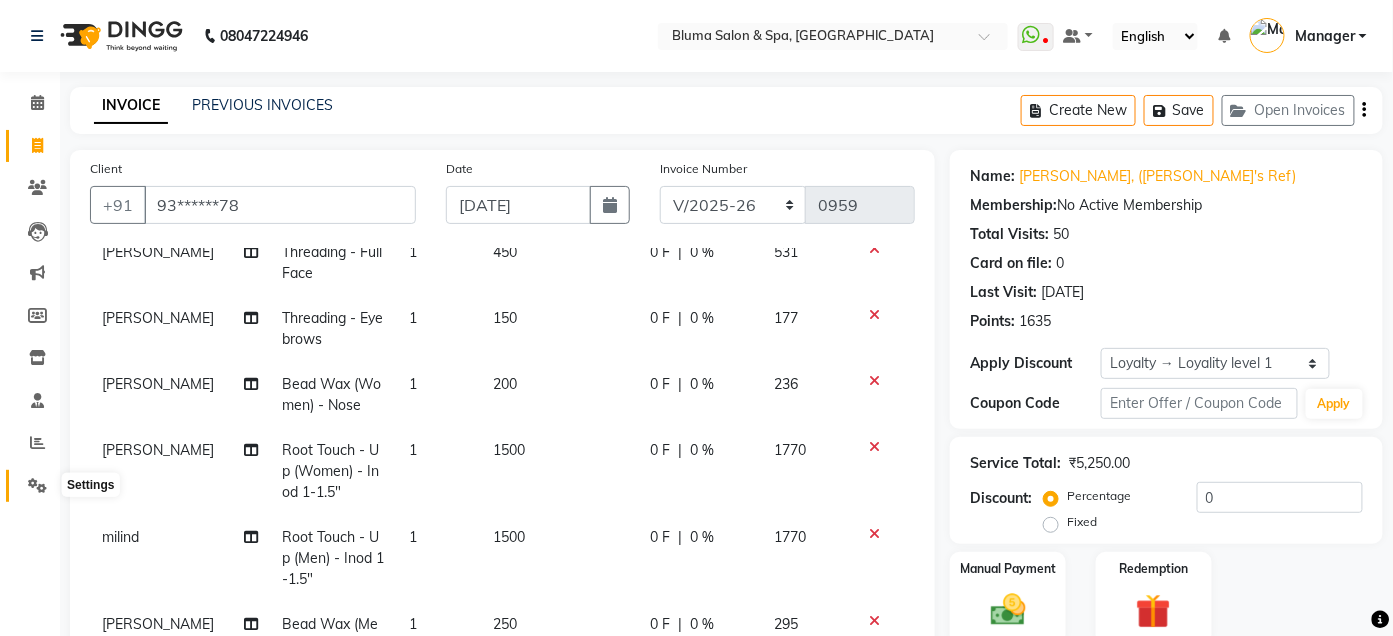 click 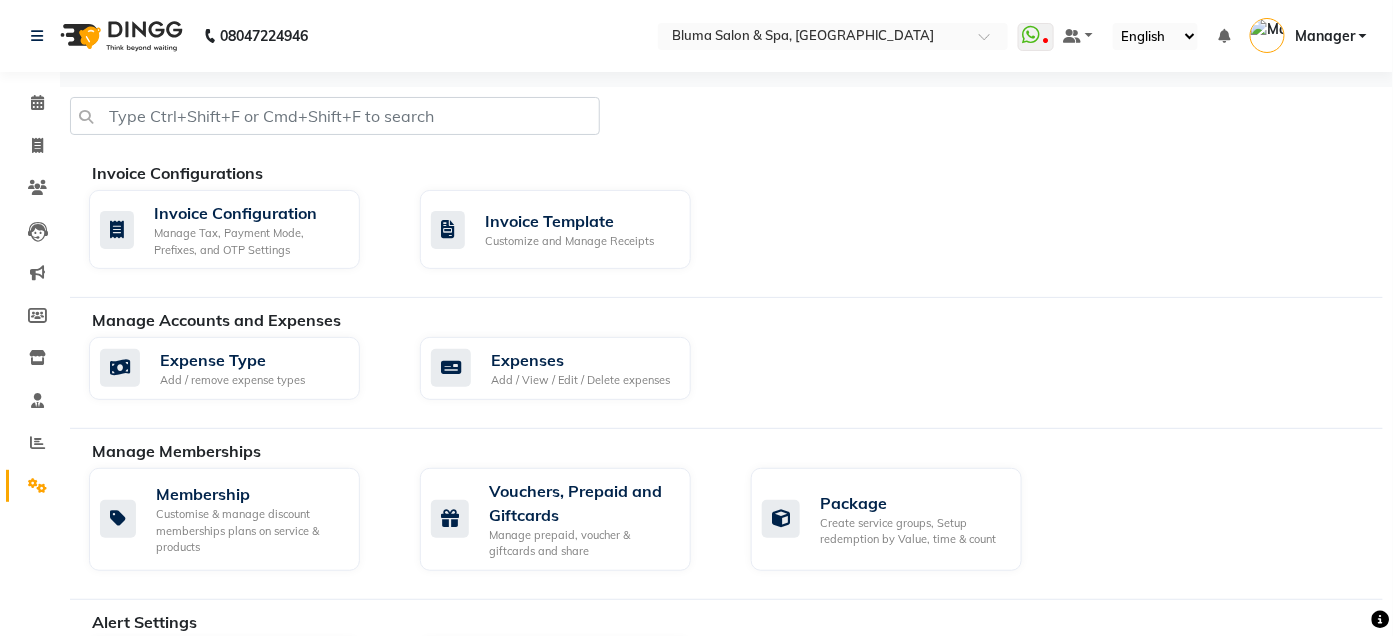 scroll, scrollTop: 556, scrollLeft: 0, axis: vertical 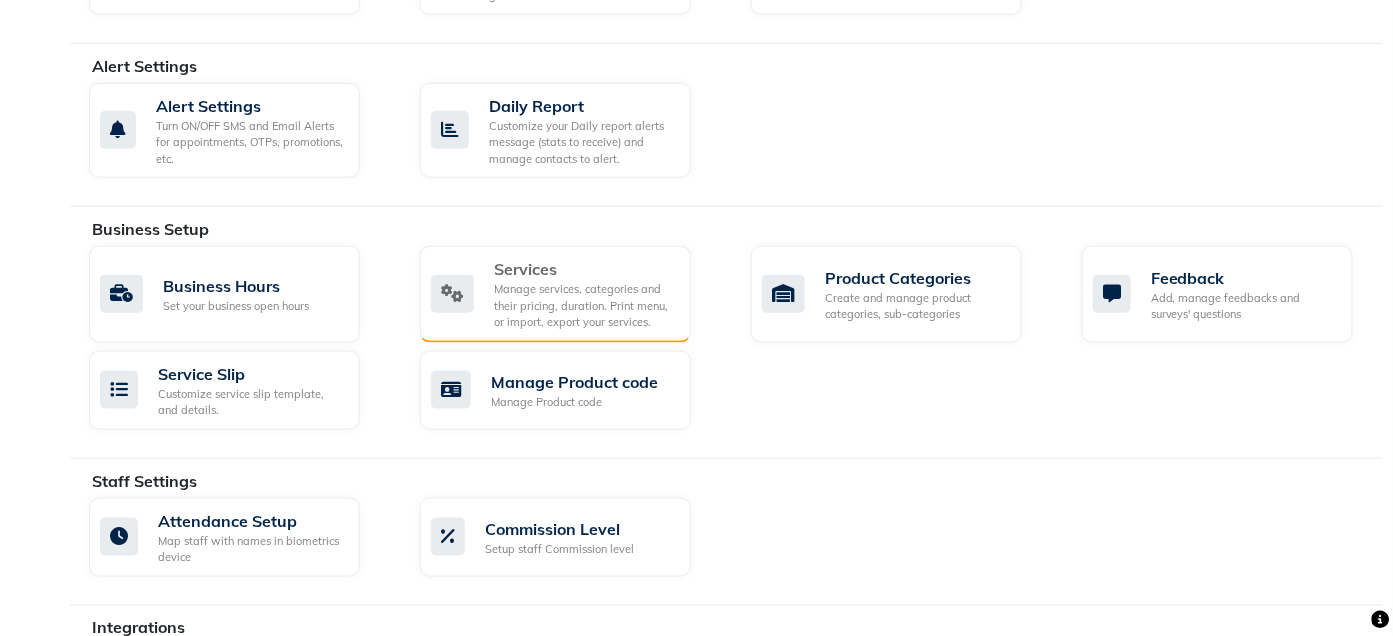 click on "Manage services, categories and their pricing, duration. Print menu, or import, export your services." 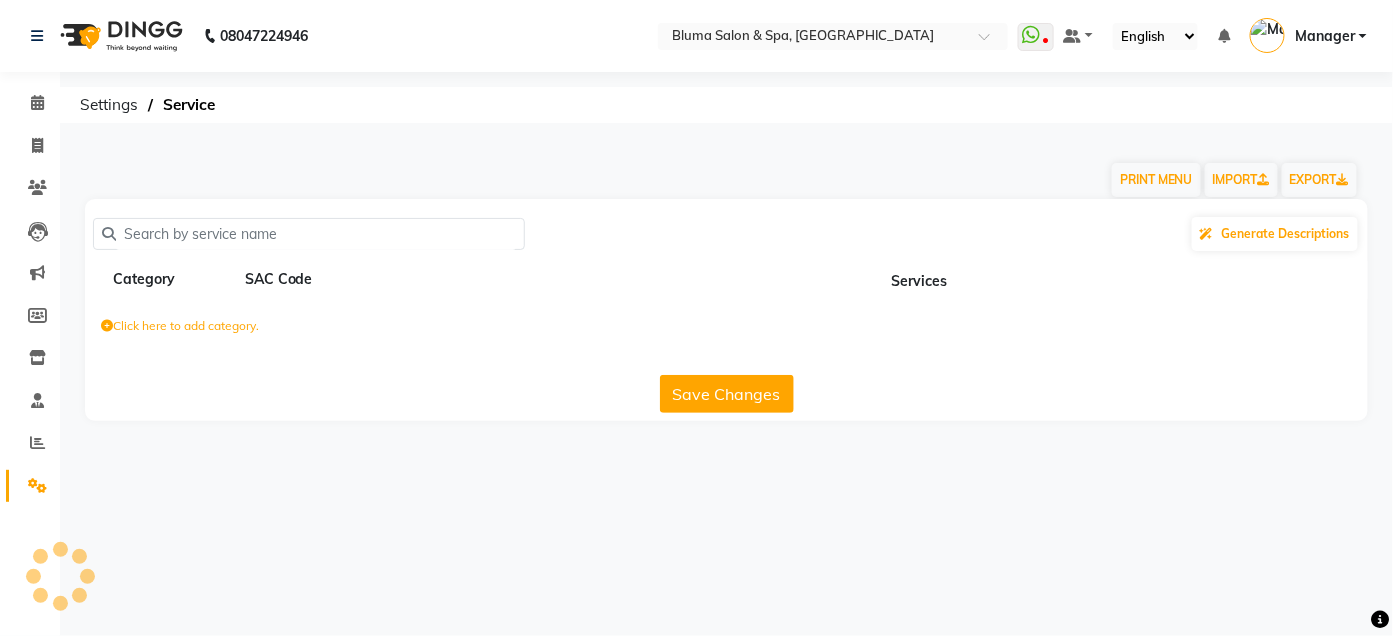 scroll, scrollTop: 0, scrollLeft: 0, axis: both 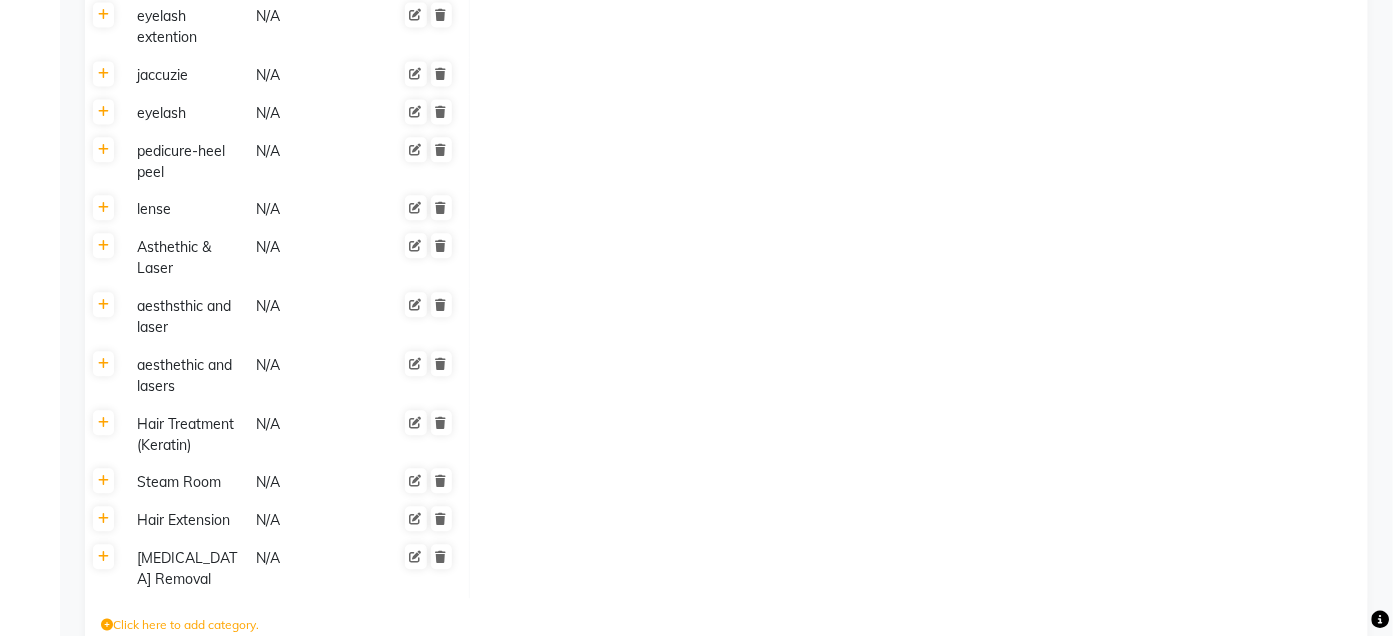 click on "Click here to add category." 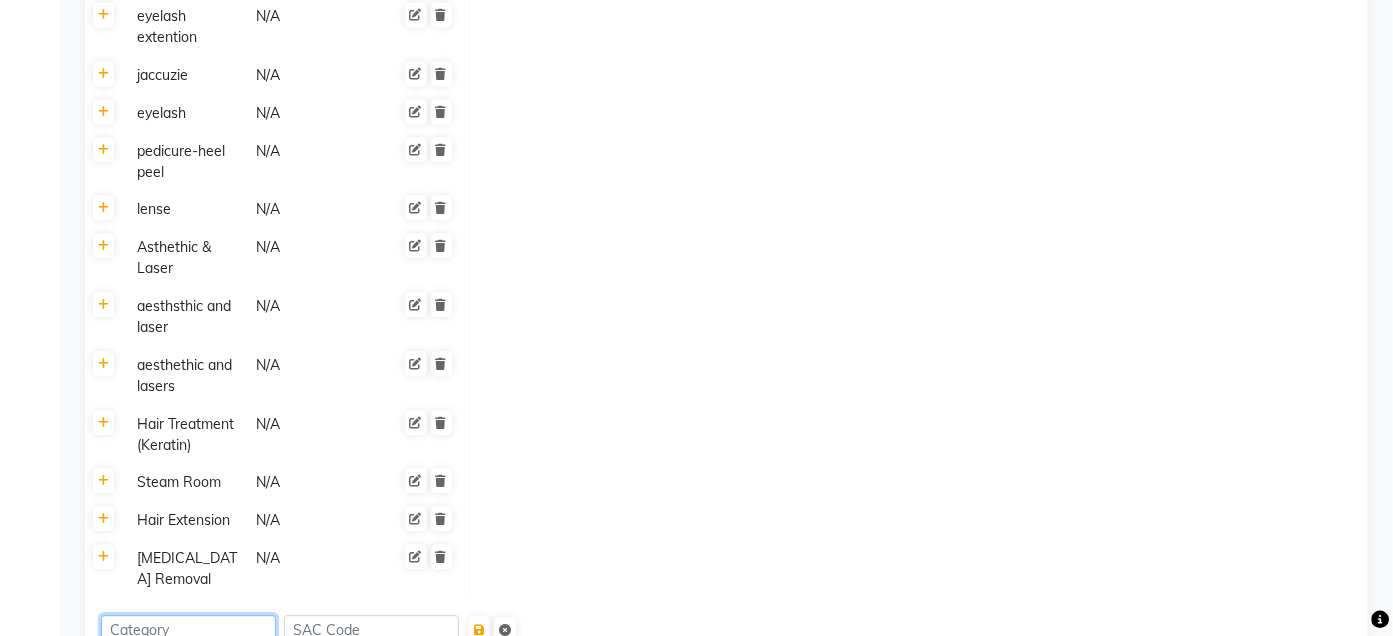 click 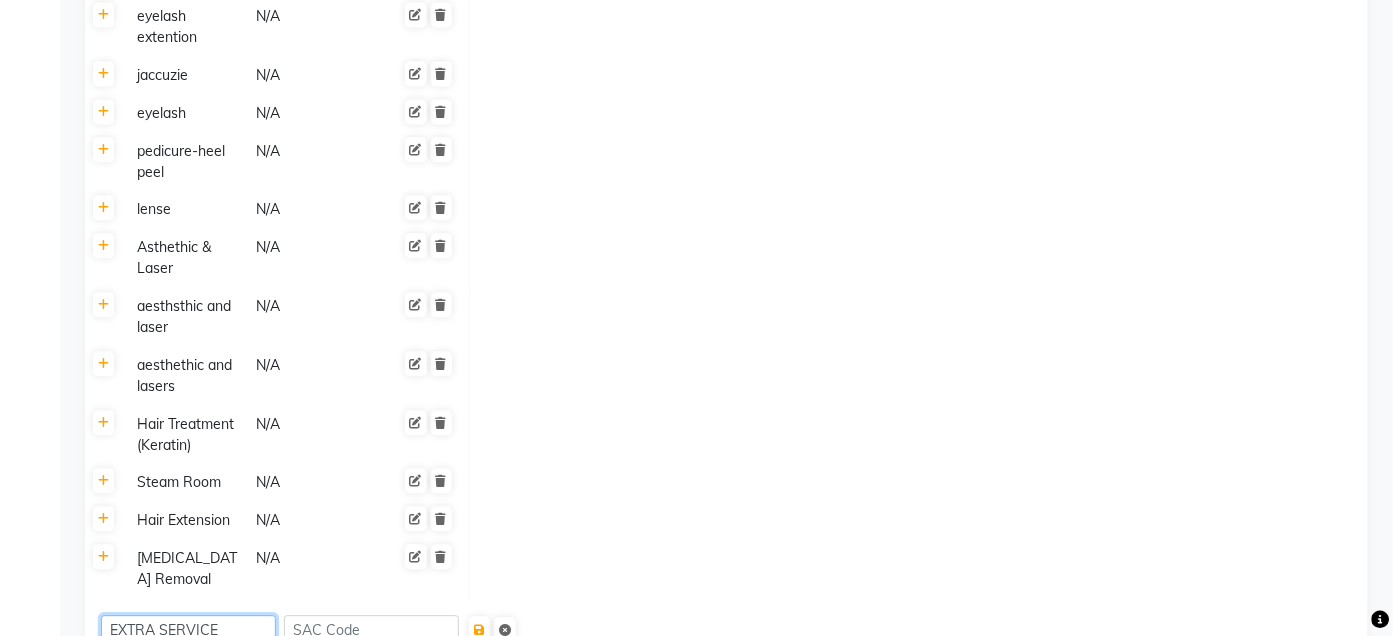 type on "EXTRA SERVICE" 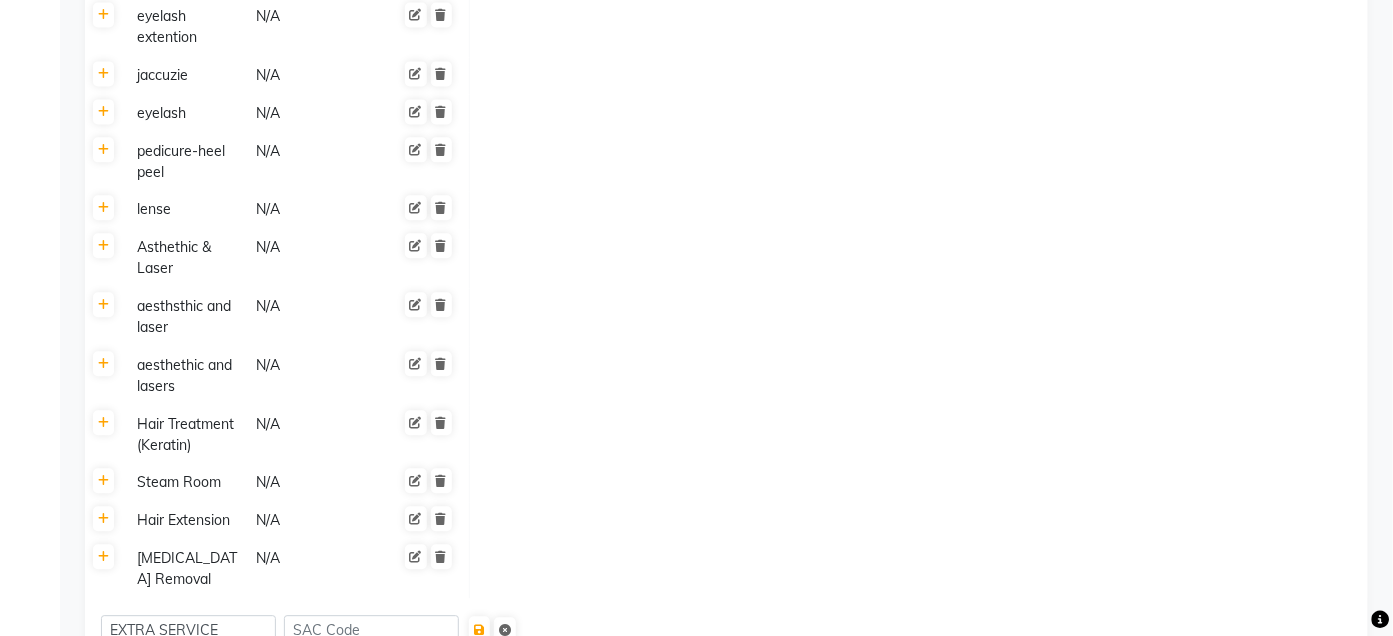 click on "Save Changes" 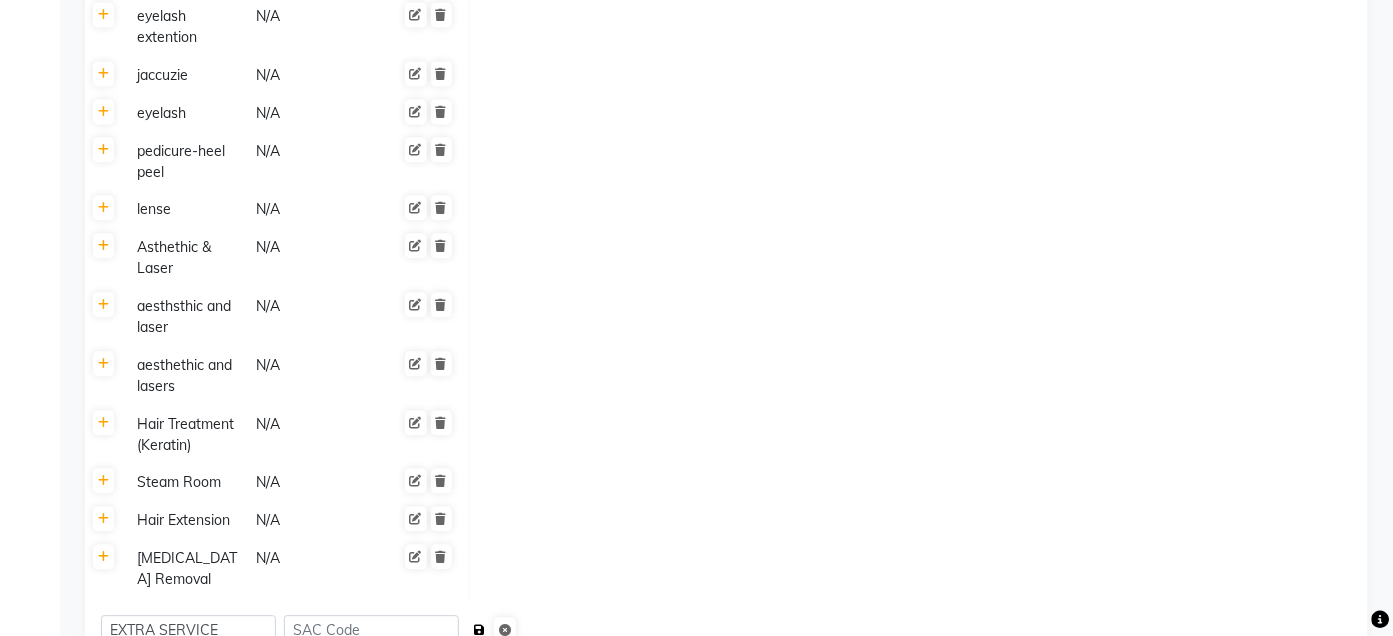 click at bounding box center [479, 630] 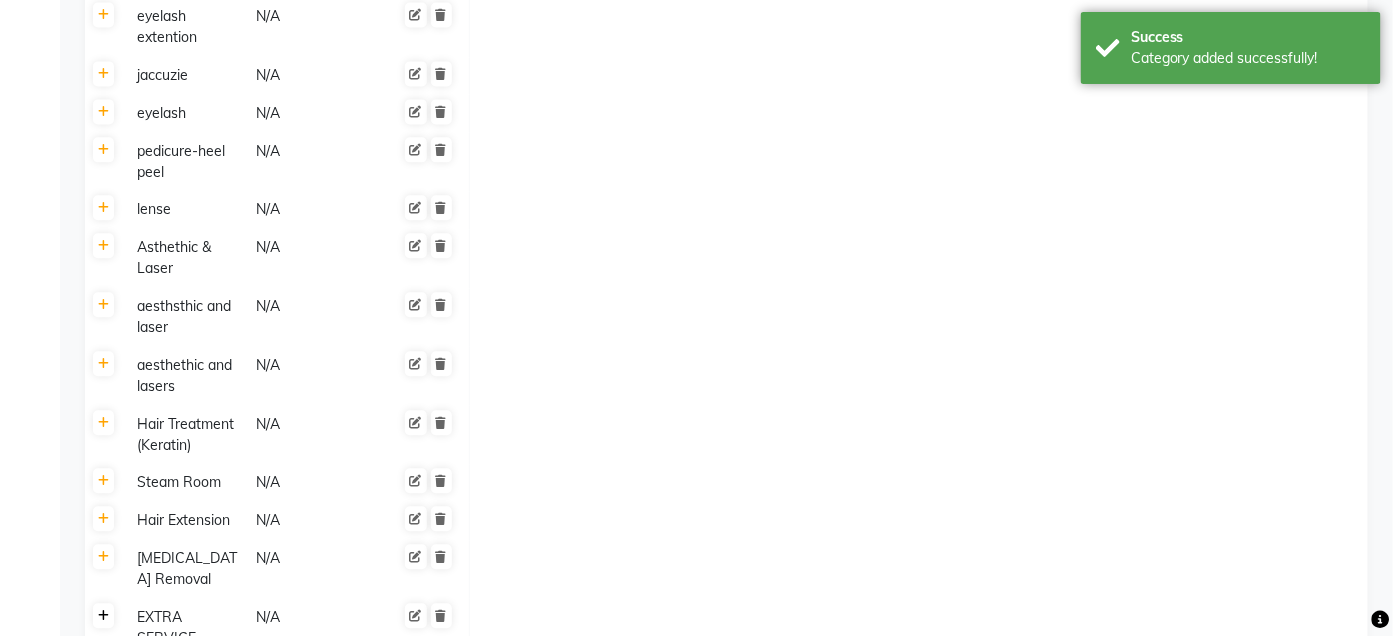 click 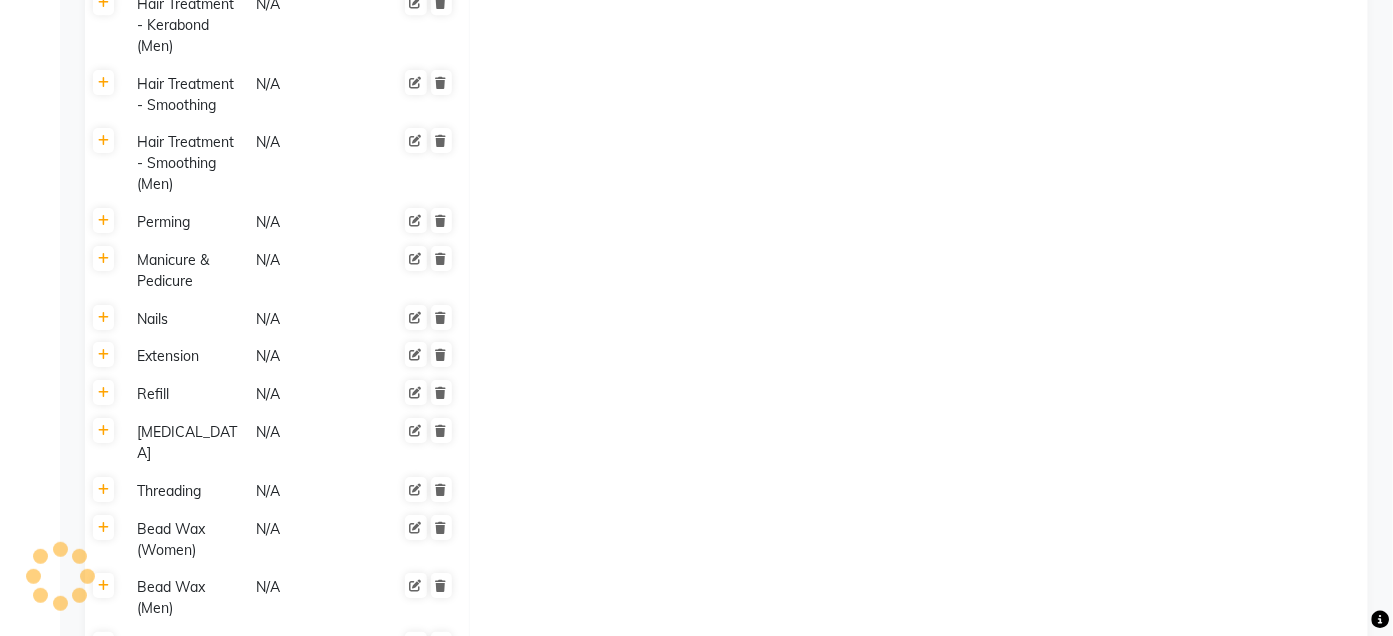 scroll, scrollTop: 10818, scrollLeft: 0, axis: vertical 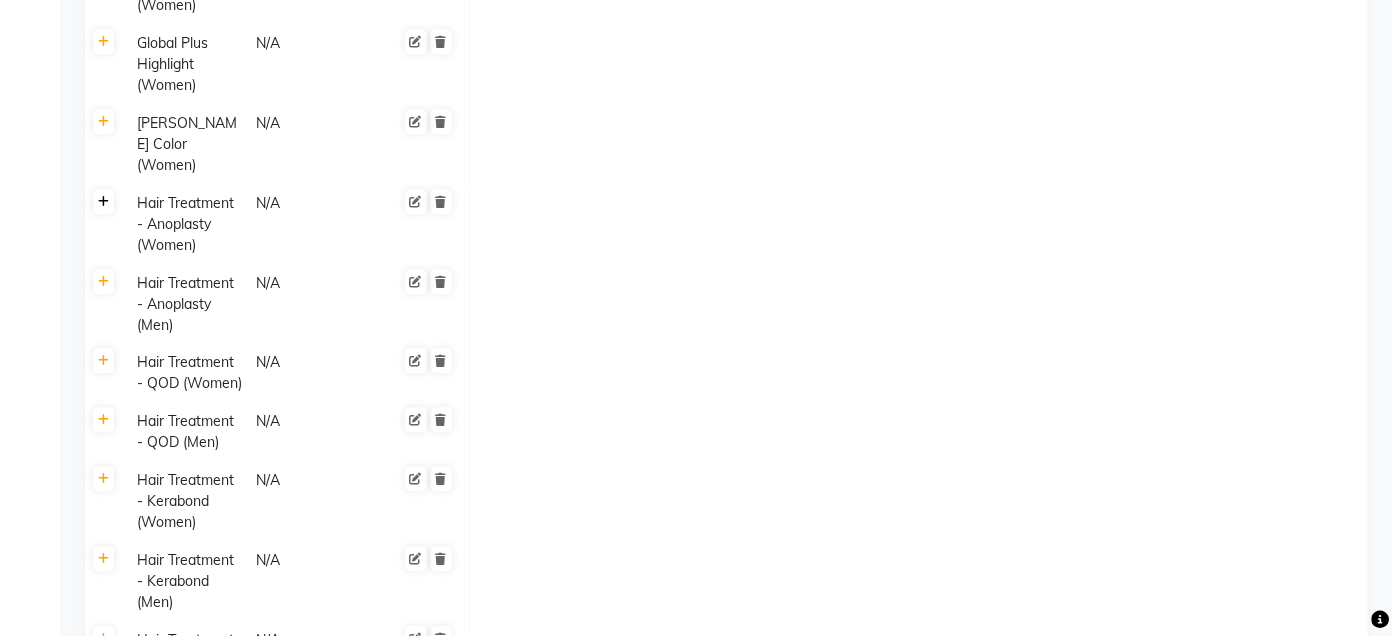 click 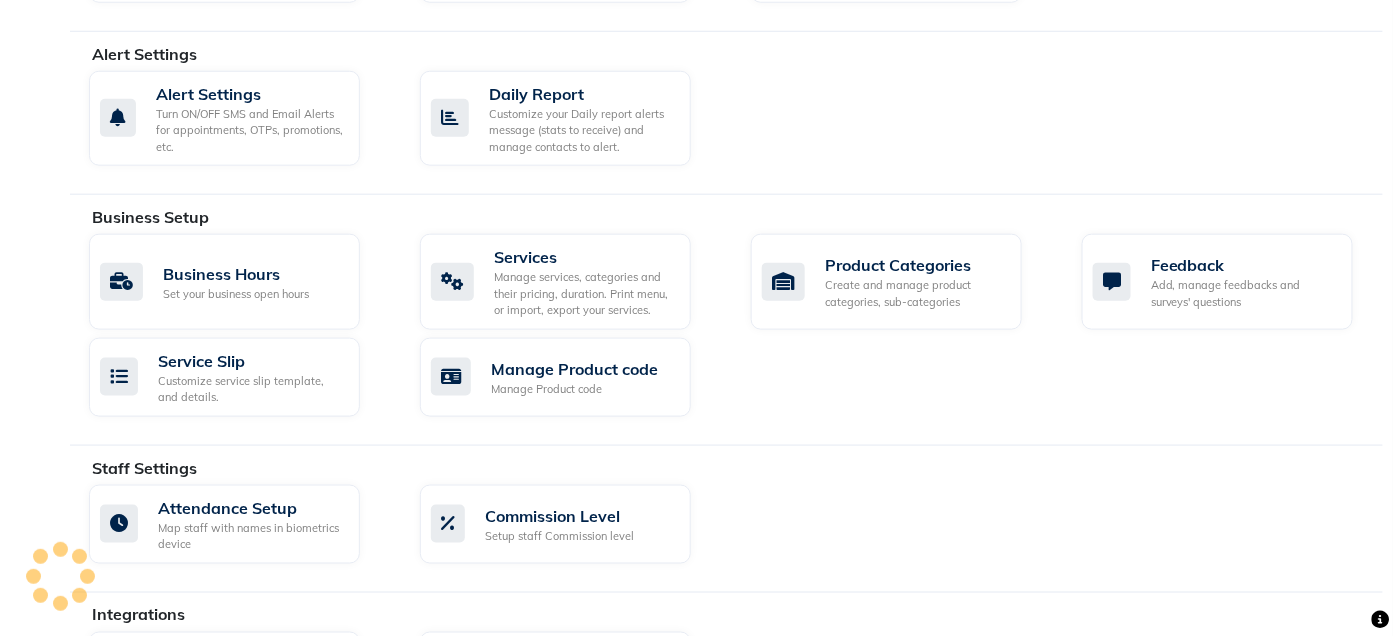 scroll, scrollTop: 556, scrollLeft: 0, axis: vertical 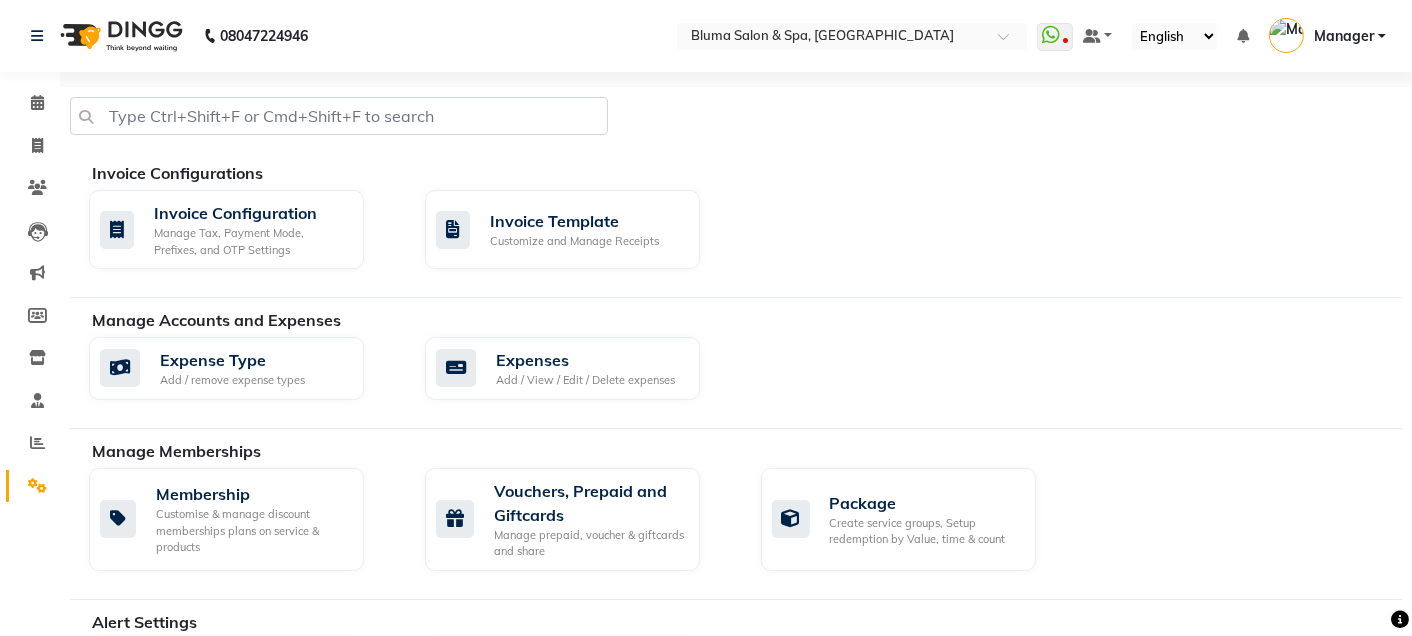 select on "service" 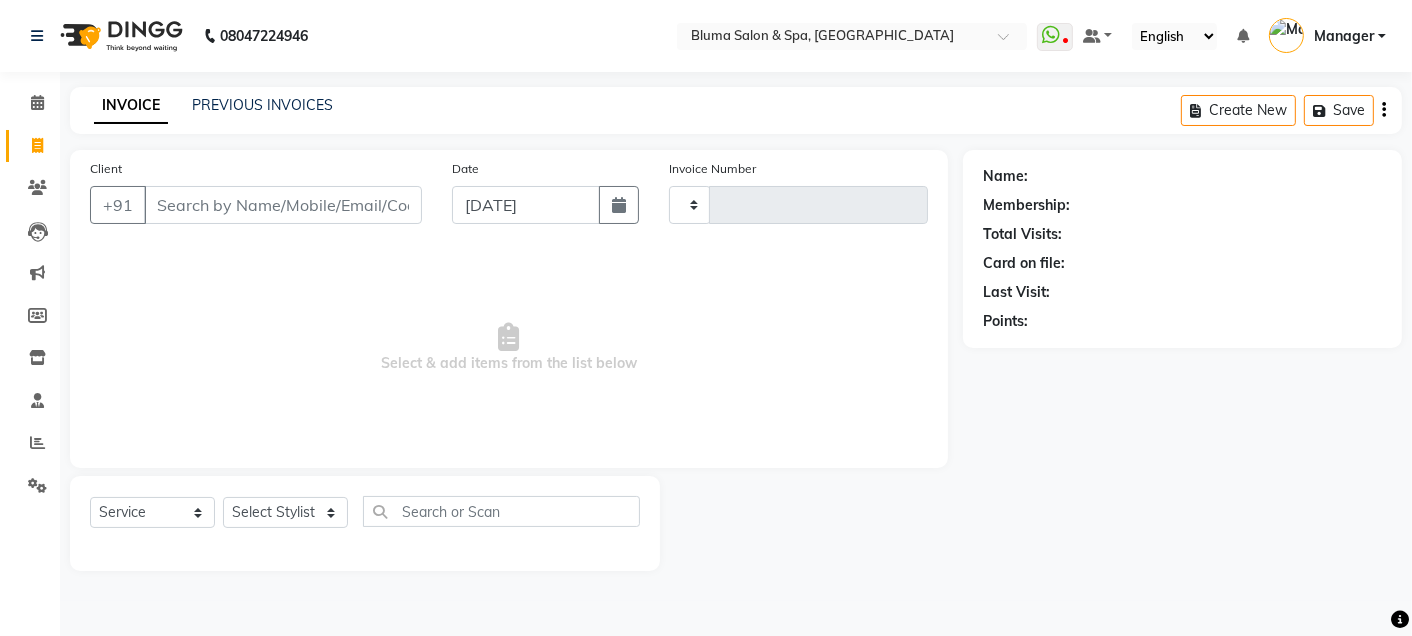 type on "0959" 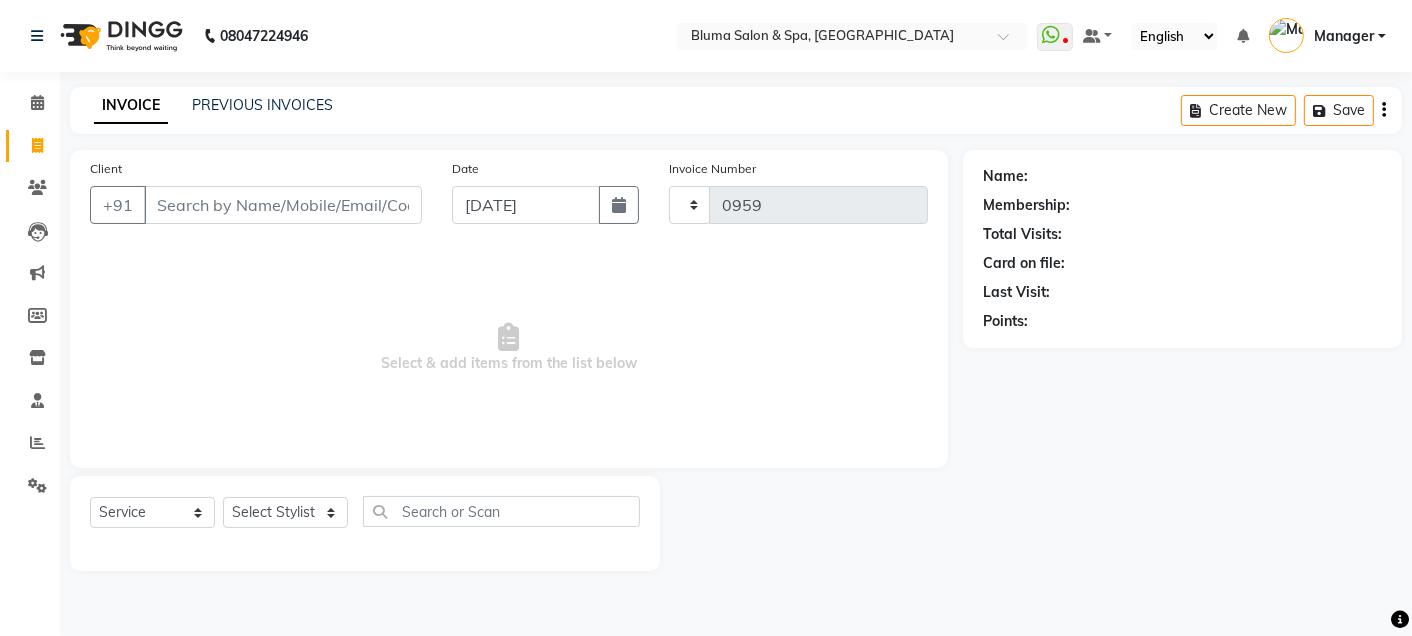 select on "3653" 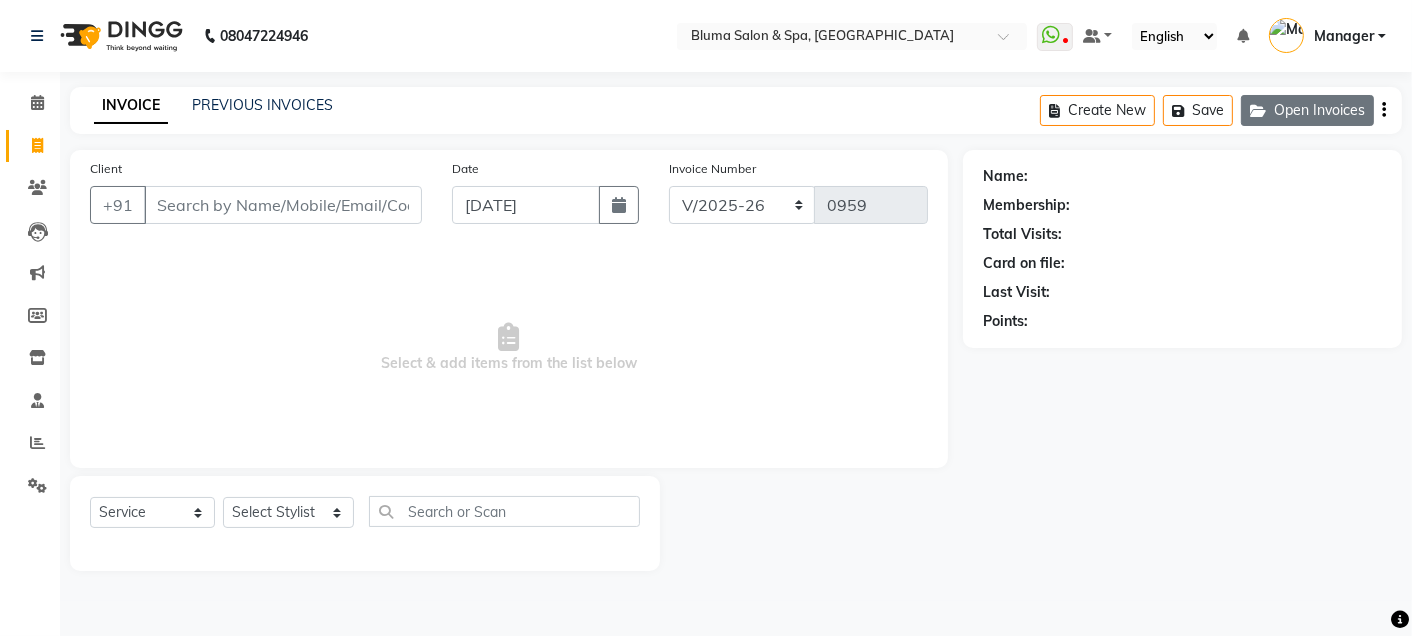click on "Open Invoices" 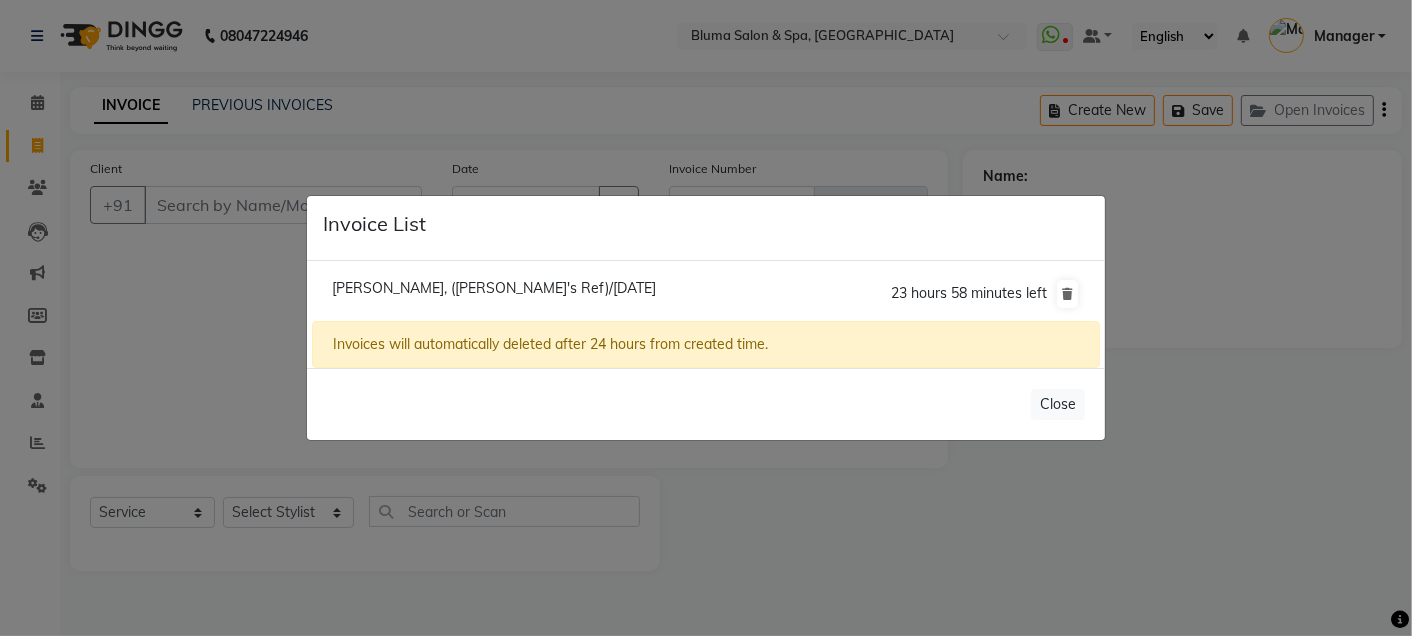 click on "[PERSON_NAME], ([PERSON_NAME]'s Ref)/[DATE]" 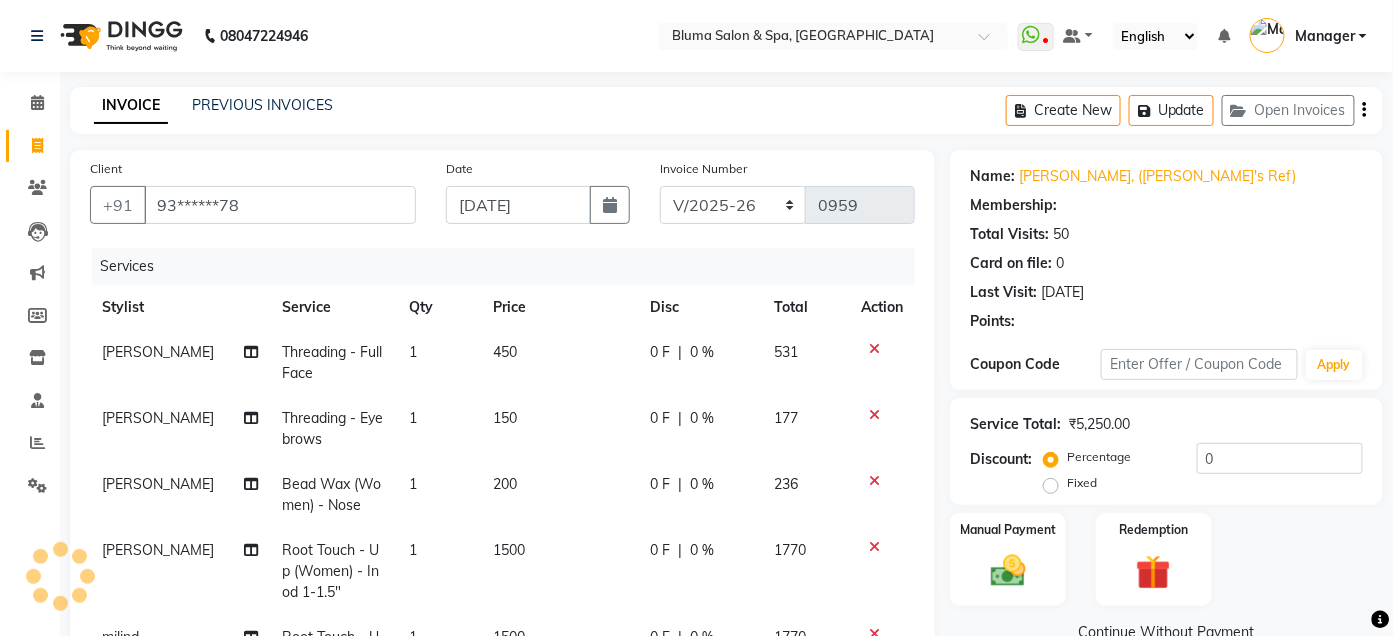 select on "1: Object" 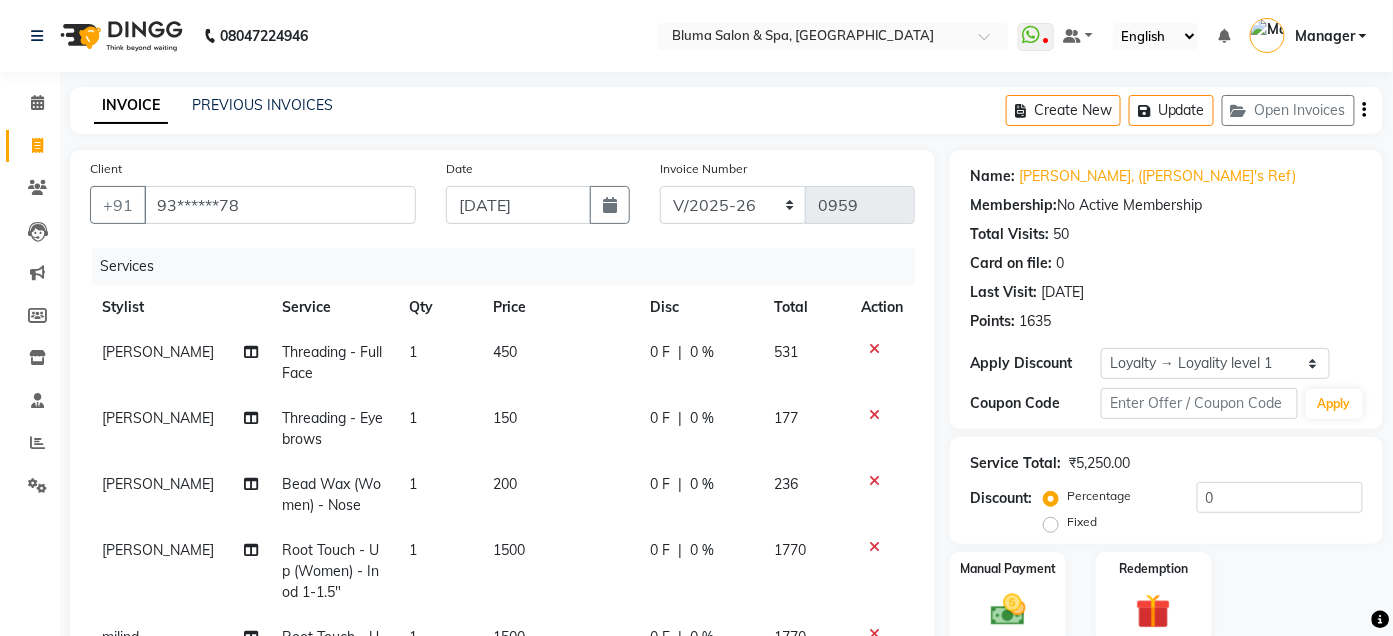 scroll, scrollTop: 463, scrollLeft: 0, axis: vertical 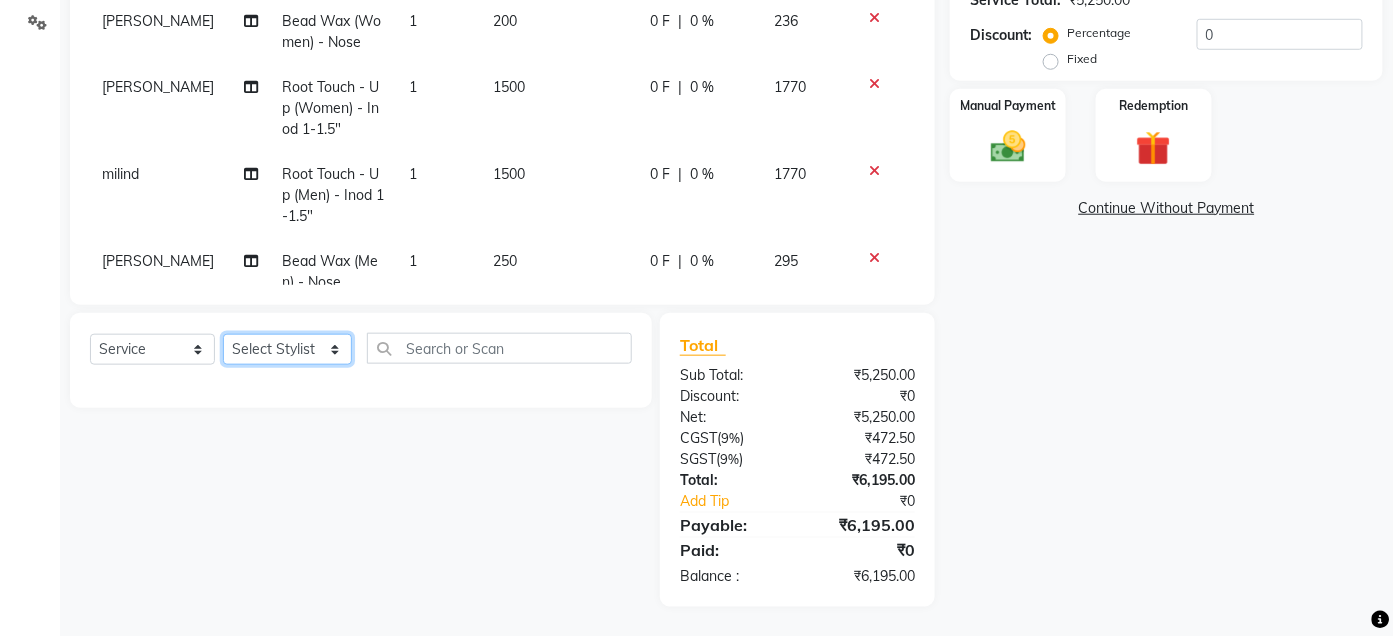 click on "Select Stylist Admin Ajay [PERSON_NAME]  [PERSON_NAME] [PERSON_NAME] Manager [PERSON_NAME] [PERSON_NAME] [PERSON_NAME]  pooja [PERSON_NAME] [PERSON_NAME] [PERSON_NAME] [PERSON_NAME]" 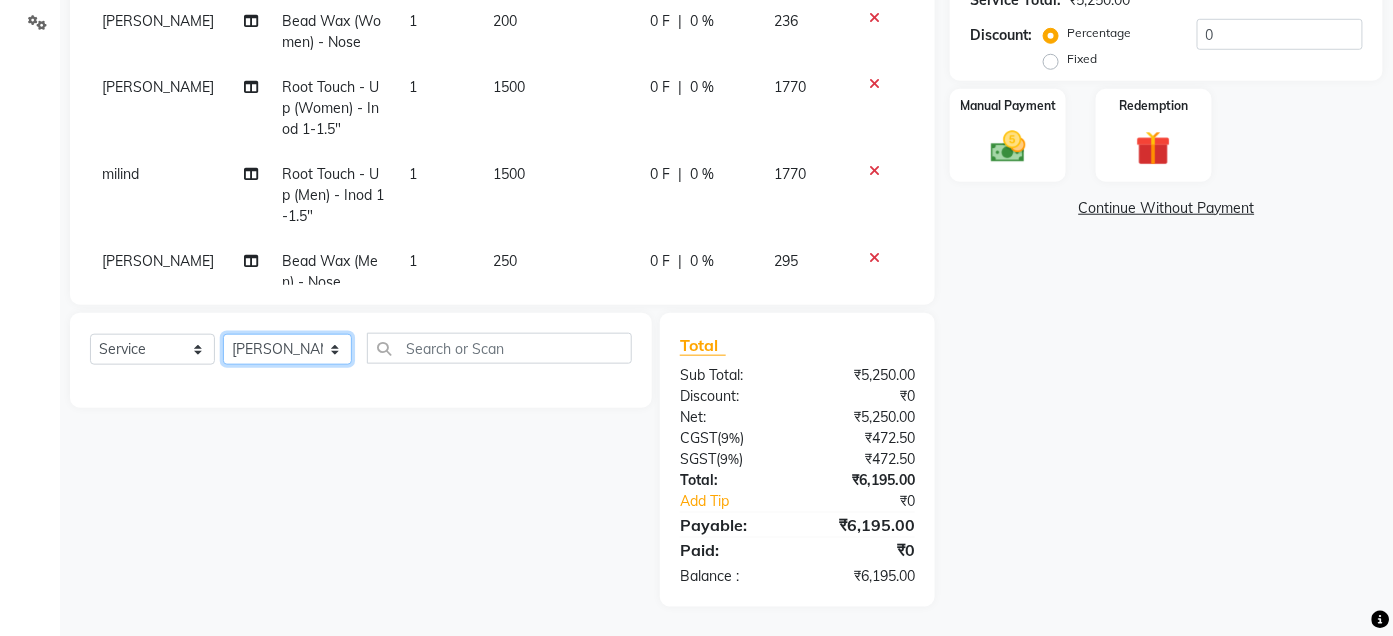 click on "Select Stylist Admin Ajay [PERSON_NAME]  [PERSON_NAME] [PERSON_NAME] Manager [PERSON_NAME] [PERSON_NAME] [PERSON_NAME]  pooja [PERSON_NAME] [PERSON_NAME] [PERSON_NAME] [PERSON_NAME]" 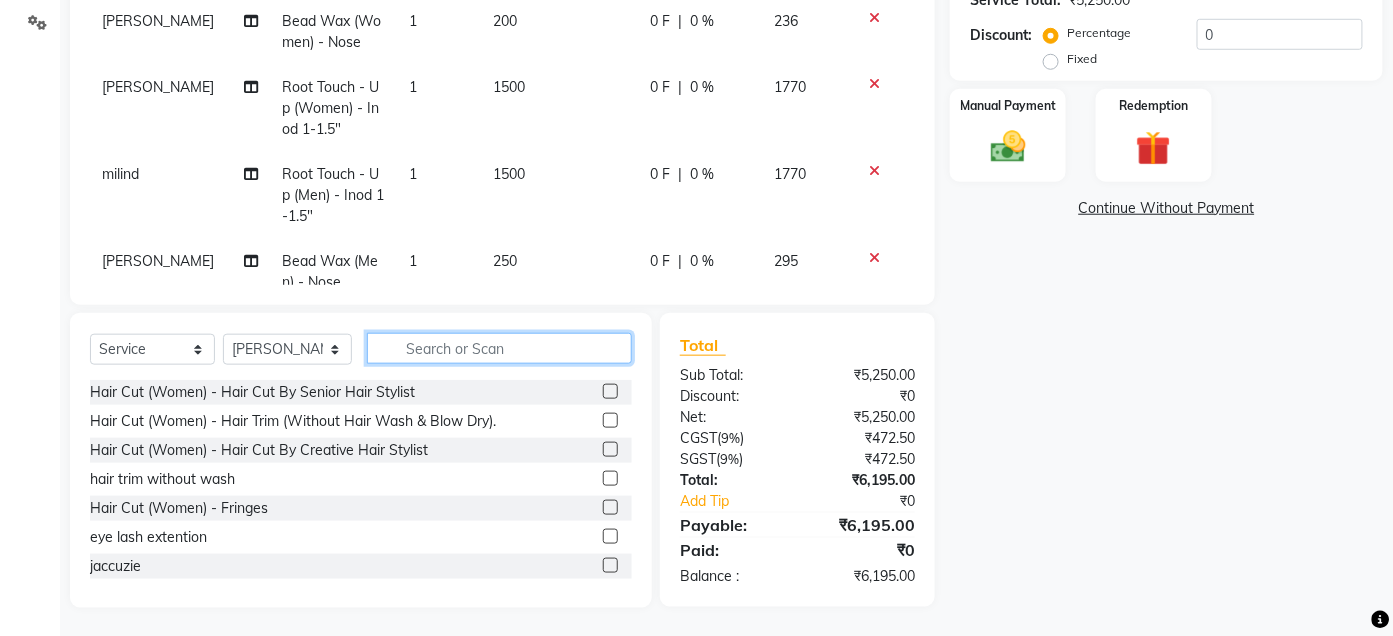 click 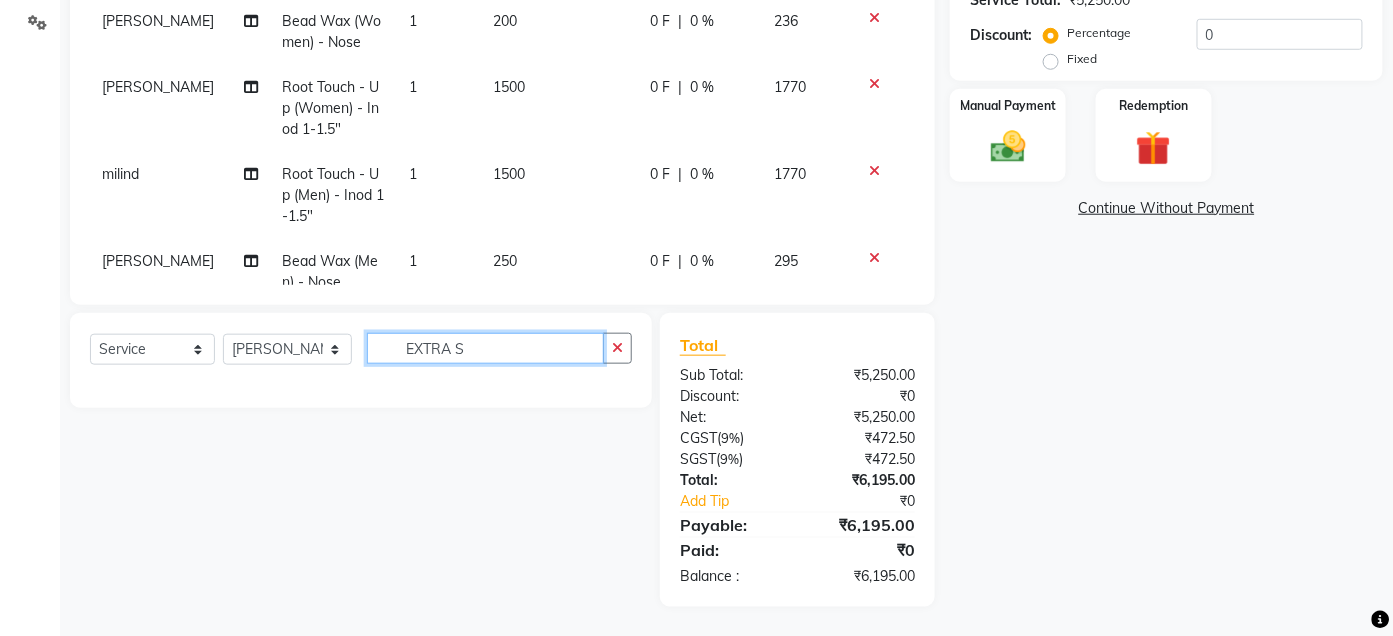 scroll, scrollTop: 0, scrollLeft: 0, axis: both 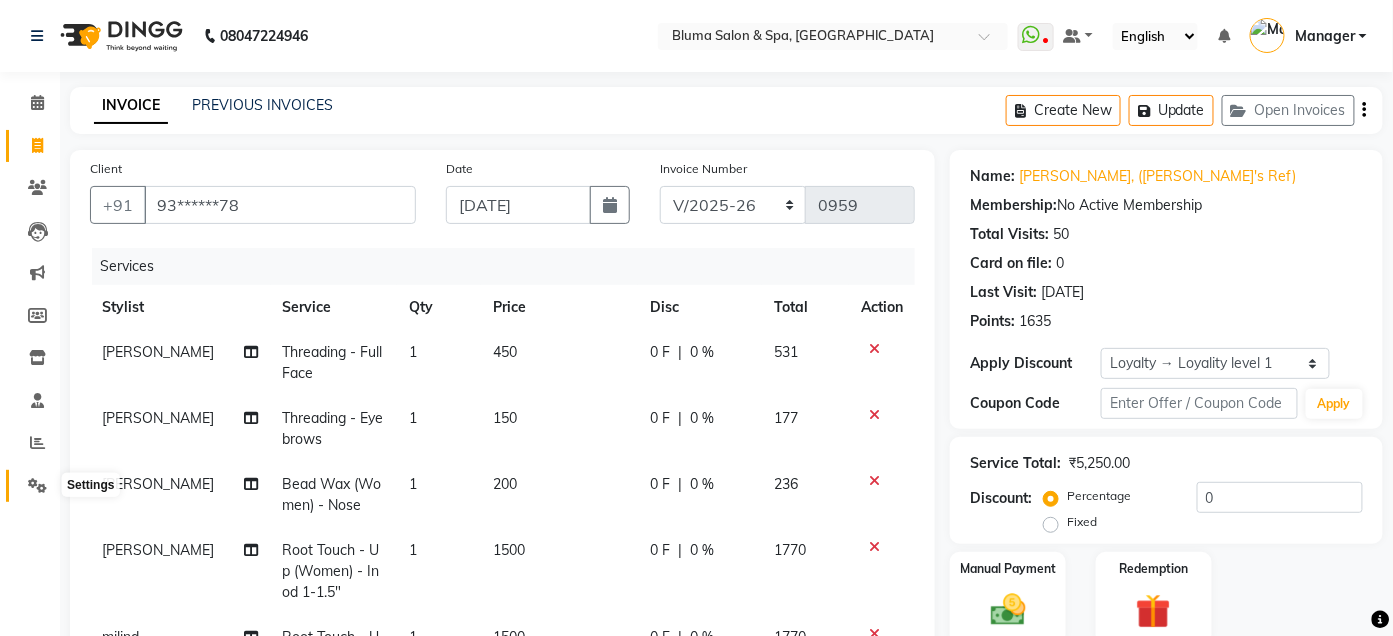 type on "EXTRA S" 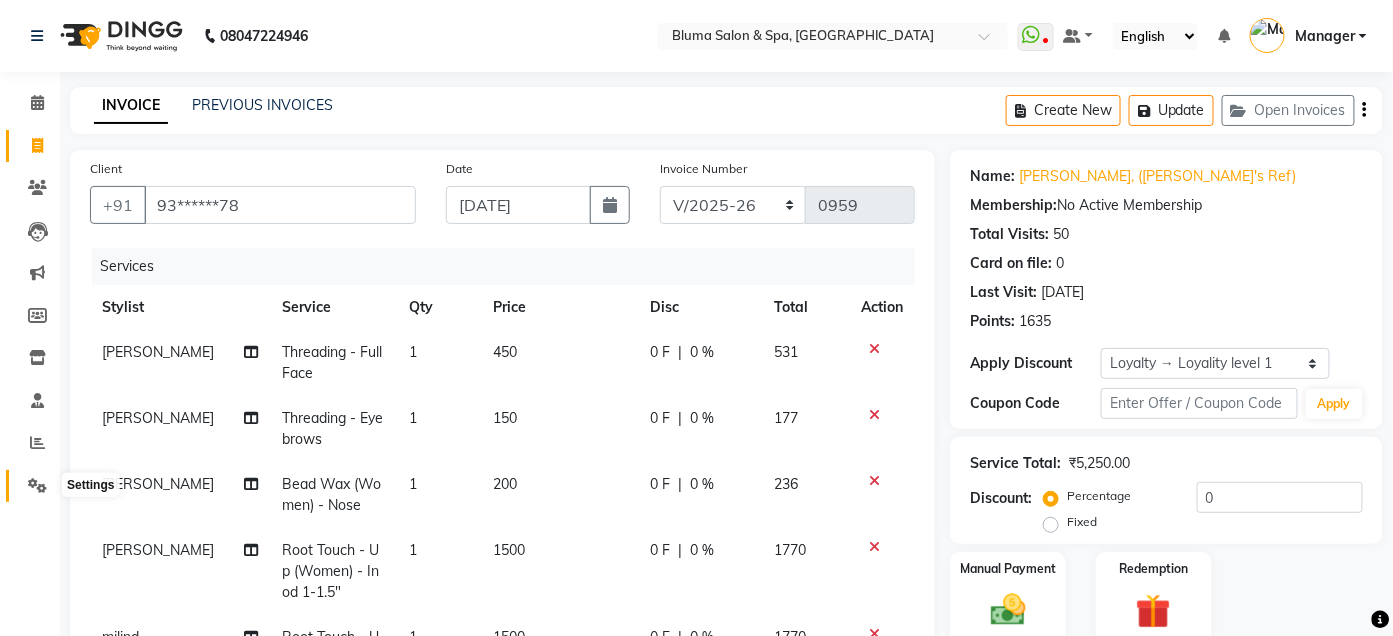 click 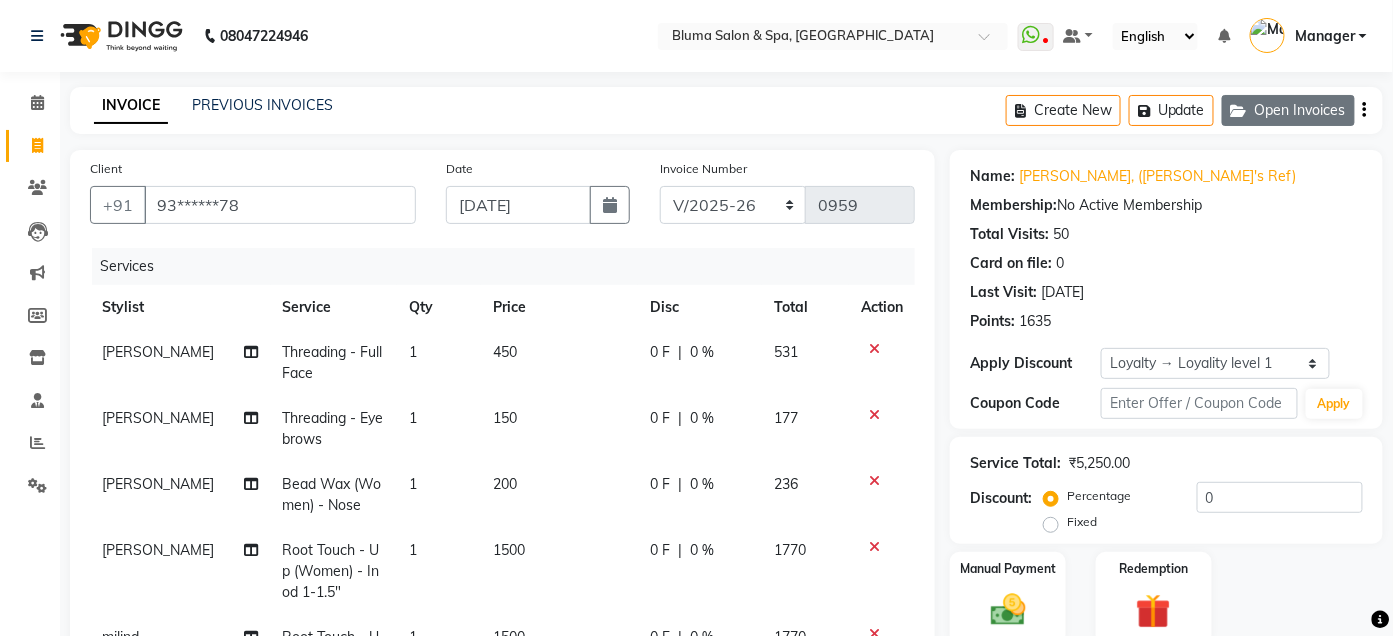 click on "Open Invoices" 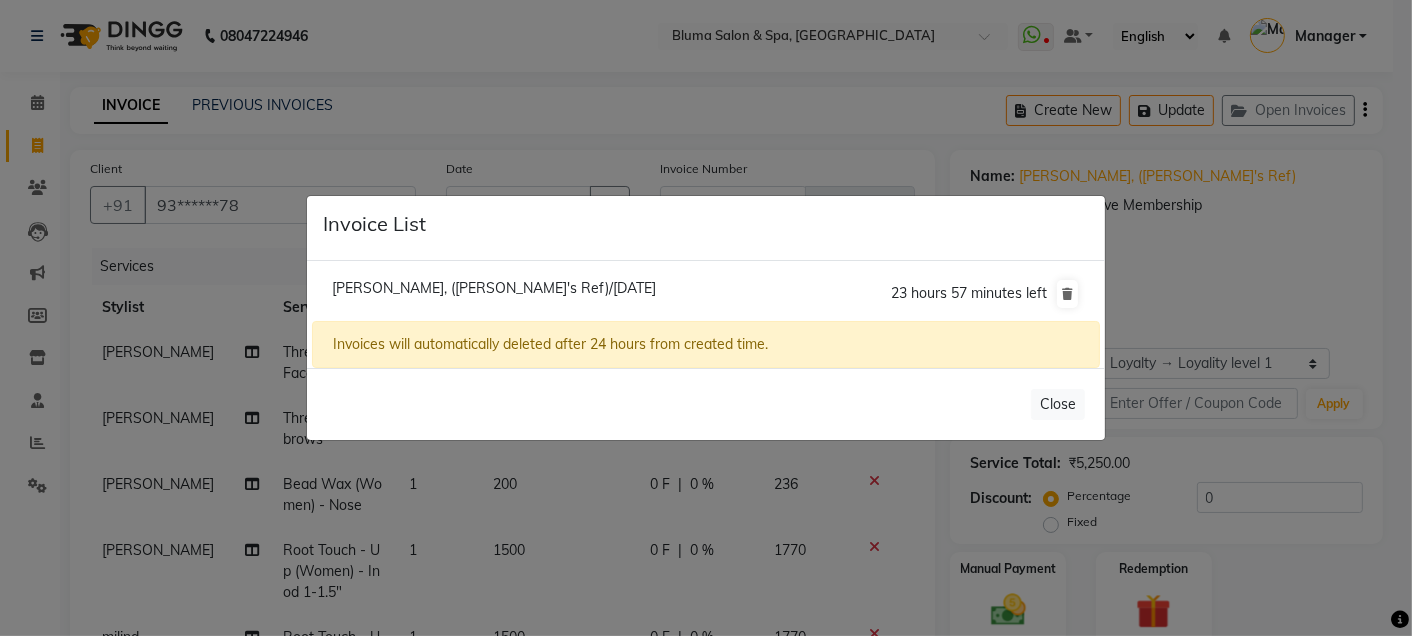 click on "Invoice List  [PERSON_NAME], ([PERSON_NAME]'s Ref)/[DATE]  23 hours 57 minutes left  Invoices will automatically deleted after 24 hours from created time.   Close" 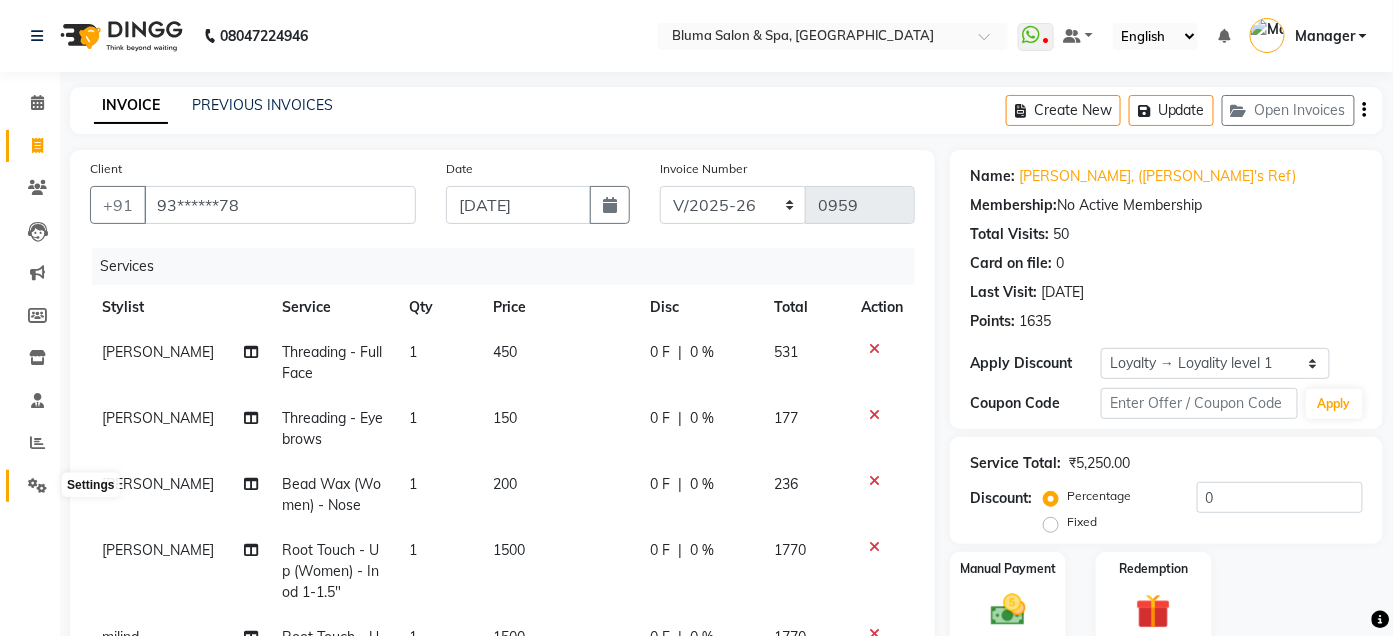 click 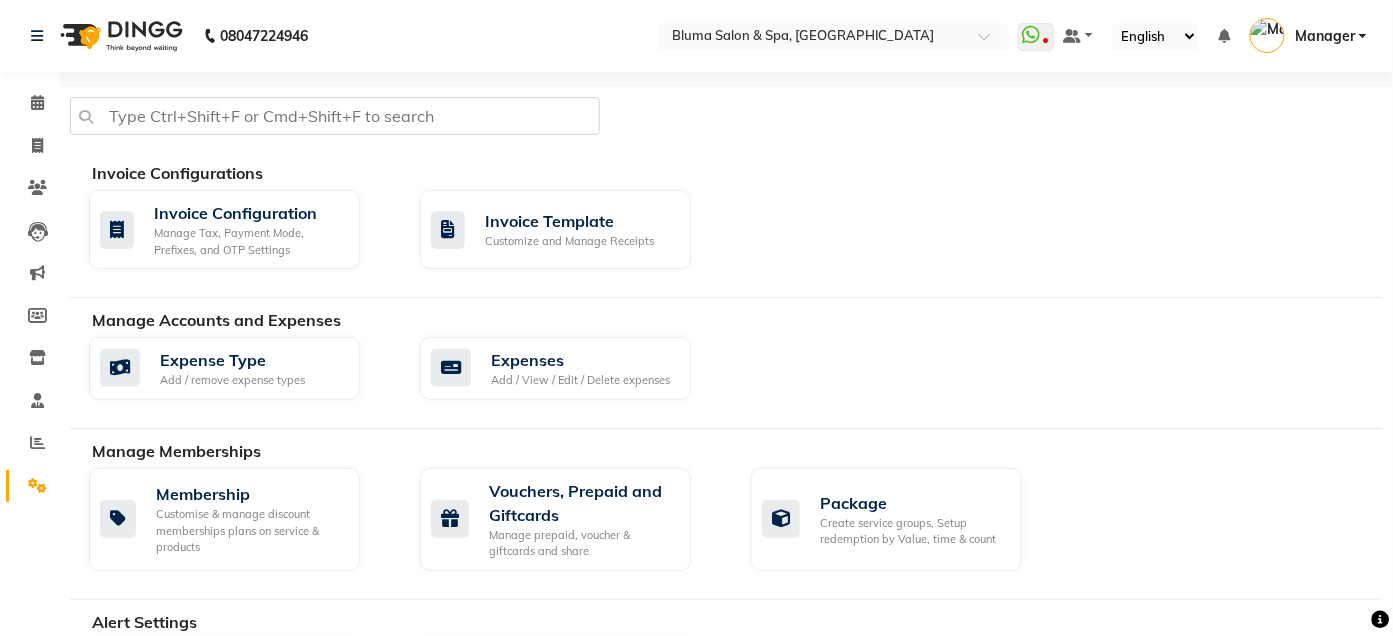 scroll, scrollTop: 556, scrollLeft: 0, axis: vertical 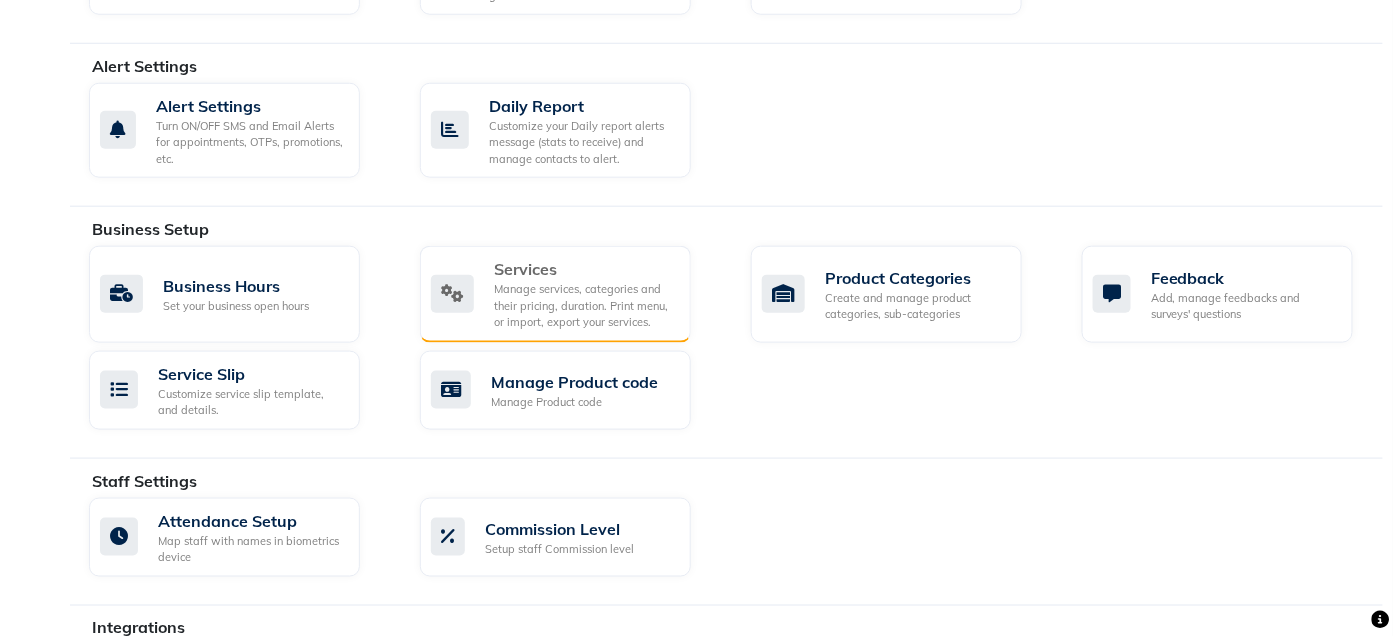 click on "Manage services, categories and their pricing, duration. Print menu, or import, export your services." 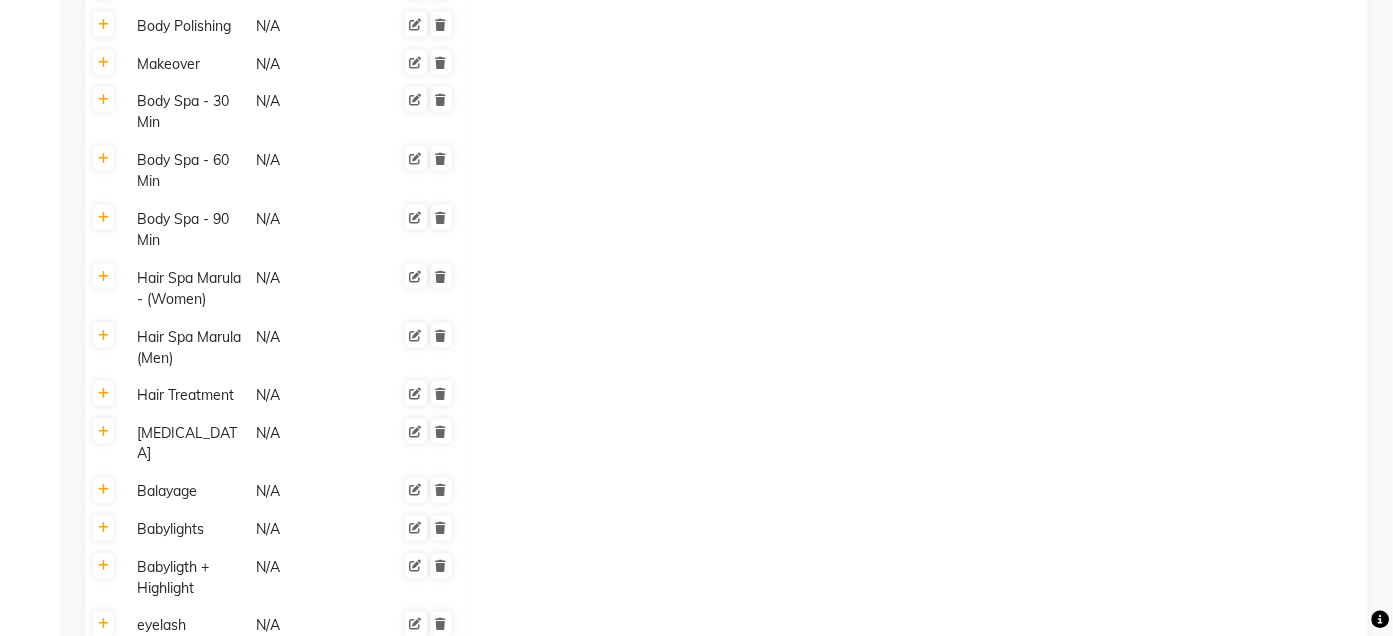 scroll, scrollTop: 12988, scrollLeft: 0, axis: vertical 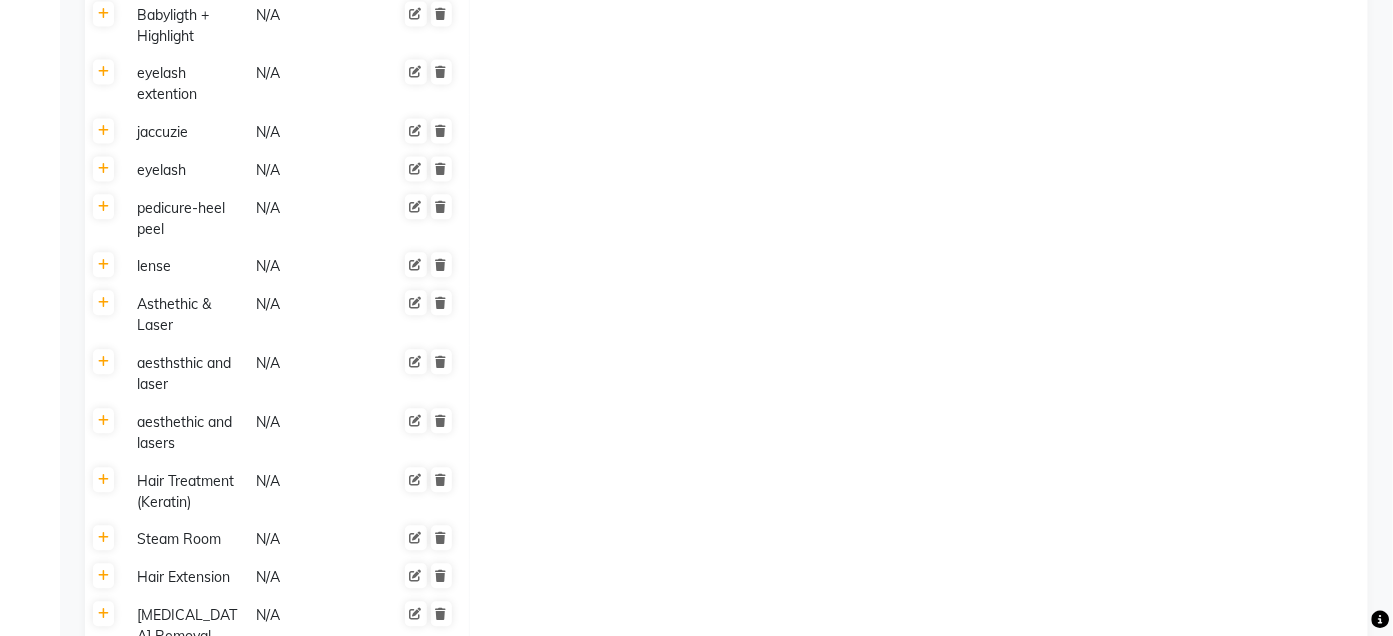 click 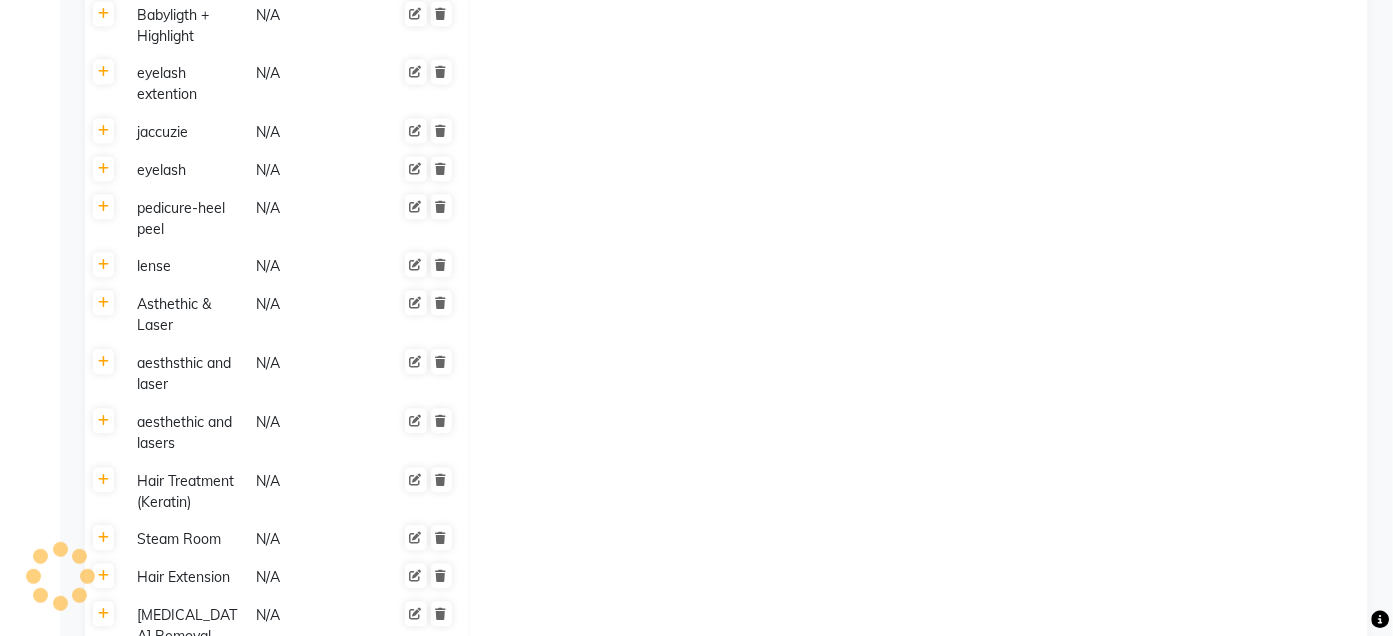 click on "Click here to add service" 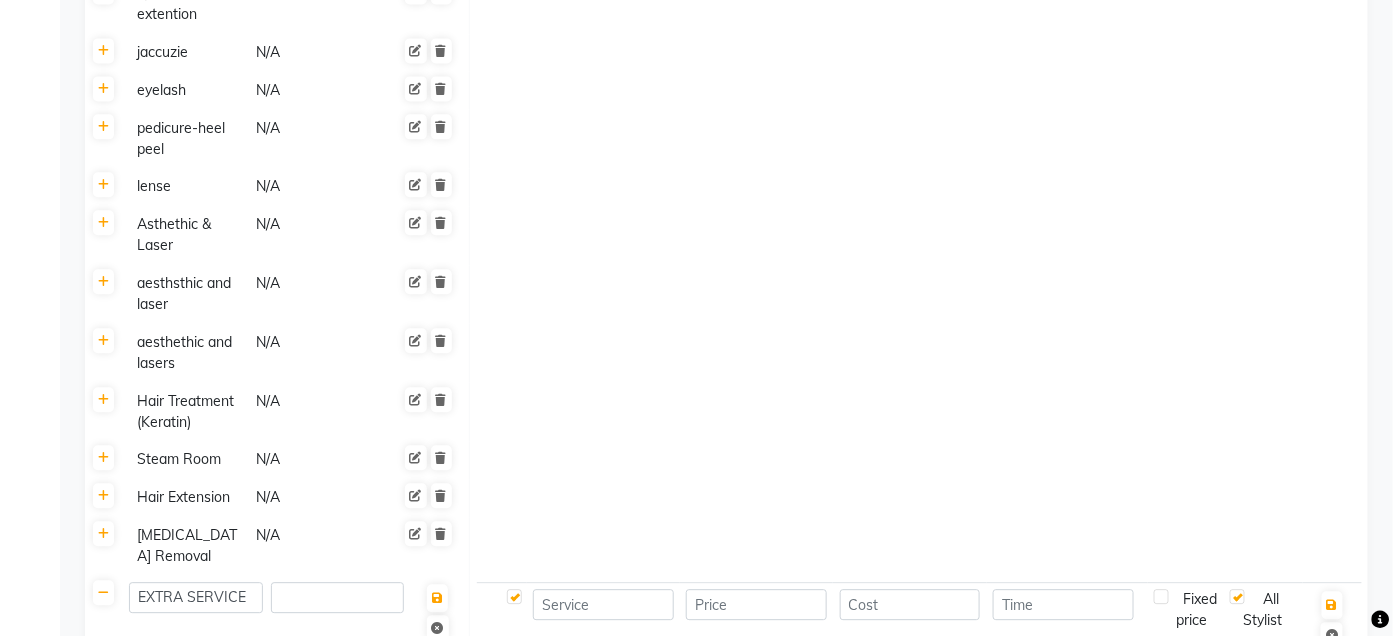 scroll, scrollTop: 13128, scrollLeft: 0, axis: vertical 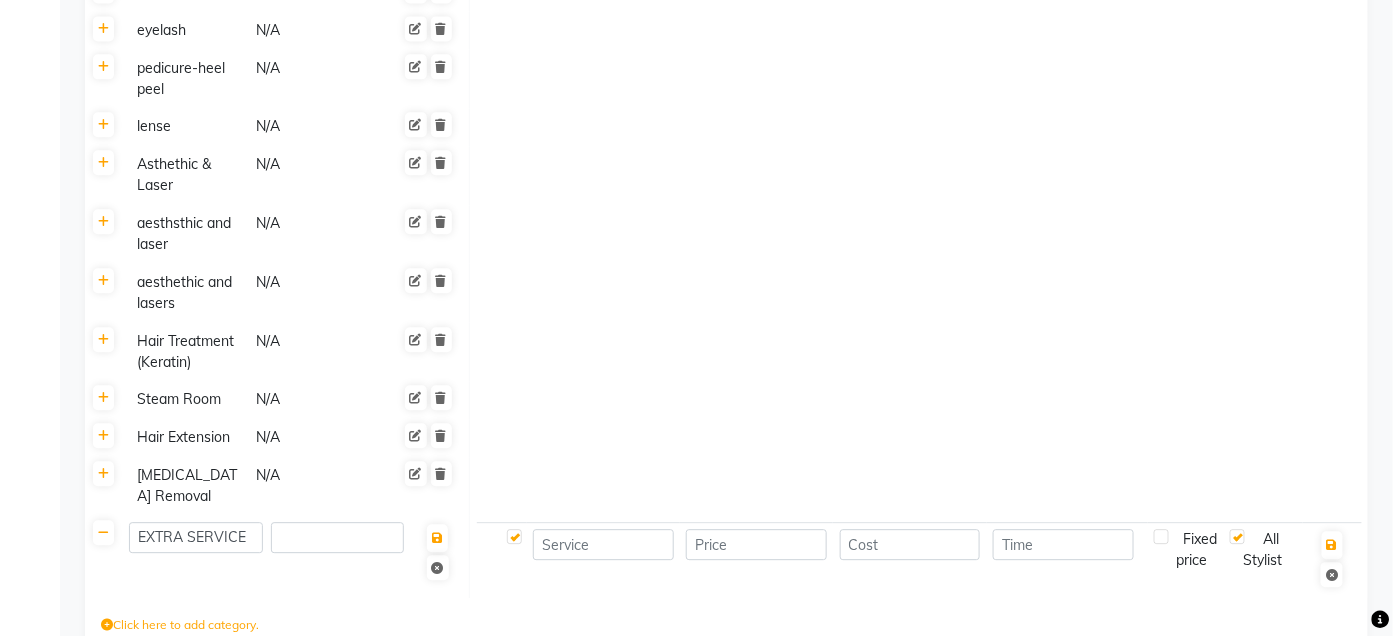 click on "[MEDICAL_DATA] Removal" 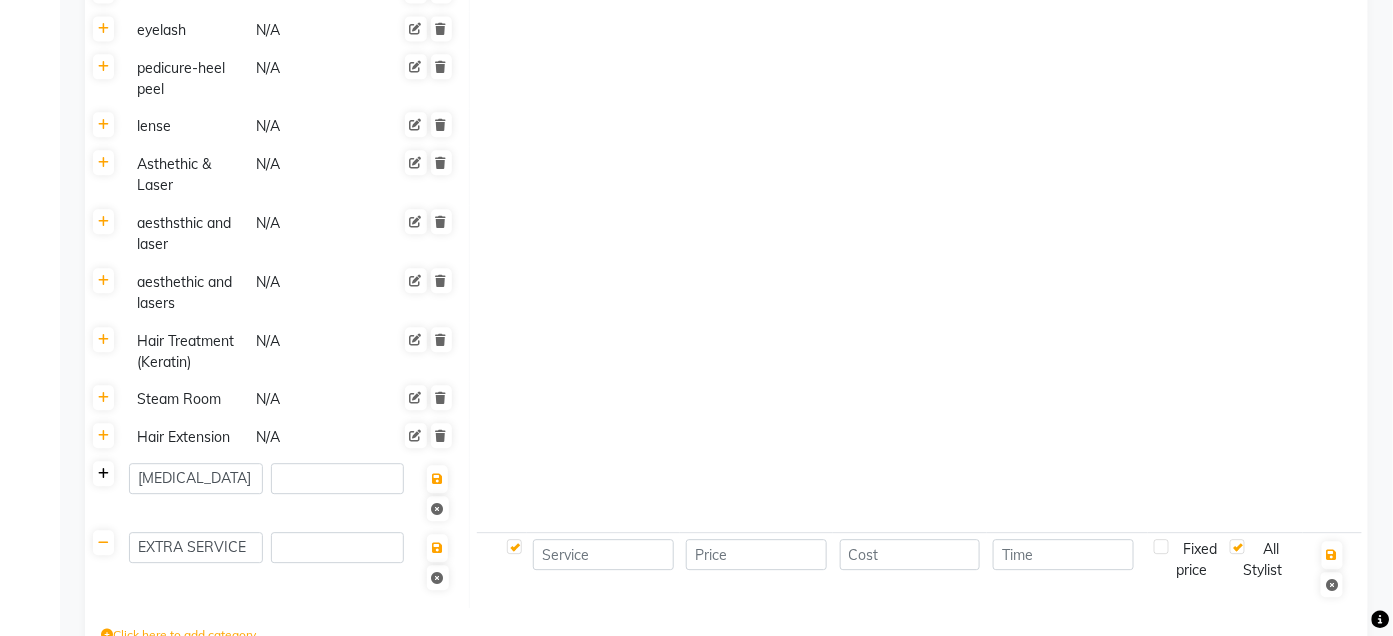 click 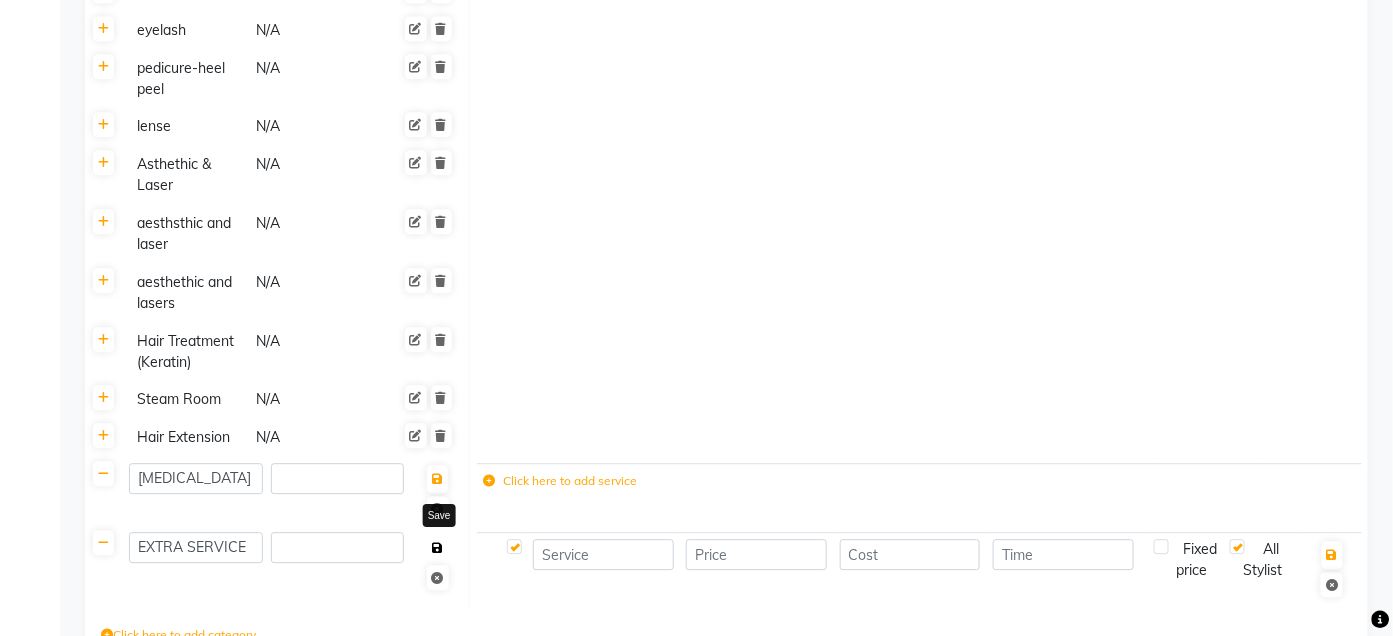 click 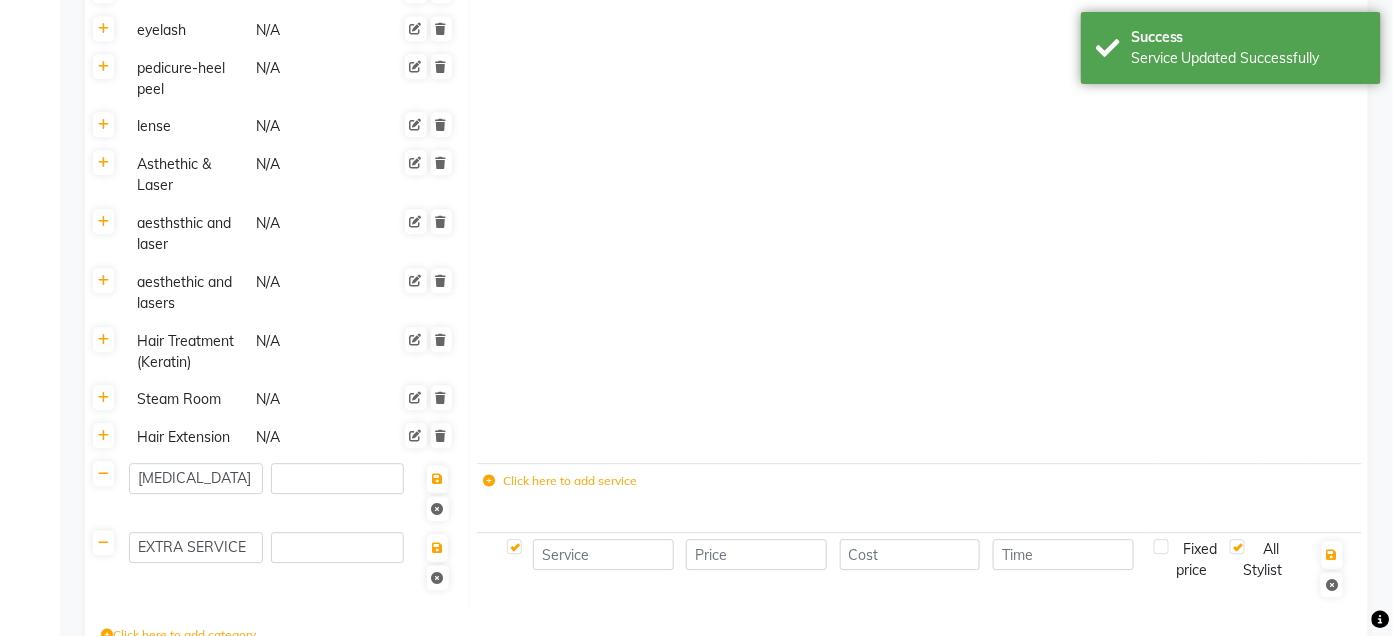 click on "Save Changes" 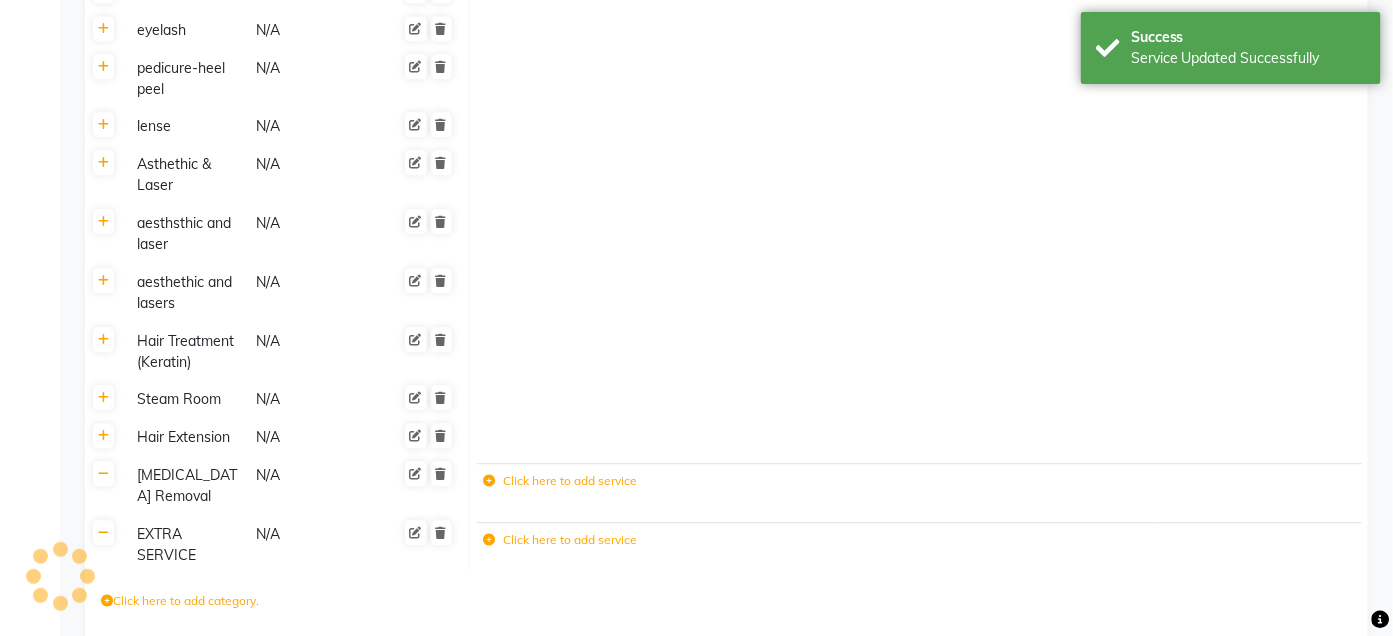scroll, scrollTop: 13100, scrollLeft: 0, axis: vertical 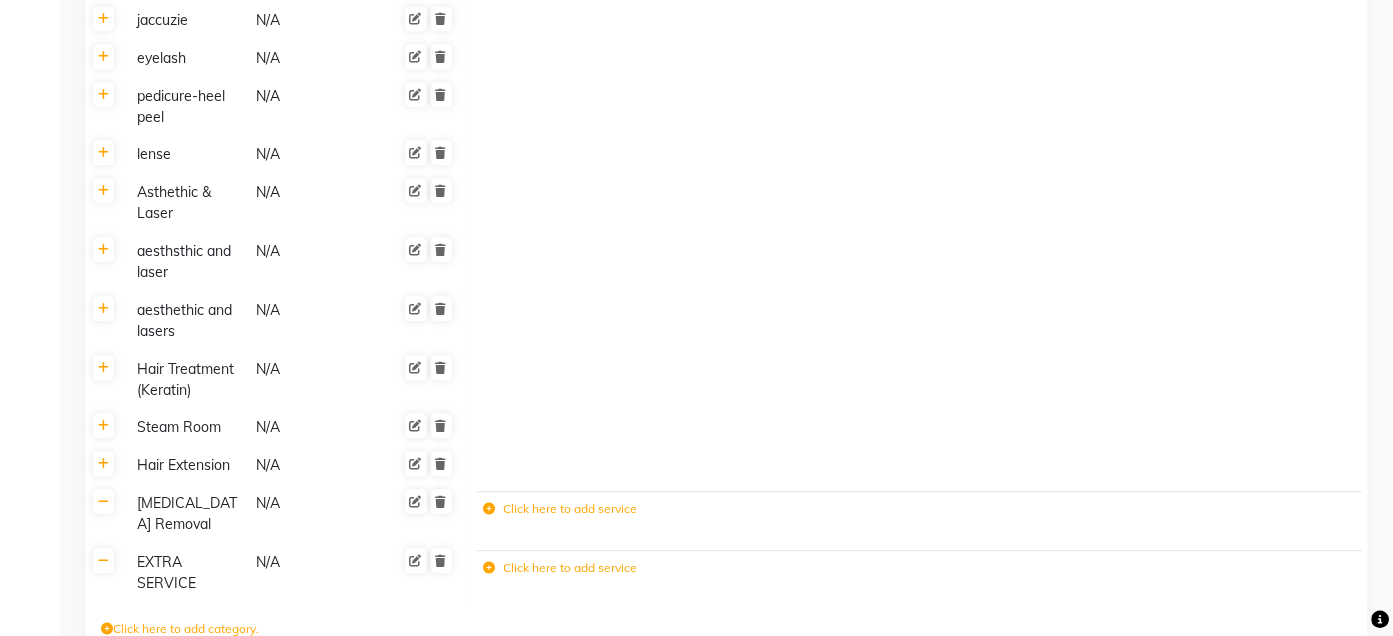 type 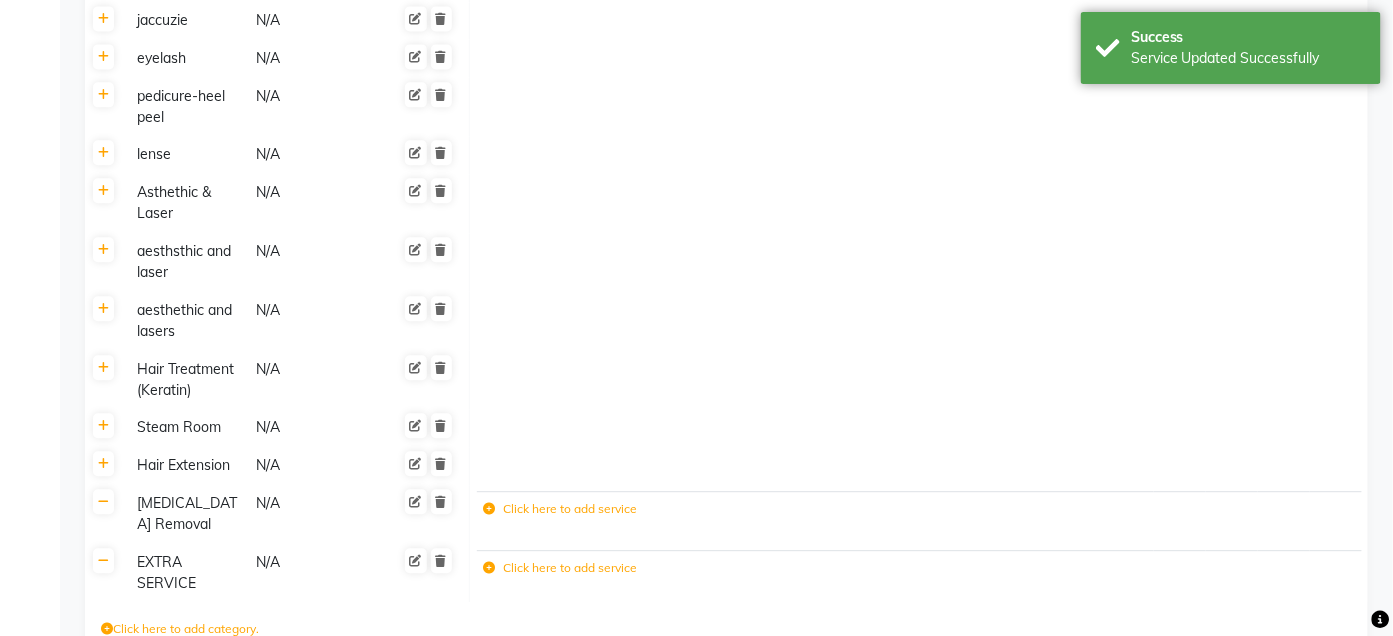 select on "service" 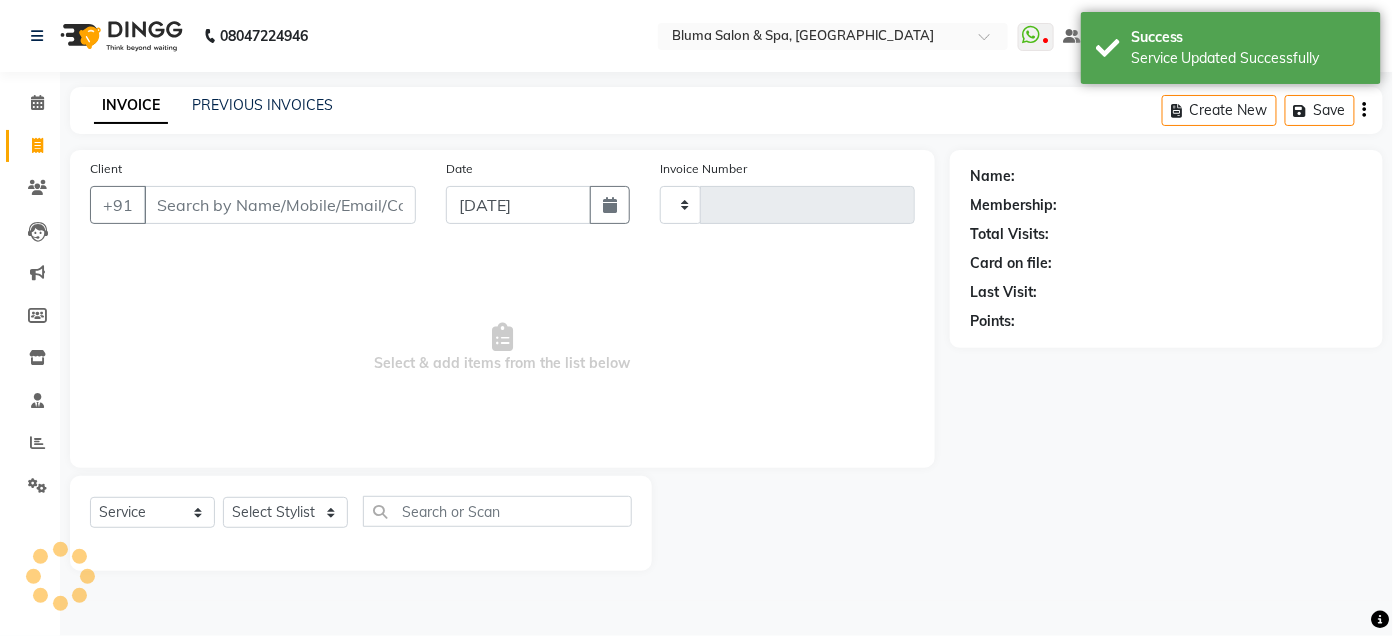 type on "0959" 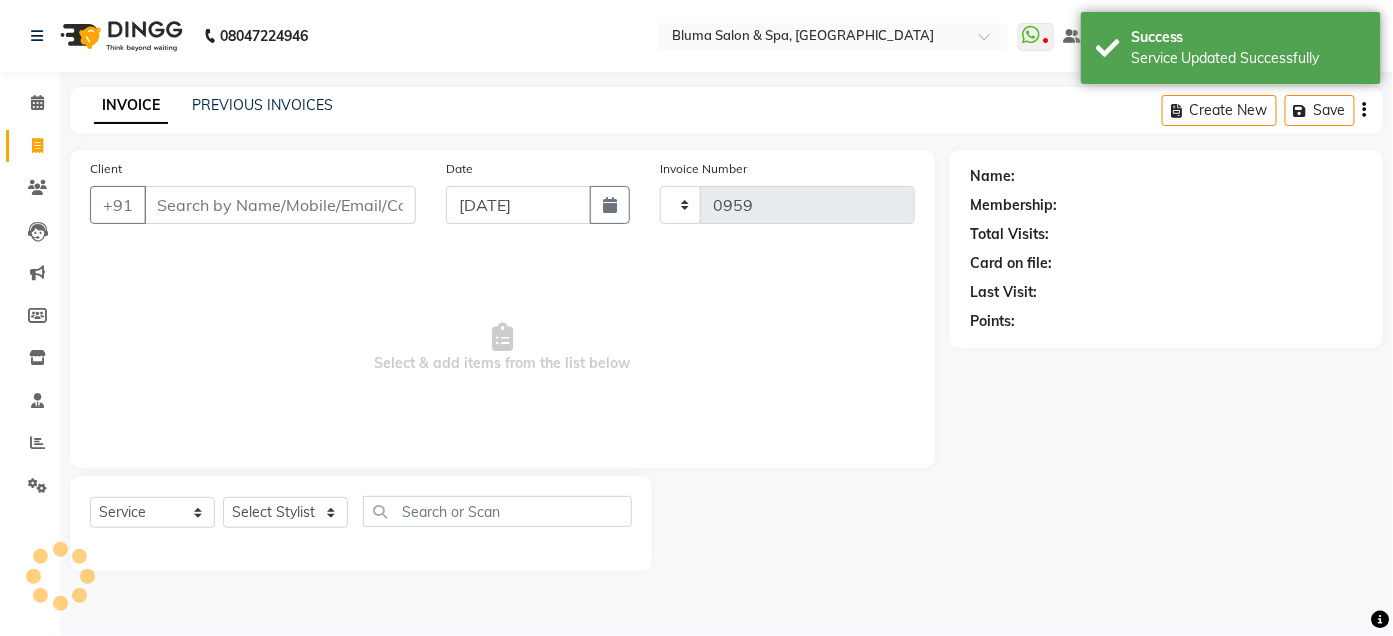 scroll, scrollTop: 0, scrollLeft: 0, axis: both 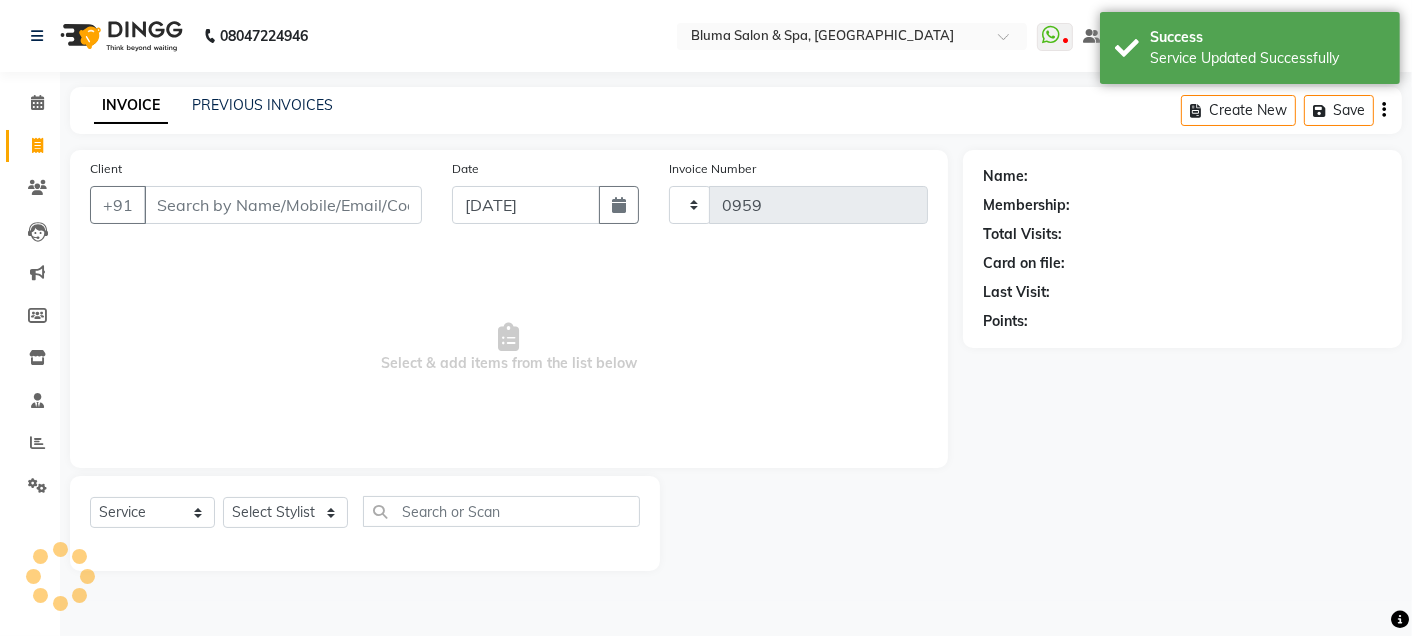 select on "3653" 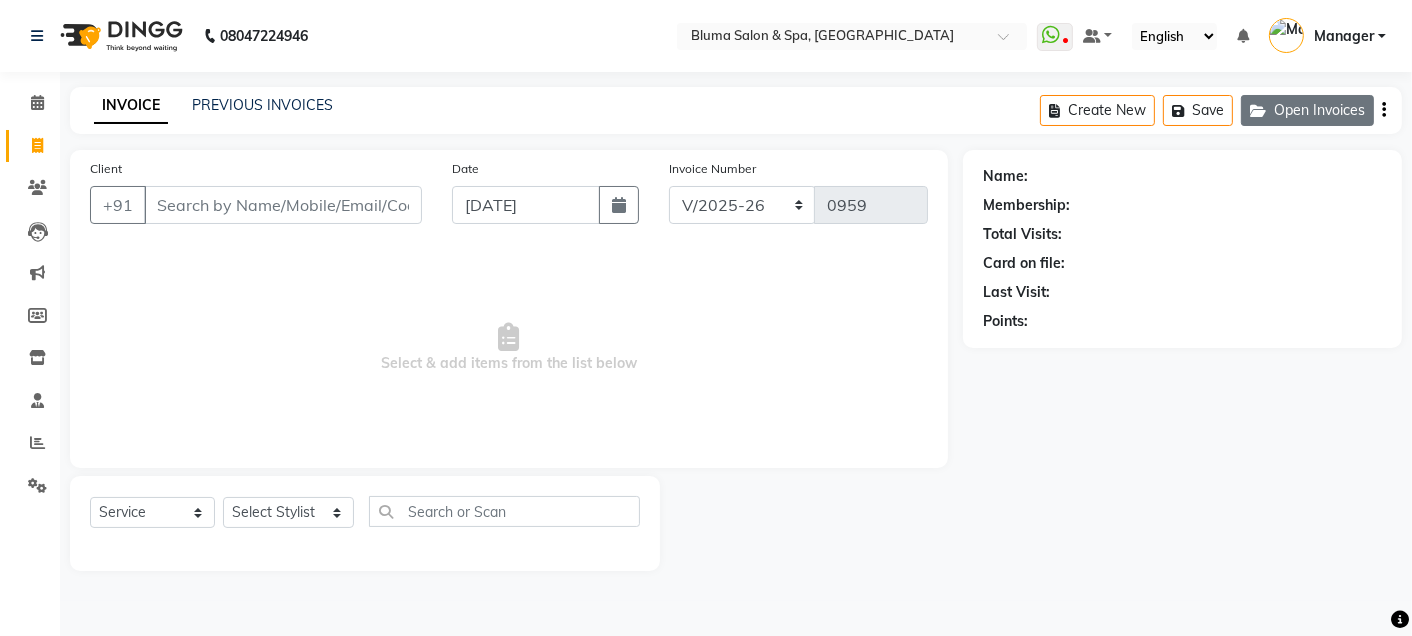 click on "Open Invoices" 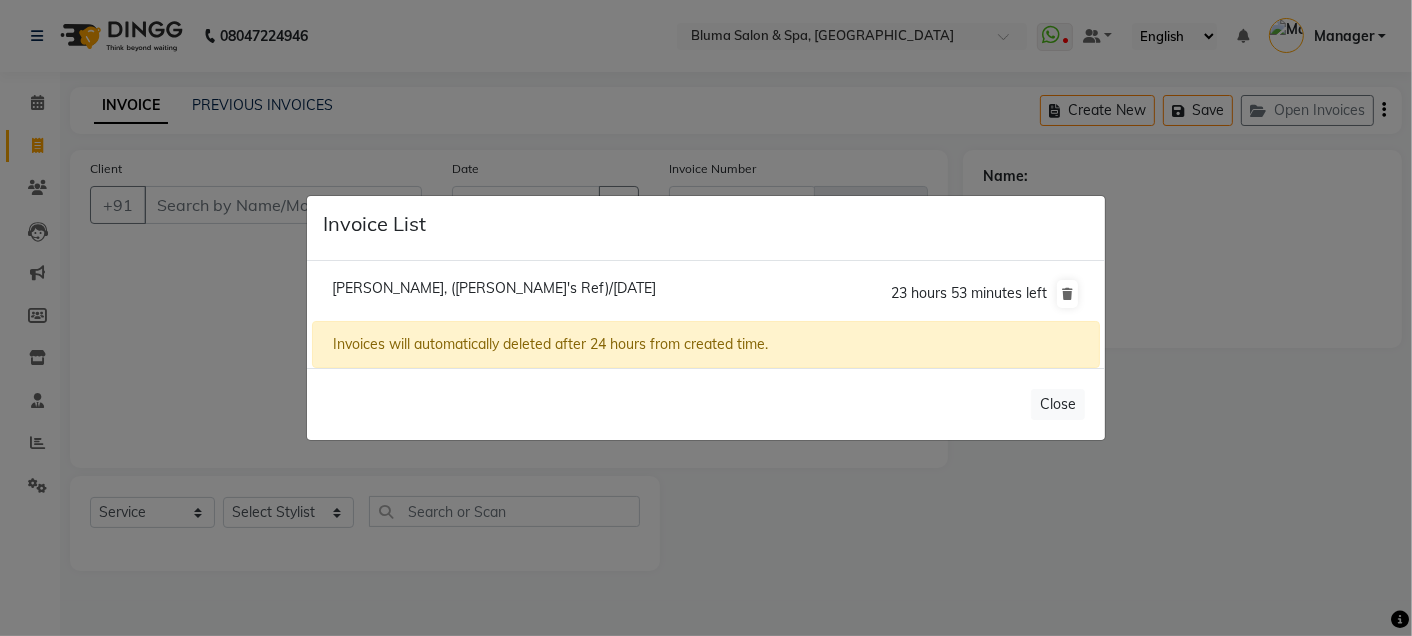 click on "[PERSON_NAME], ([PERSON_NAME]'s Ref)/[DATE]" 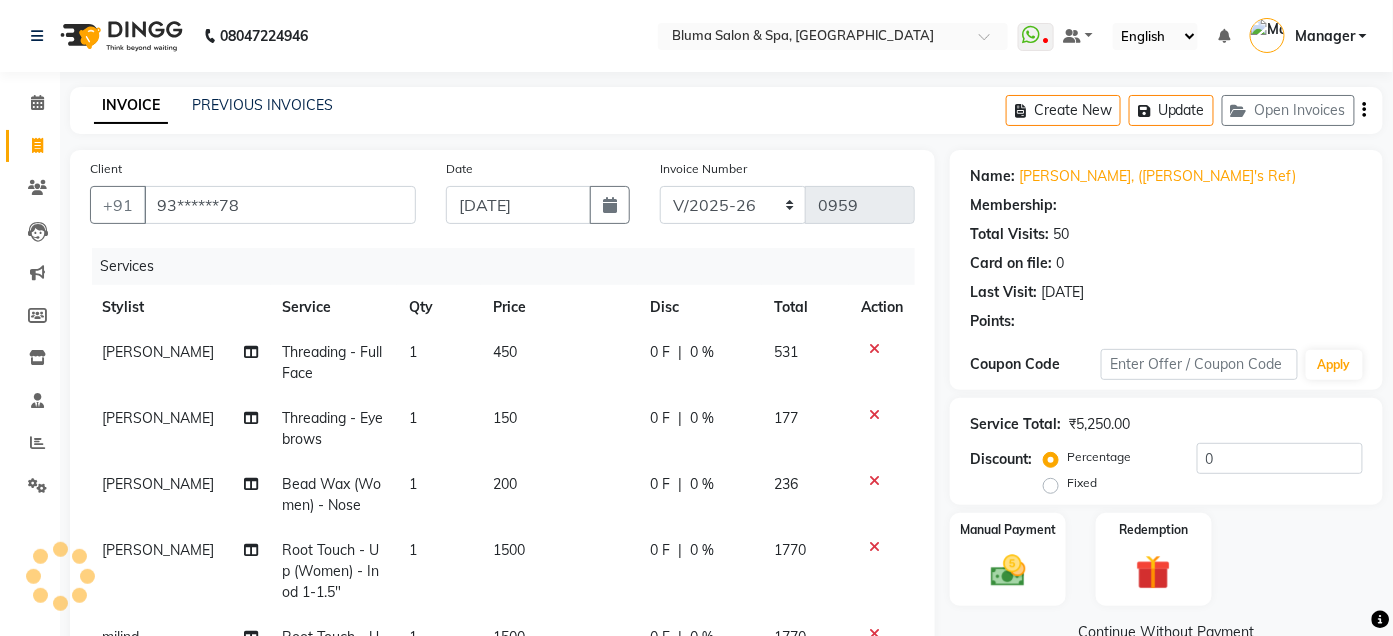 select on "1: Object" 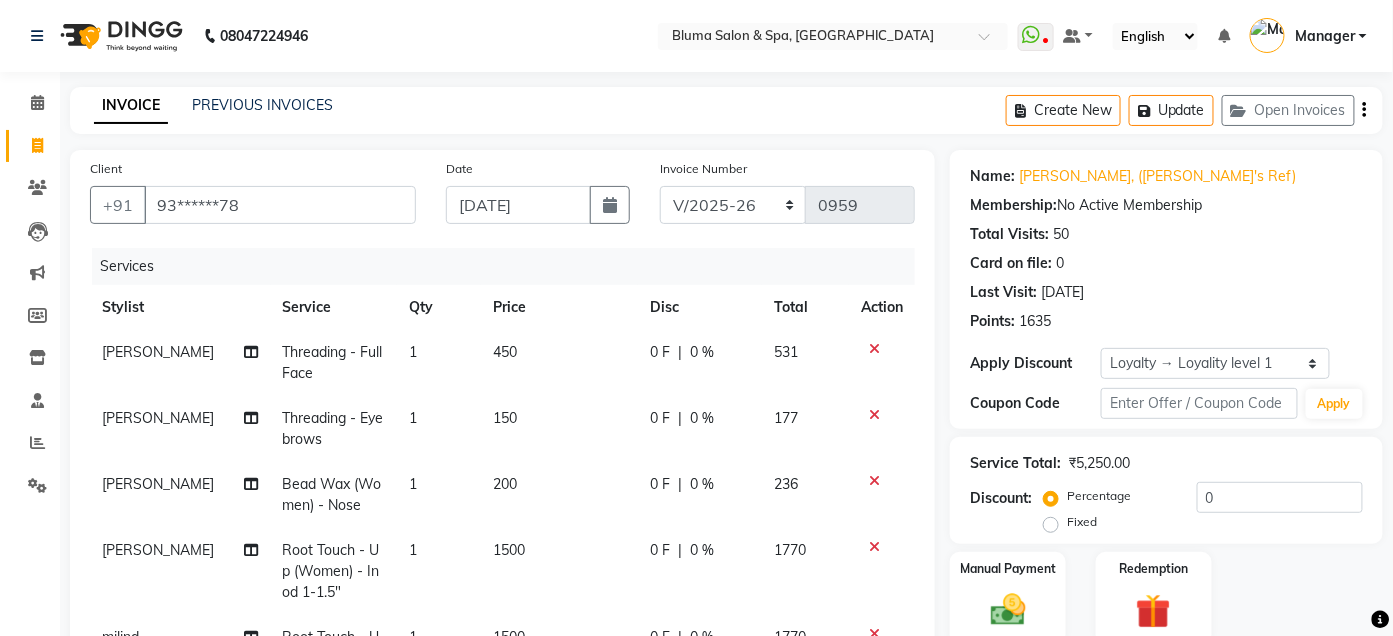 scroll, scrollTop: 463, scrollLeft: 0, axis: vertical 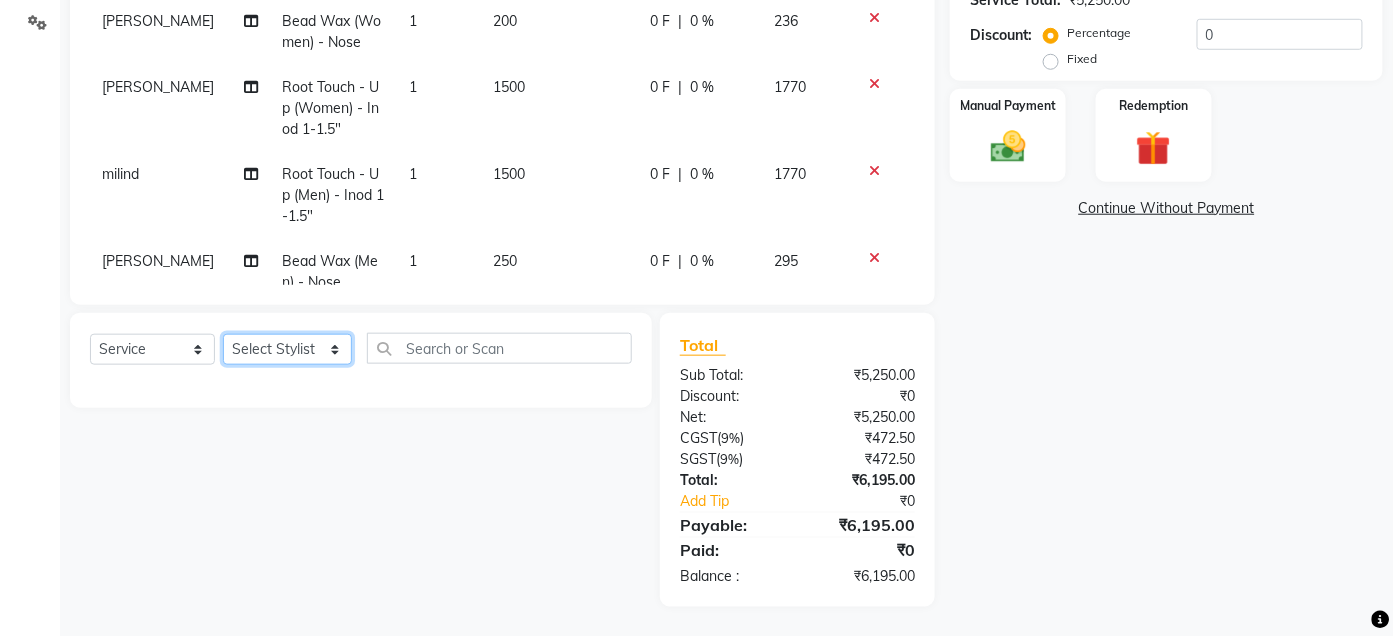 click on "Select Stylist Admin Ajay [PERSON_NAME]  [PERSON_NAME] [PERSON_NAME] Manager [PERSON_NAME] [PERSON_NAME] [PERSON_NAME]  pooja [PERSON_NAME] [PERSON_NAME] [PERSON_NAME] [PERSON_NAME]" 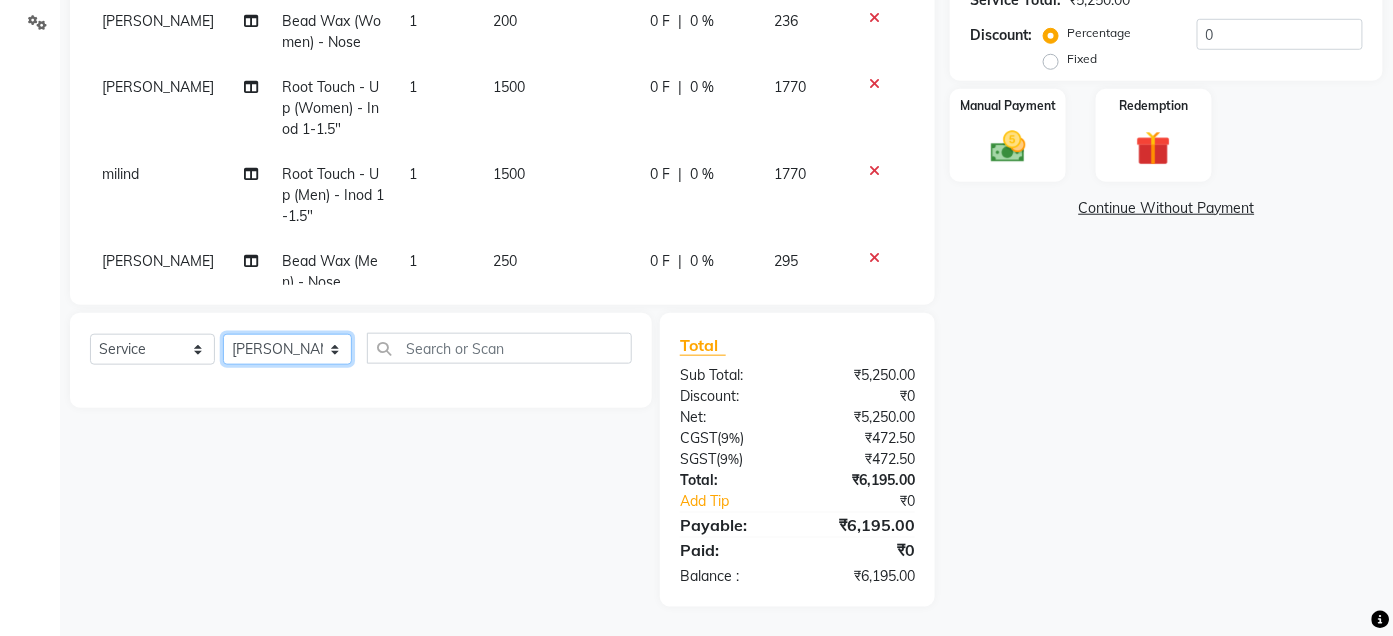 click on "Select Stylist Admin Ajay [PERSON_NAME]  [PERSON_NAME] [PERSON_NAME] Manager [PERSON_NAME] [PERSON_NAME] [PERSON_NAME]  pooja [PERSON_NAME] [PERSON_NAME] [PERSON_NAME] [PERSON_NAME]" 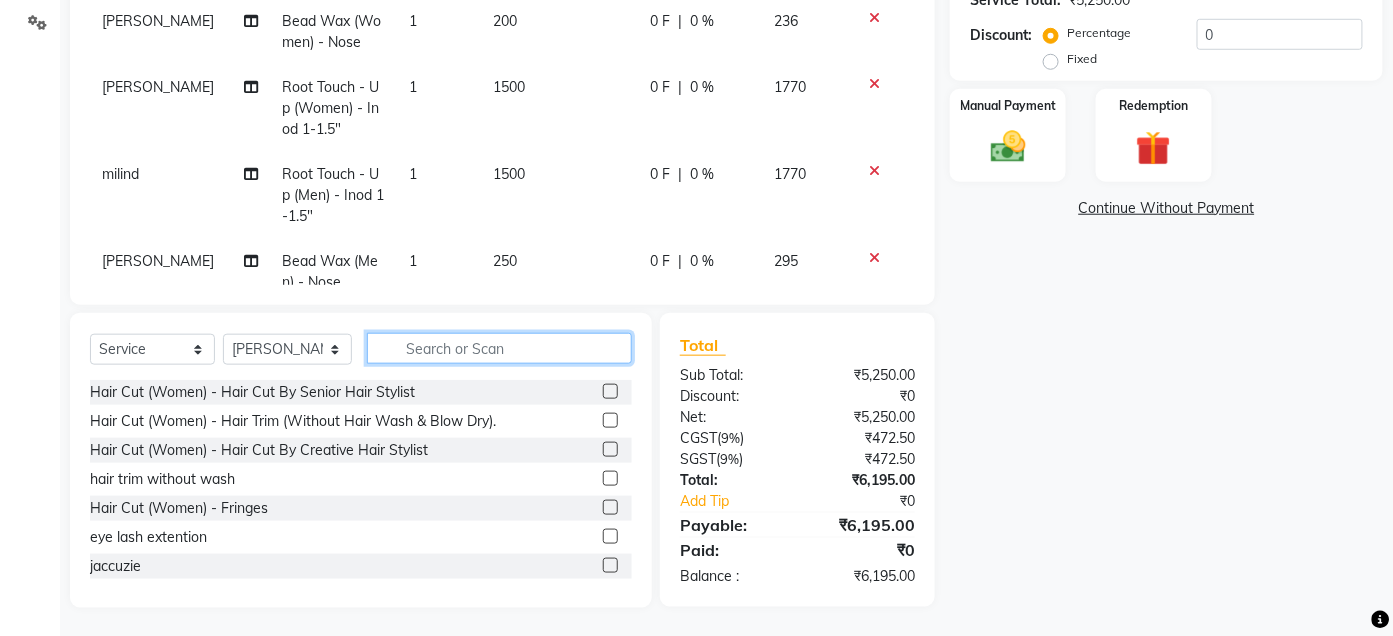 click 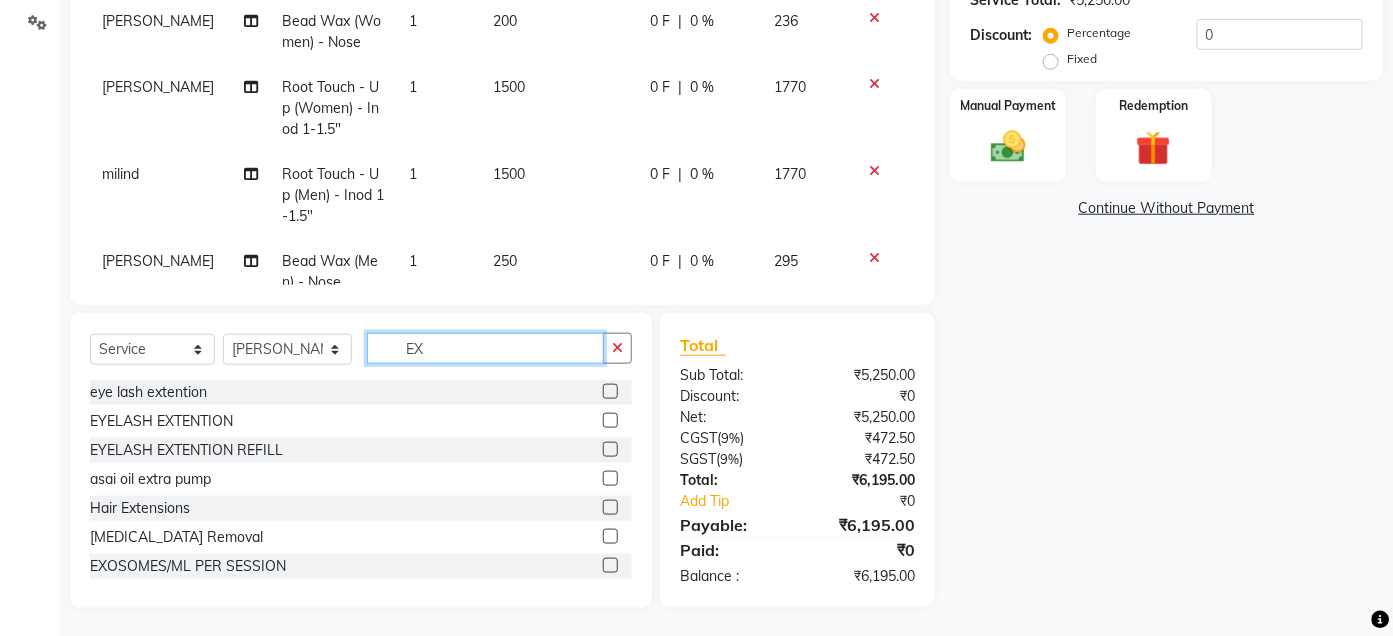 type on "E" 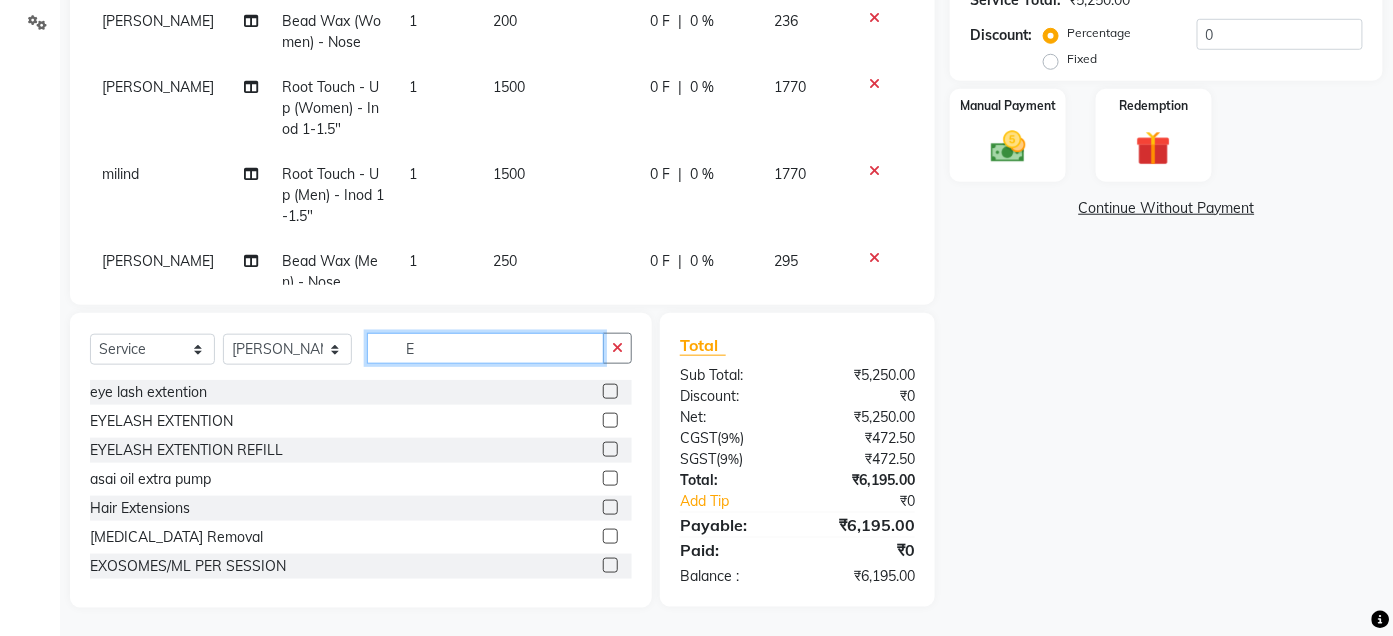 type 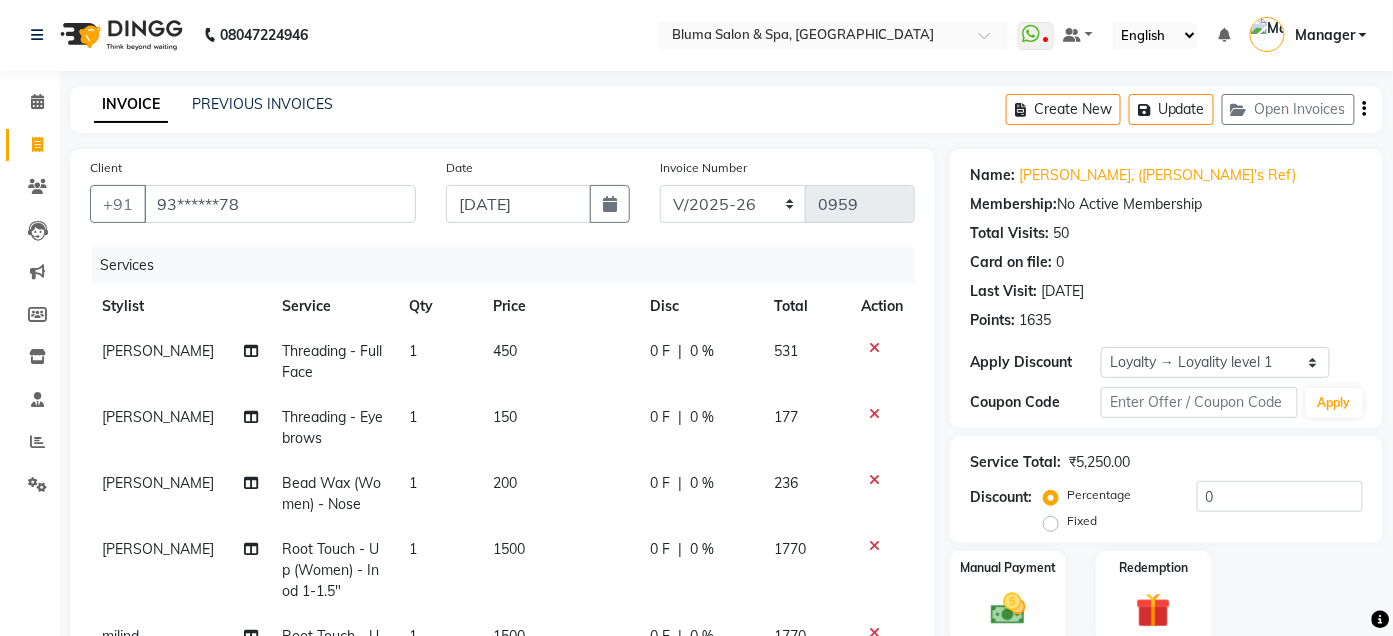 scroll, scrollTop: 0, scrollLeft: 0, axis: both 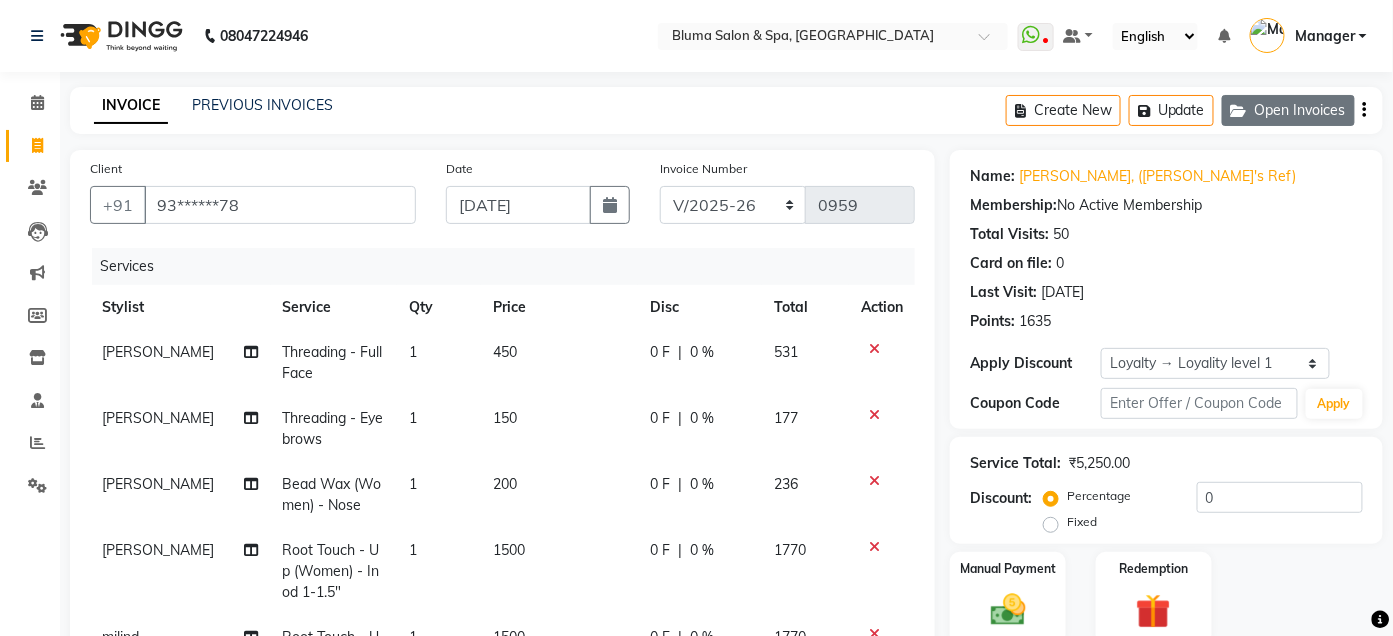 click on "Open Invoices" 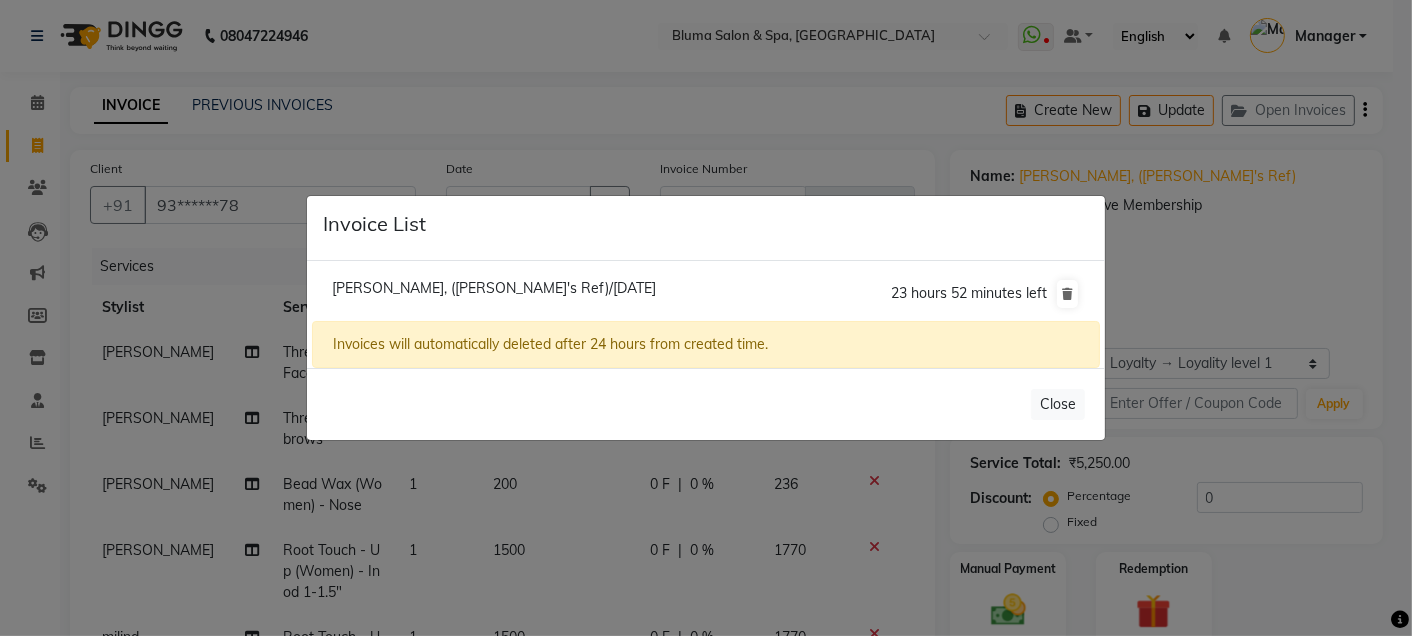 click on "Invoice List  [PERSON_NAME], ([PERSON_NAME]'s Ref)/[DATE]  23 hours 52 minutes left  Invoices will automatically deleted after 24 hours from created time.   Close" 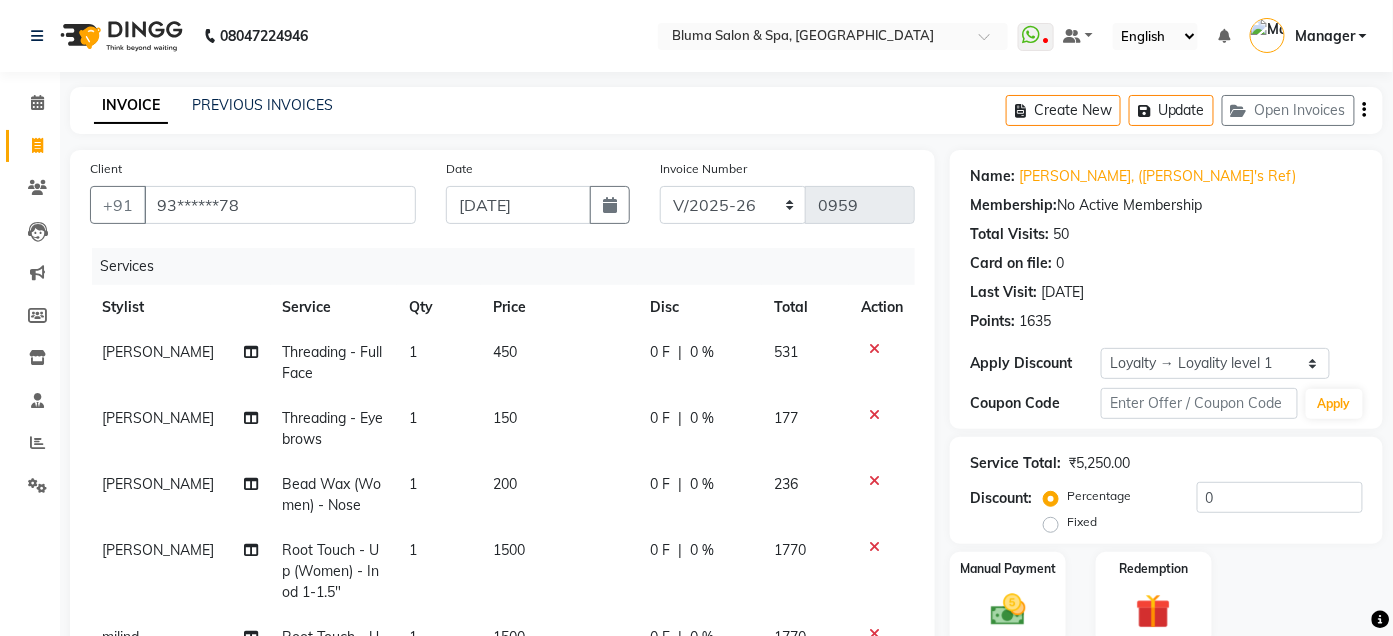 scroll, scrollTop: 464, scrollLeft: 0, axis: vertical 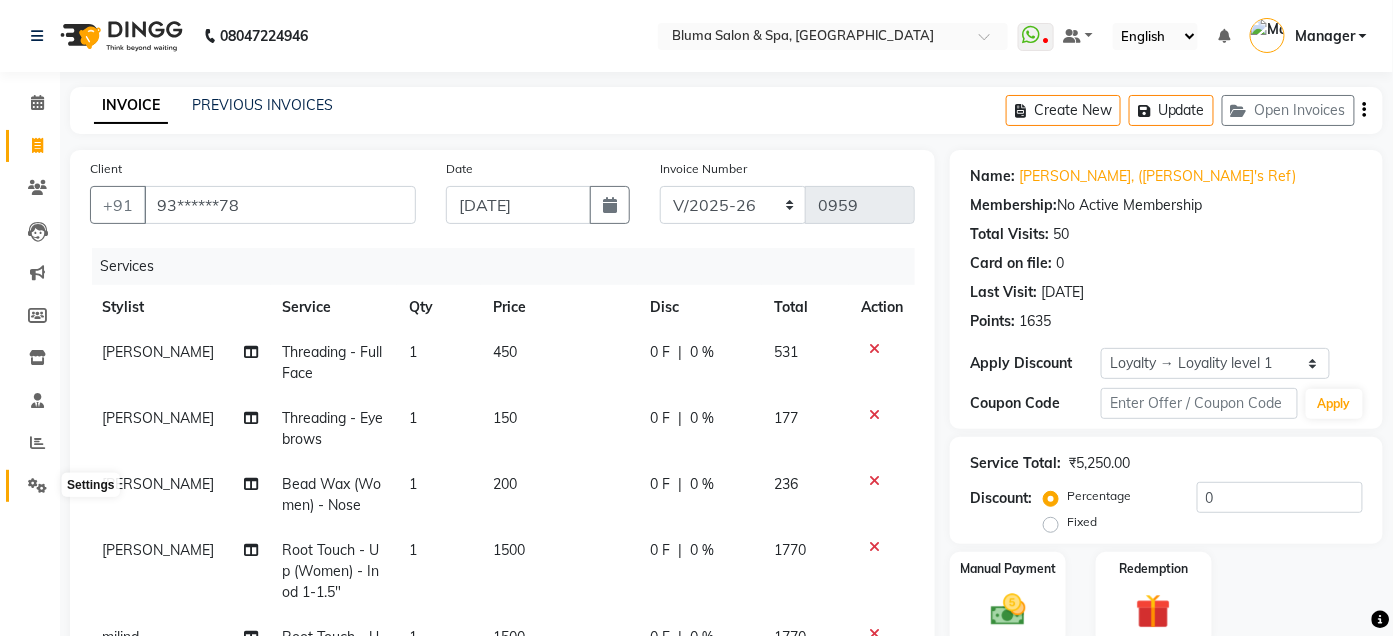 click 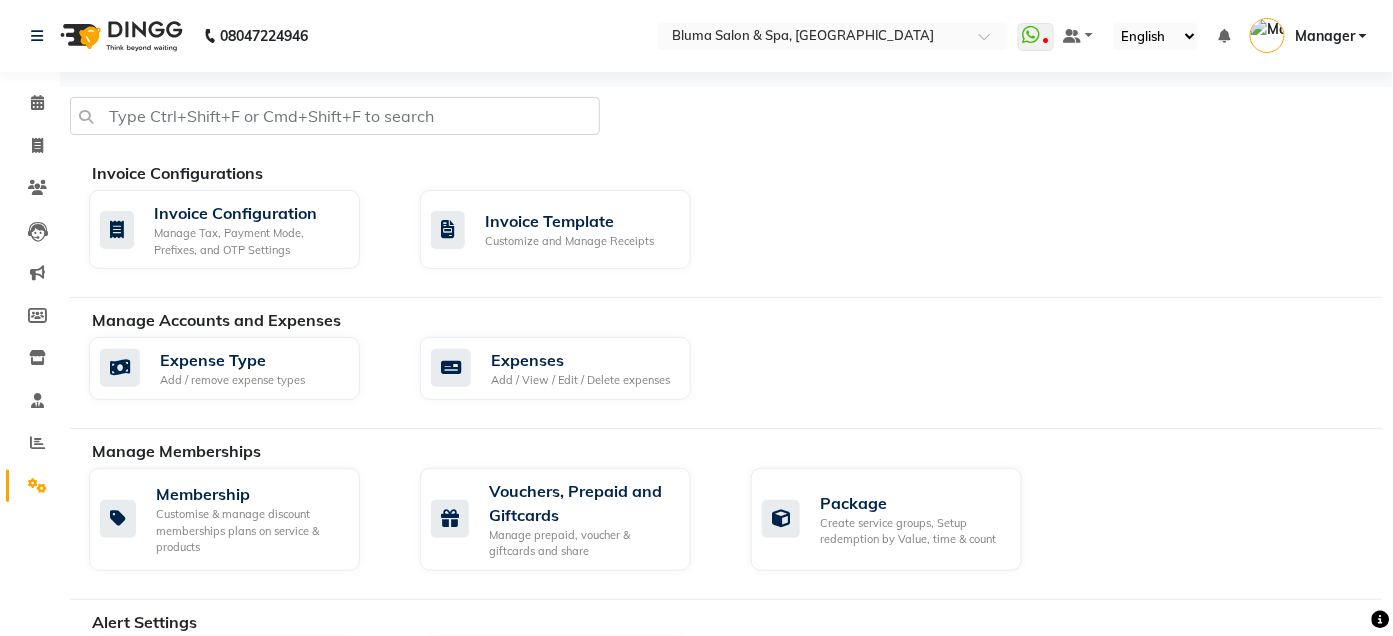 scroll, scrollTop: 556, scrollLeft: 0, axis: vertical 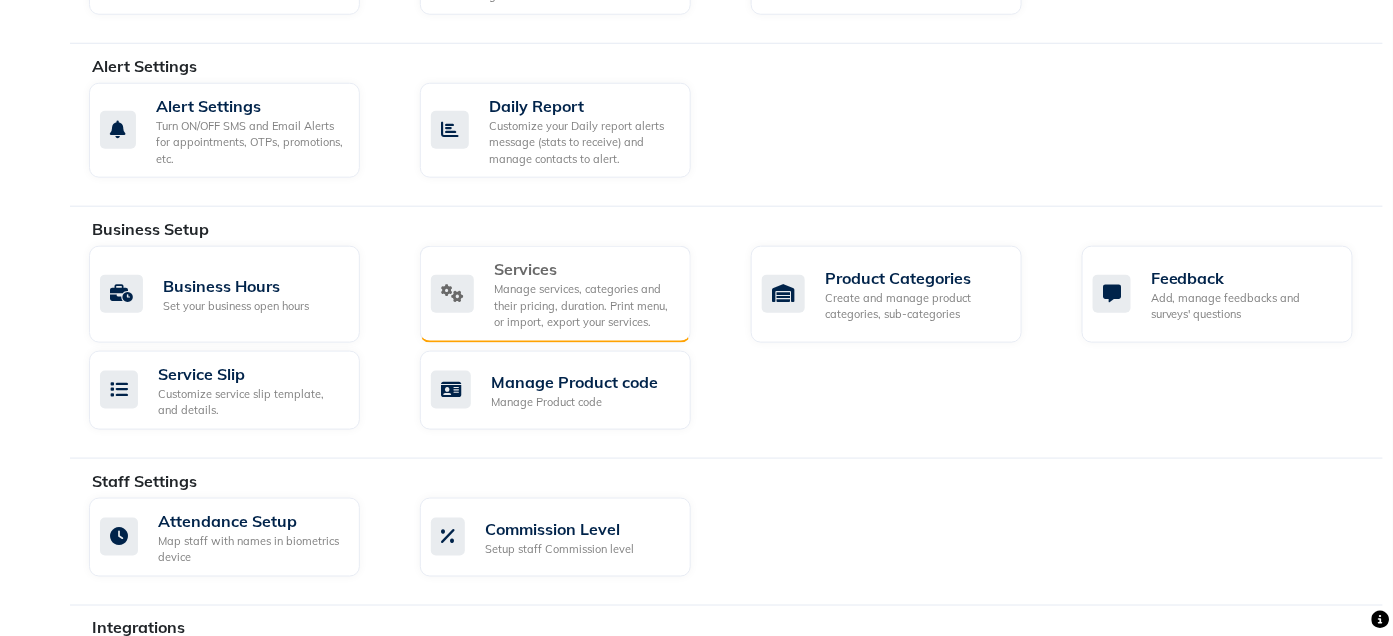 click on "Services" 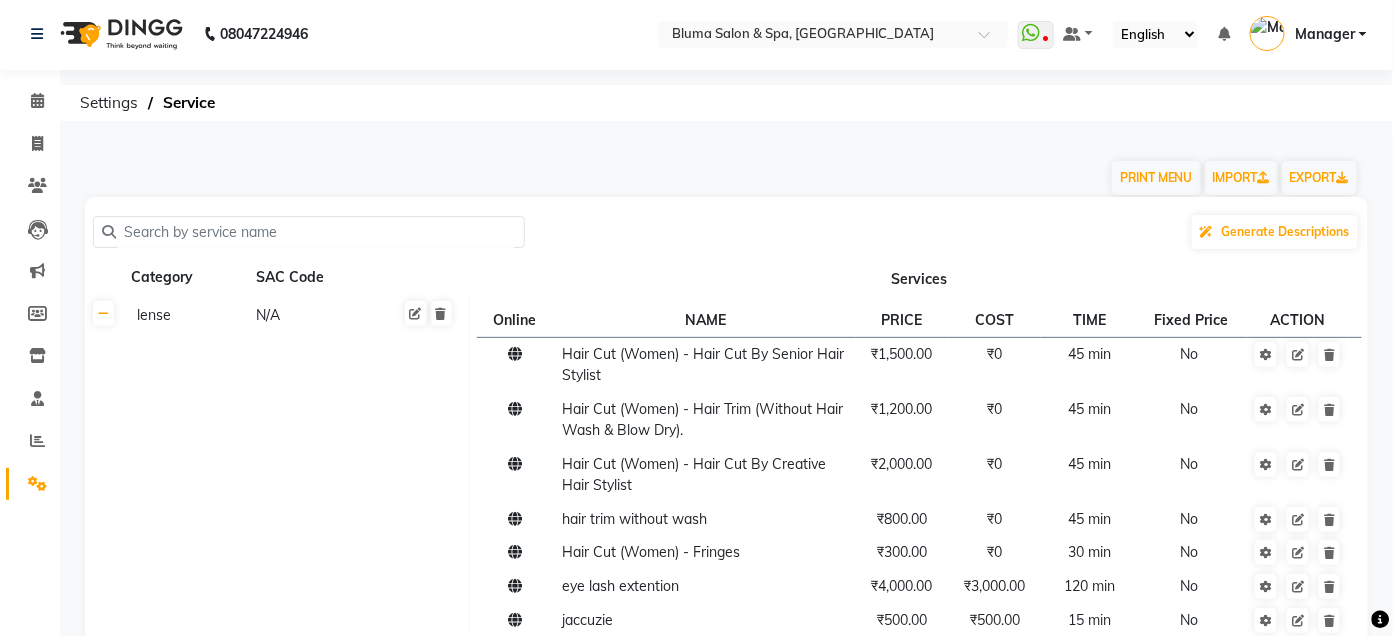 scroll, scrollTop: 0, scrollLeft: 0, axis: both 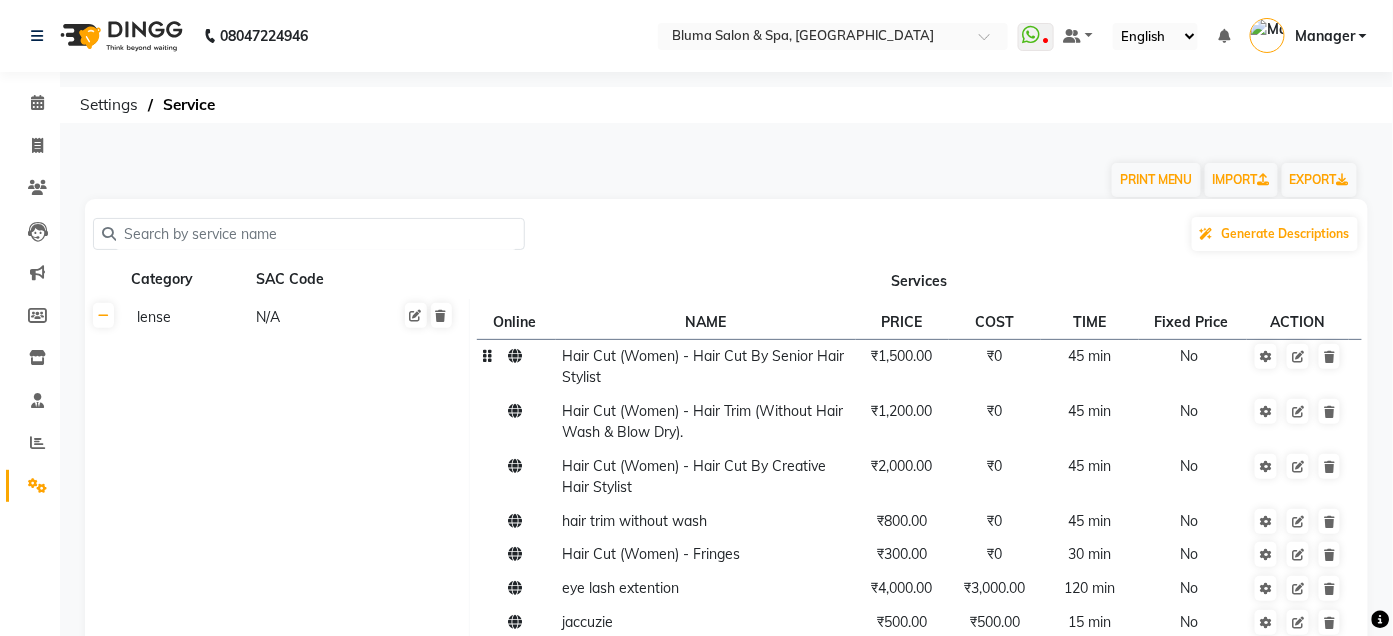 click on "Hair Cut (Women) - Hair Cut By Senior Hair Stylist" 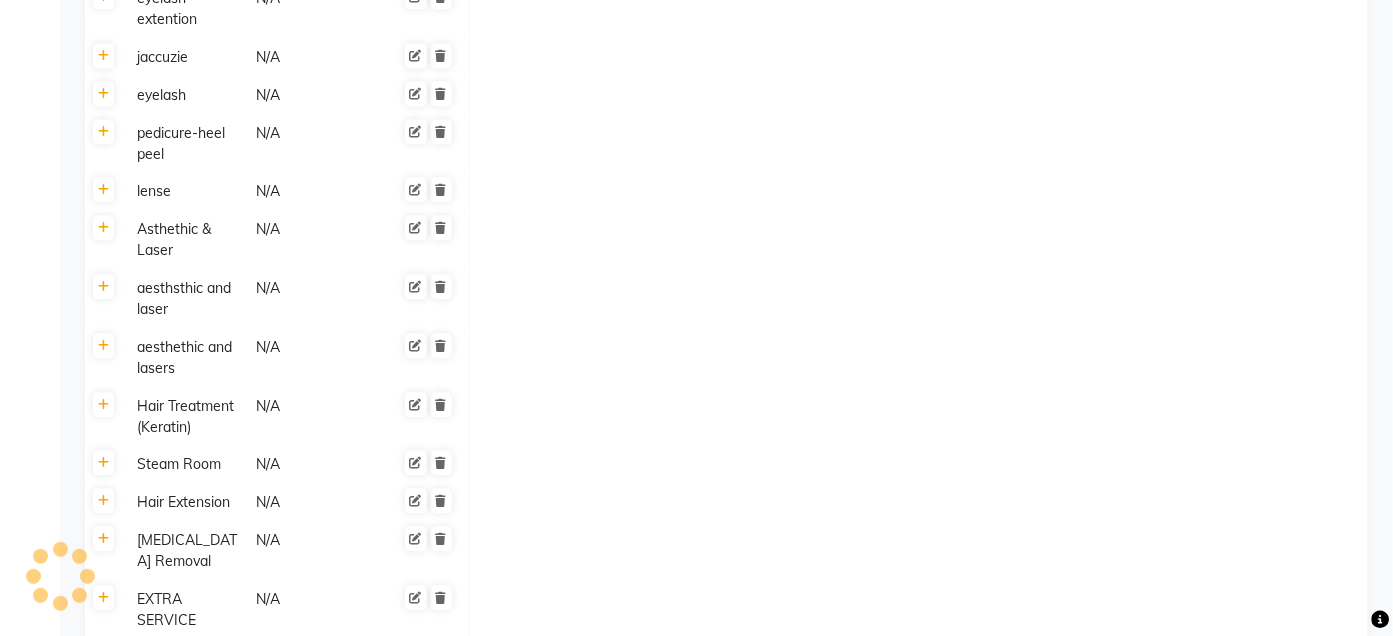 scroll, scrollTop: 13072, scrollLeft: 0, axis: vertical 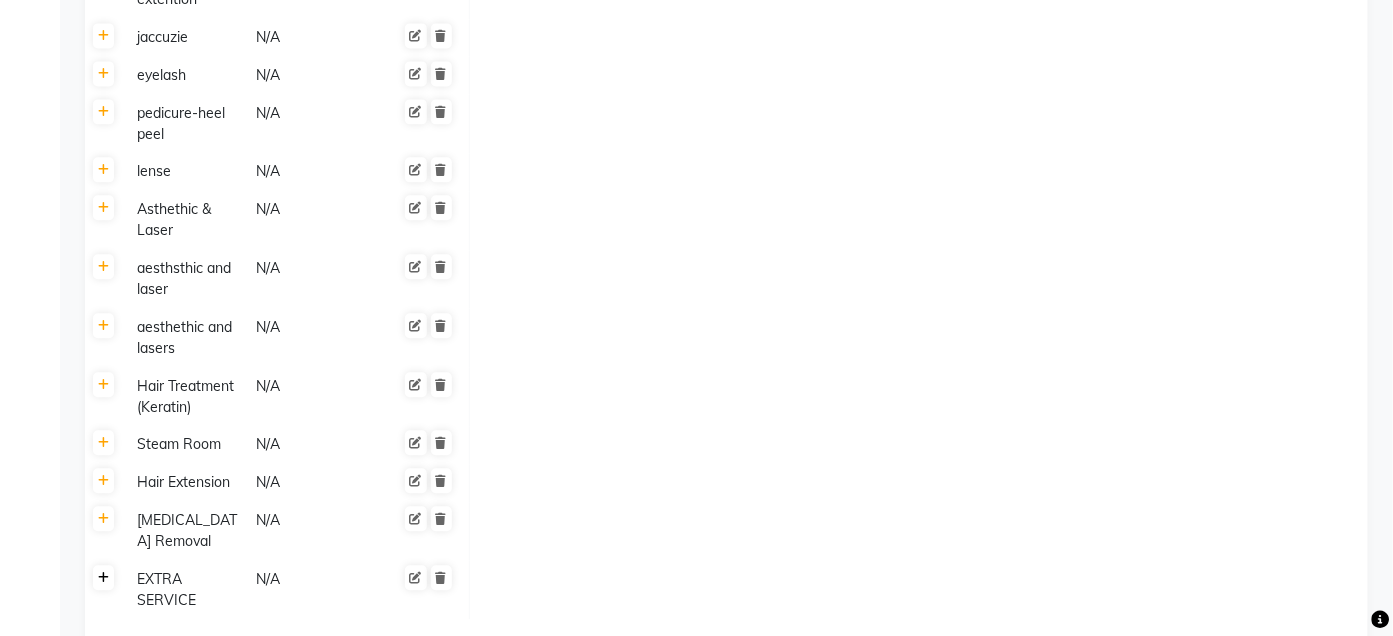 click 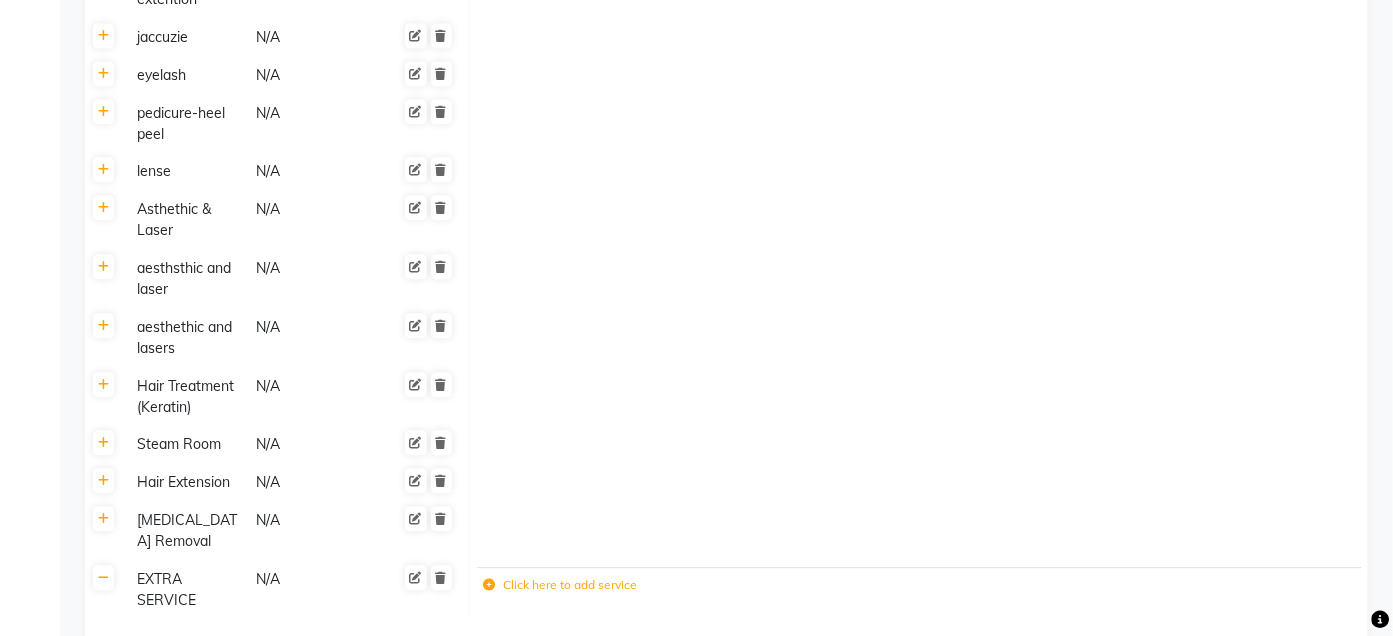click on "Click here to add service" 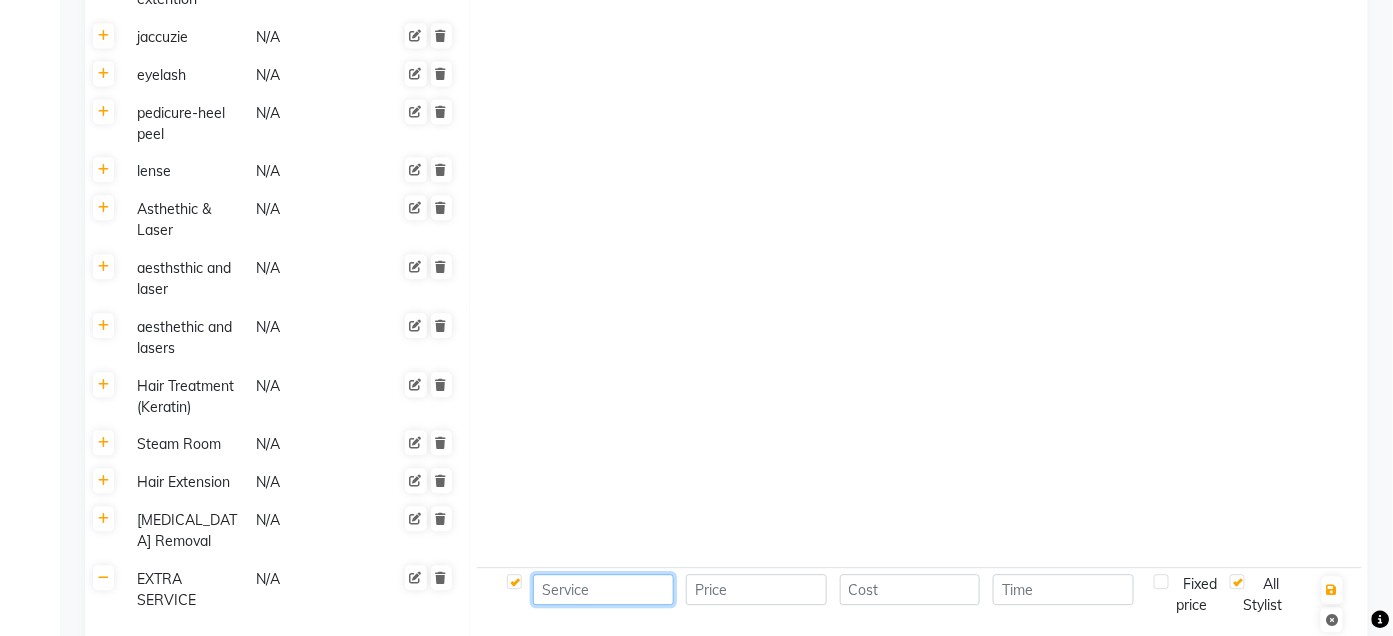 click 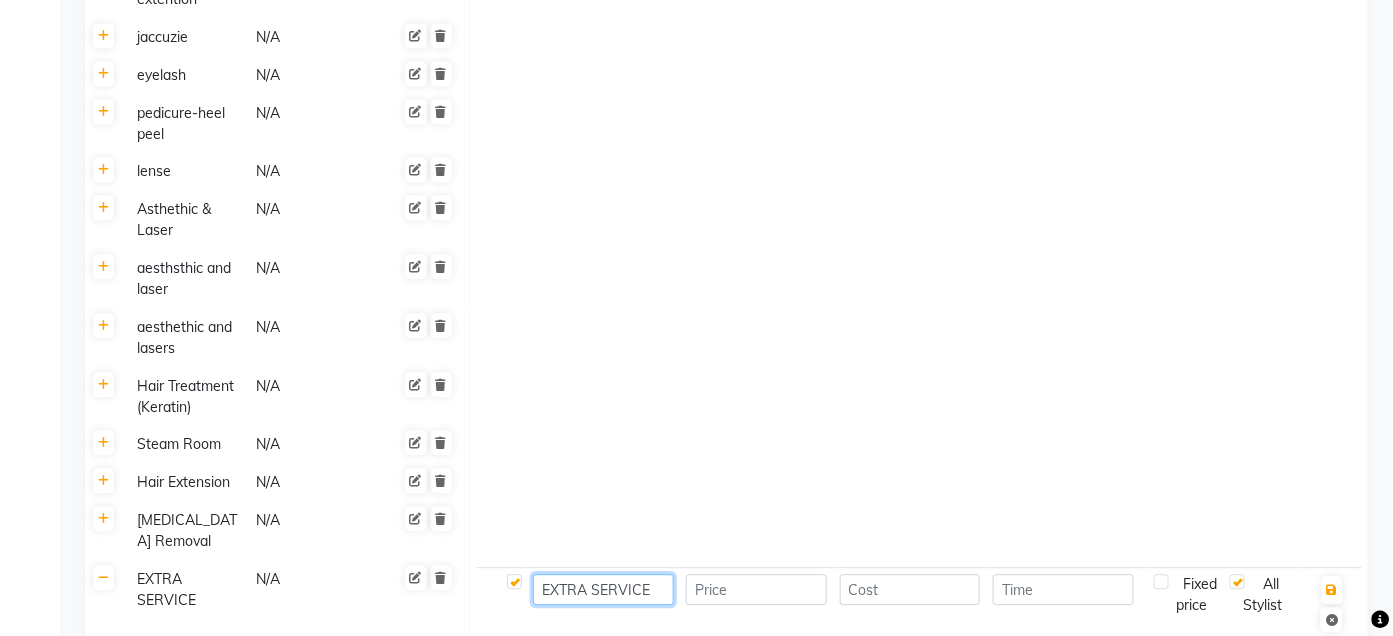 type on "EXTRA SERVICE" 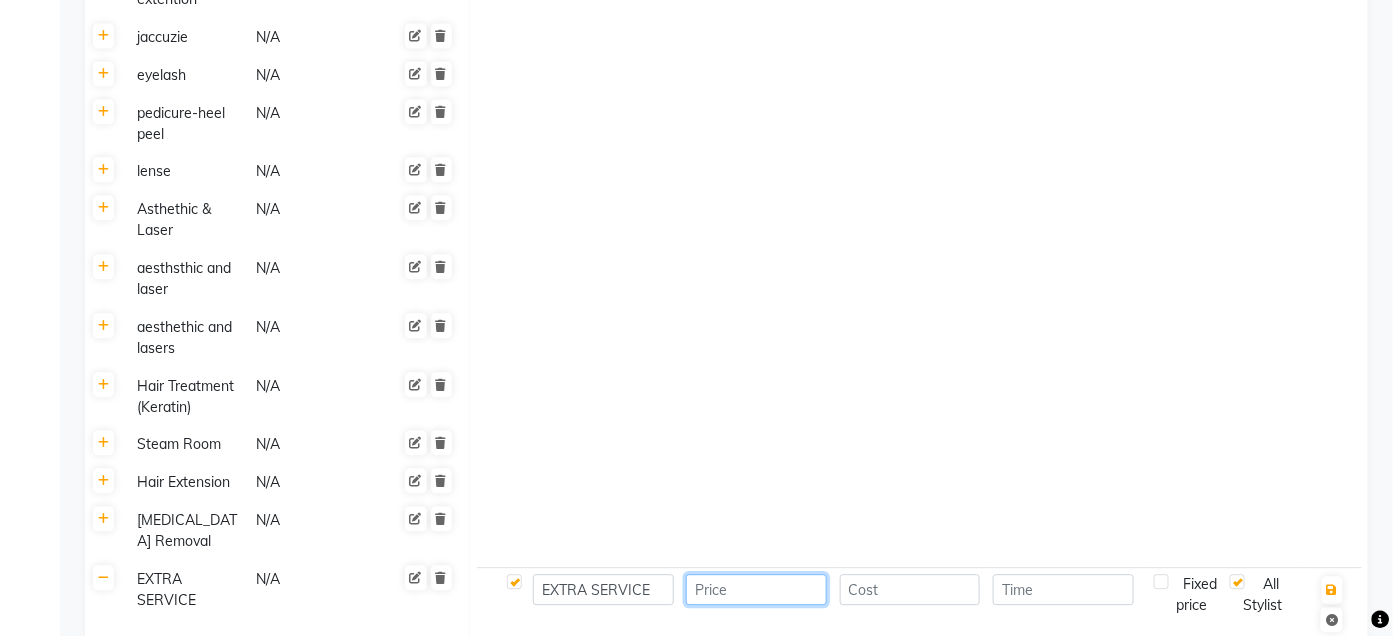 click 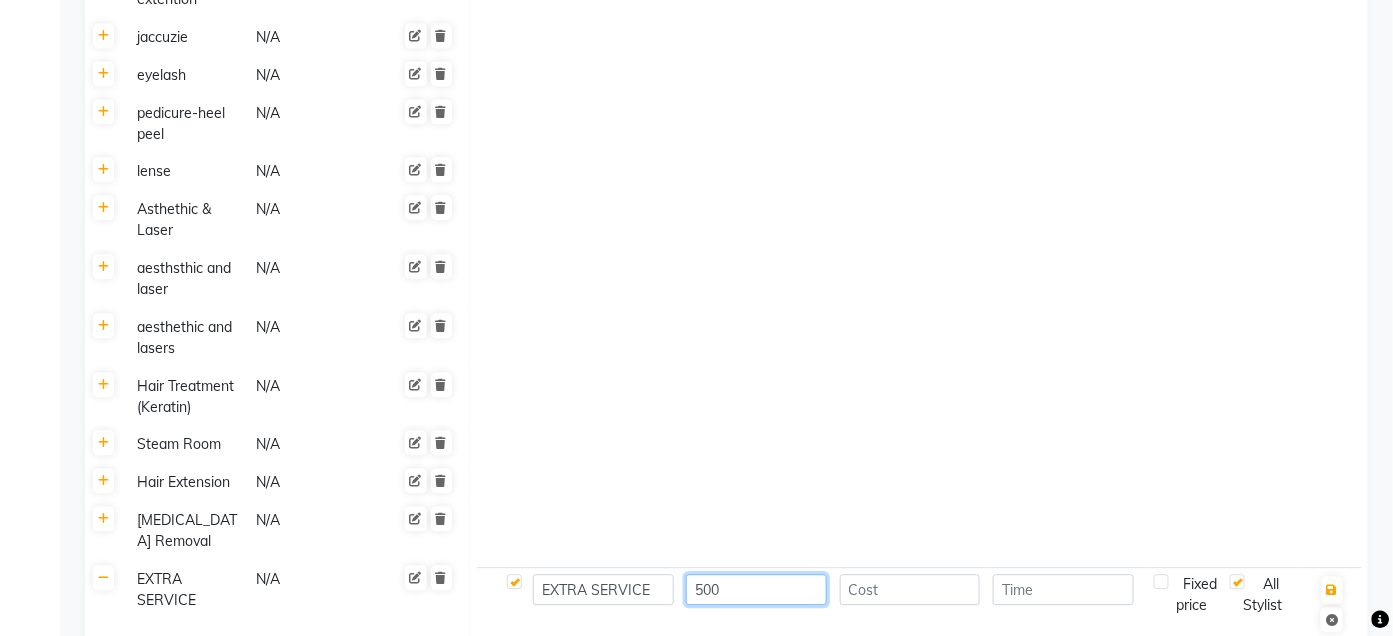 type on "500" 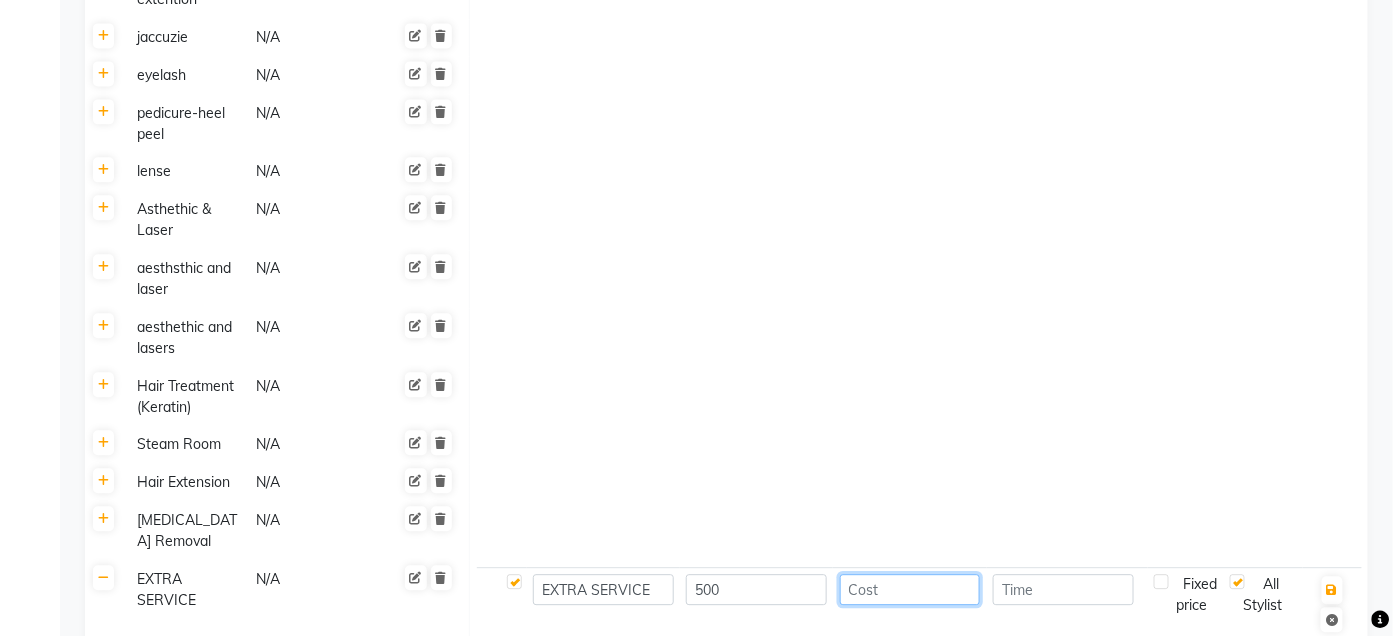 click 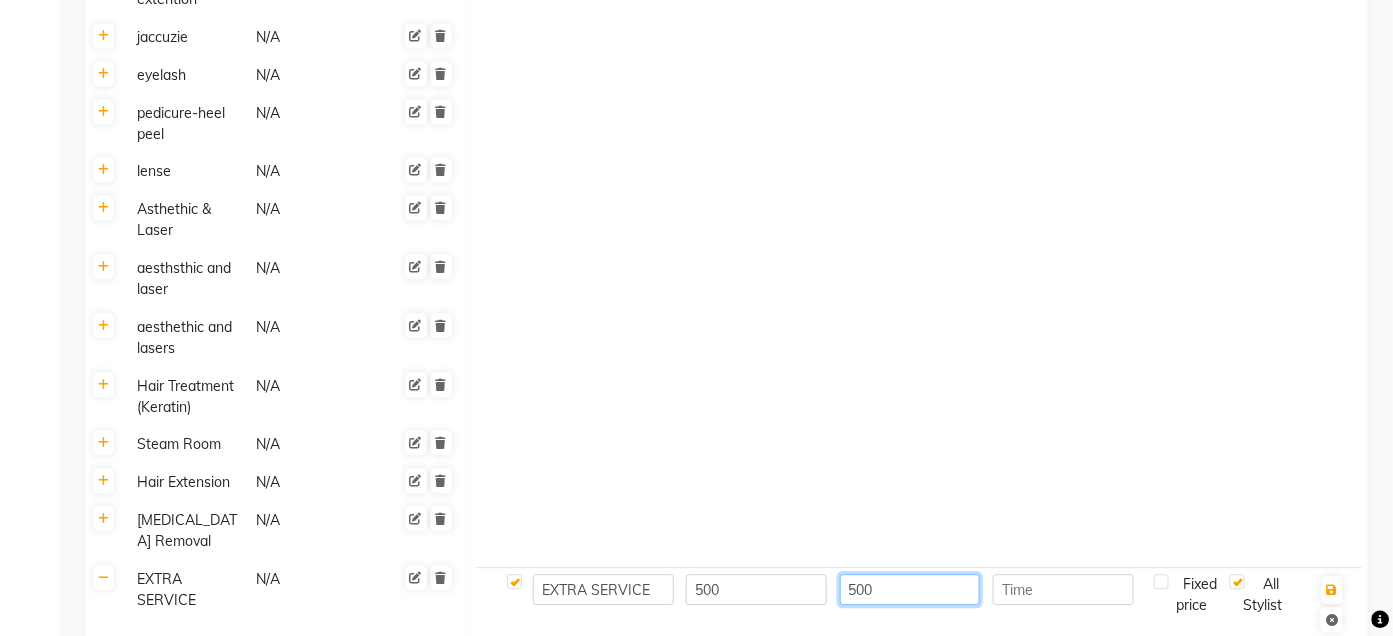 type on "500" 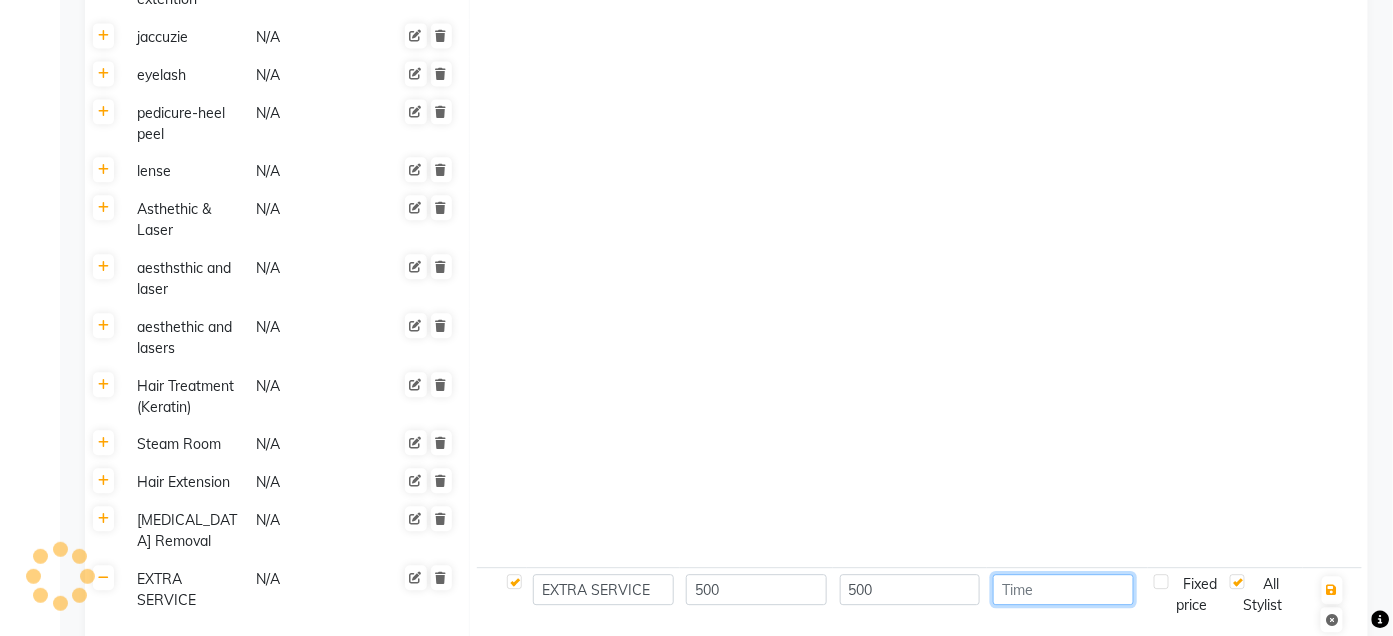 click 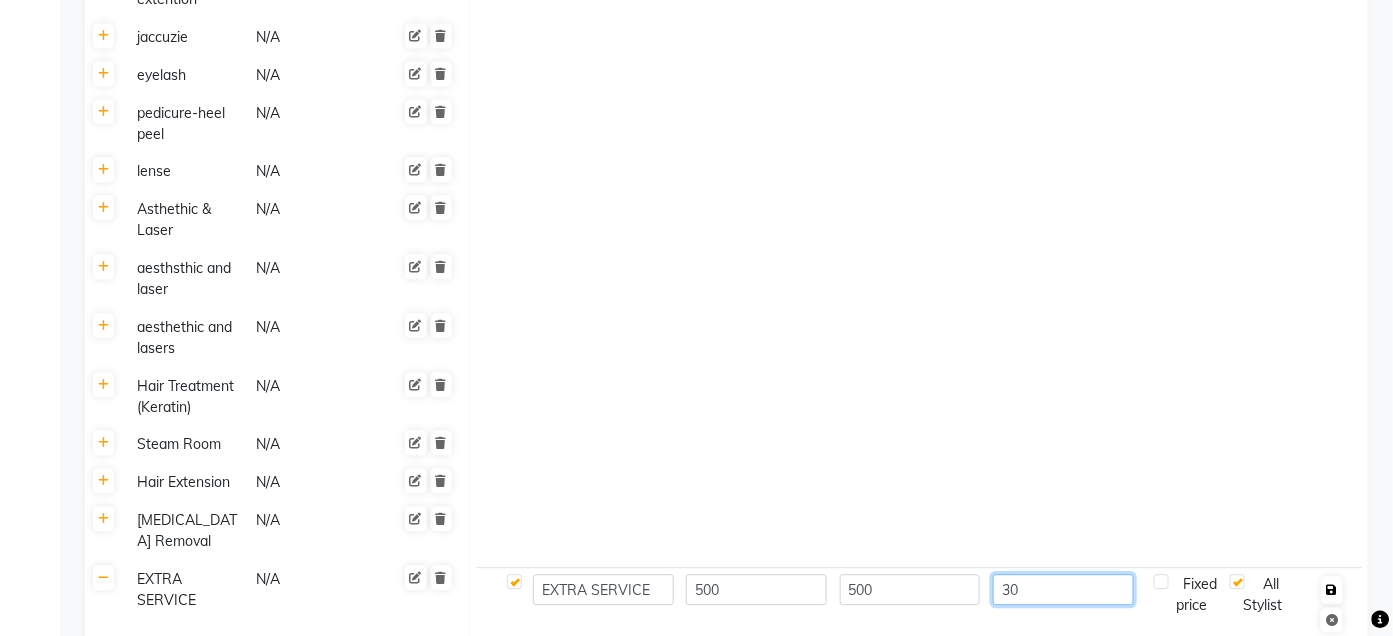 type on "30" 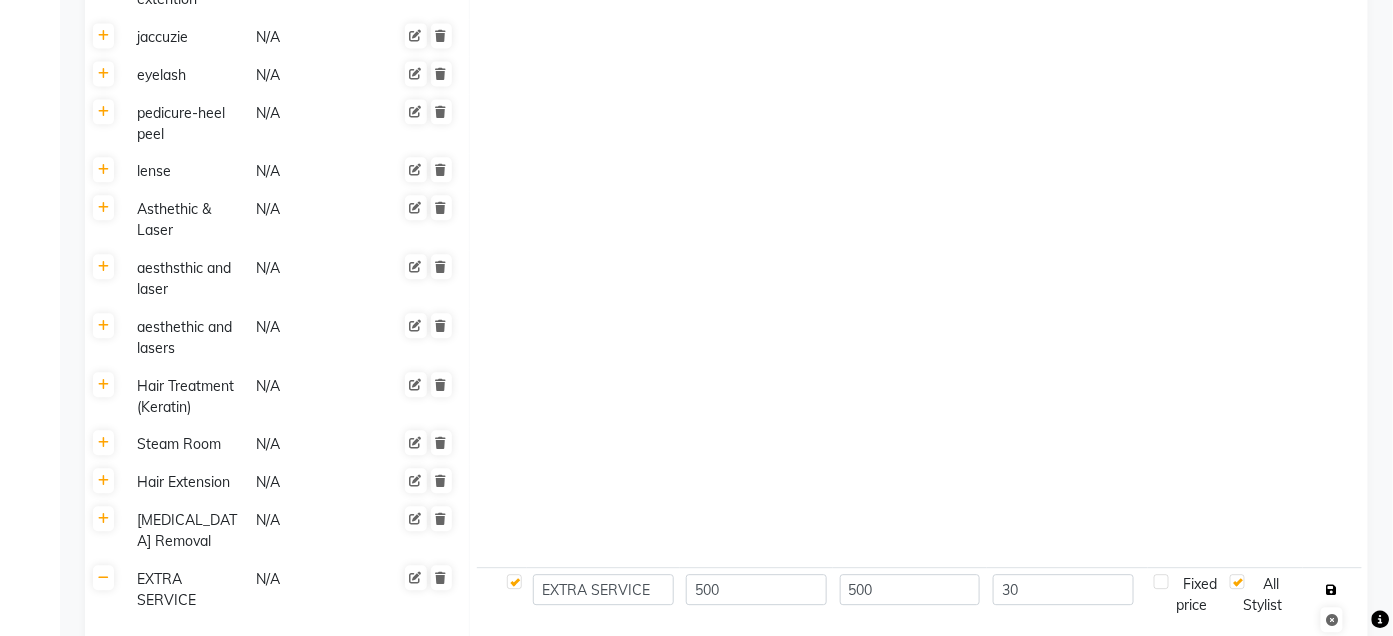 click at bounding box center (1332, 590) 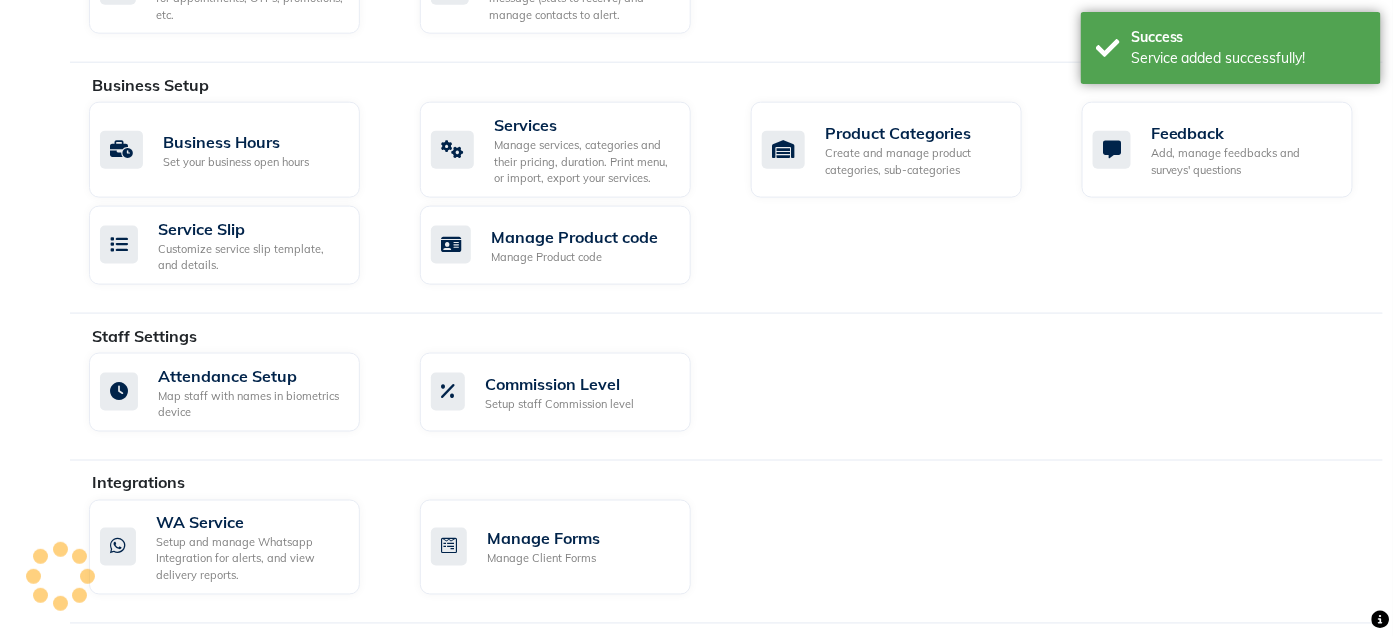 scroll, scrollTop: 556, scrollLeft: 0, axis: vertical 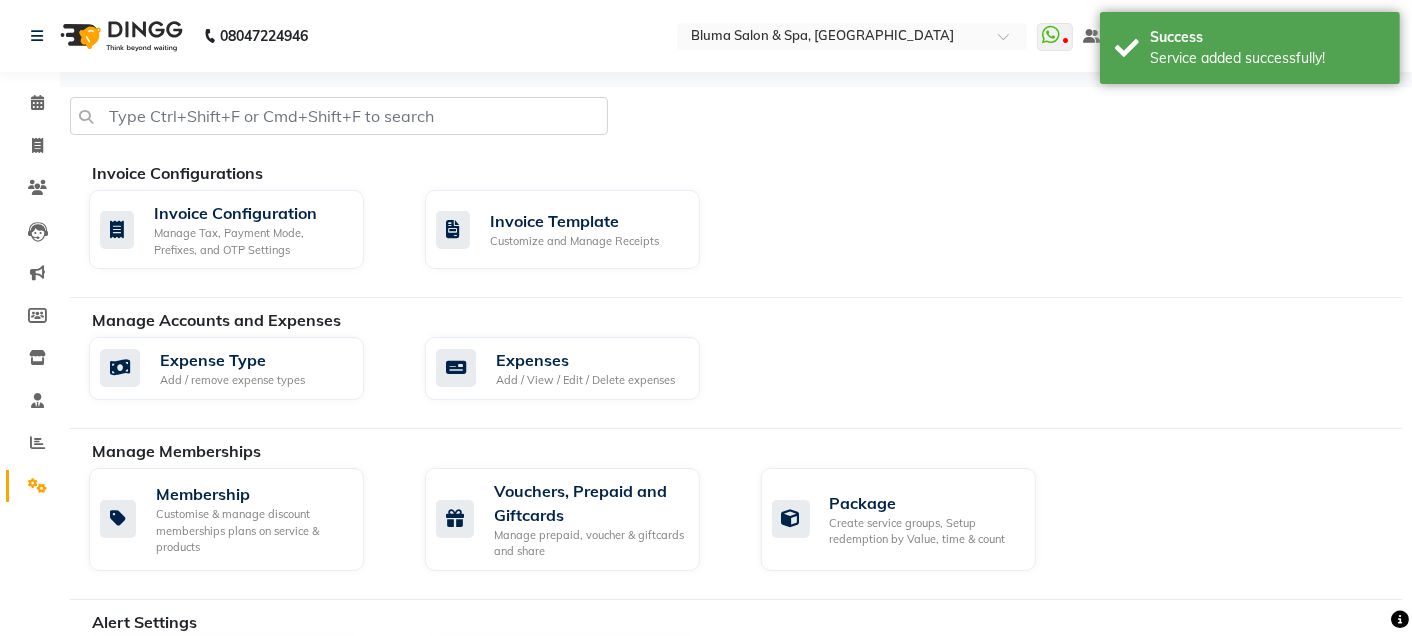select on "service" 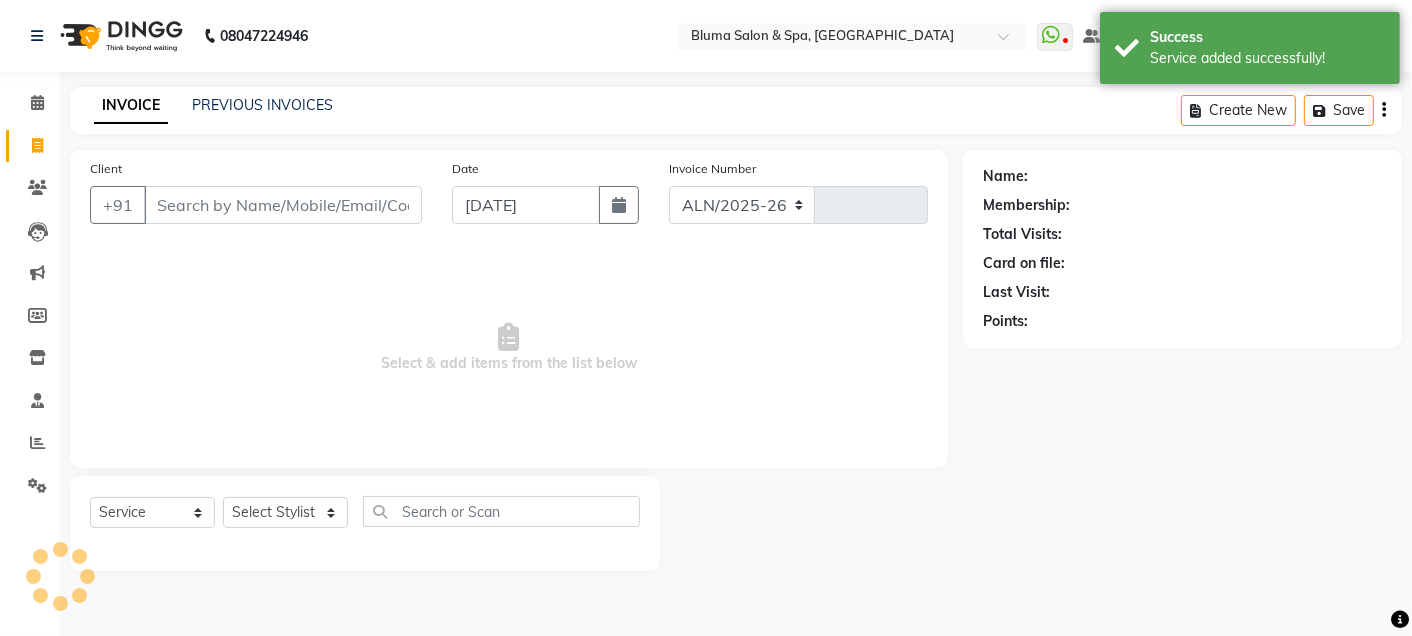 select on "3653" 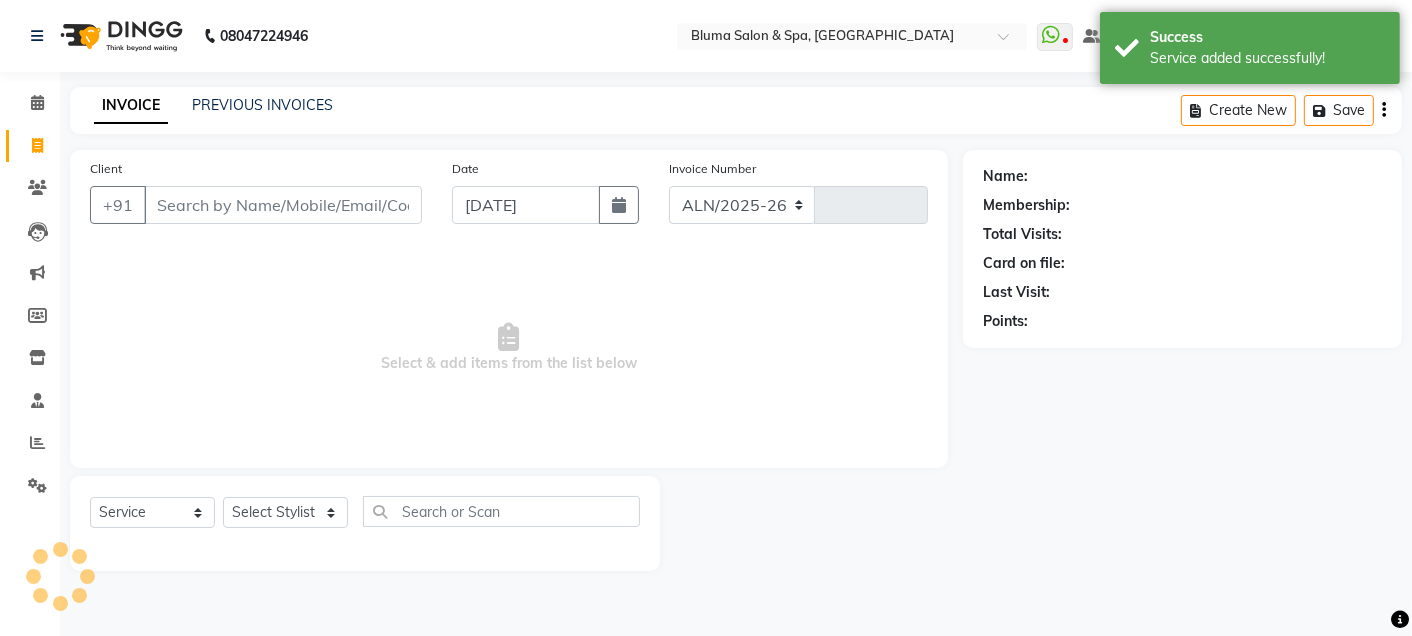 type on "0959" 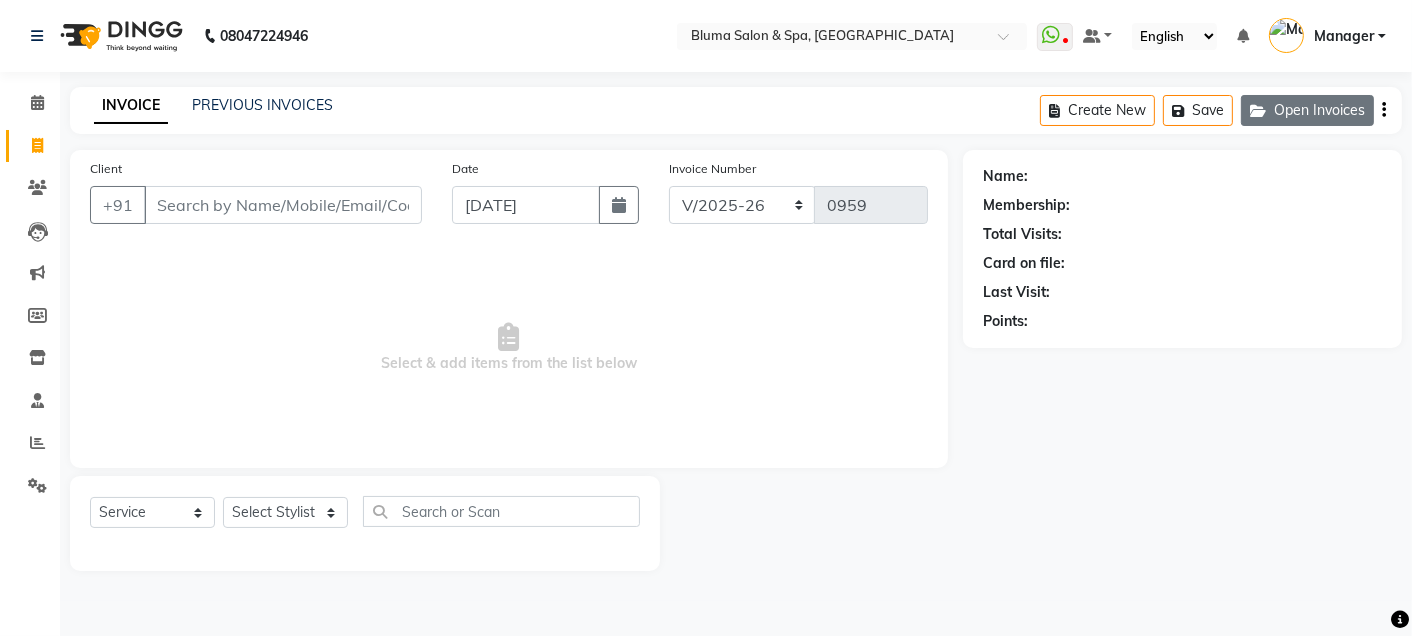 click on "Open Invoices" 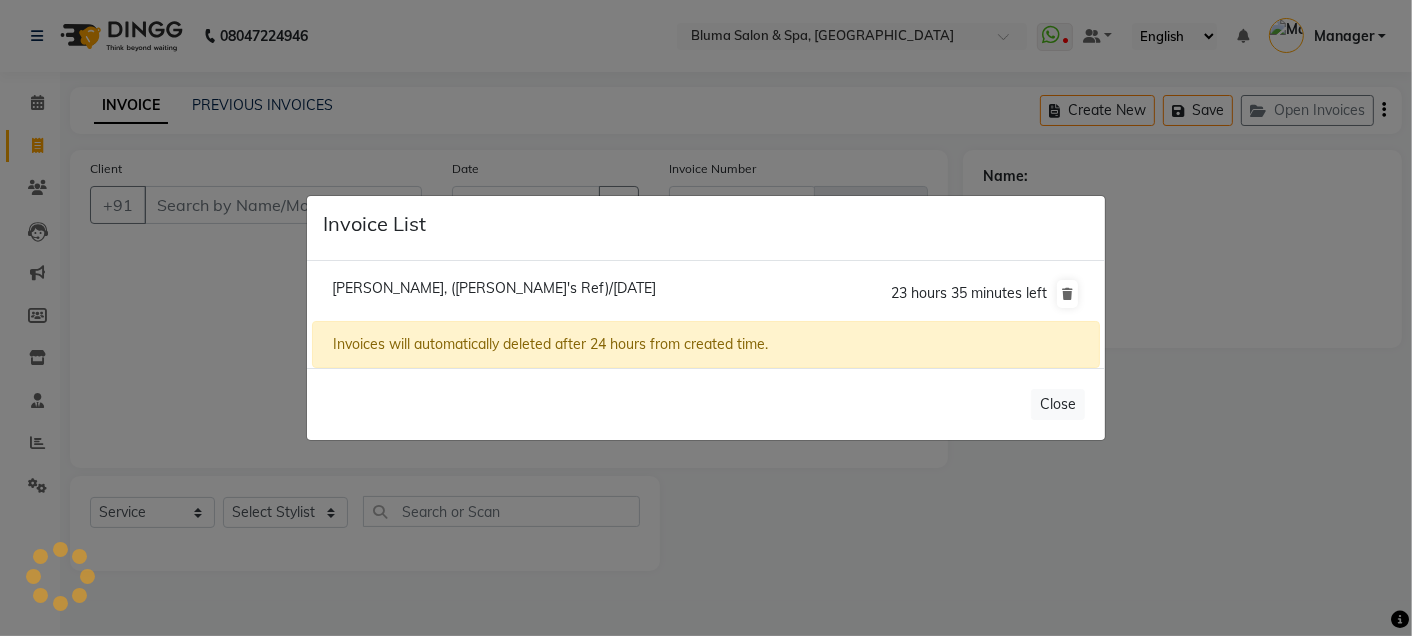 click on "[PERSON_NAME], ([PERSON_NAME]'s Ref)/[DATE]" 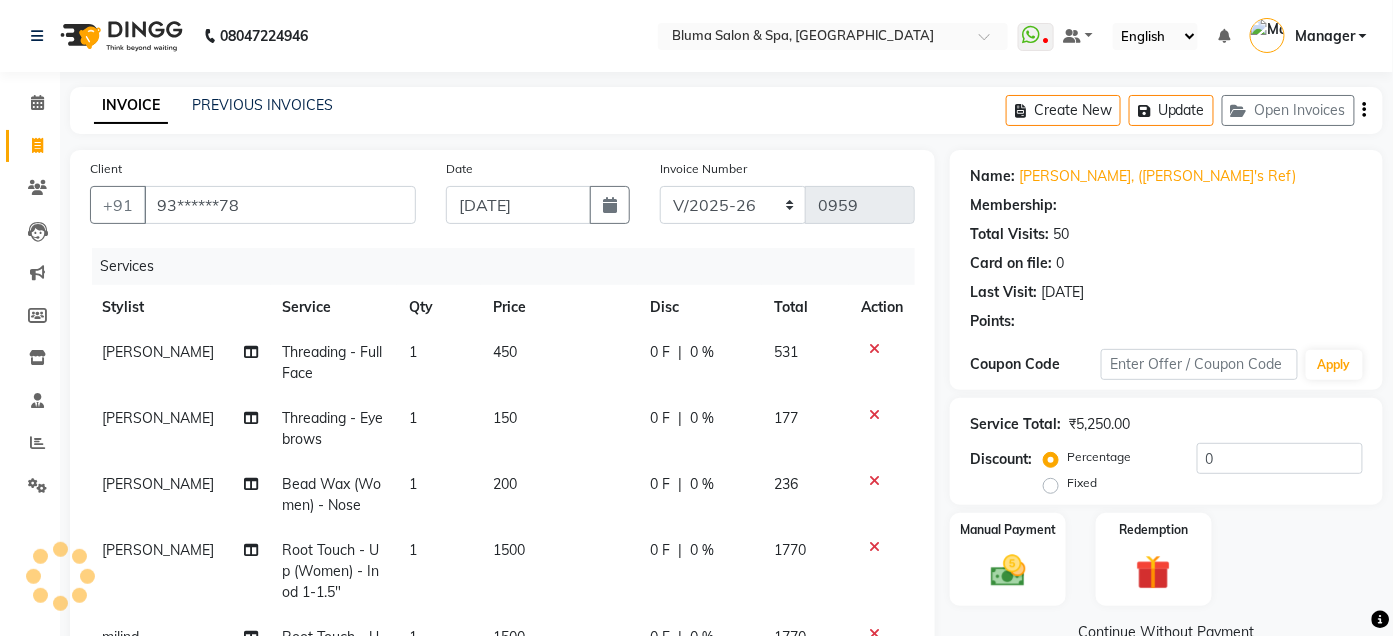 scroll, scrollTop: 463, scrollLeft: 0, axis: vertical 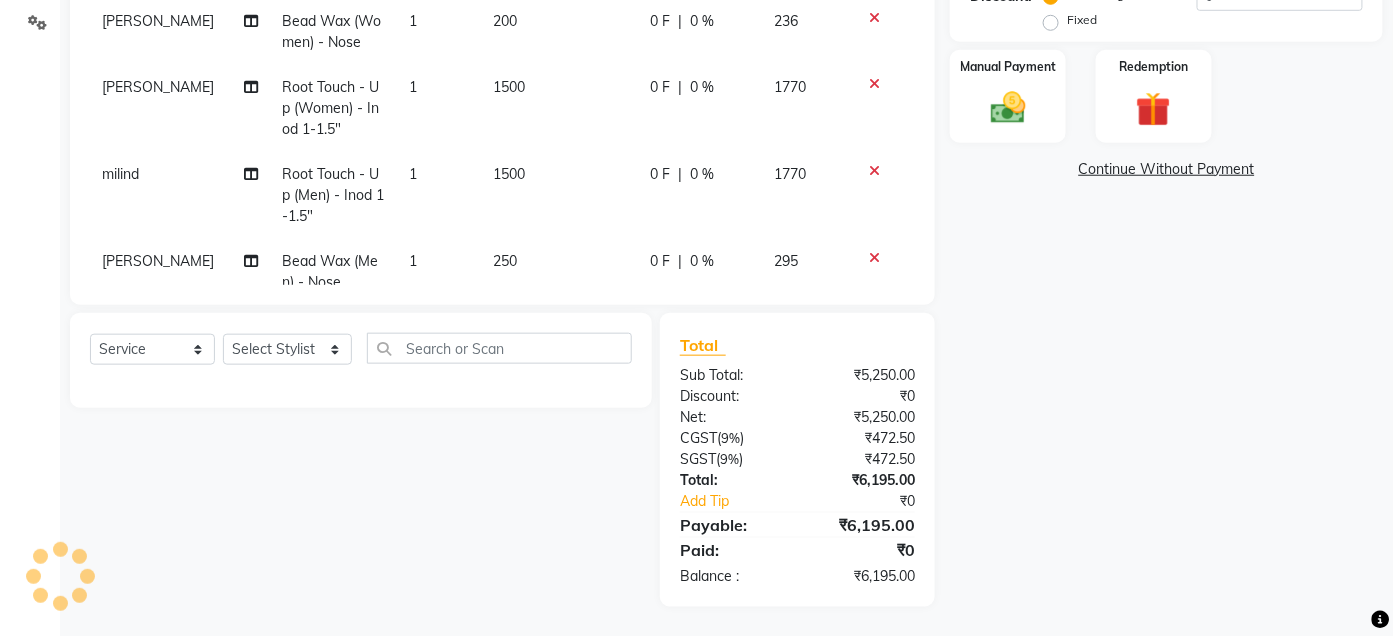 select on "1: Object" 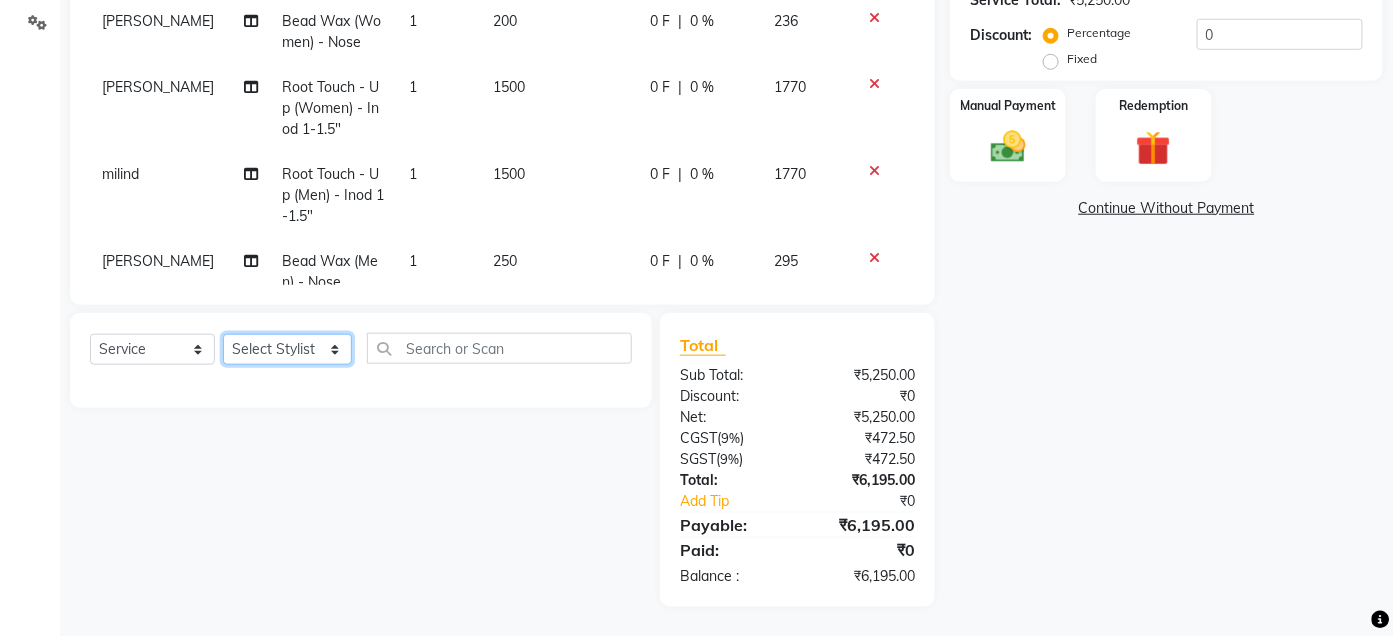 click on "Select Stylist Admin Ajay [PERSON_NAME]  [PERSON_NAME] [PERSON_NAME] Manager [PERSON_NAME] [PERSON_NAME] [PERSON_NAME]  pooja [PERSON_NAME] [PERSON_NAME] [PERSON_NAME] [PERSON_NAME]" 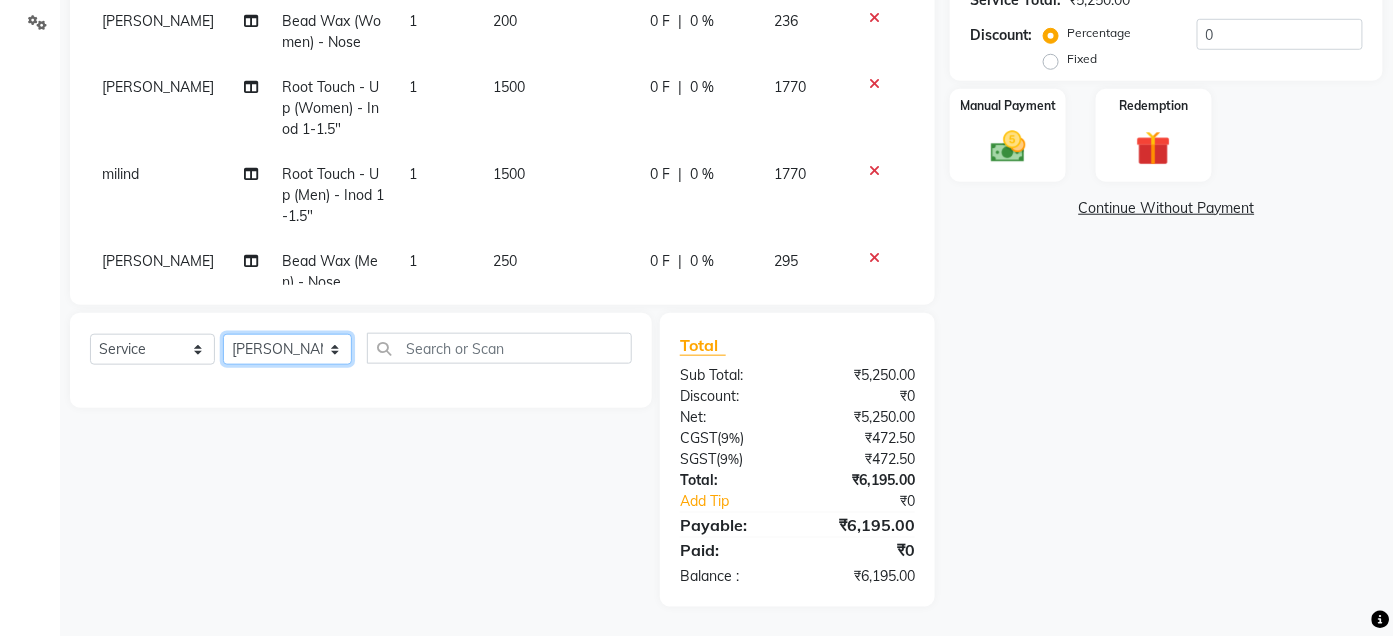 click on "Select Stylist Admin Ajay [PERSON_NAME]  [PERSON_NAME] [PERSON_NAME] Manager [PERSON_NAME] [PERSON_NAME] [PERSON_NAME]  pooja [PERSON_NAME] [PERSON_NAME] [PERSON_NAME] [PERSON_NAME]" 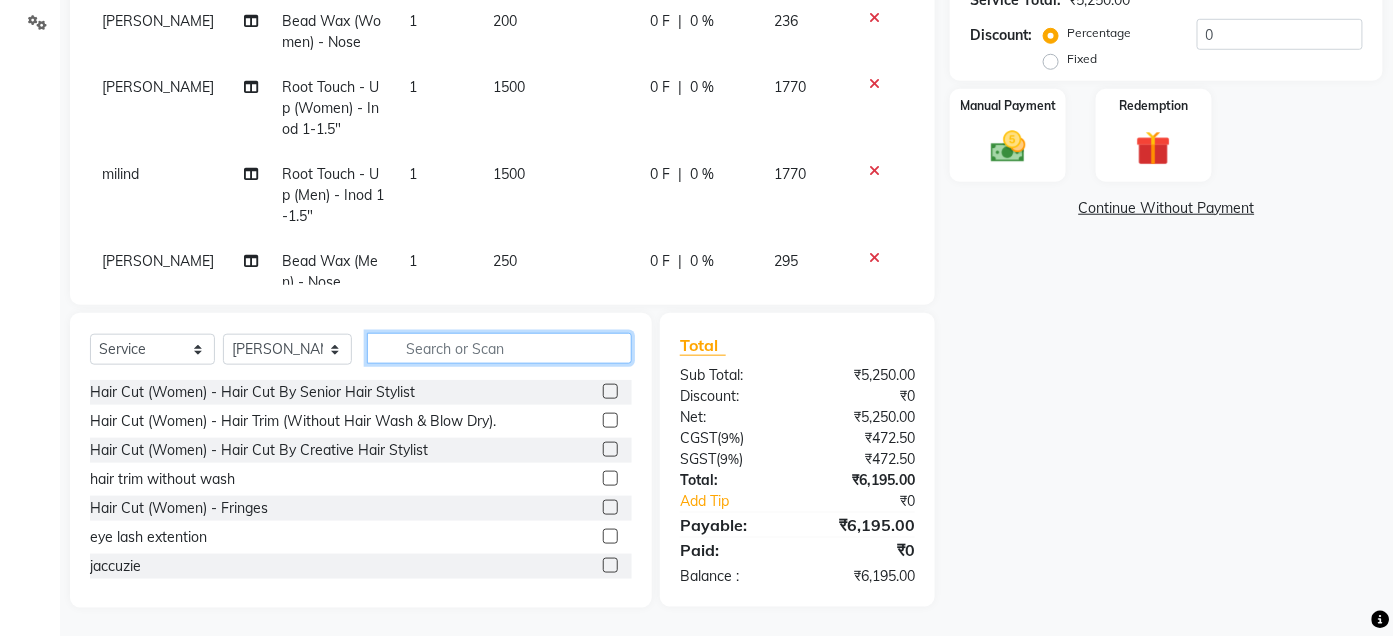 click 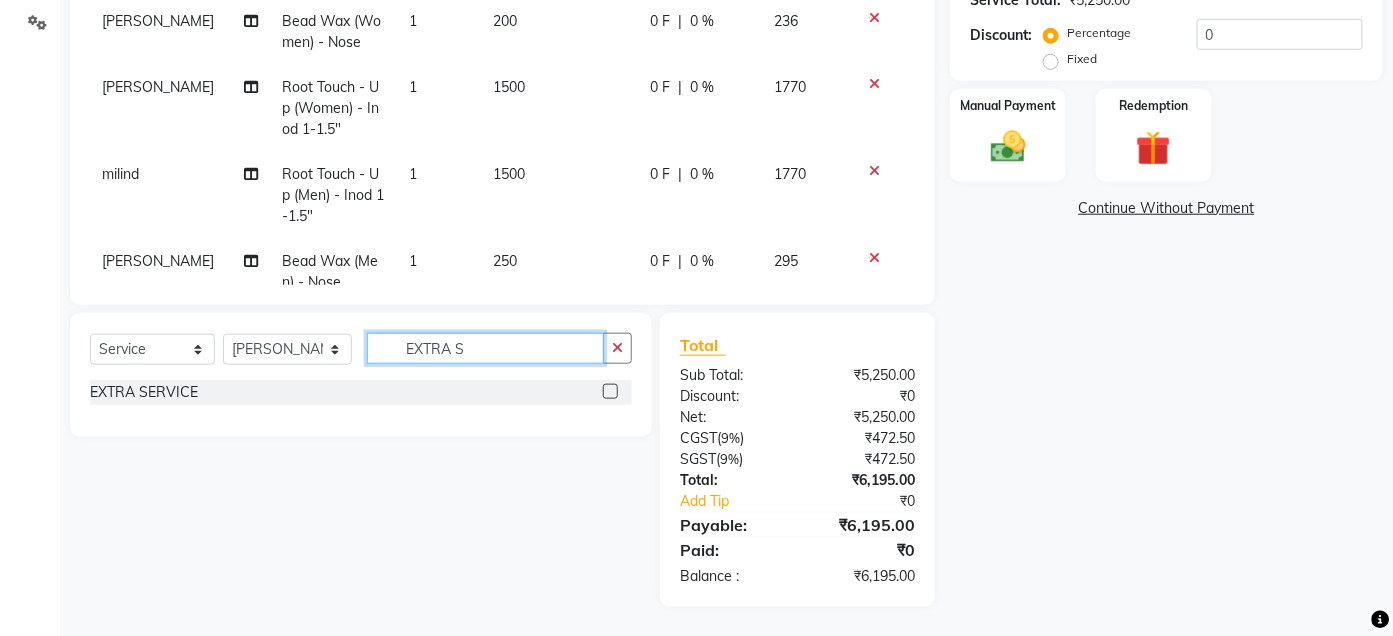 type on "EXTRA S" 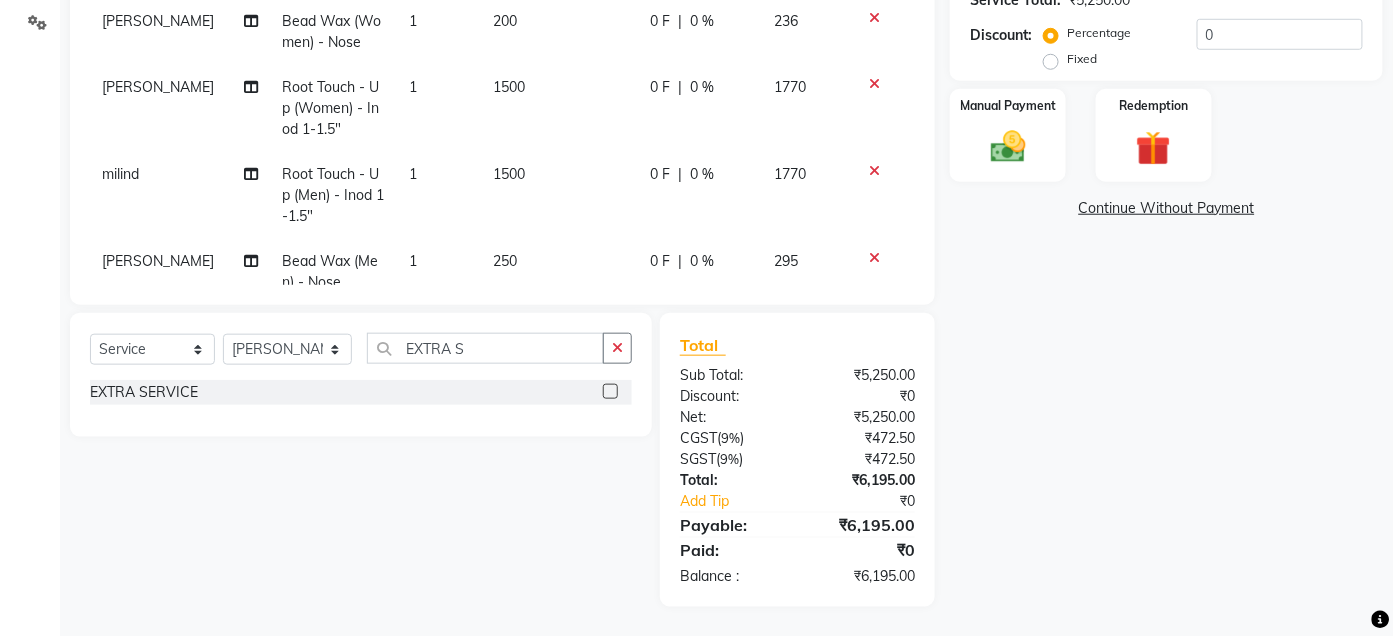click on "EXTRA SERVICE" 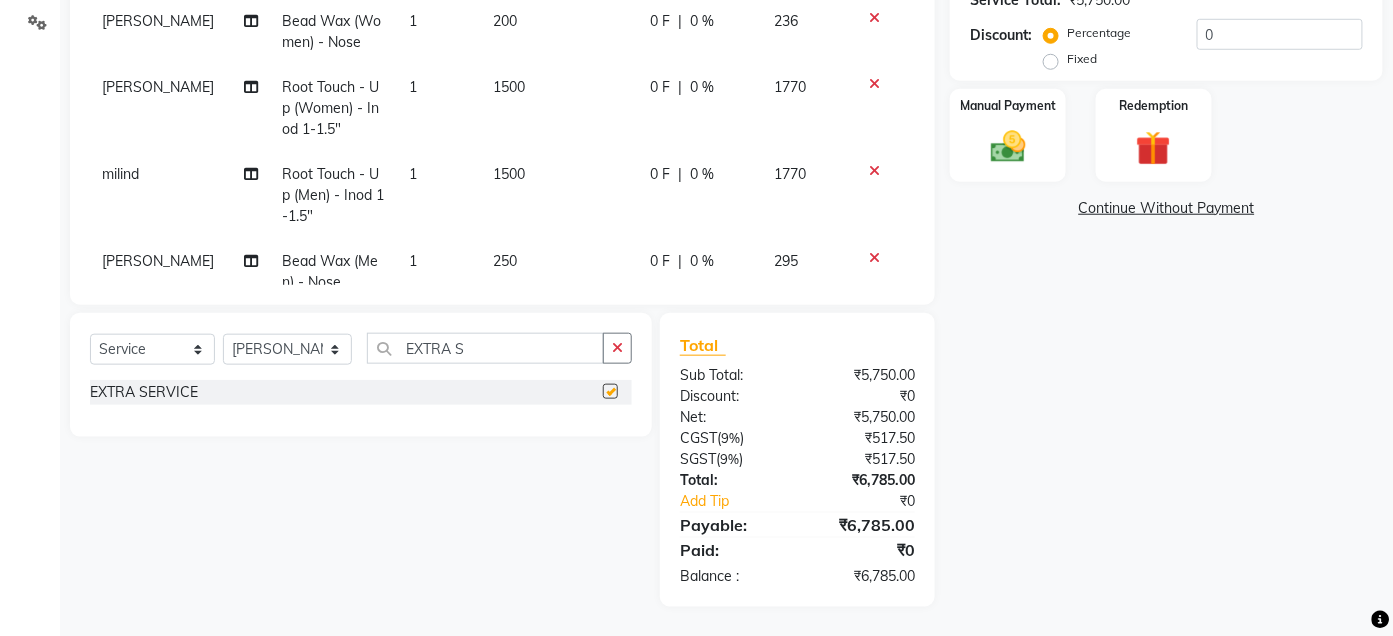 checkbox on "false" 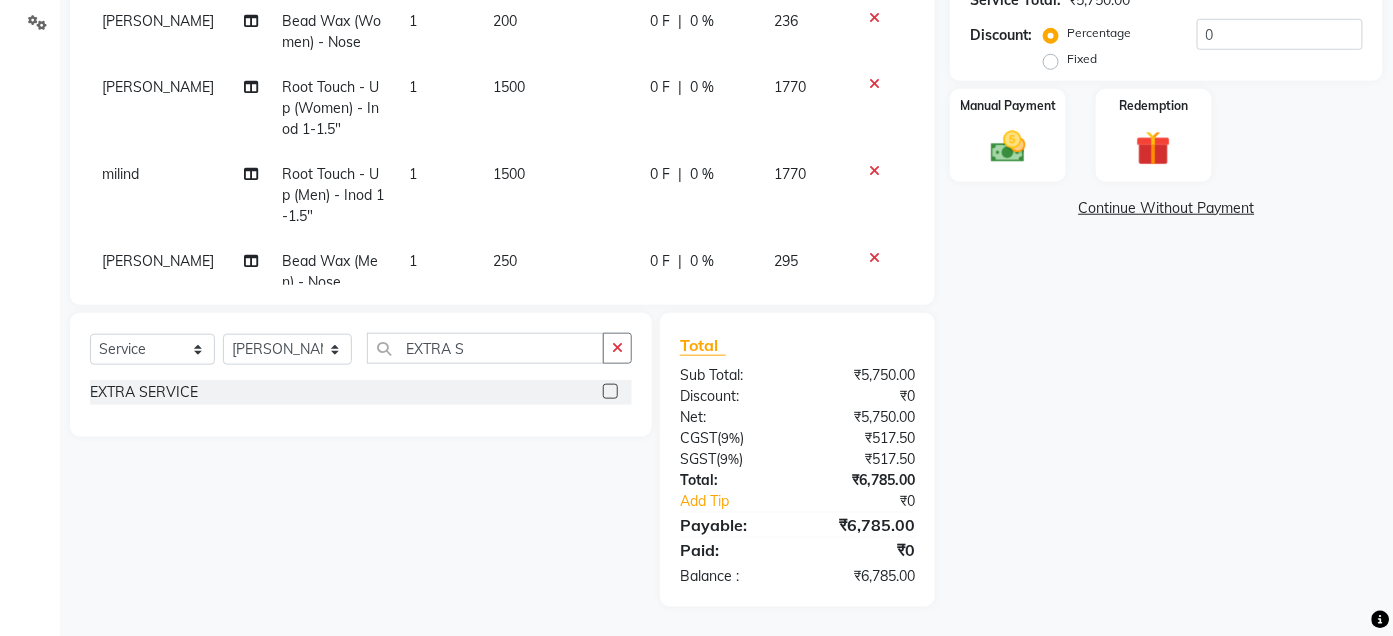 scroll, scrollTop: 315, scrollLeft: 0, axis: vertical 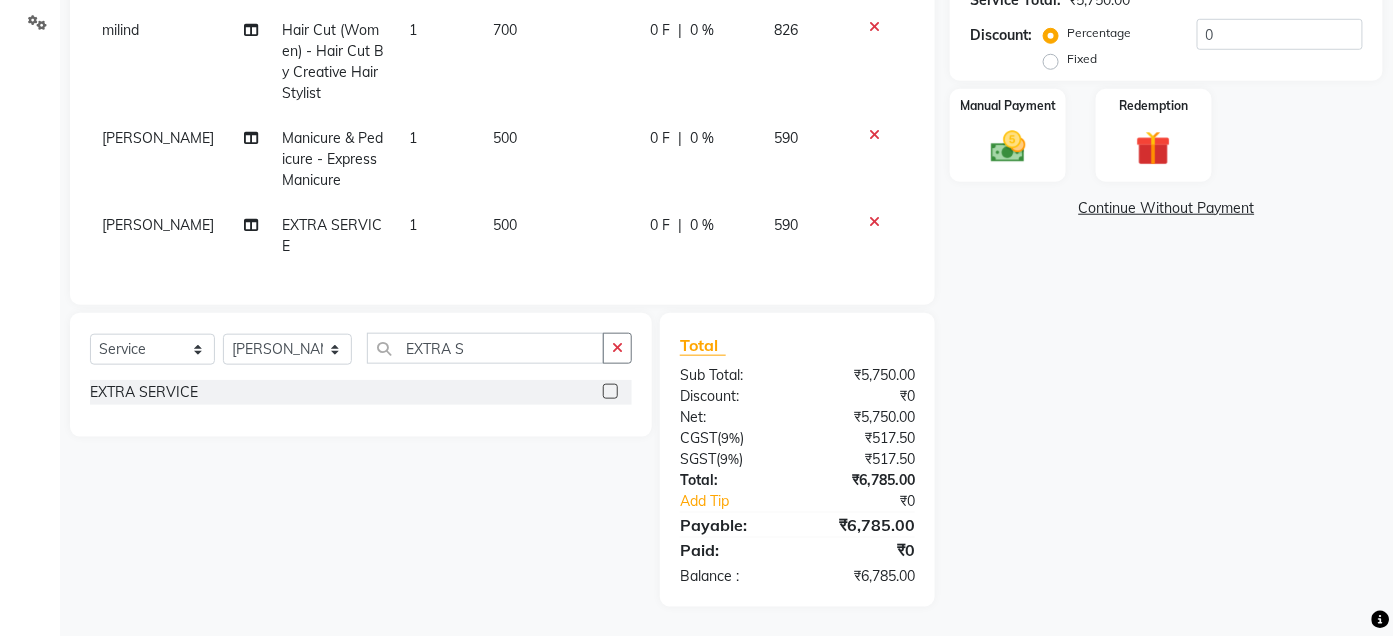 click on "500" 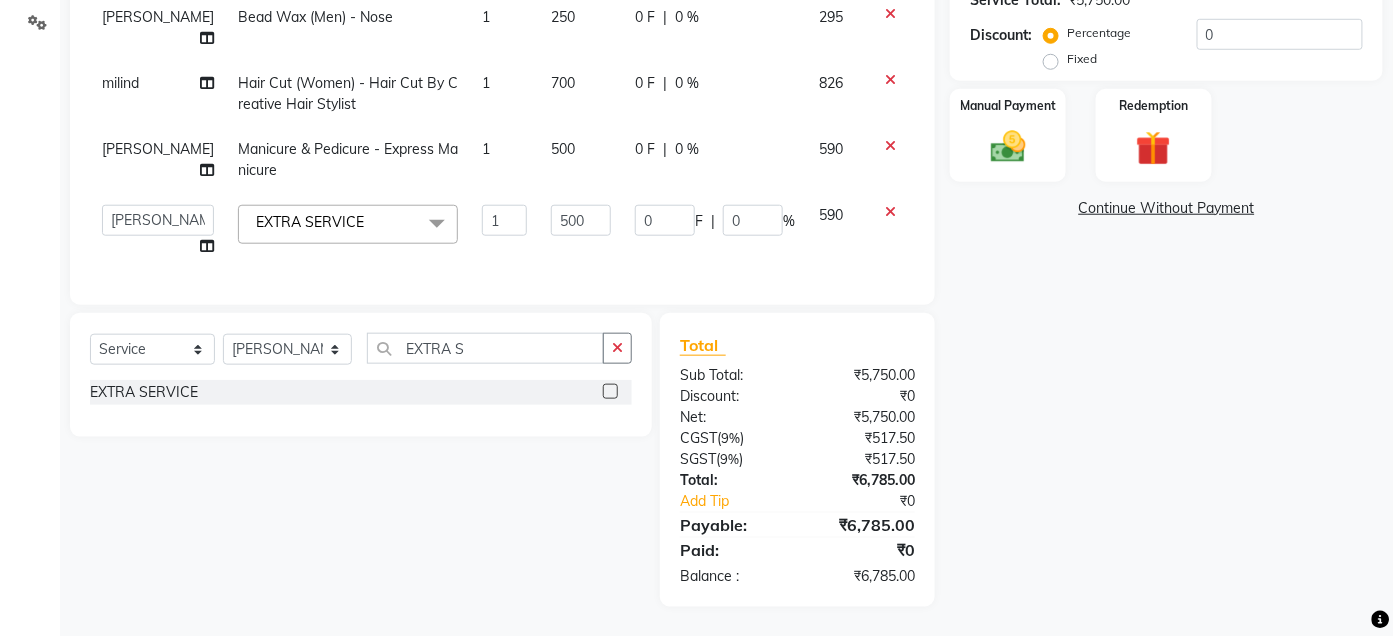 scroll, scrollTop: 220, scrollLeft: 0, axis: vertical 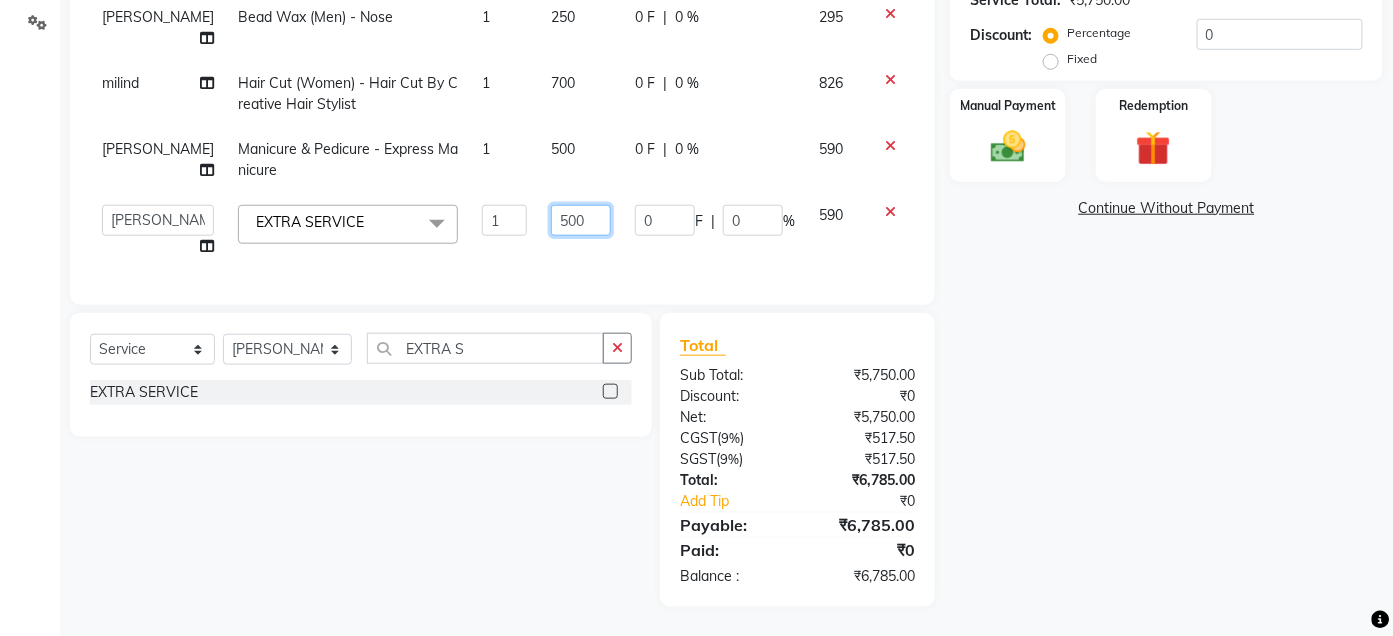 click on "500" 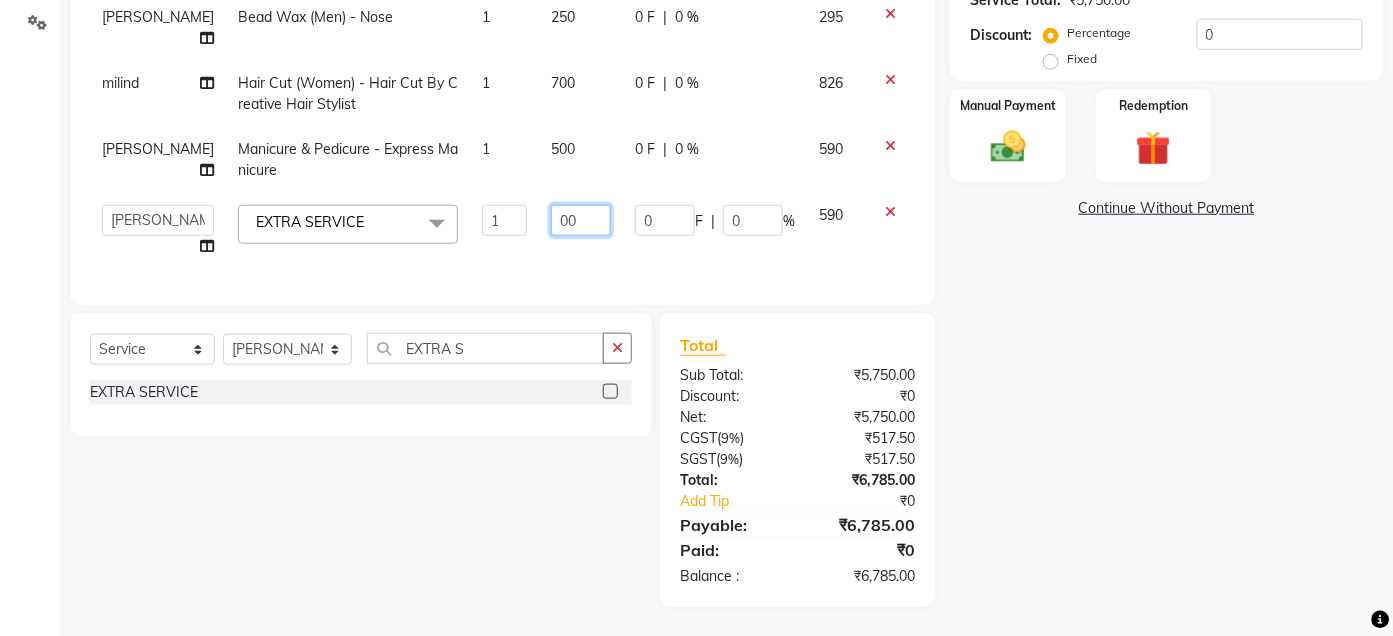 type on "200" 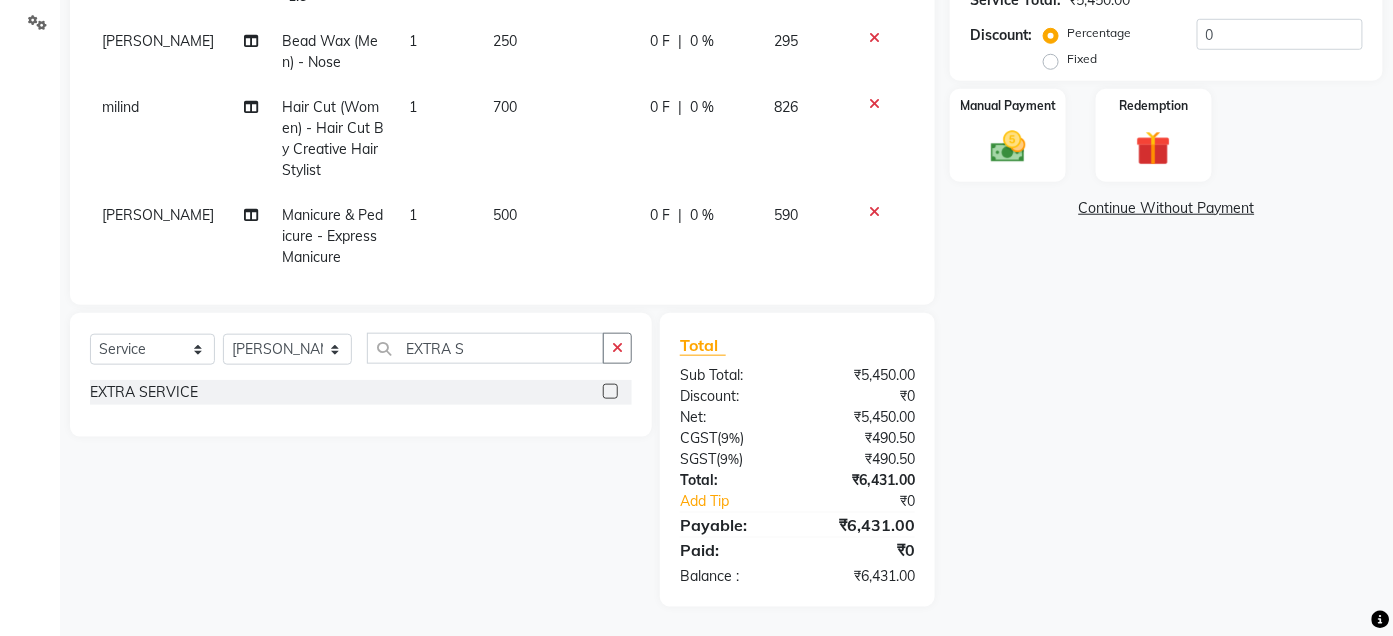 click on "Services Stylist Service Qty Price Disc Total Action [PERSON_NAME]  Threading  - Full Face 1 450 0 F | 0 % 531 [PERSON_NAME]  Threading  - Eyebrows 1 150 0 F | 0 % 177 [PERSON_NAME]  Bead Wax (Women) - Nose 1 200 0 F | 0 % 236 [PERSON_NAME] Touch - Up (Women) - Inod 1-1.5" 1 1500 0 F | 0 % 1770 [PERSON_NAME] Touch - Up (Men) - Inod 1-1.5" 1 1500 0 F | 0 % 1770 [PERSON_NAME]  [PERSON_NAME] (Men) - Nose 1 250 0 F | 0 % 295 milind Hair Cut (Women) - Hair Cut By Creative Hair Stylist 1 700 0 F | 0 % 826 [PERSON_NAME] Manicure & Pedicure - Express Manicure 1 500 0 F | 0 % 590 [PERSON_NAME]  EXTRA SERVICE 1 200 0 F | 0 % 236" 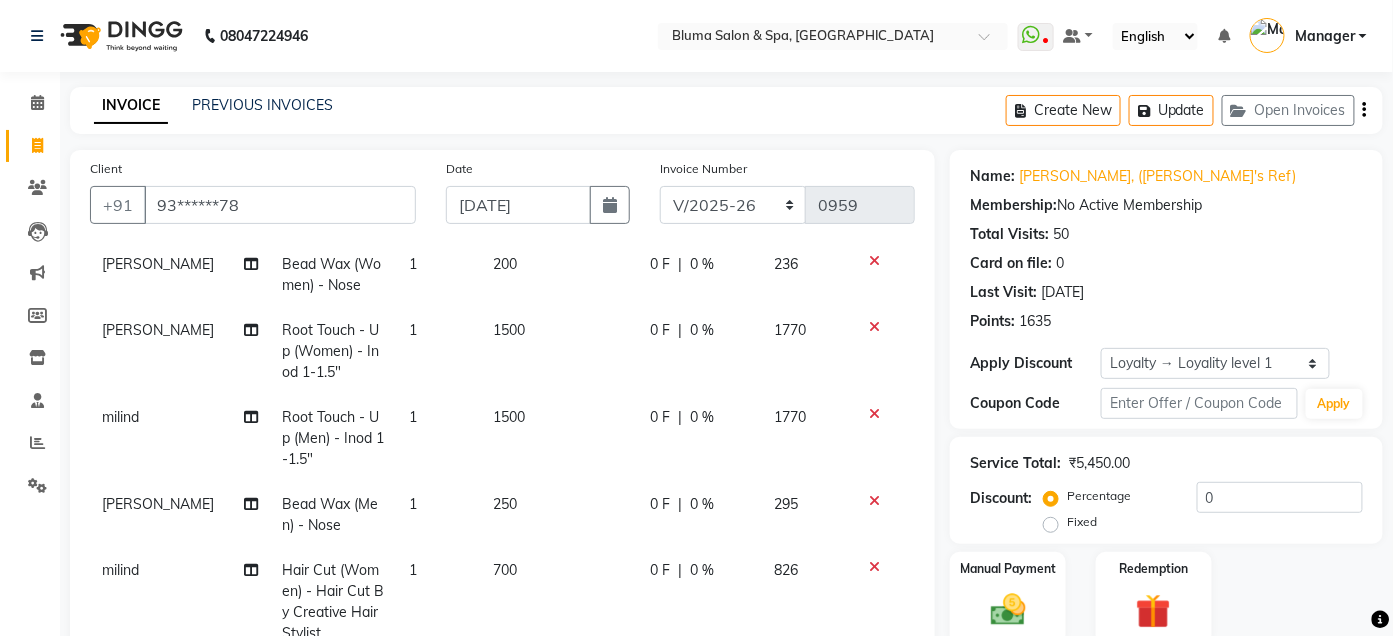 scroll, scrollTop: 463, scrollLeft: 0, axis: vertical 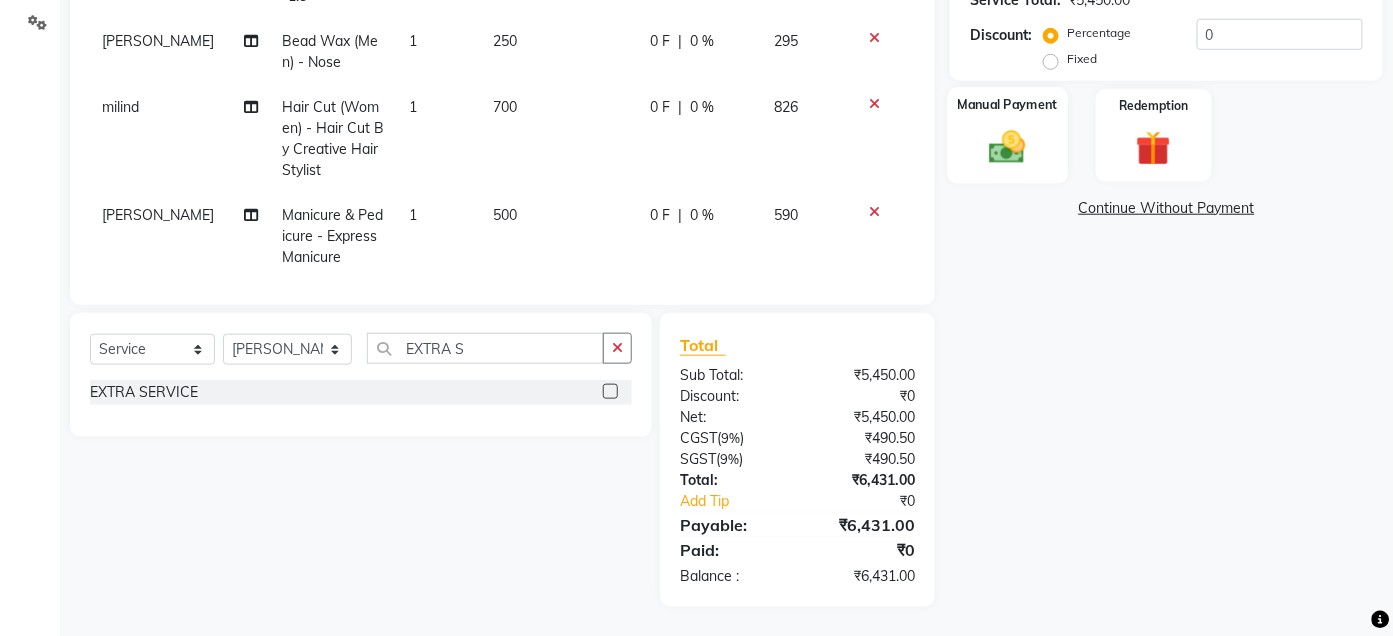 click 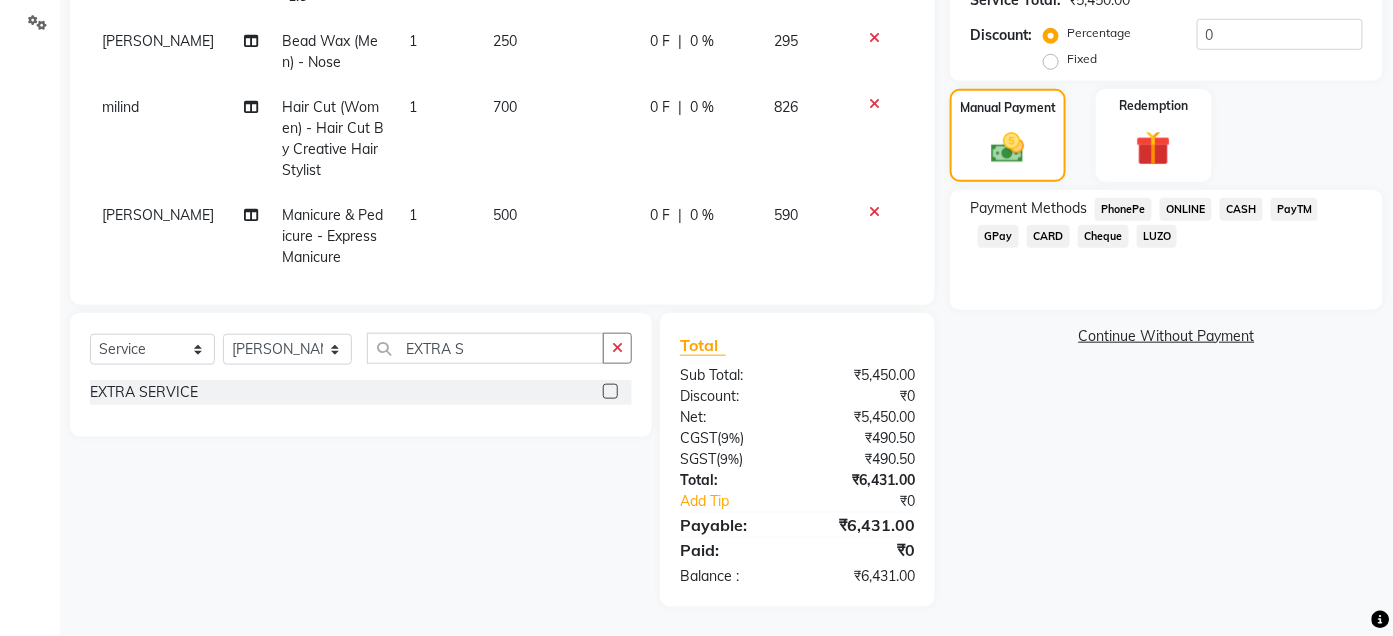 click on "CARD" 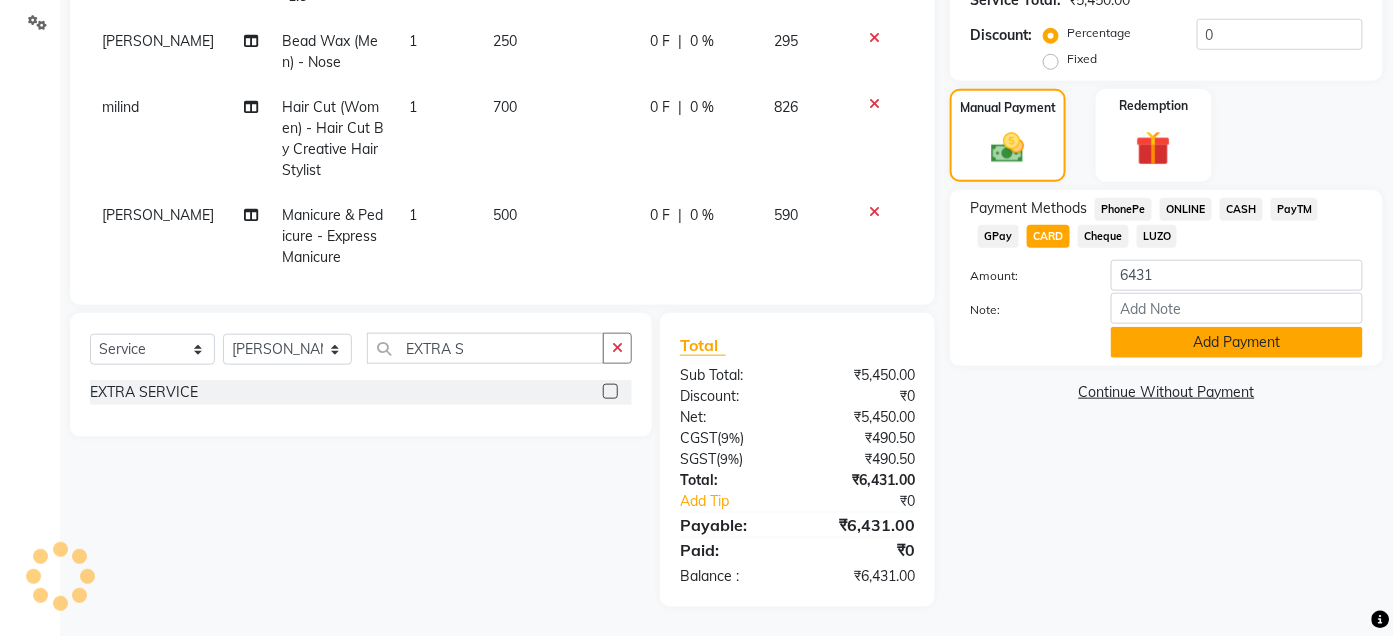 click on "Add Payment" 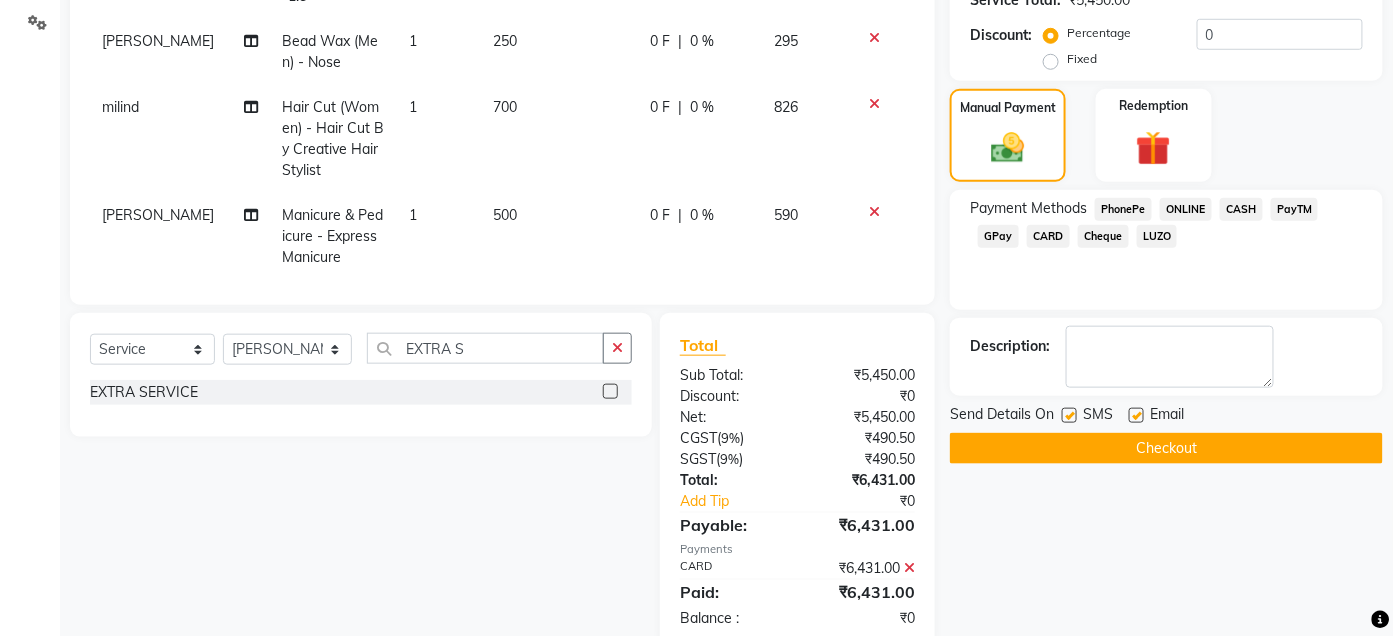 scroll, scrollTop: 0, scrollLeft: 0, axis: both 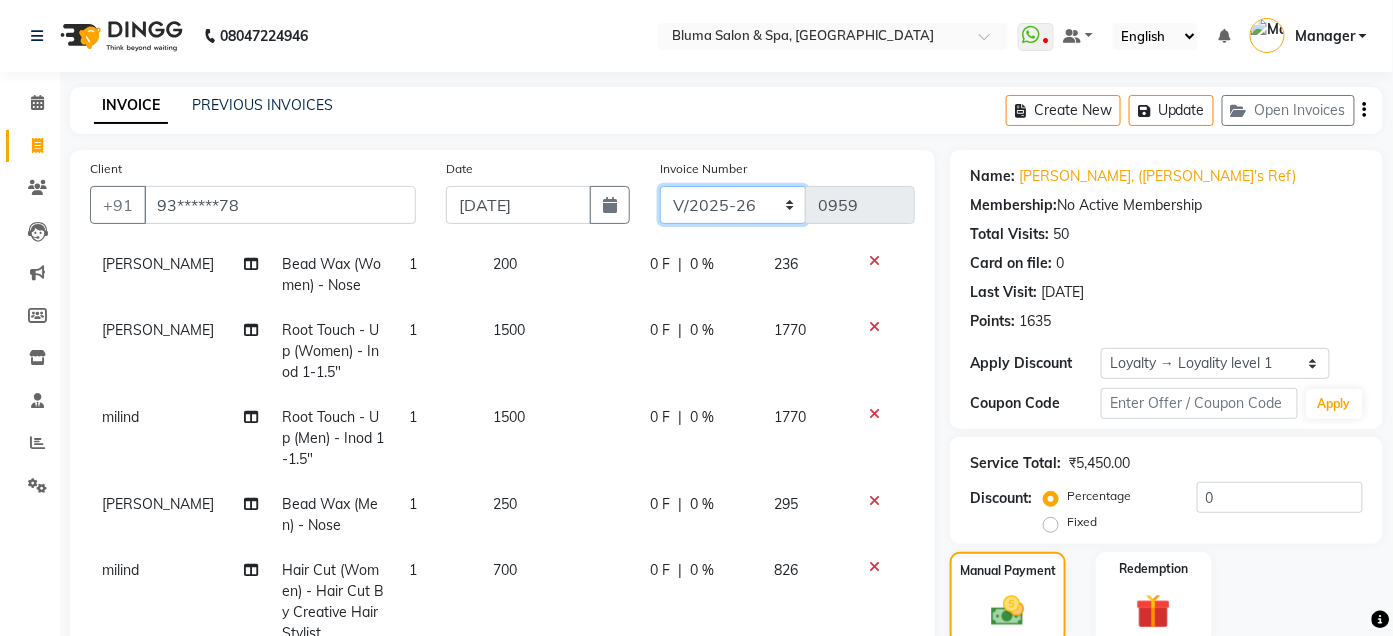 click on "ALN/2025-26 AL/2025-26 BKN/2025-26 BK/2025-26 V/2025 V/2025-26" 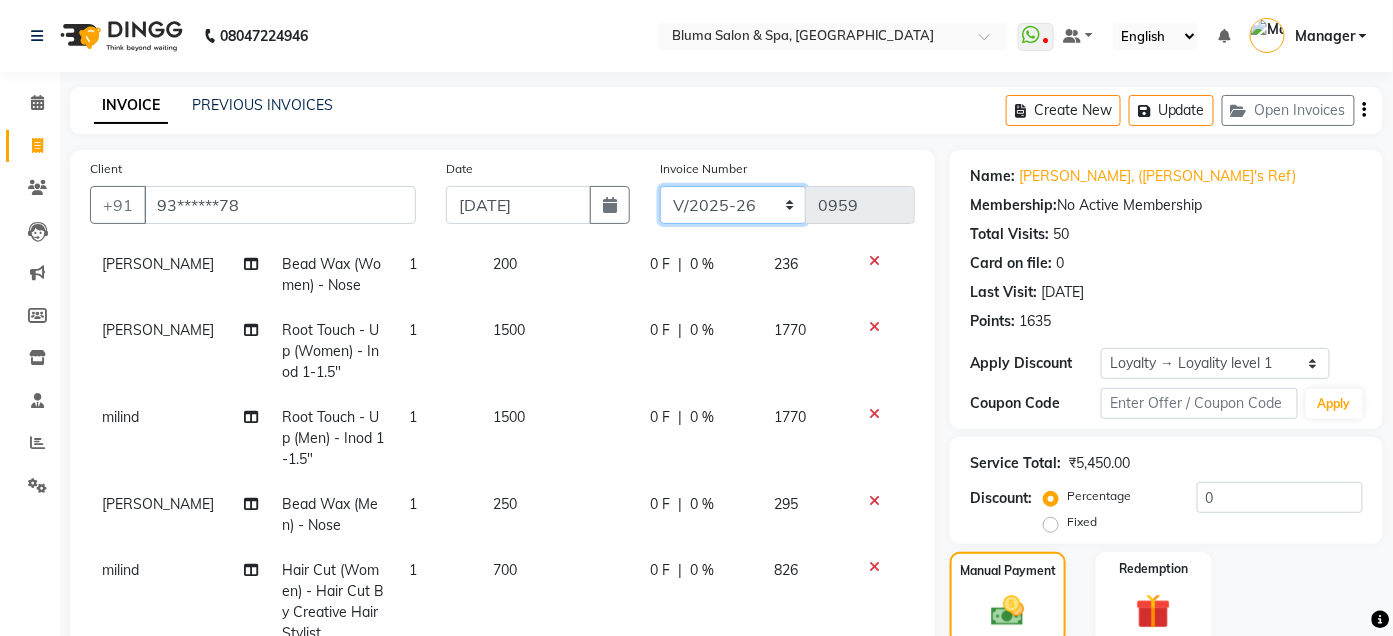 select on "7729" 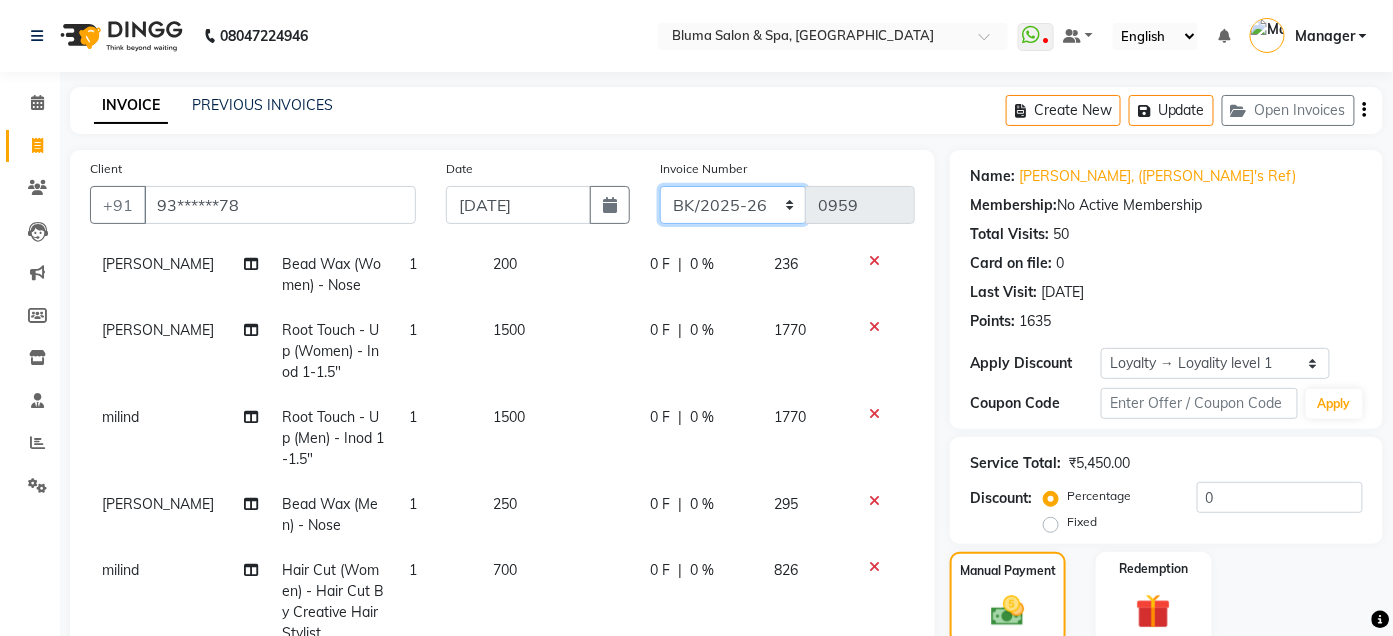 click on "ALN/2025-26 AL/2025-26 BKN/2025-26 BK/2025-26 V/2025 V/2025-26" 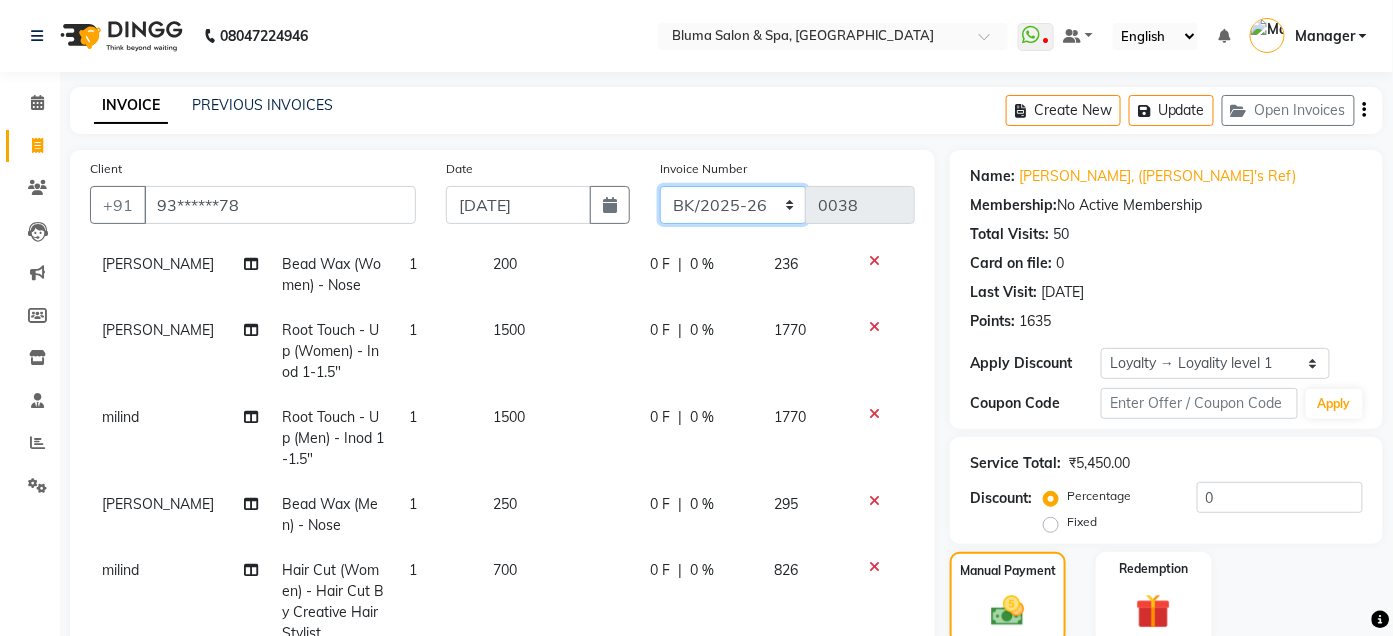 scroll, scrollTop: 556, scrollLeft: 0, axis: vertical 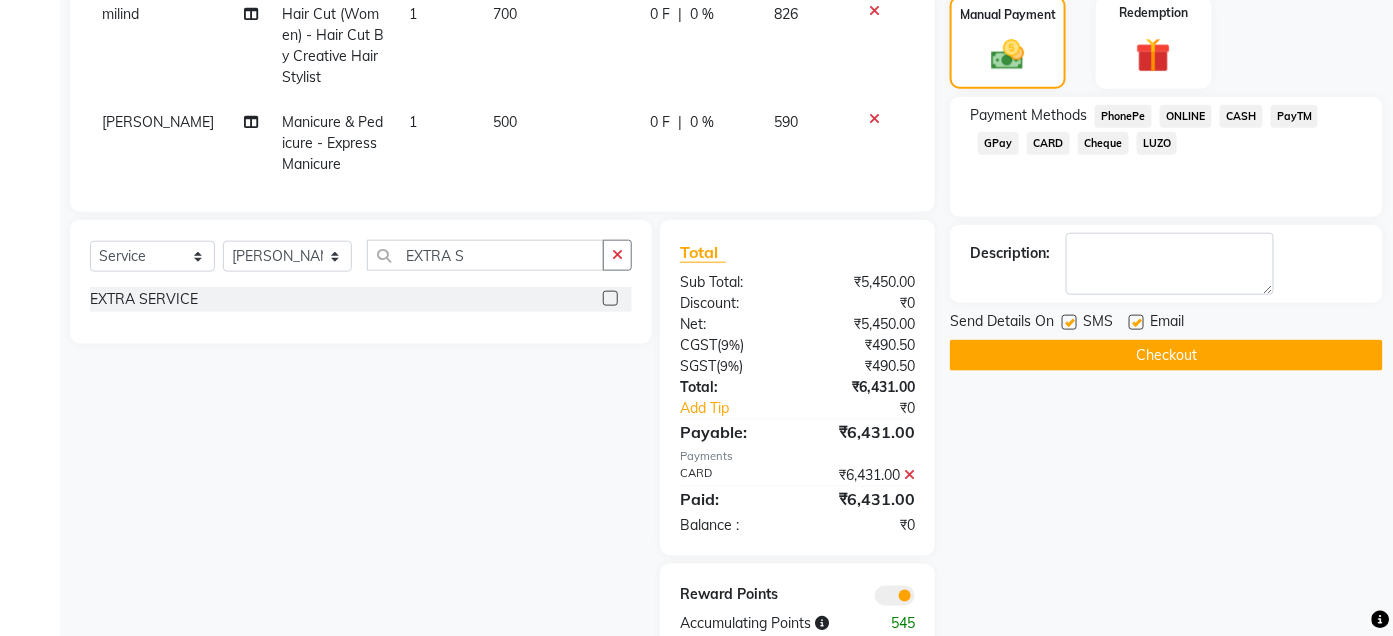 click on "Checkout" 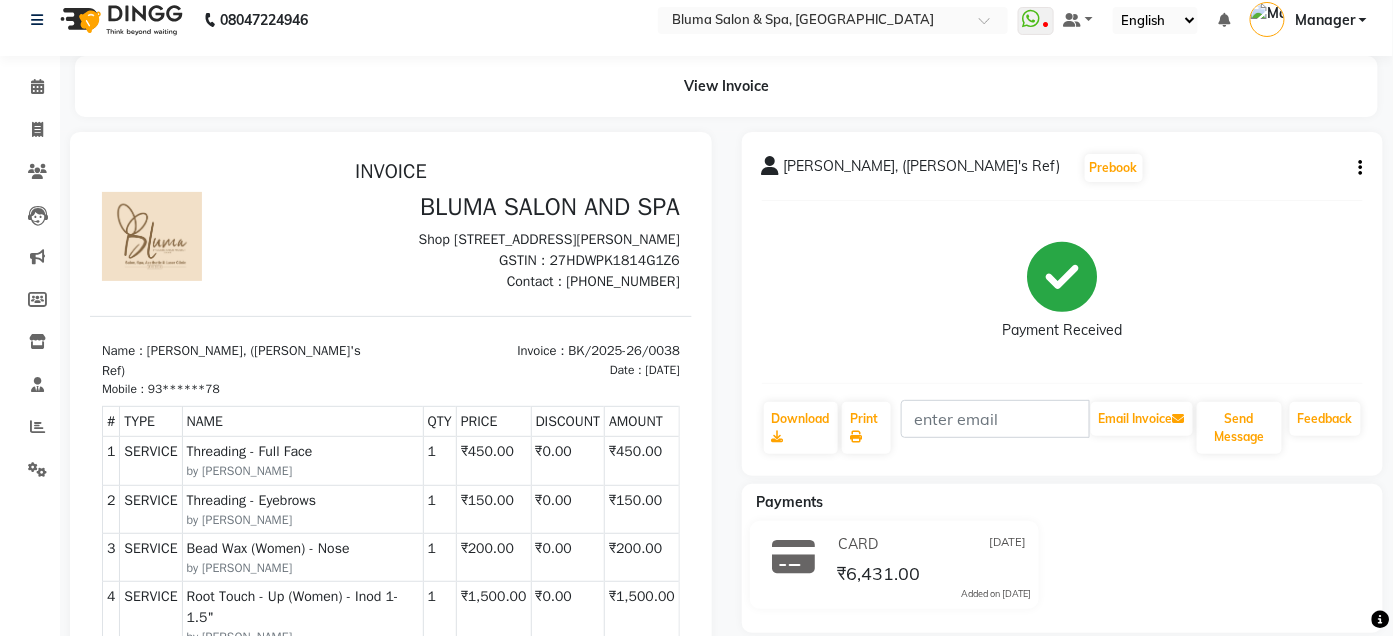 scroll, scrollTop: 20, scrollLeft: 0, axis: vertical 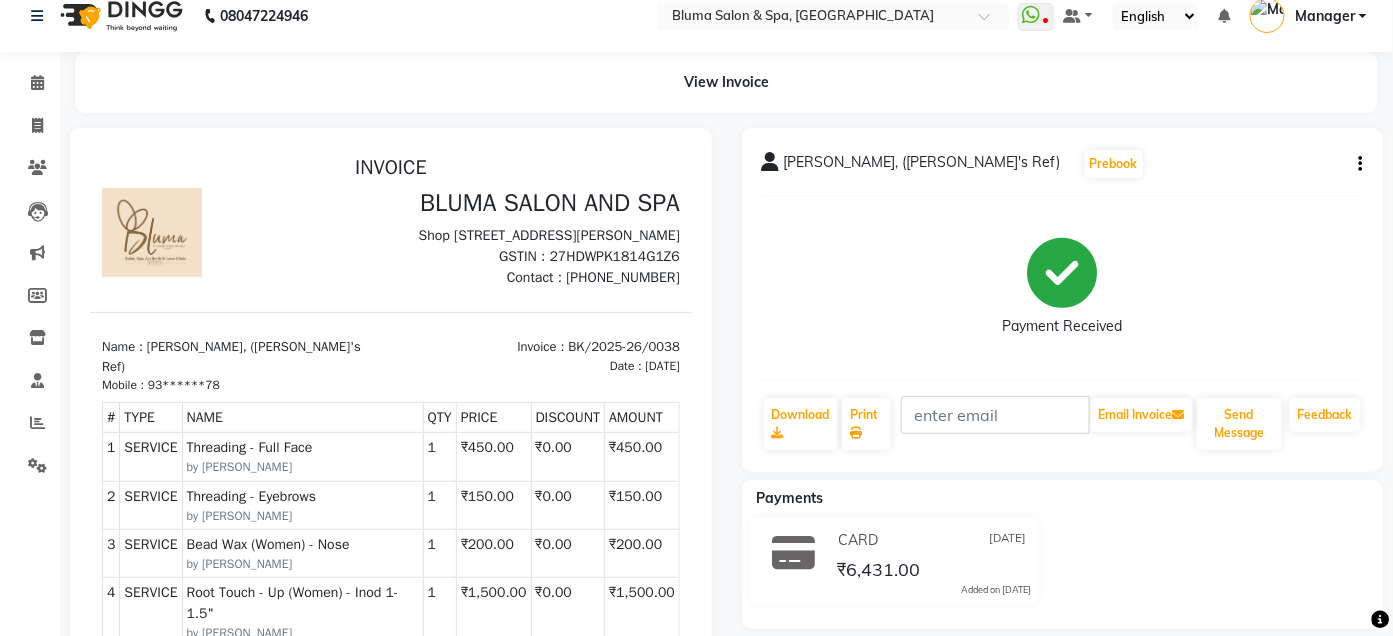 drag, startPoint x: 1232, startPoint y: 350, endPoint x: 1306, endPoint y: 345, distance: 74.168724 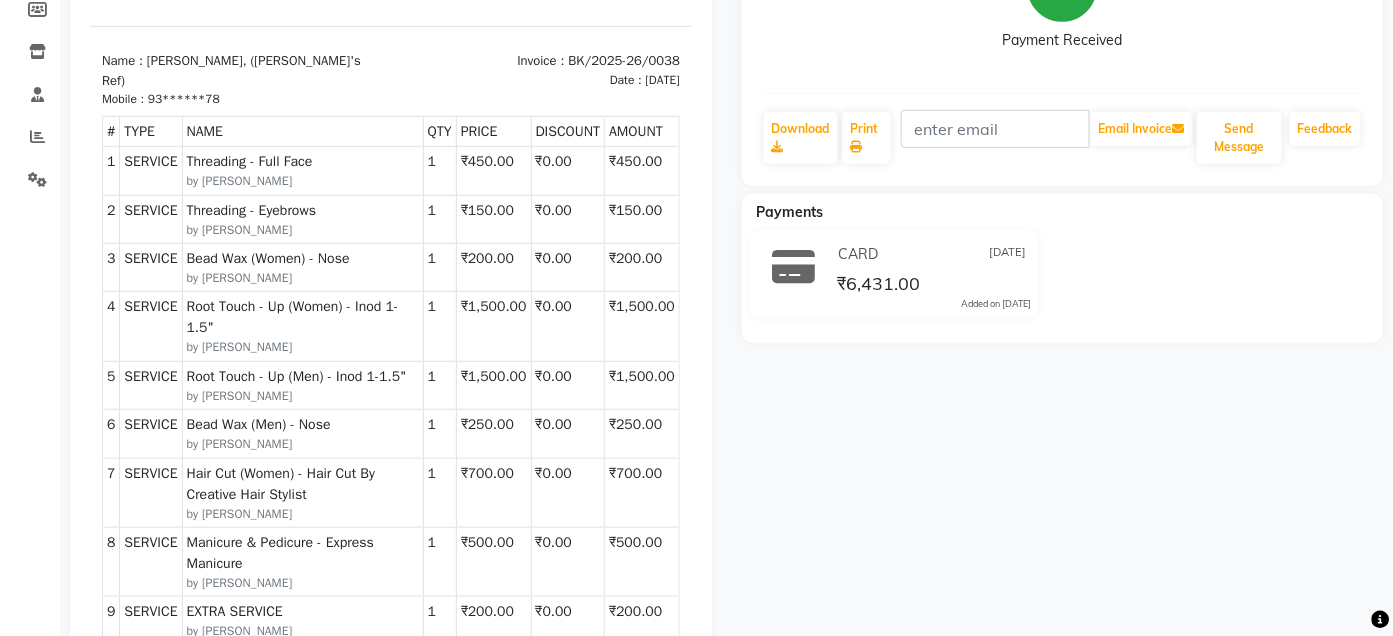 scroll, scrollTop: 20, scrollLeft: 0, axis: vertical 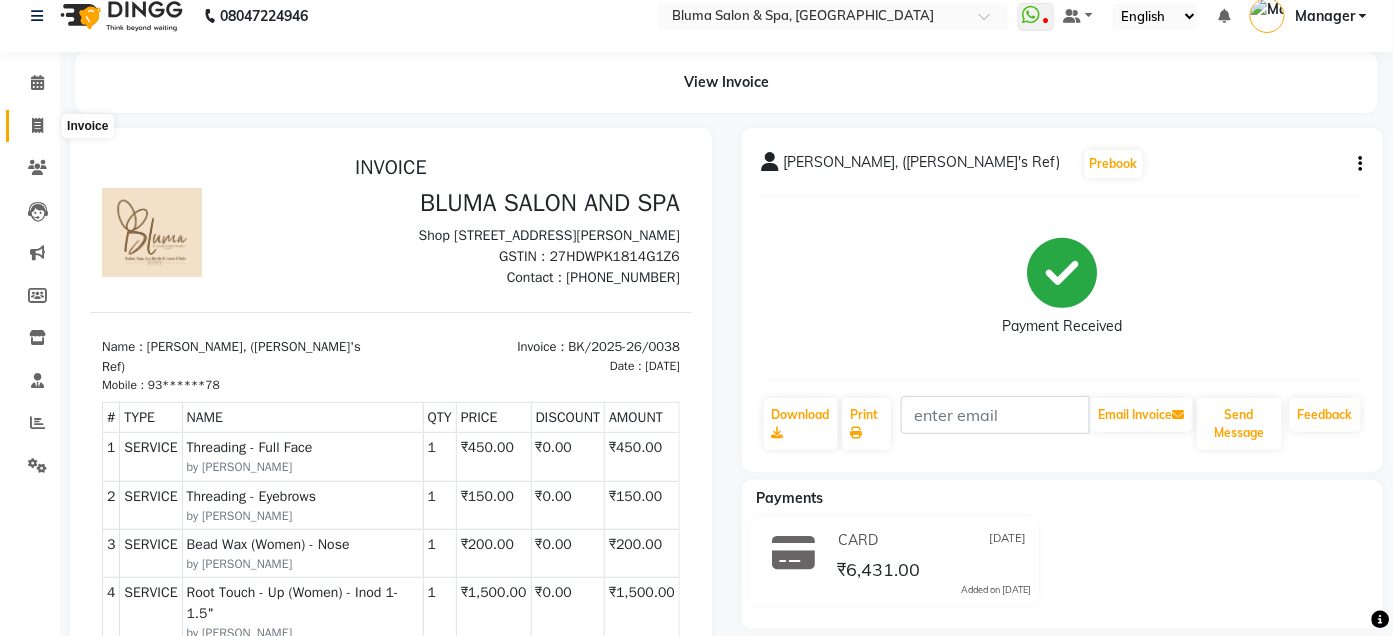 click 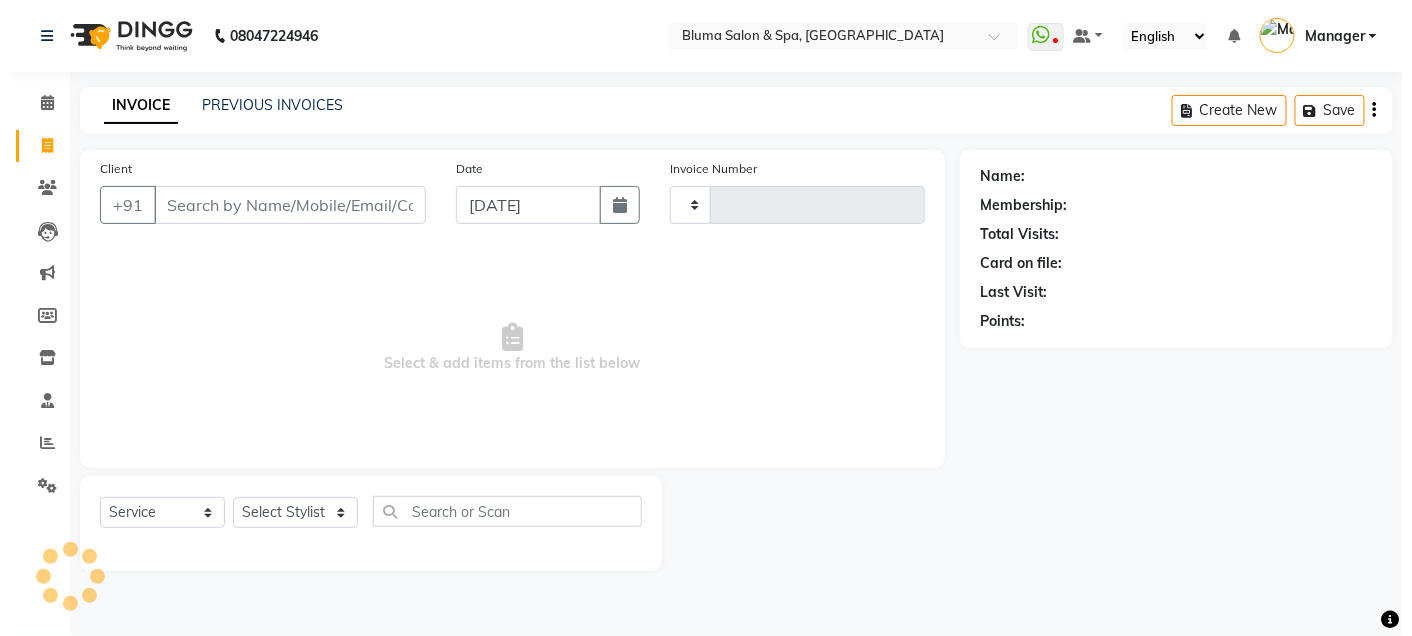 scroll, scrollTop: 0, scrollLeft: 0, axis: both 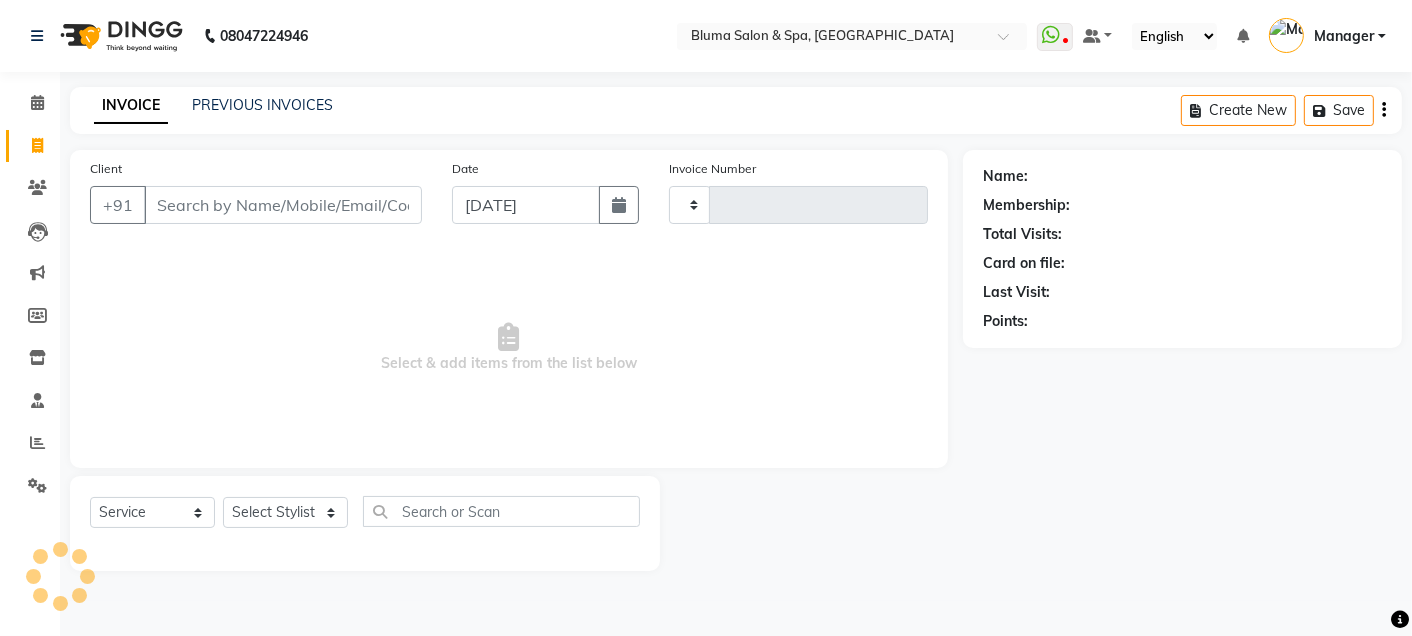 type on "0959" 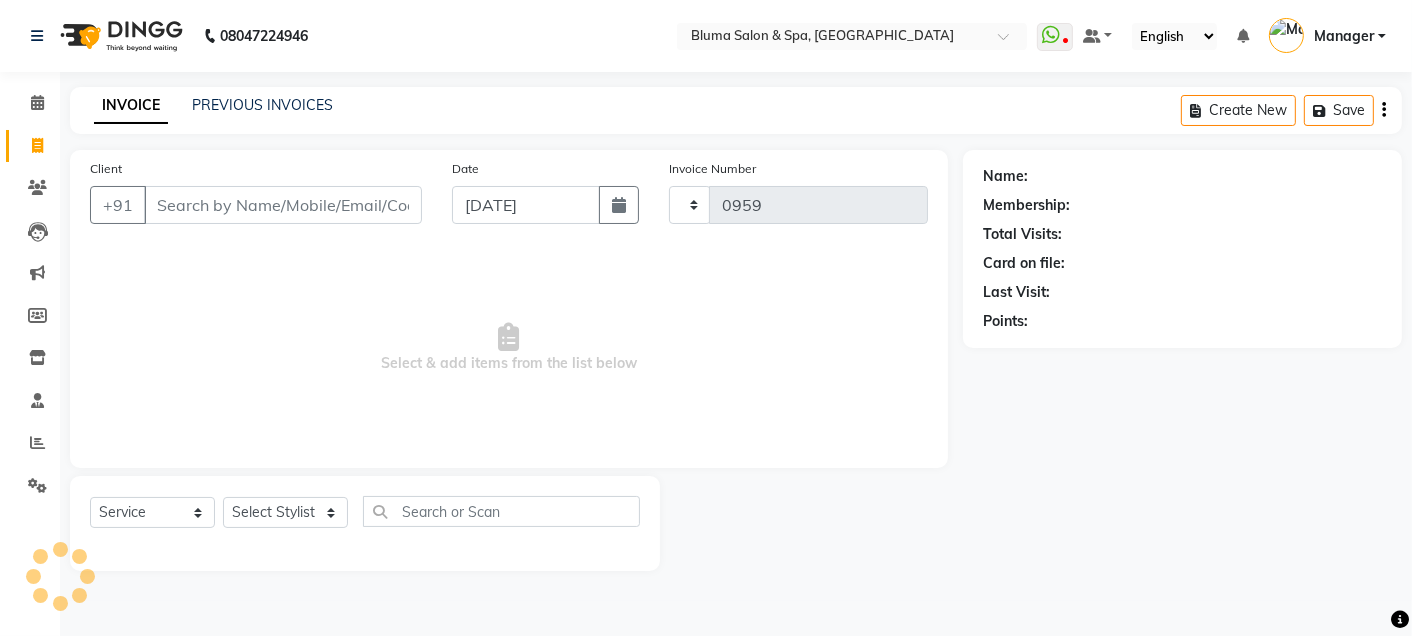 select on "3653" 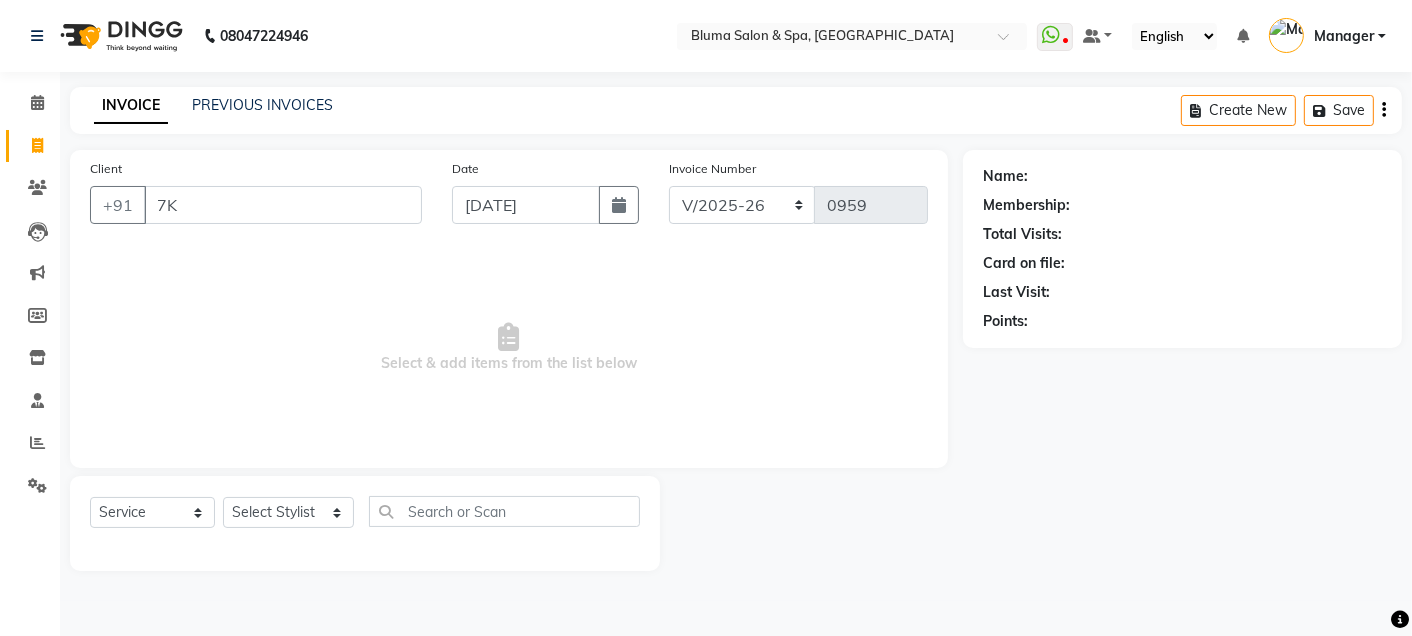 type on "7K" 